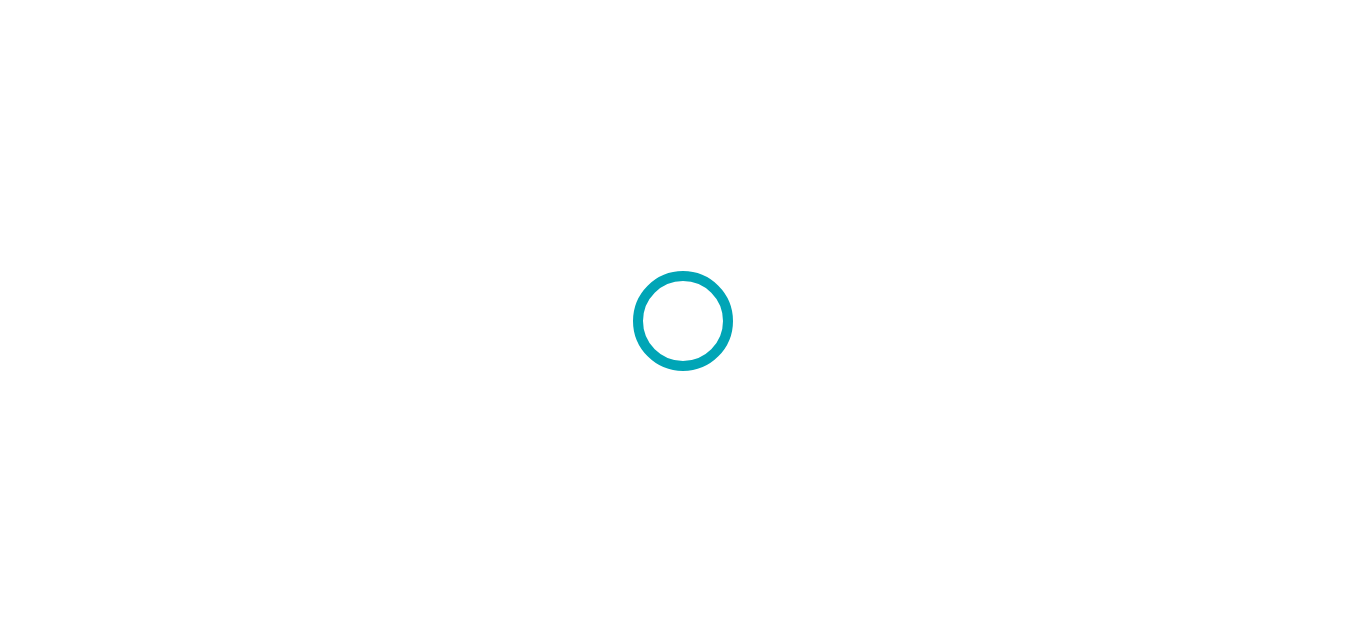 scroll, scrollTop: 0, scrollLeft: 0, axis: both 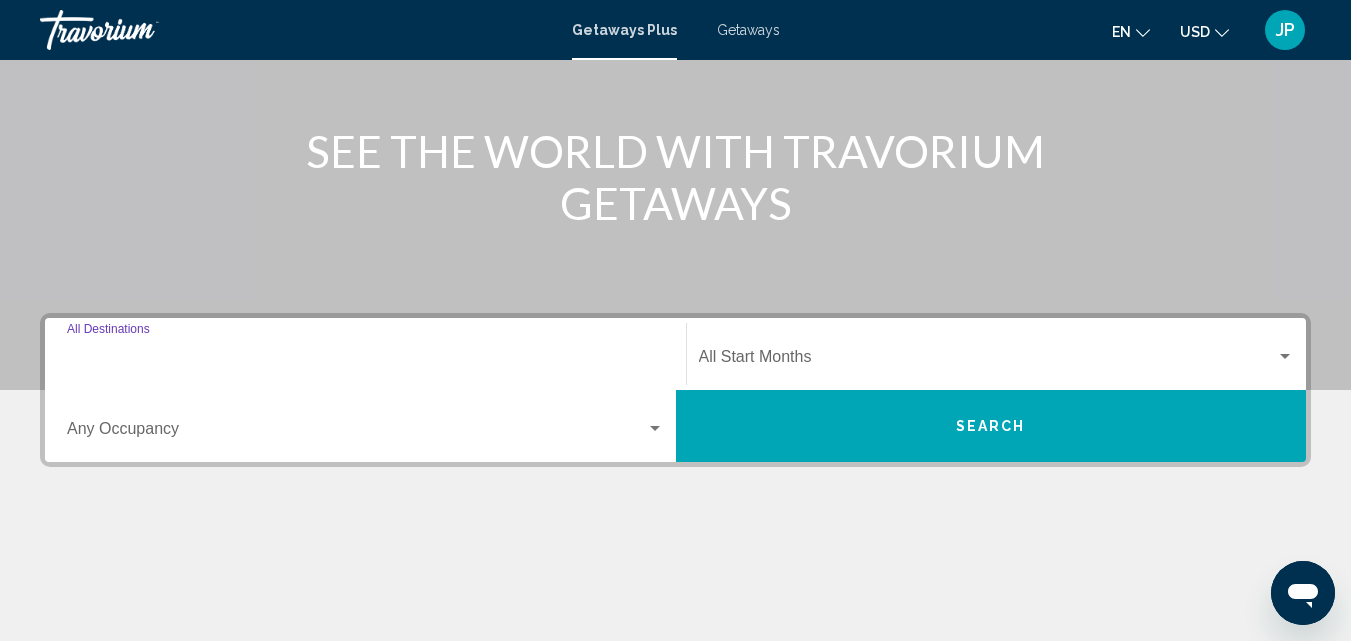 click on "Destination All Destinations" at bounding box center (365, 361) 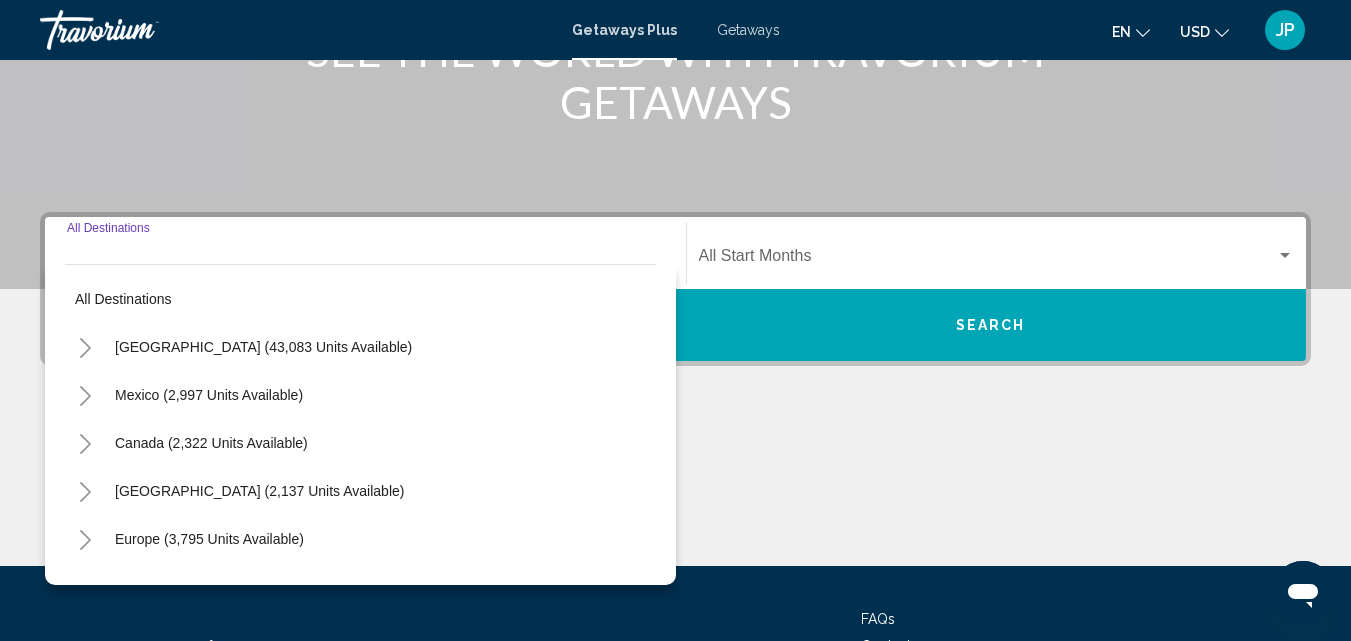 scroll, scrollTop: 458, scrollLeft: 0, axis: vertical 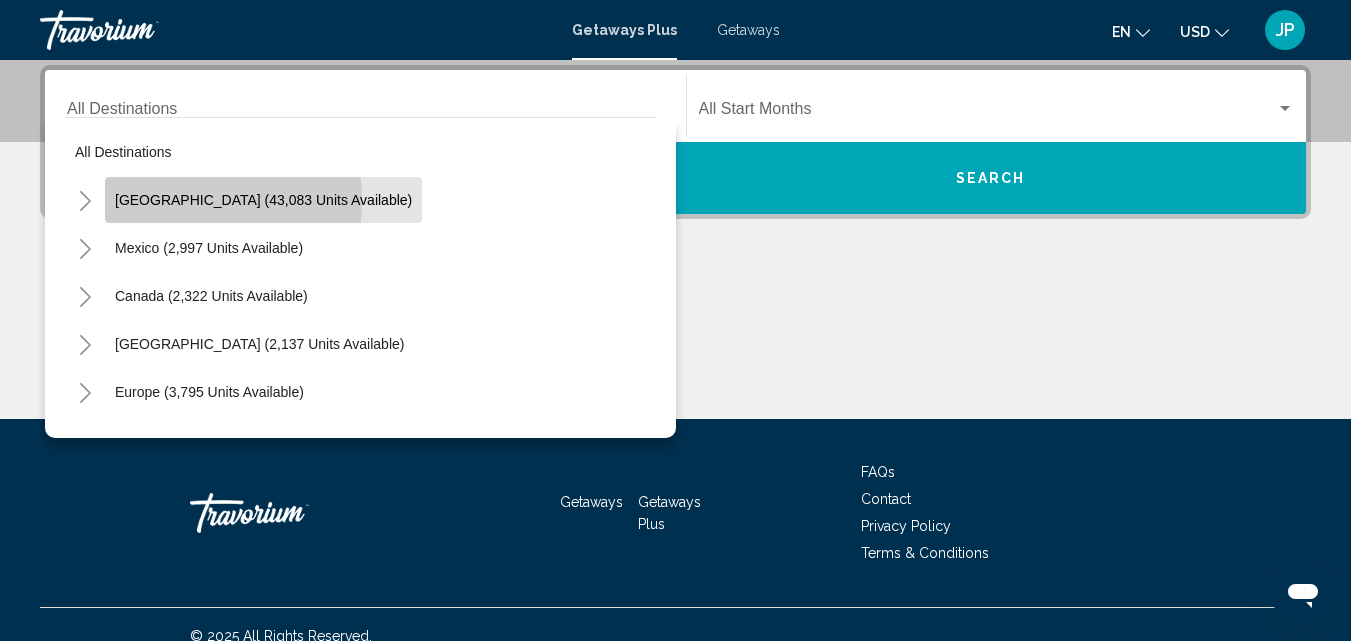 click on "[GEOGRAPHIC_DATA] (43,083 units available)" 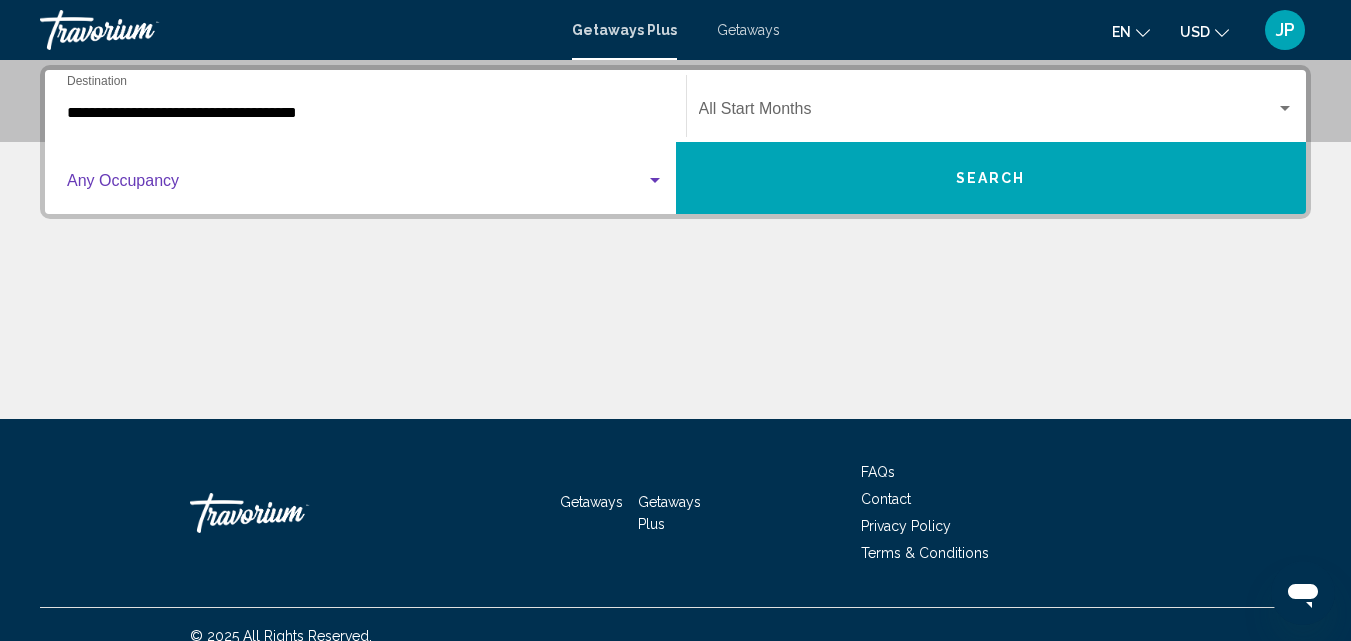 click at bounding box center [356, 185] 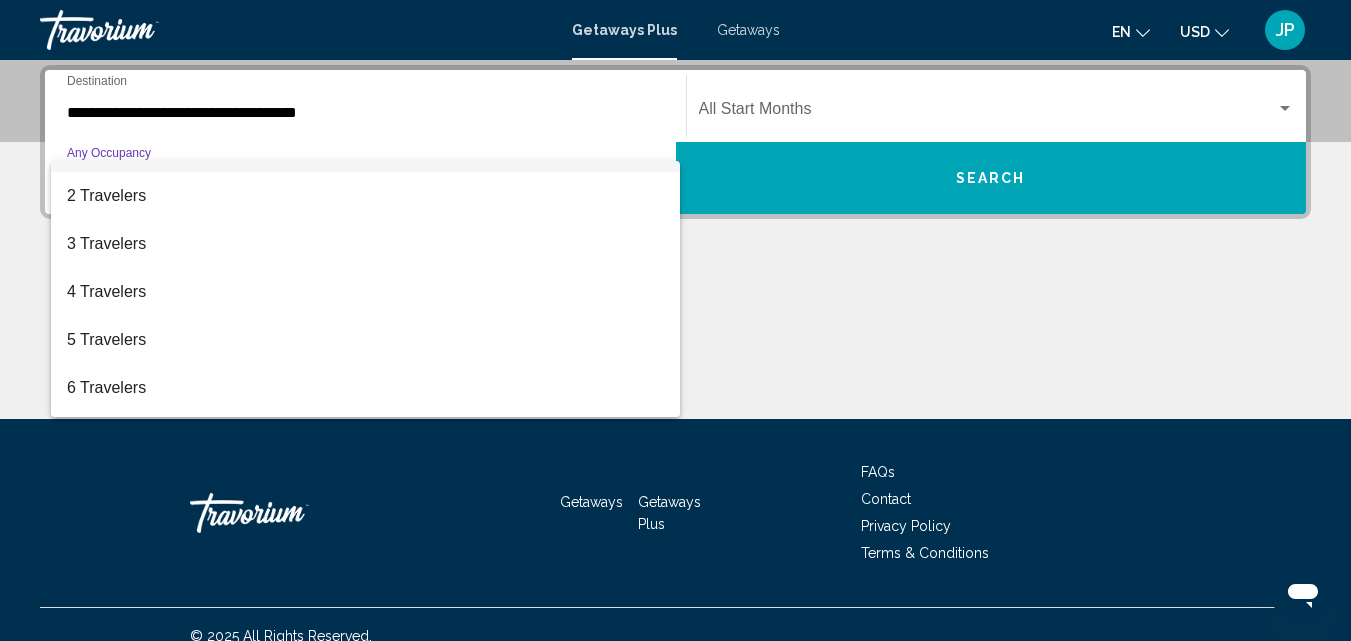 scroll, scrollTop: 0, scrollLeft: 0, axis: both 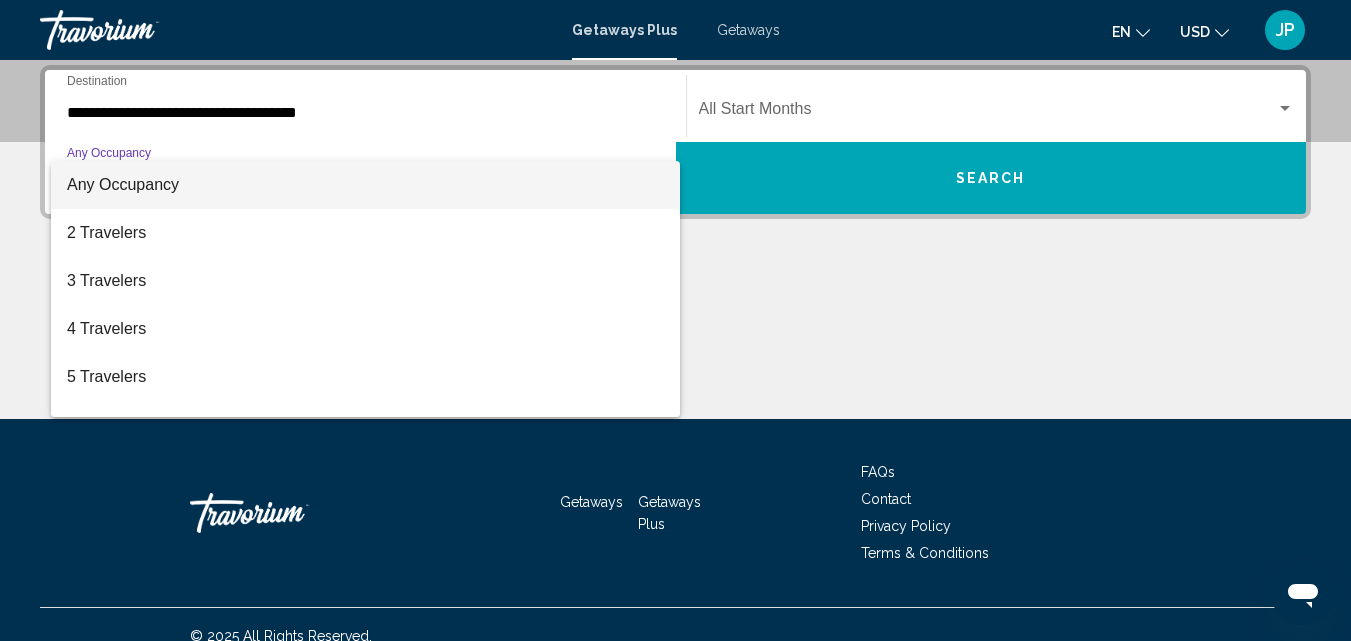 click at bounding box center (675, 320) 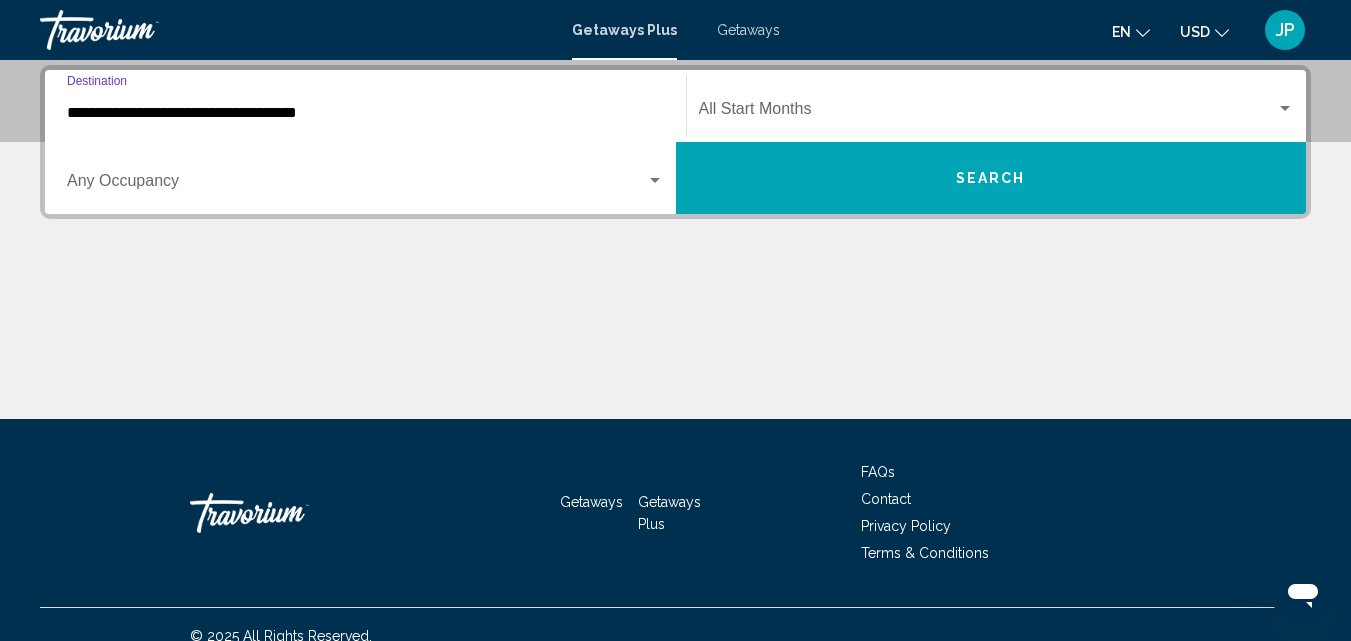click on "**********" at bounding box center (365, 113) 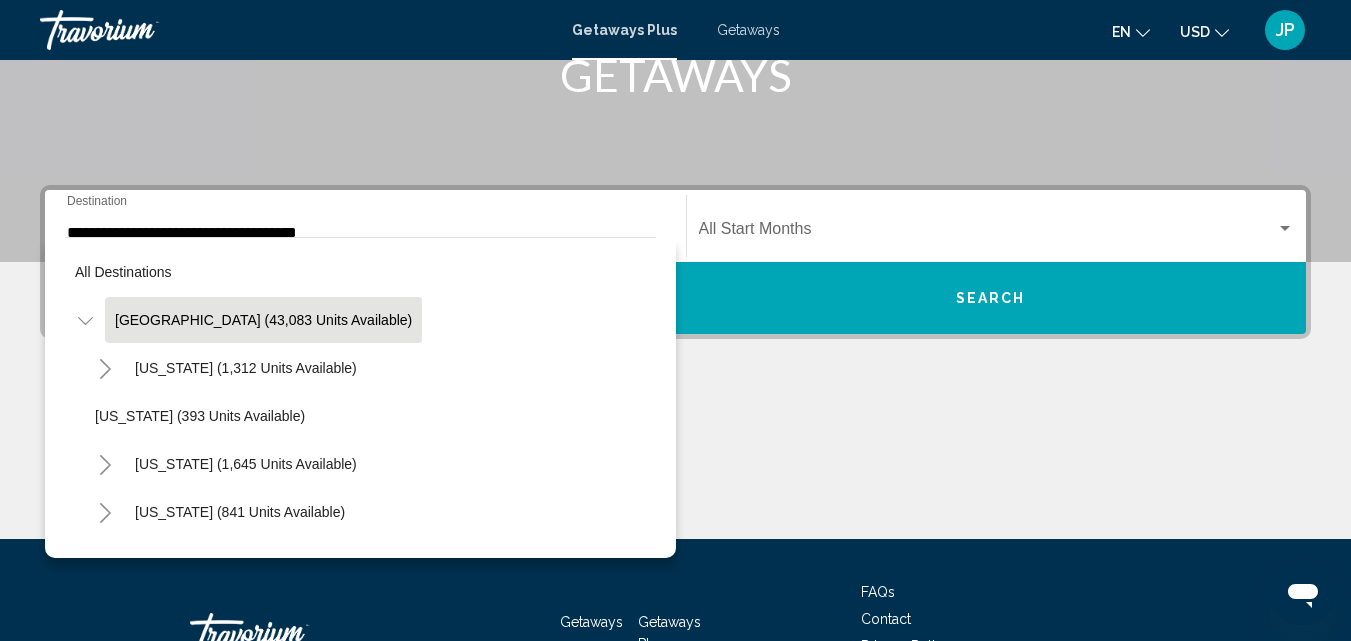click at bounding box center [675, -38] 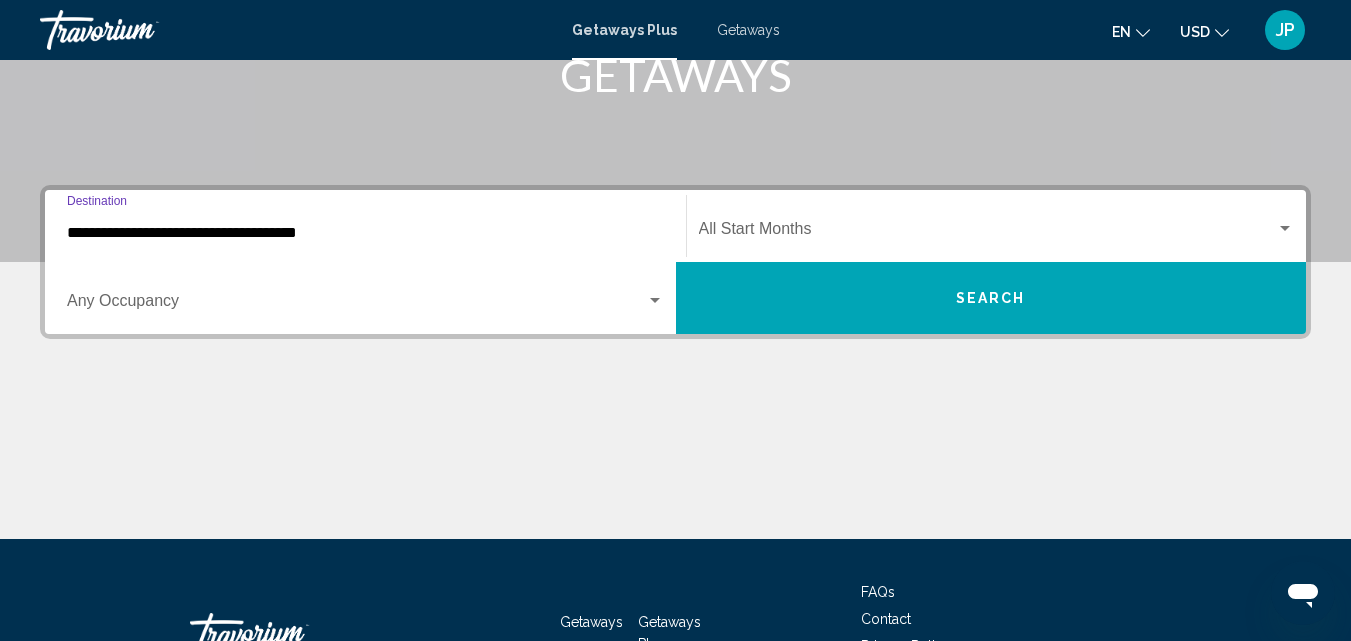 click on "**********" at bounding box center (365, 233) 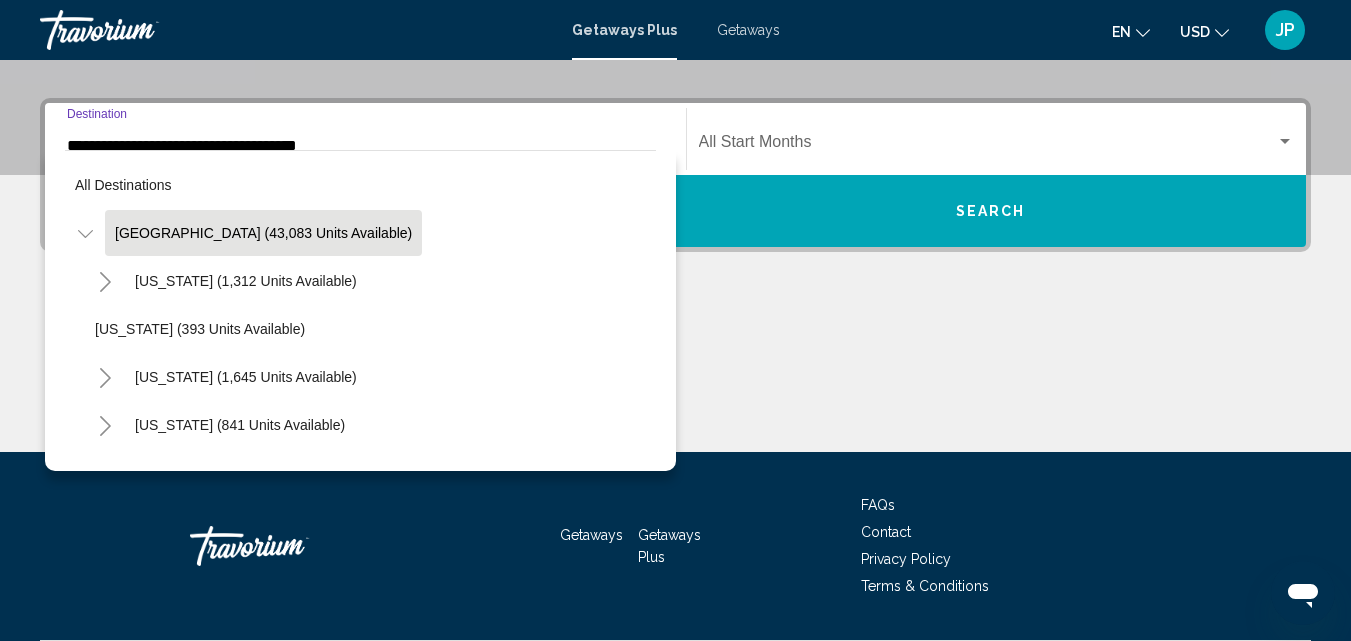 scroll, scrollTop: 458, scrollLeft: 0, axis: vertical 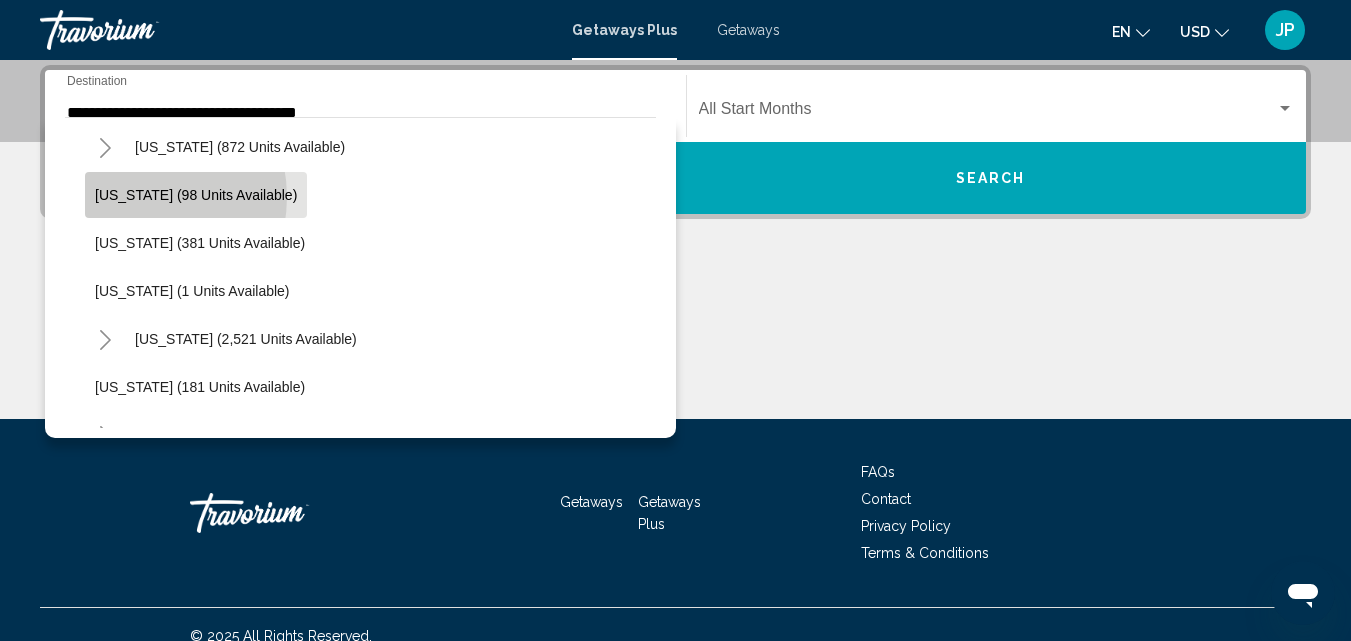 click on "[US_STATE] (98 units available)" 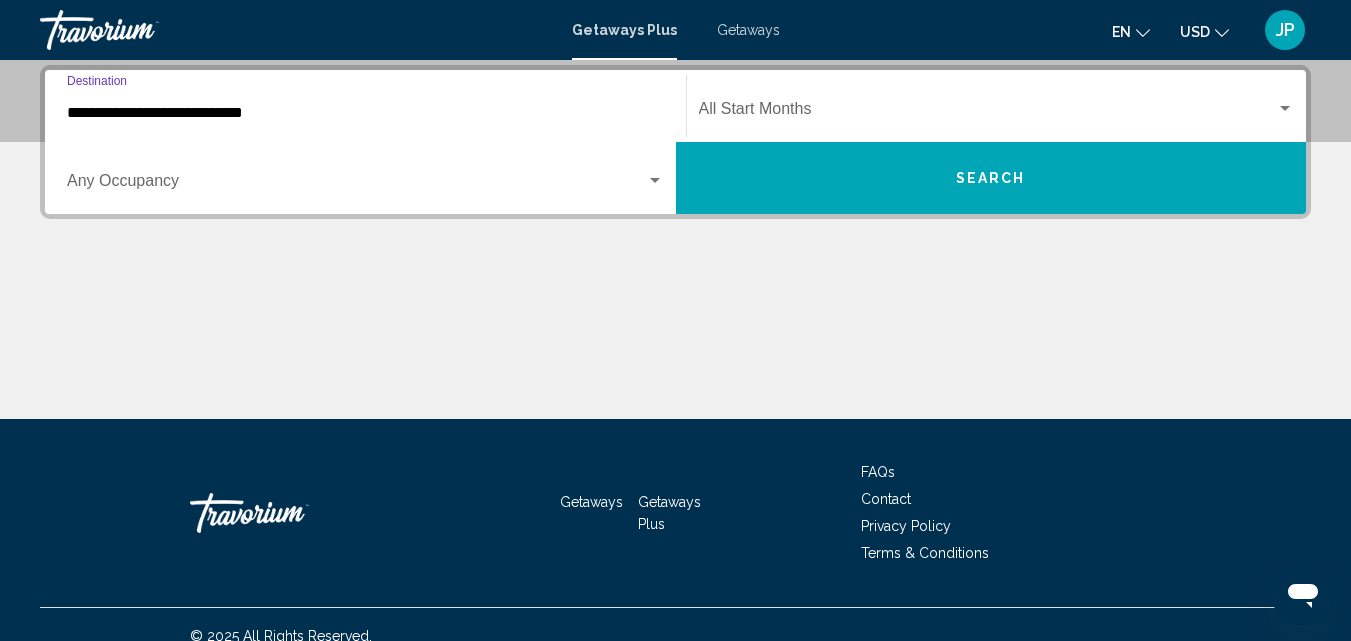 click at bounding box center [356, 185] 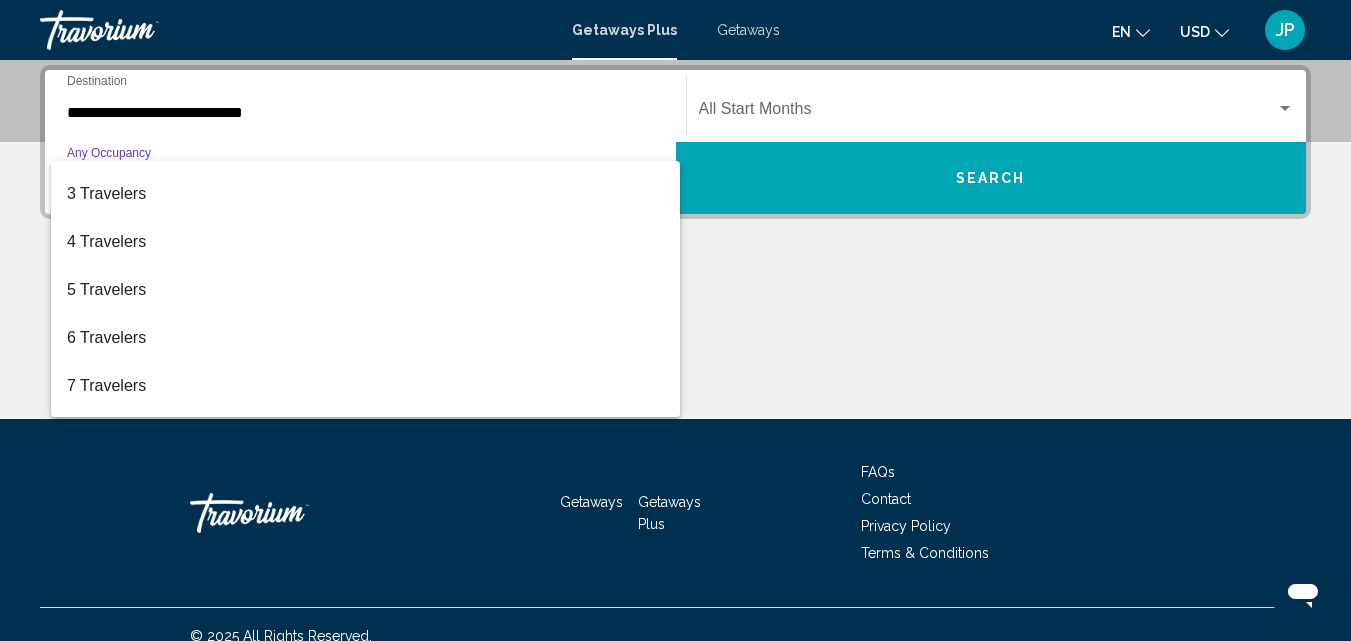 scroll, scrollTop: 0, scrollLeft: 0, axis: both 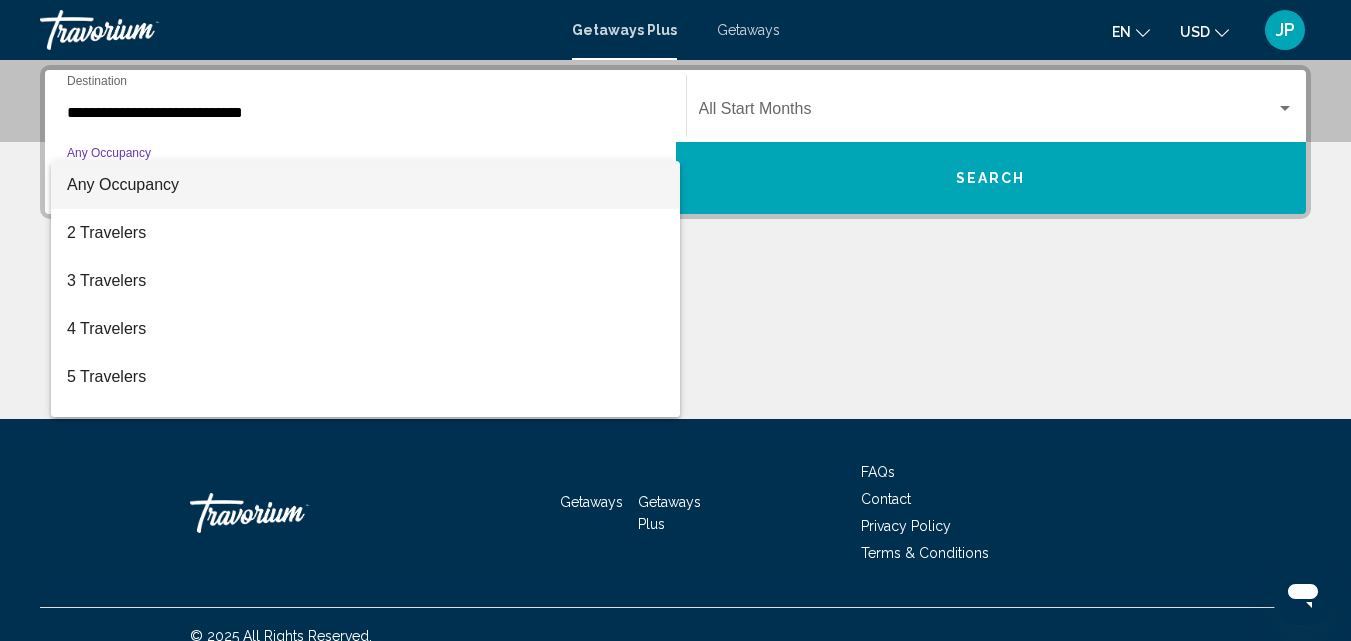 click on "Any Occupancy" at bounding box center [123, 184] 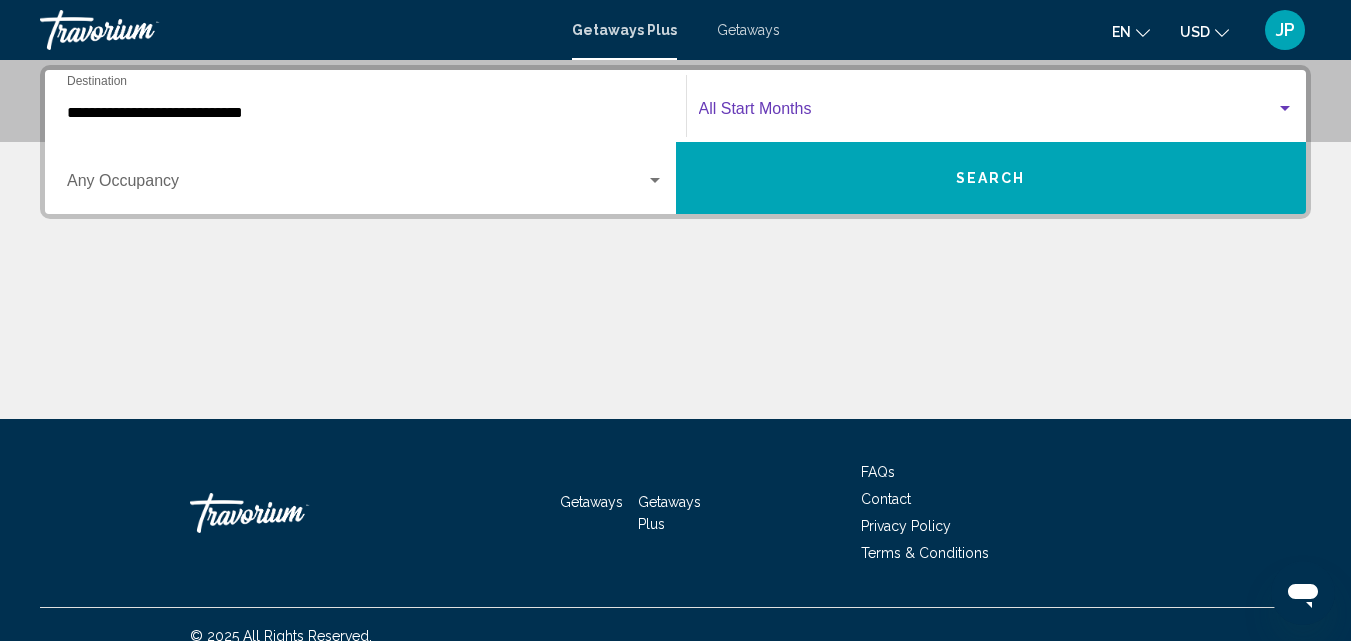 click at bounding box center (988, 113) 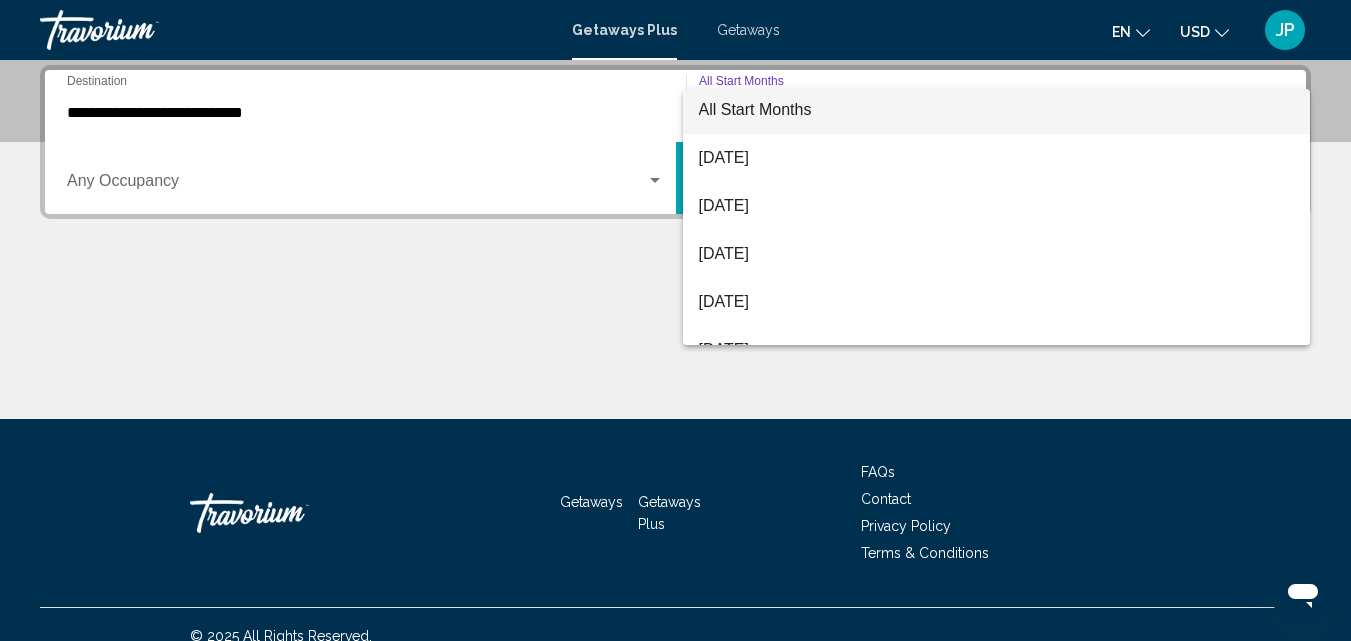 scroll, scrollTop: 0, scrollLeft: 0, axis: both 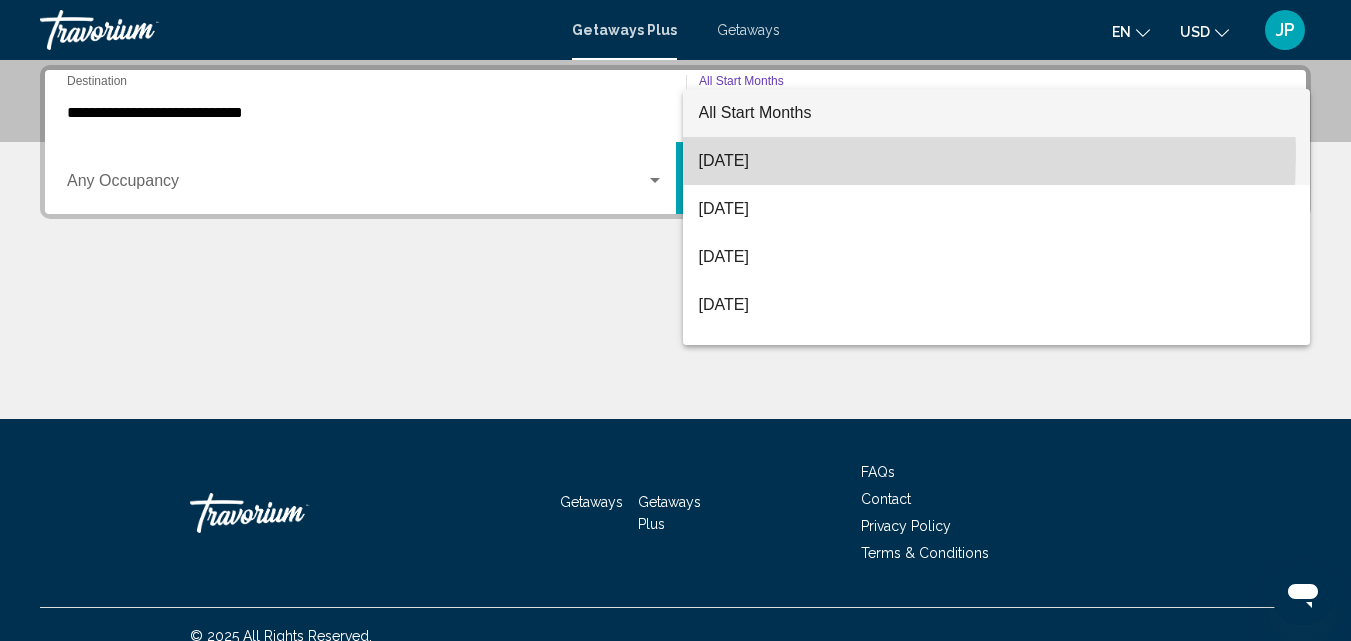 click on "[DATE]" at bounding box center [997, 161] 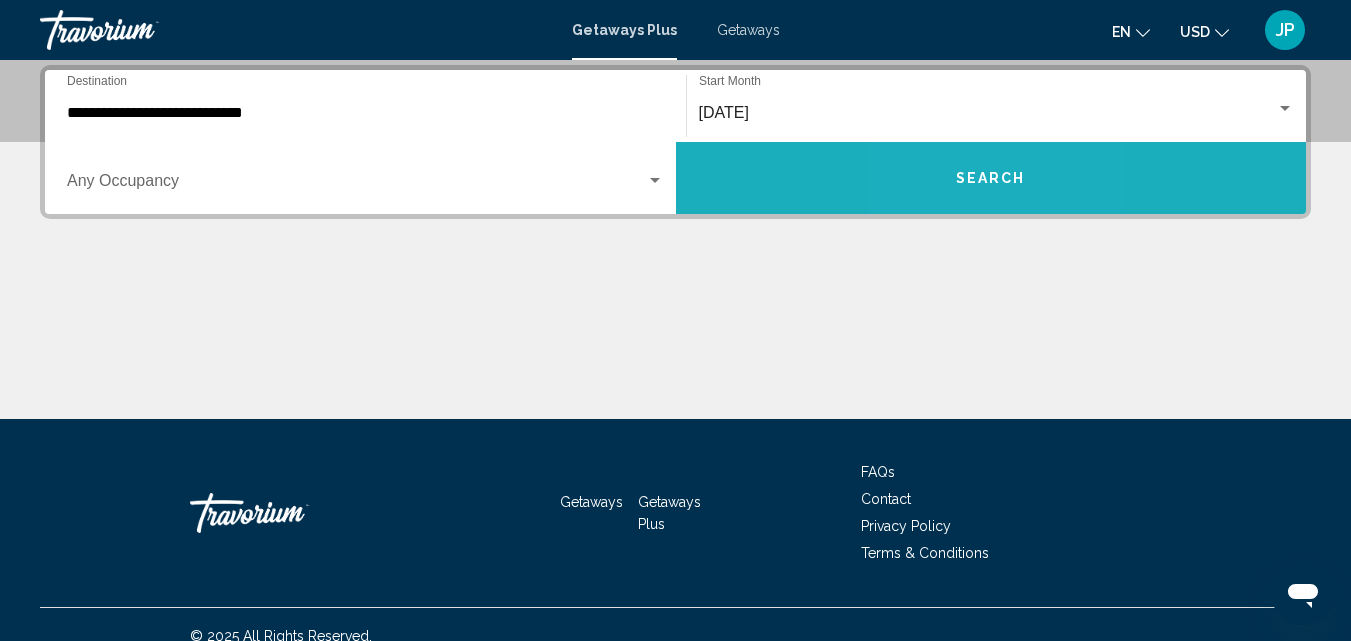 click on "Search" at bounding box center (991, 179) 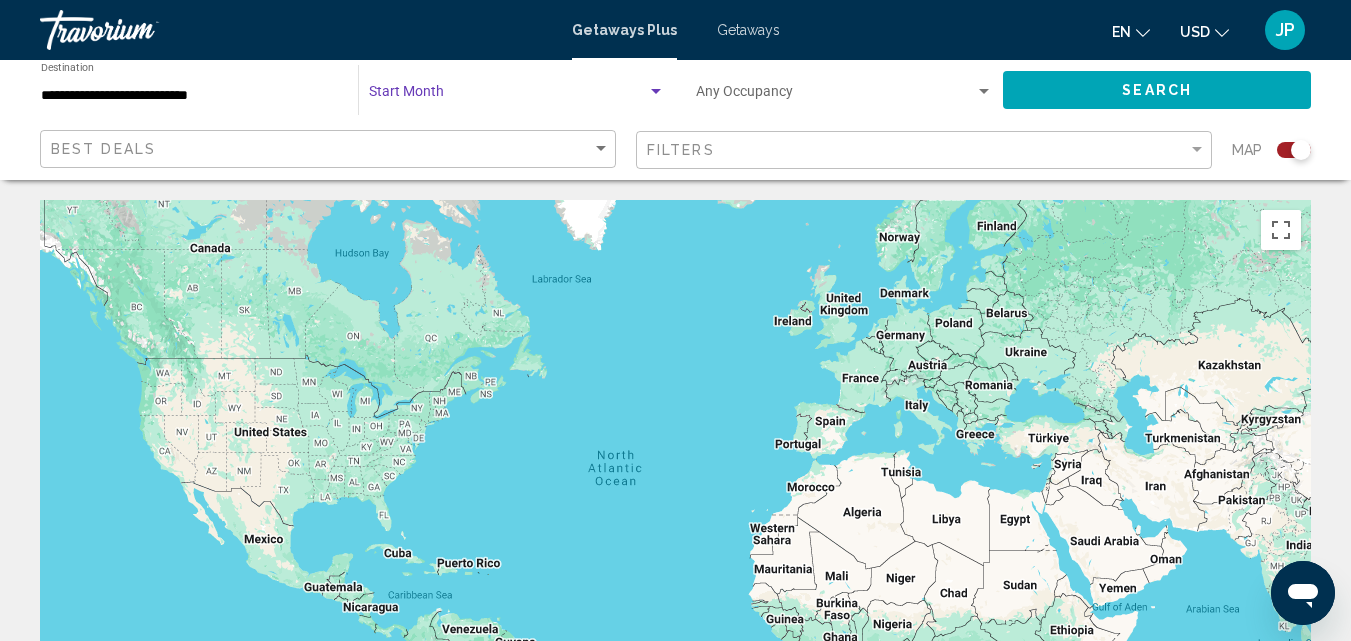 click at bounding box center (508, 96) 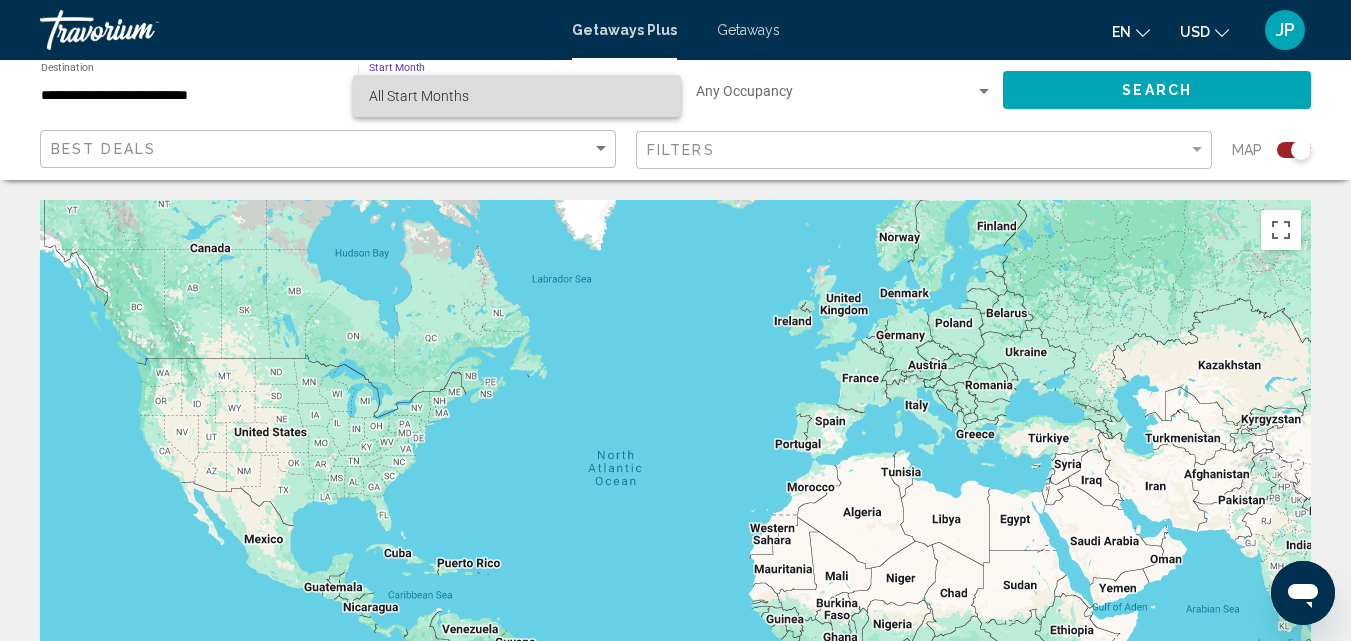 click on "All Start Months" at bounding box center [419, 96] 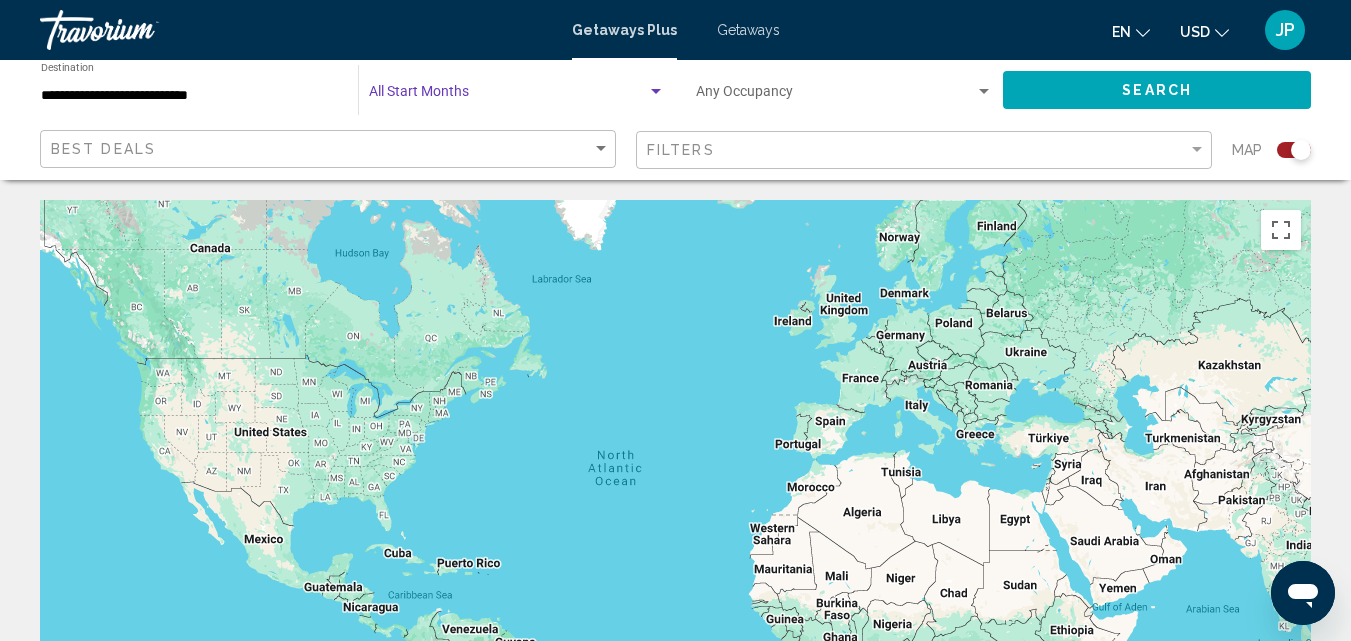 click at bounding box center (508, 96) 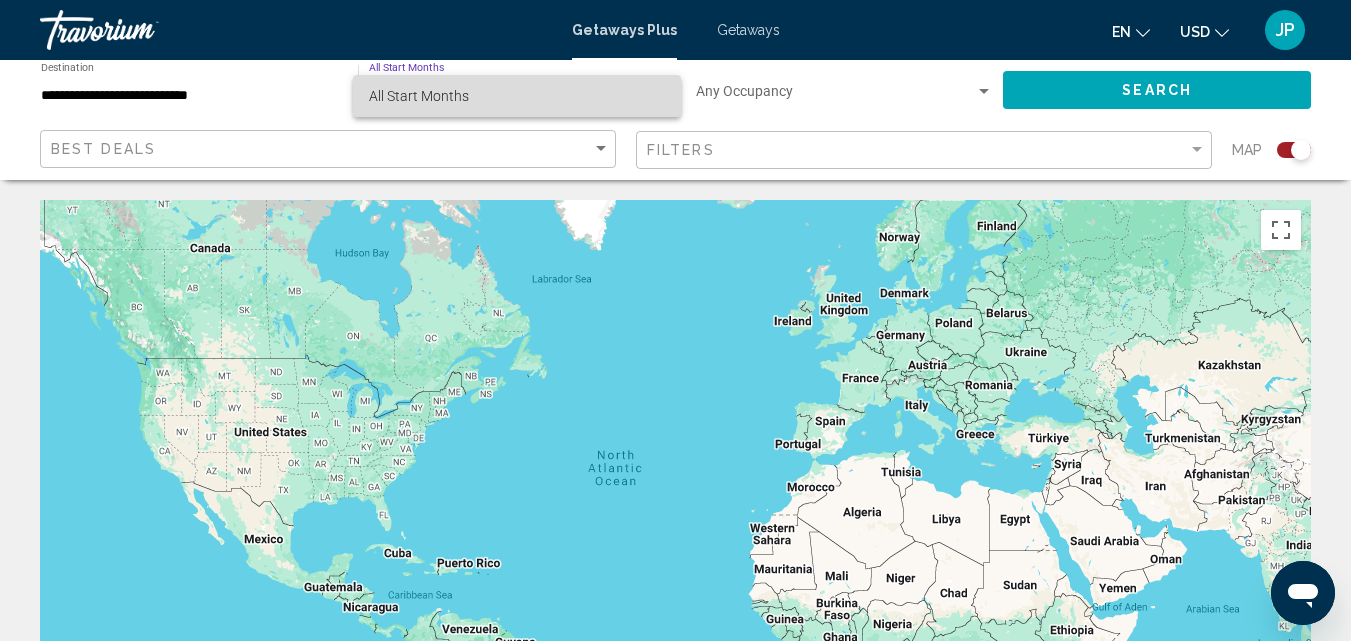 click on "All Start Months" at bounding box center [517, 96] 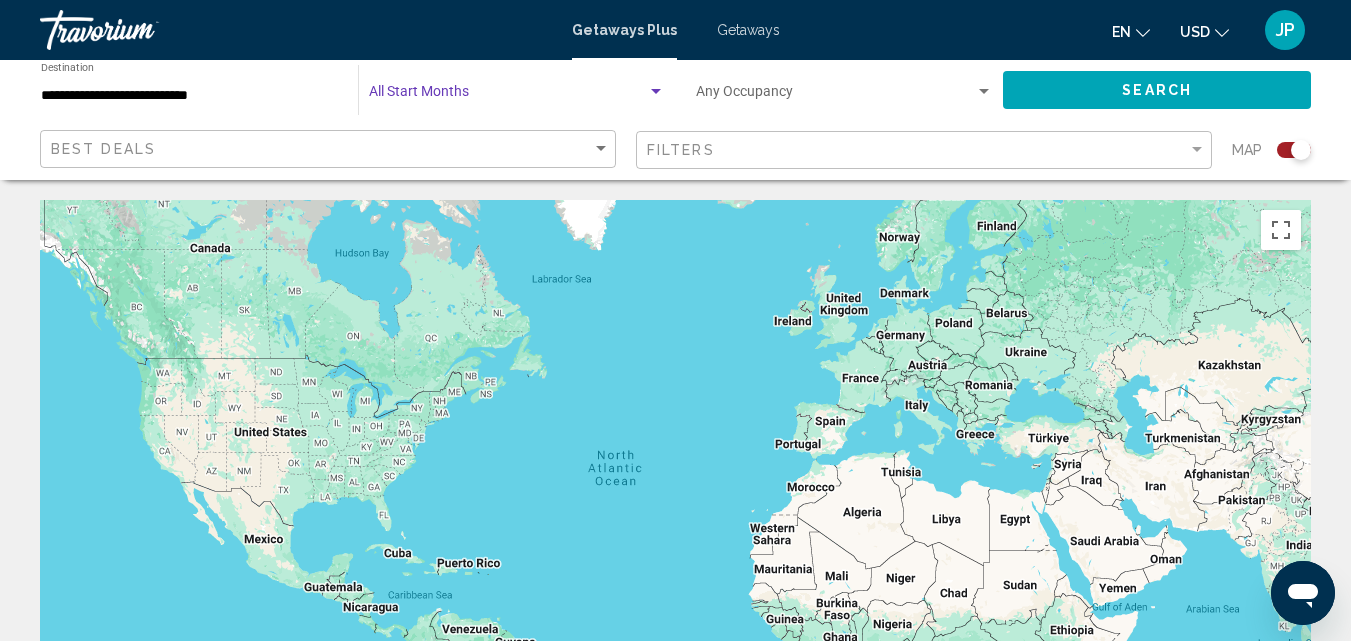 click at bounding box center [508, 96] 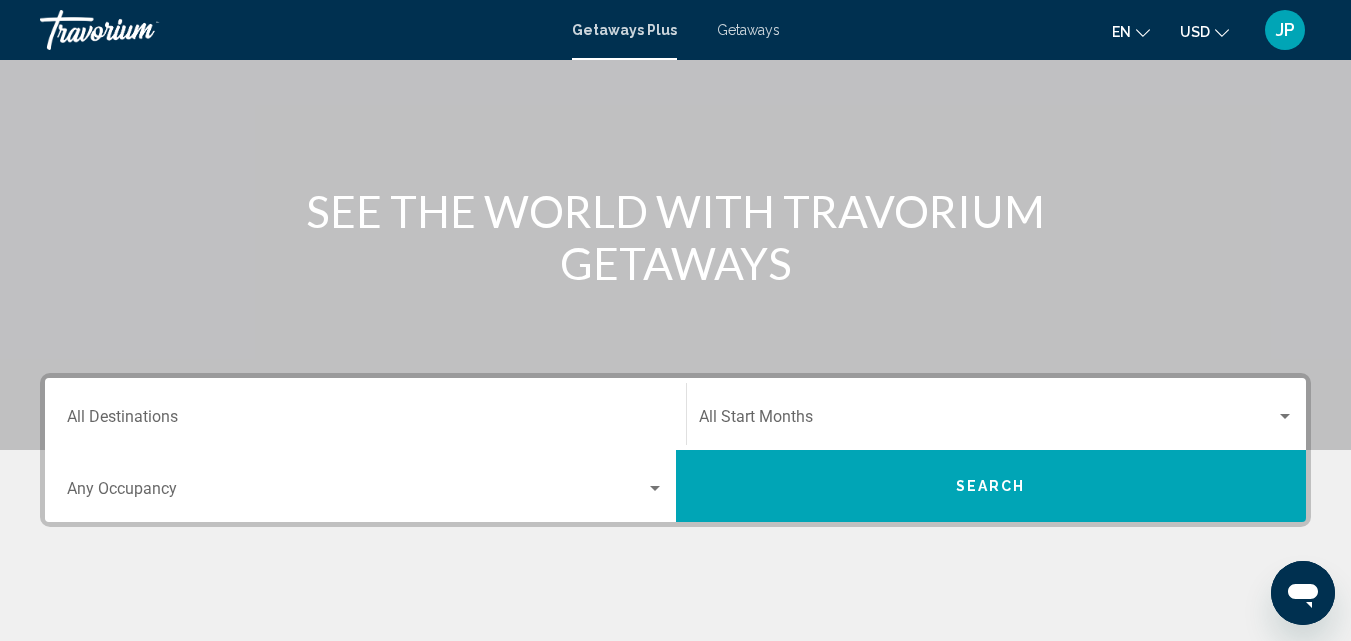 scroll, scrollTop: 182, scrollLeft: 0, axis: vertical 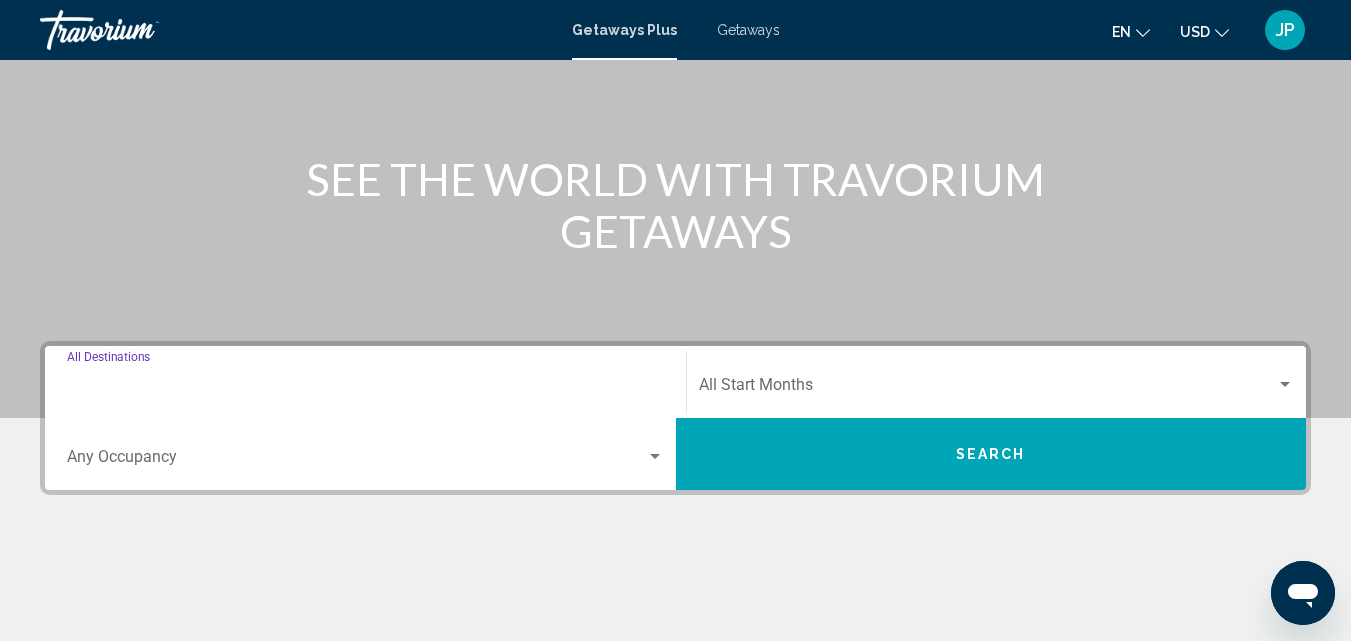 click on "Destination All Destinations" at bounding box center (365, 389) 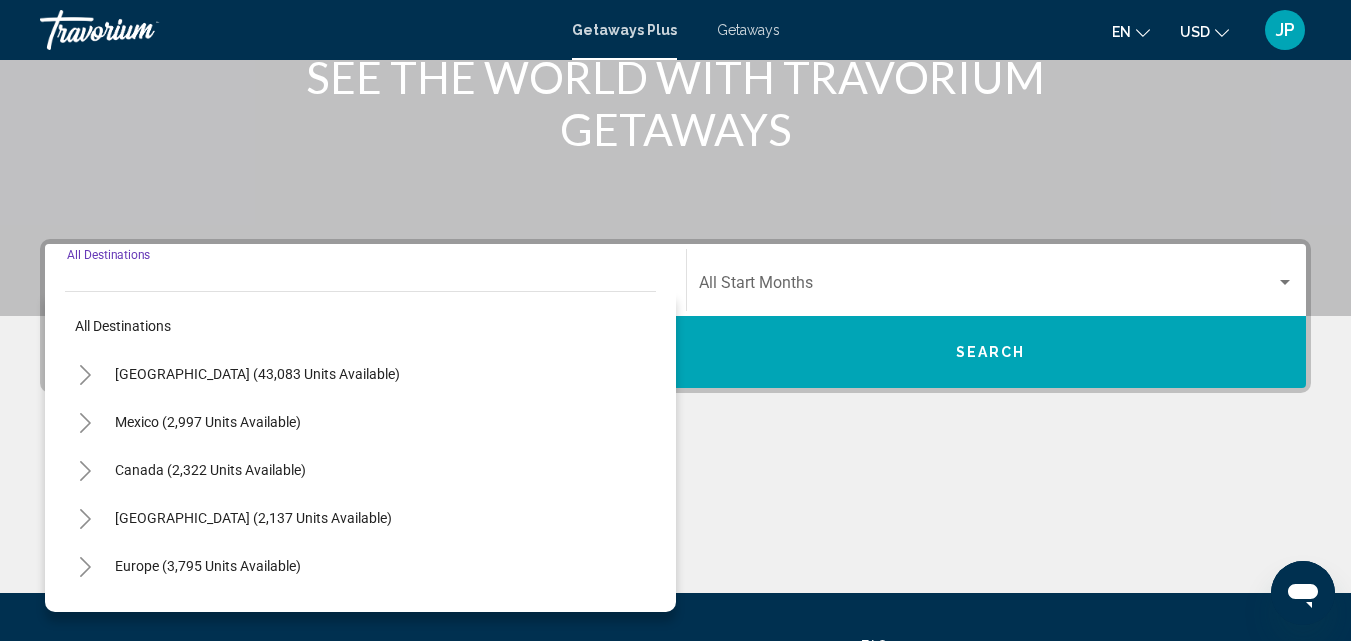scroll, scrollTop: 458, scrollLeft: 0, axis: vertical 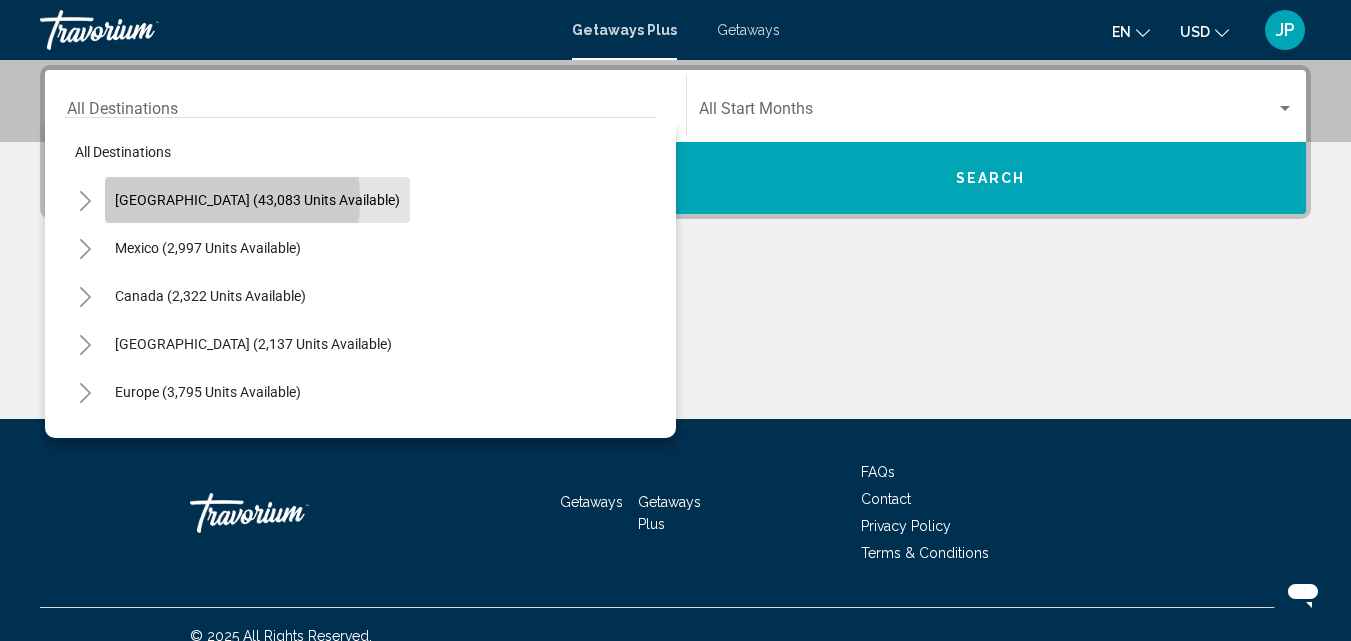 click on "[GEOGRAPHIC_DATA] (43,083 units available)" 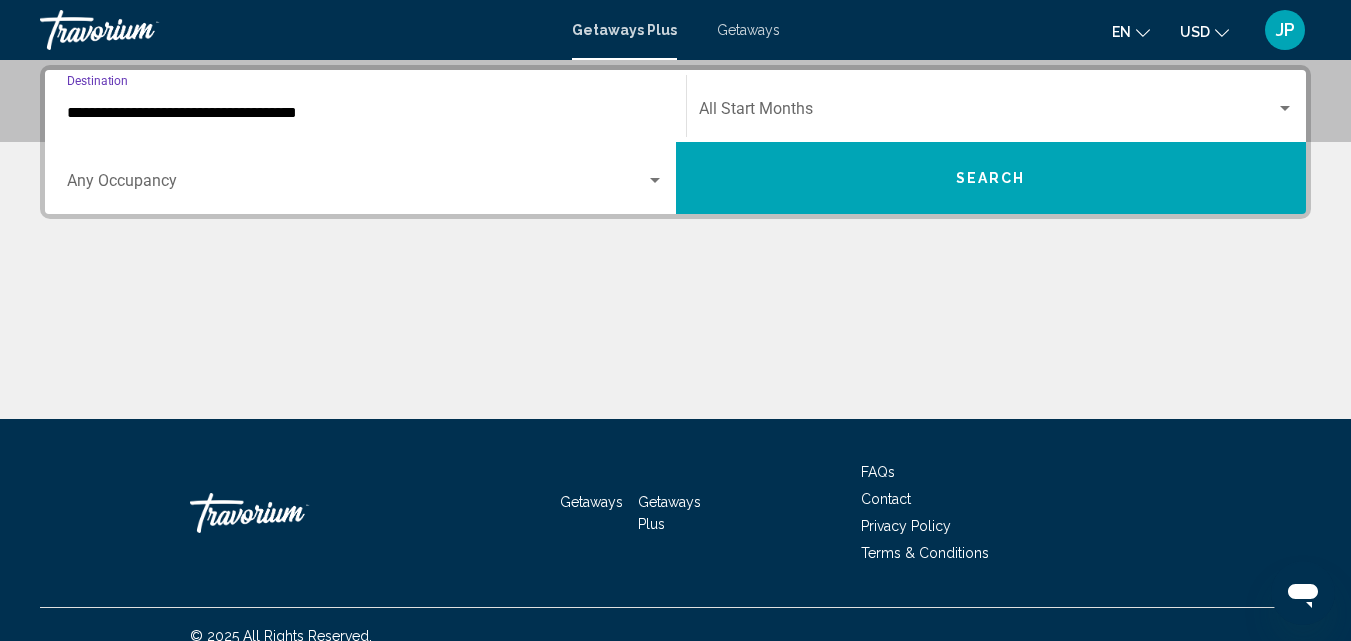 click on "**********" at bounding box center (365, 113) 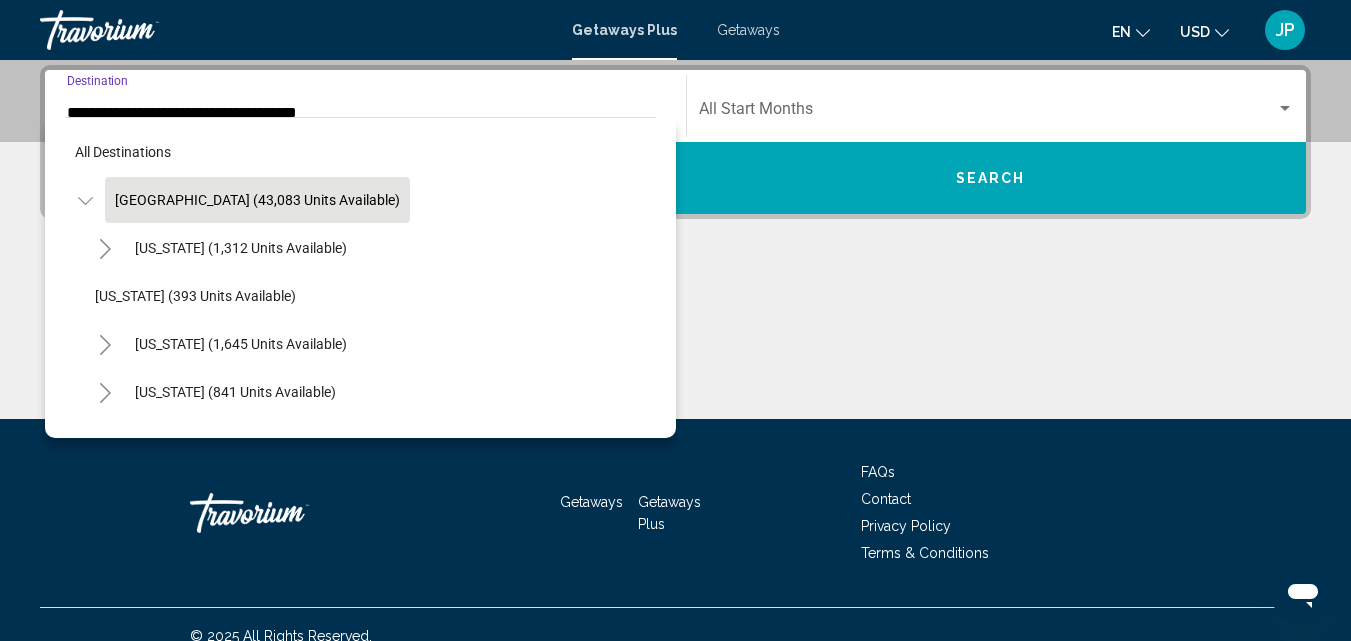 scroll, scrollTop: 338, scrollLeft: 0, axis: vertical 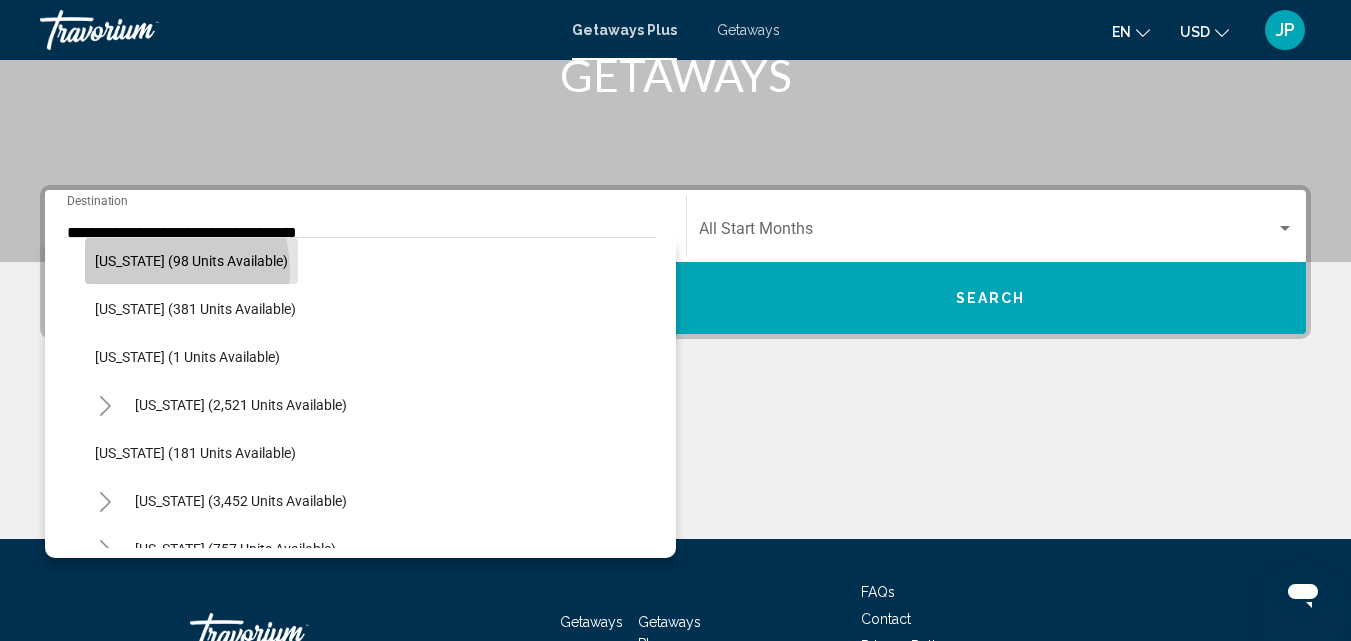 click on "[US_STATE] (98 units available)" 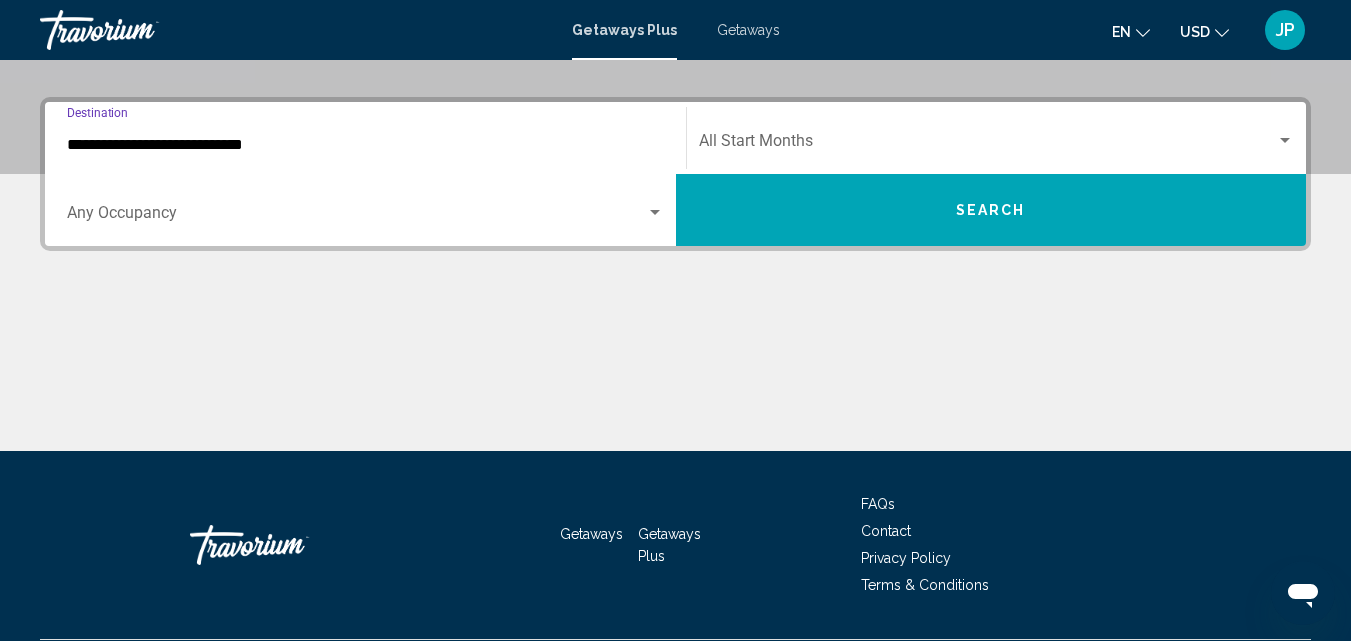 scroll, scrollTop: 458, scrollLeft: 0, axis: vertical 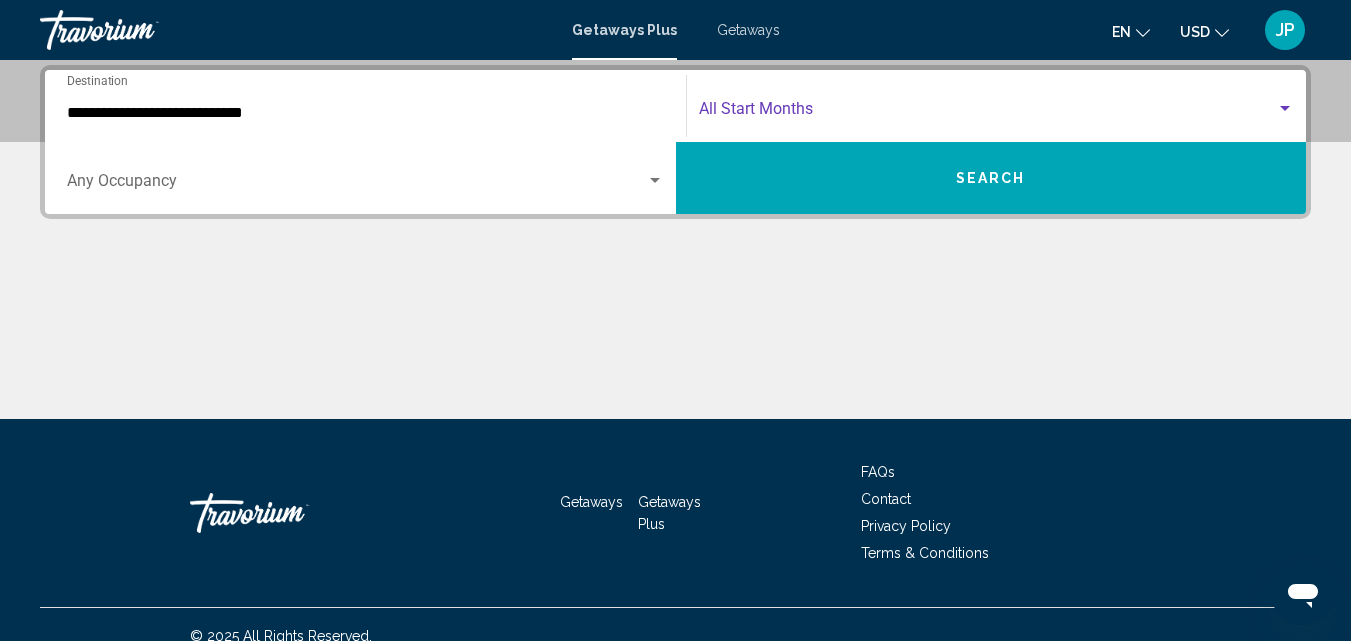 click at bounding box center [988, 113] 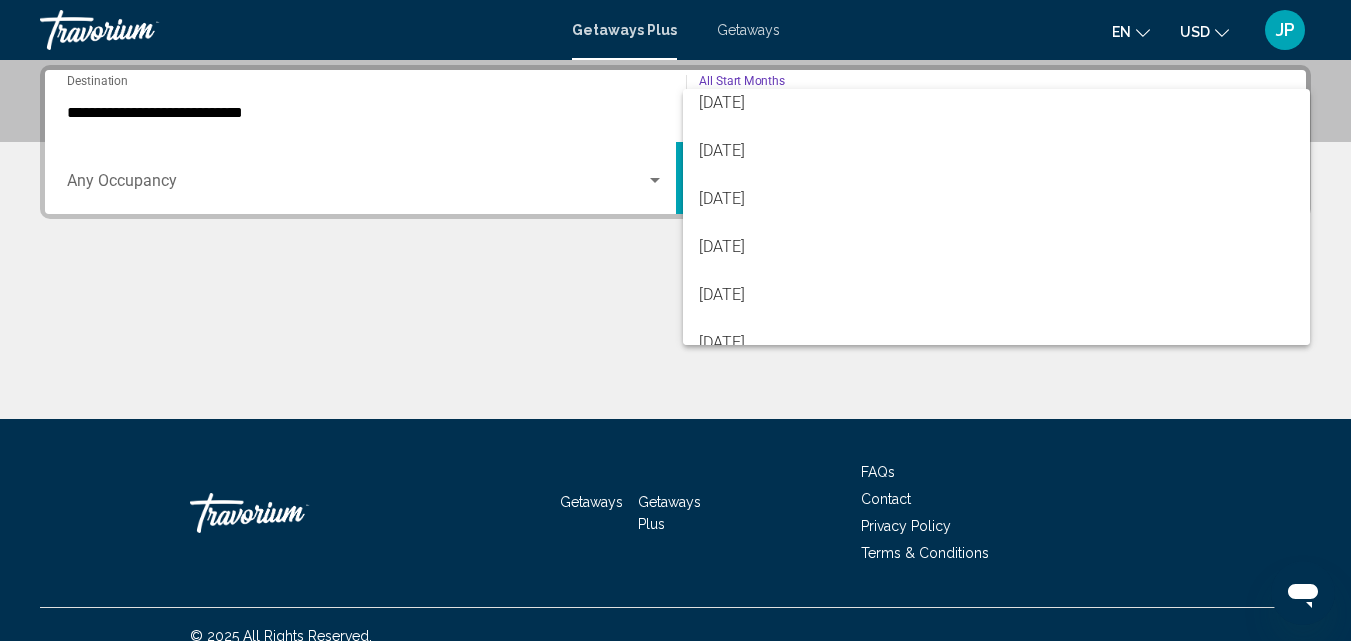 scroll, scrollTop: 0, scrollLeft: 0, axis: both 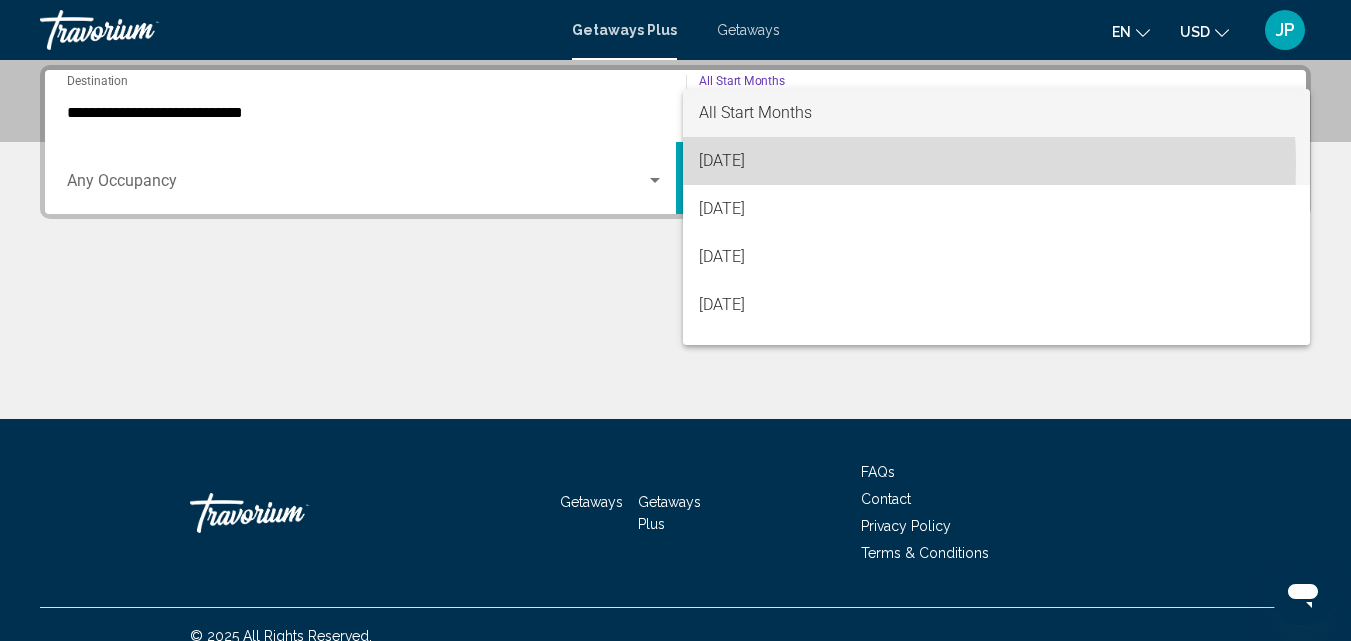click on "[DATE]" at bounding box center [997, 161] 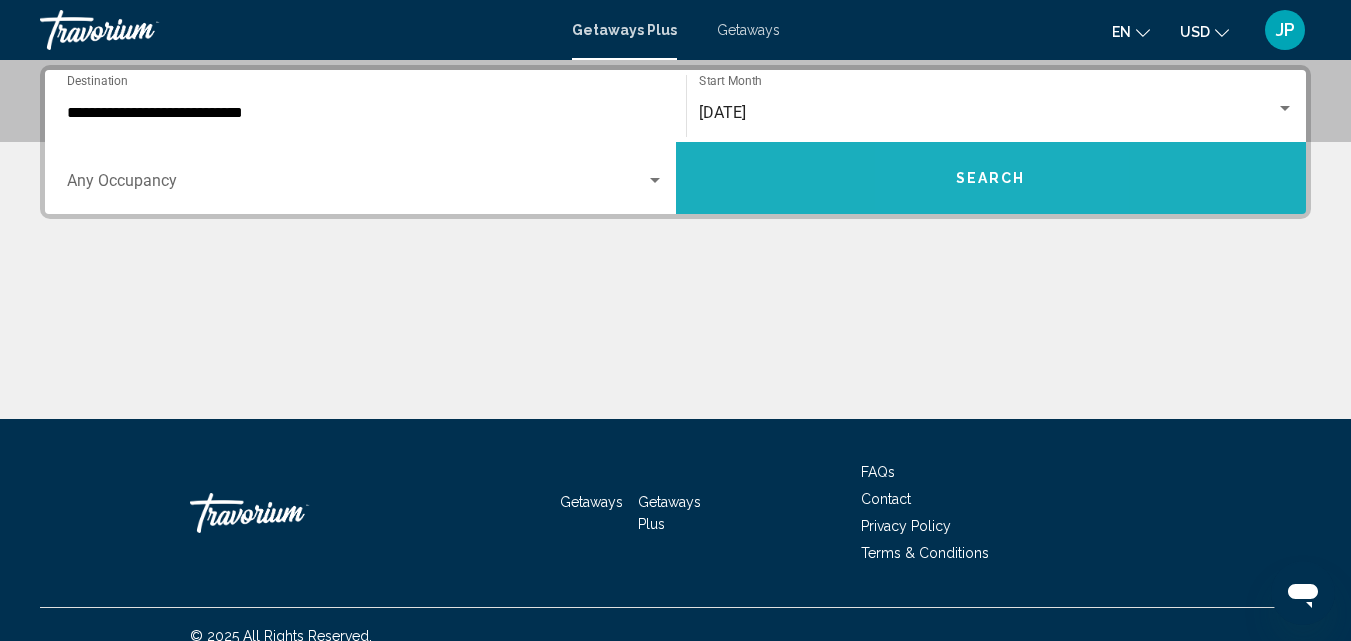 click on "Search" at bounding box center [991, 179] 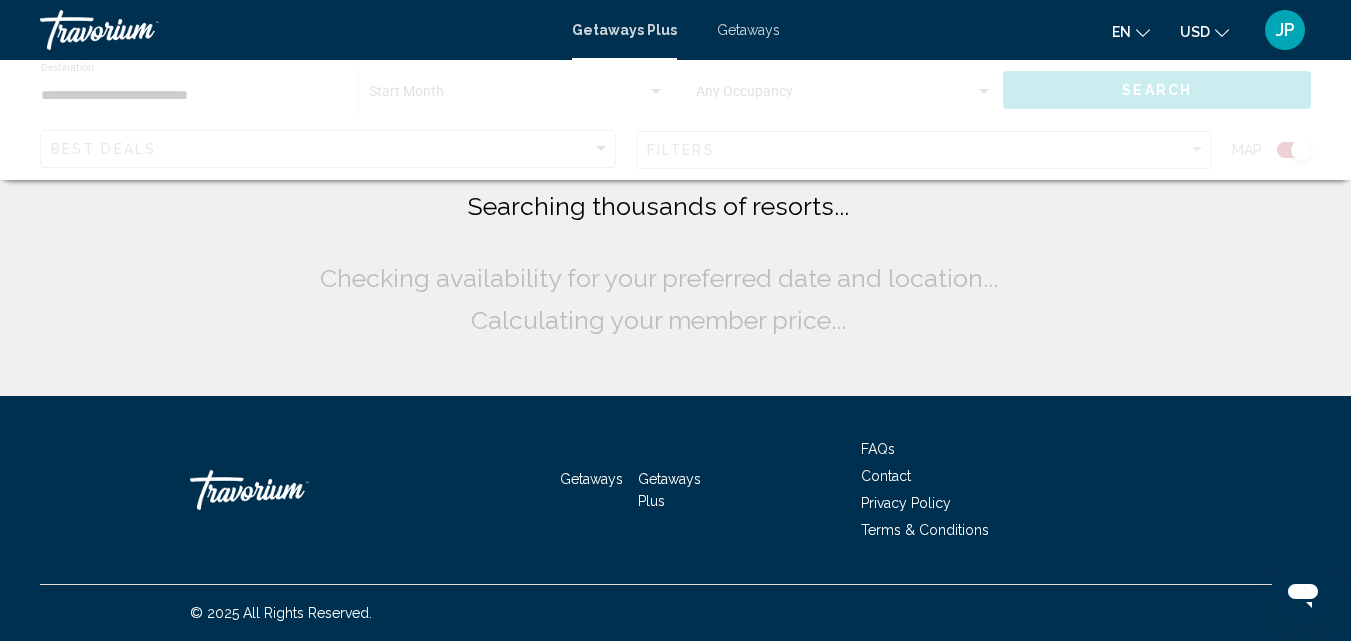 scroll, scrollTop: 0, scrollLeft: 0, axis: both 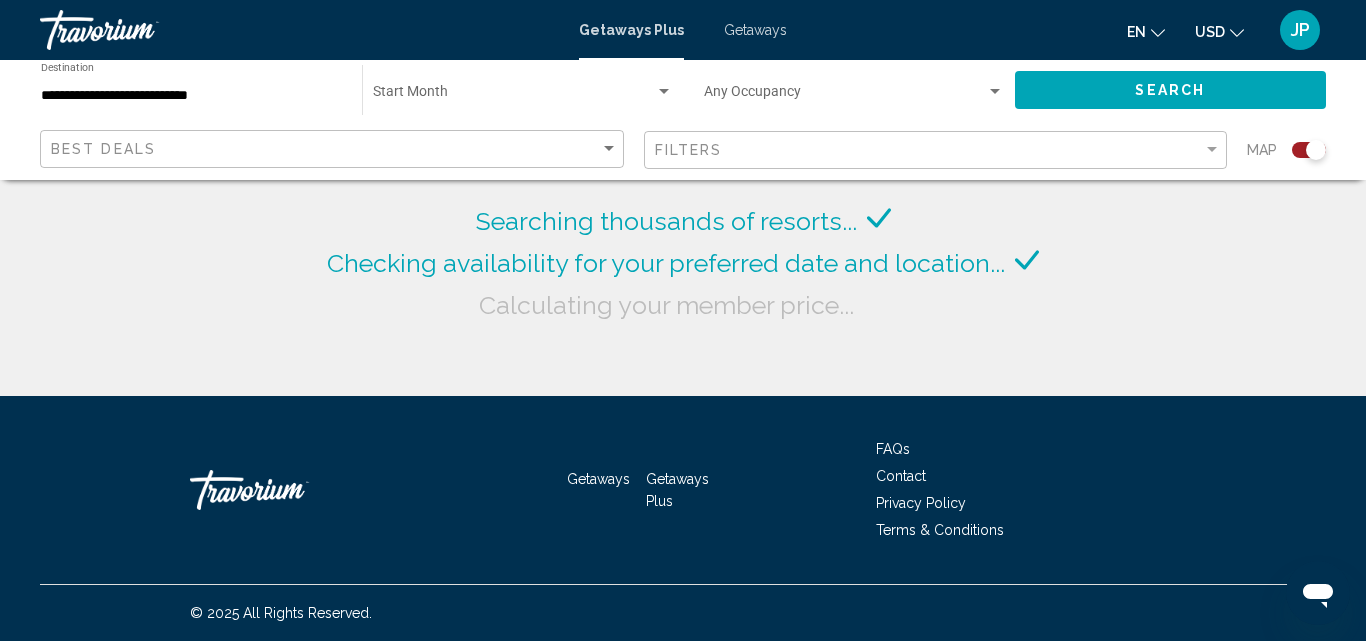 click on "Best Deals Filters Map" 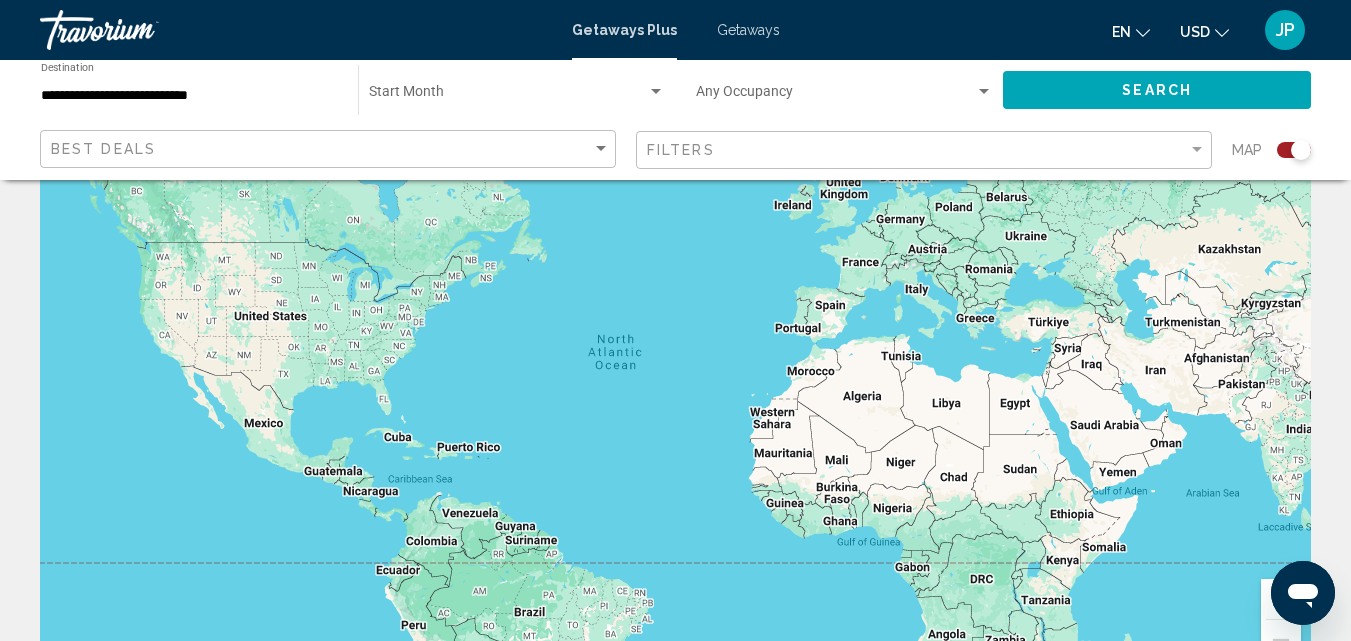 scroll, scrollTop: 0, scrollLeft: 0, axis: both 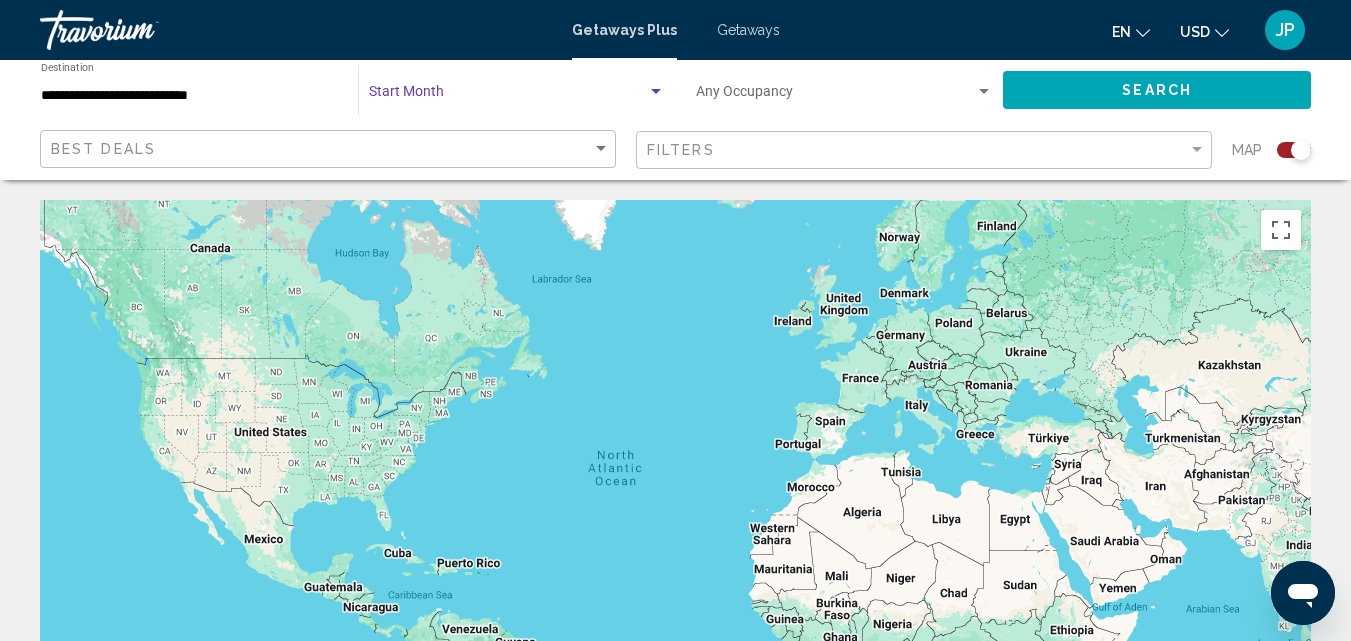 click at bounding box center (656, 92) 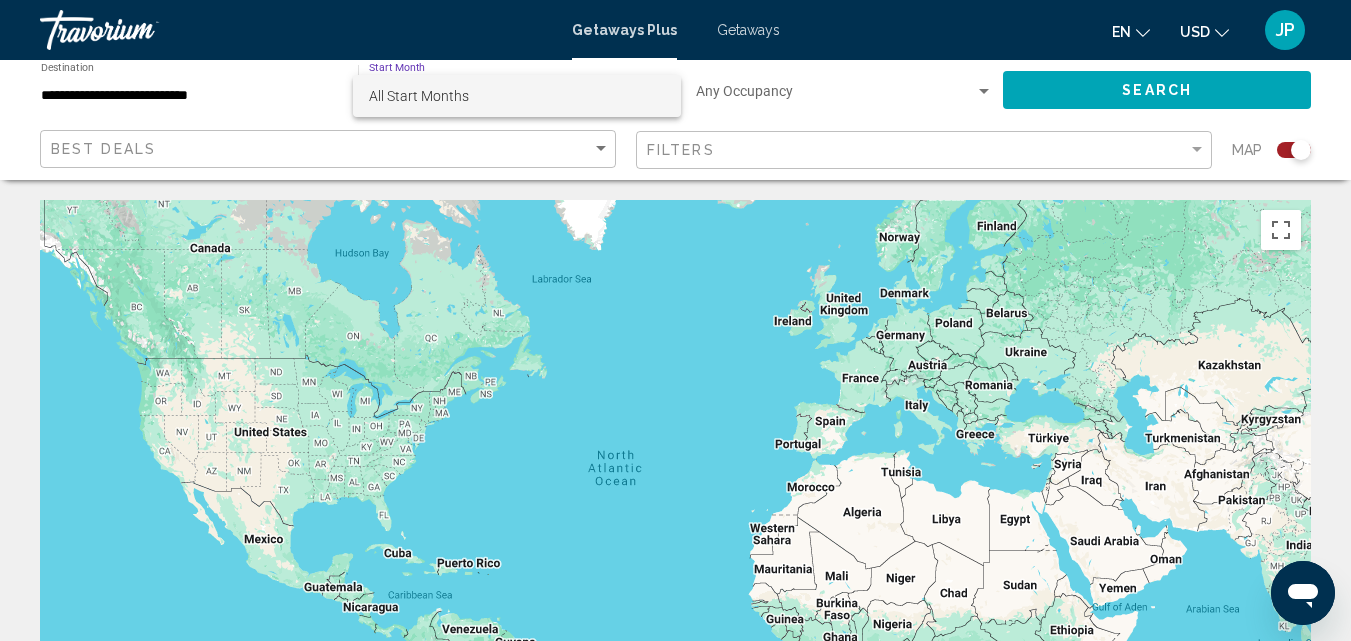 click on "All Start Months" at bounding box center (517, 96) 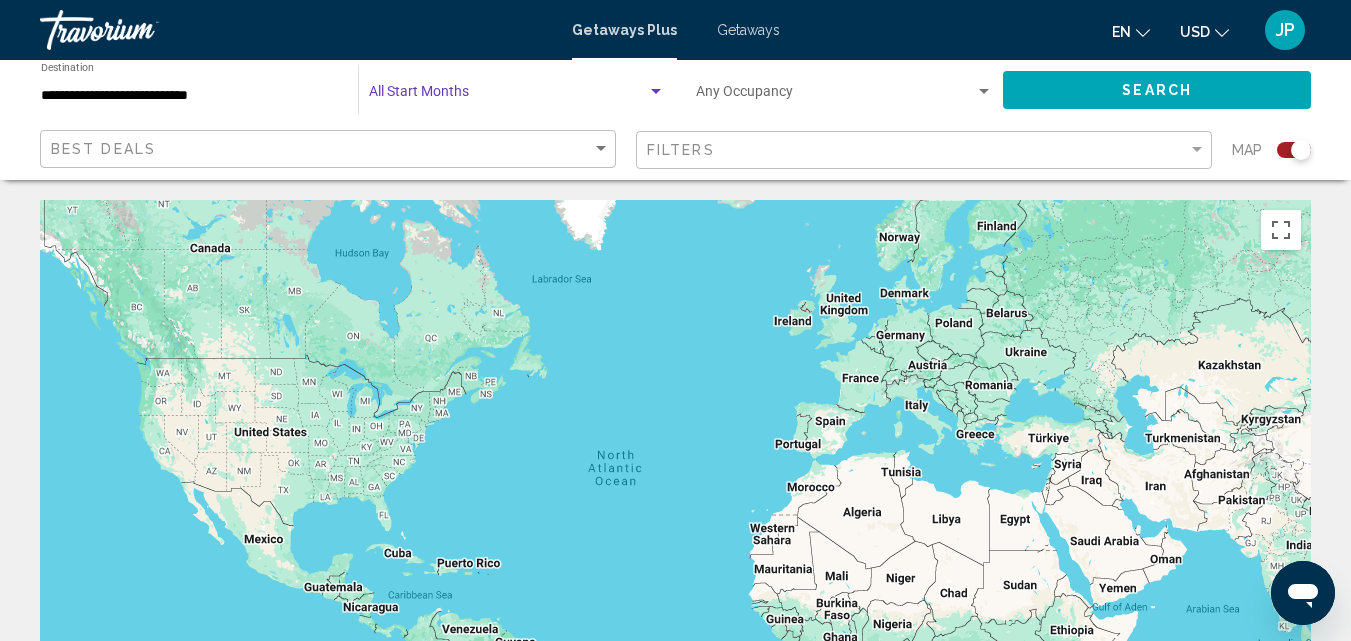 click at bounding box center [508, 96] 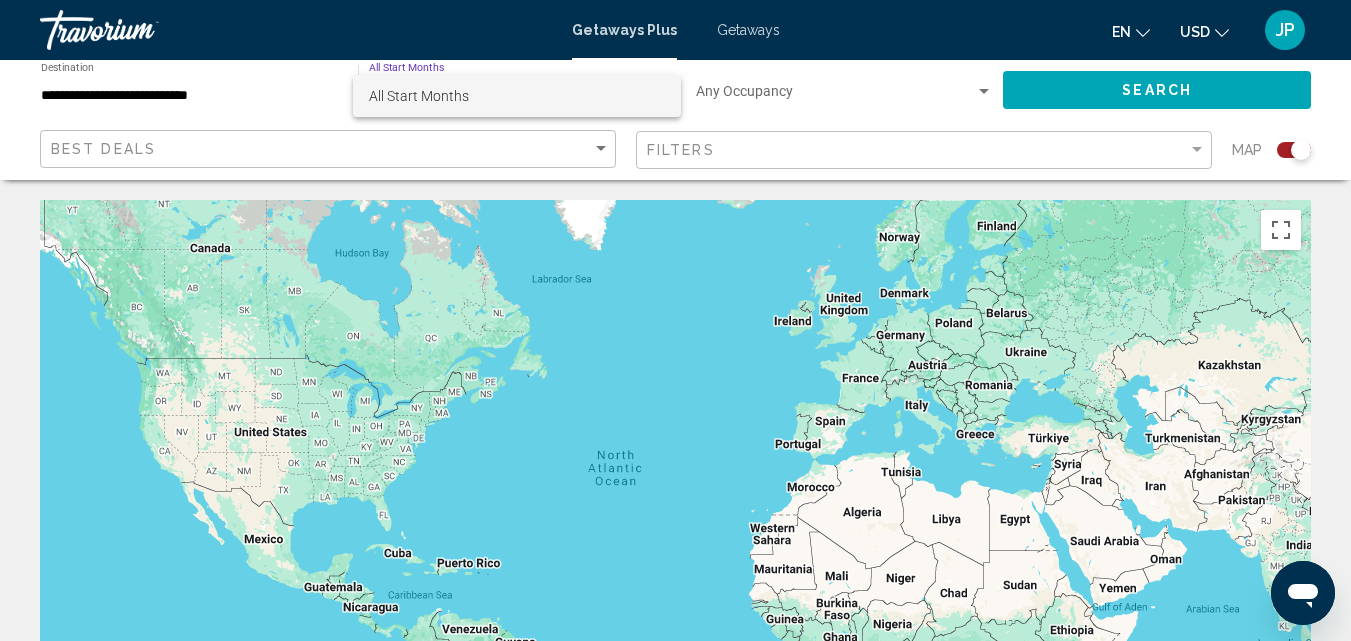 click at bounding box center (675, 320) 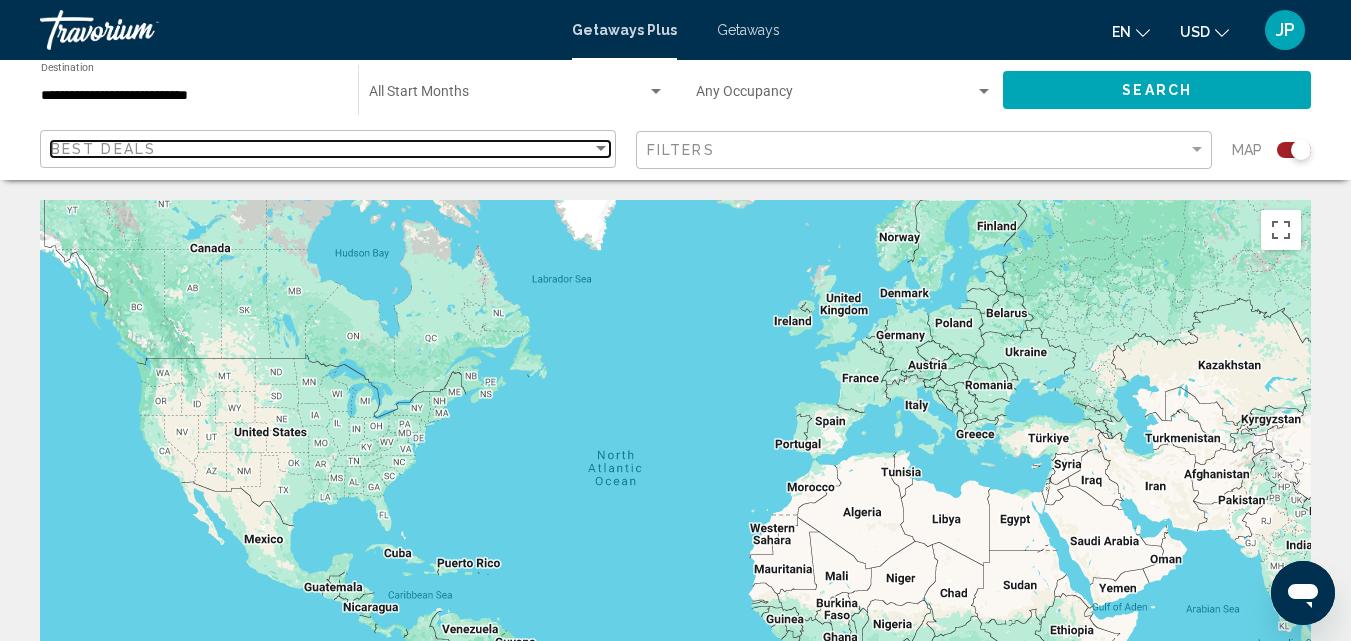 click on "Best Deals" at bounding box center [321, 149] 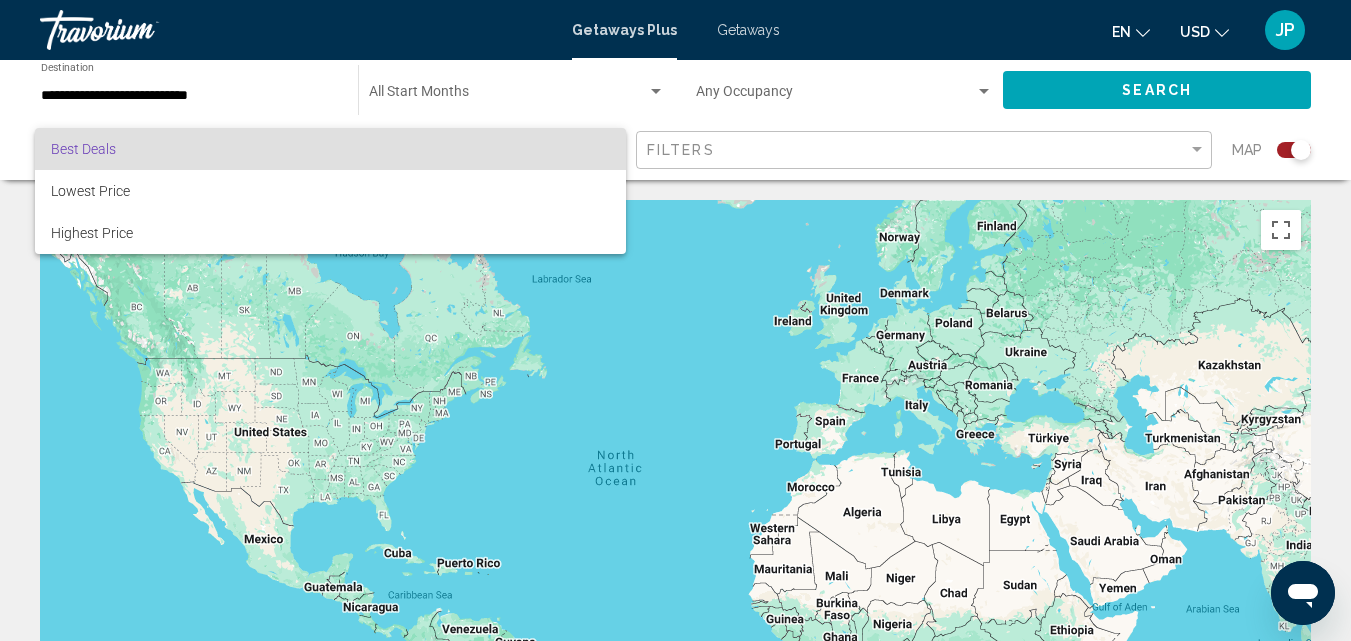 click at bounding box center [675, 320] 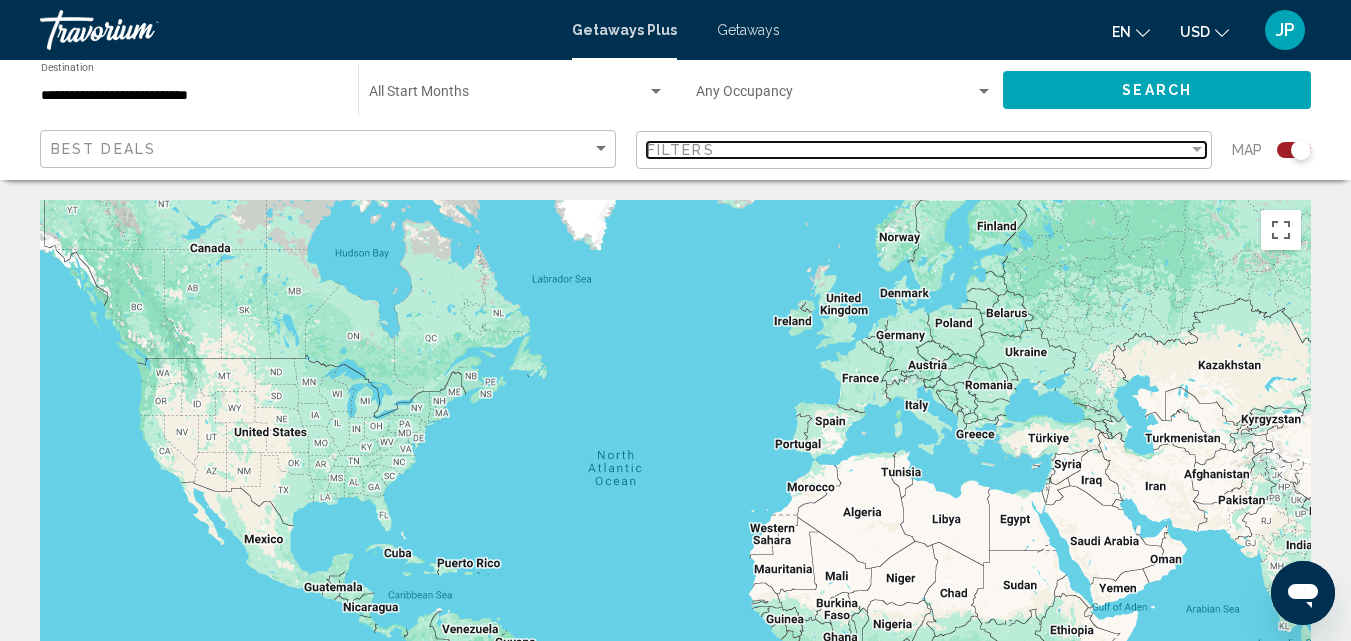 click on "Filters" at bounding box center (917, 150) 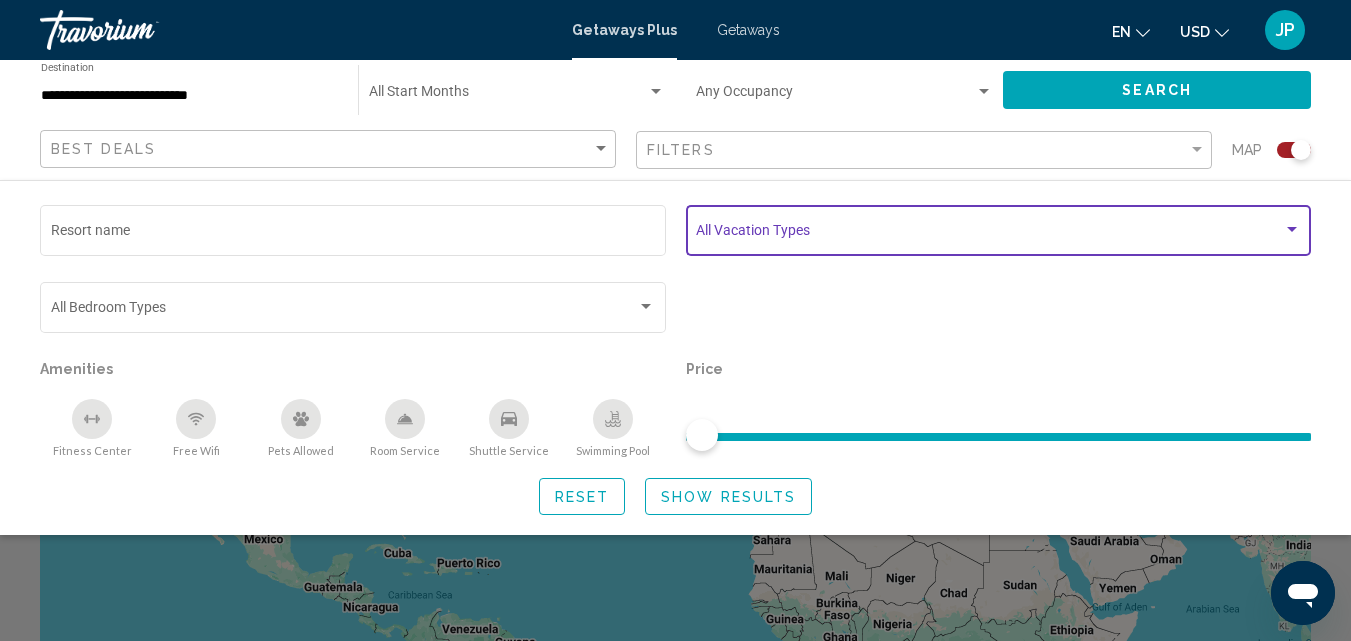 click at bounding box center [1292, 229] 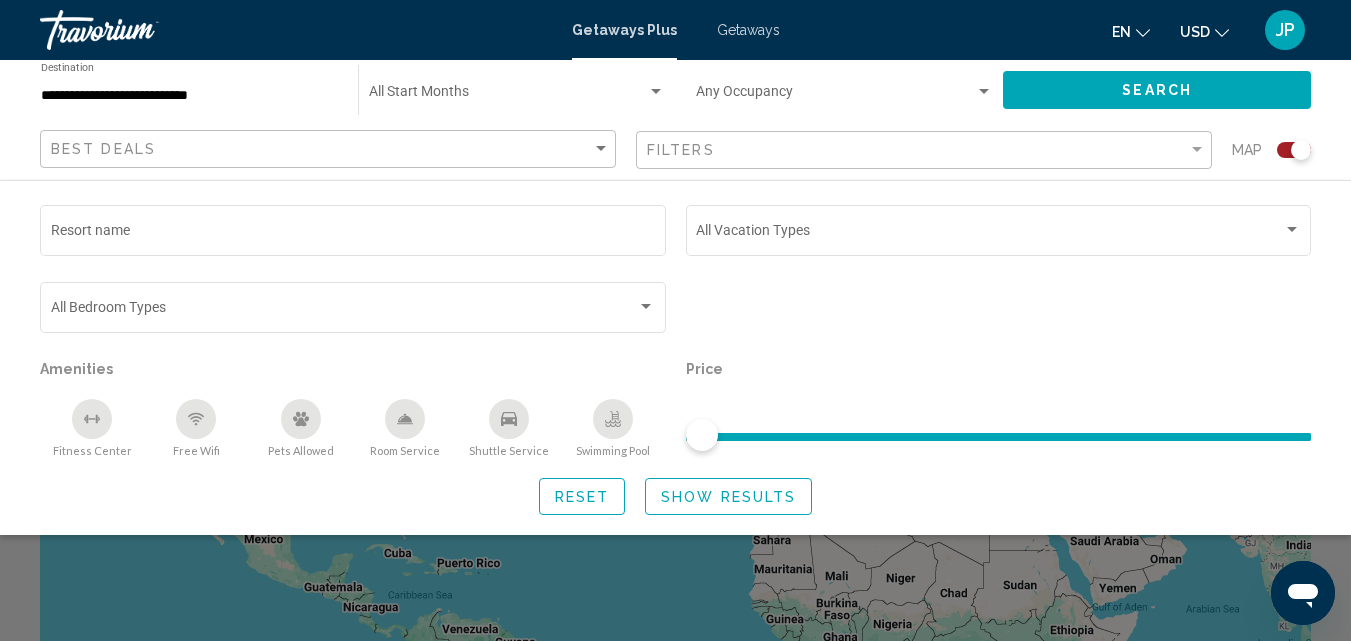 drag, startPoint x: 703, startPoint y: 436, endPoint x: 753, endPoint y: 433, distance: 50.08992 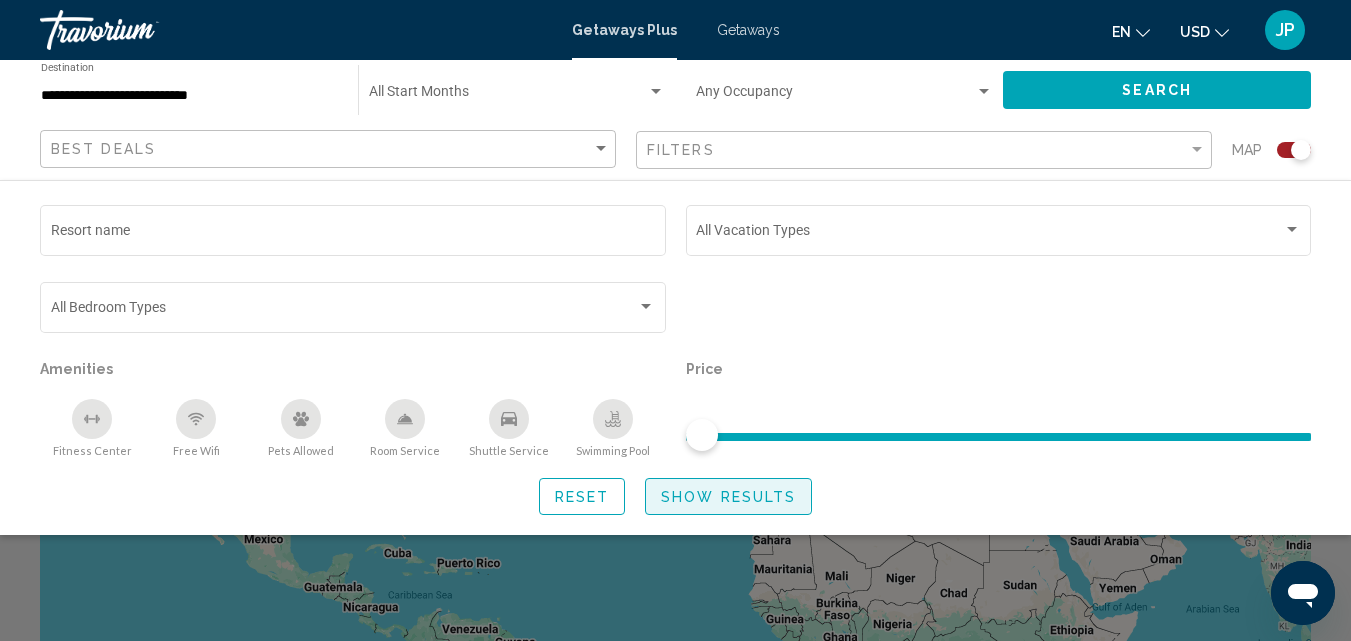 click on "Show Results" 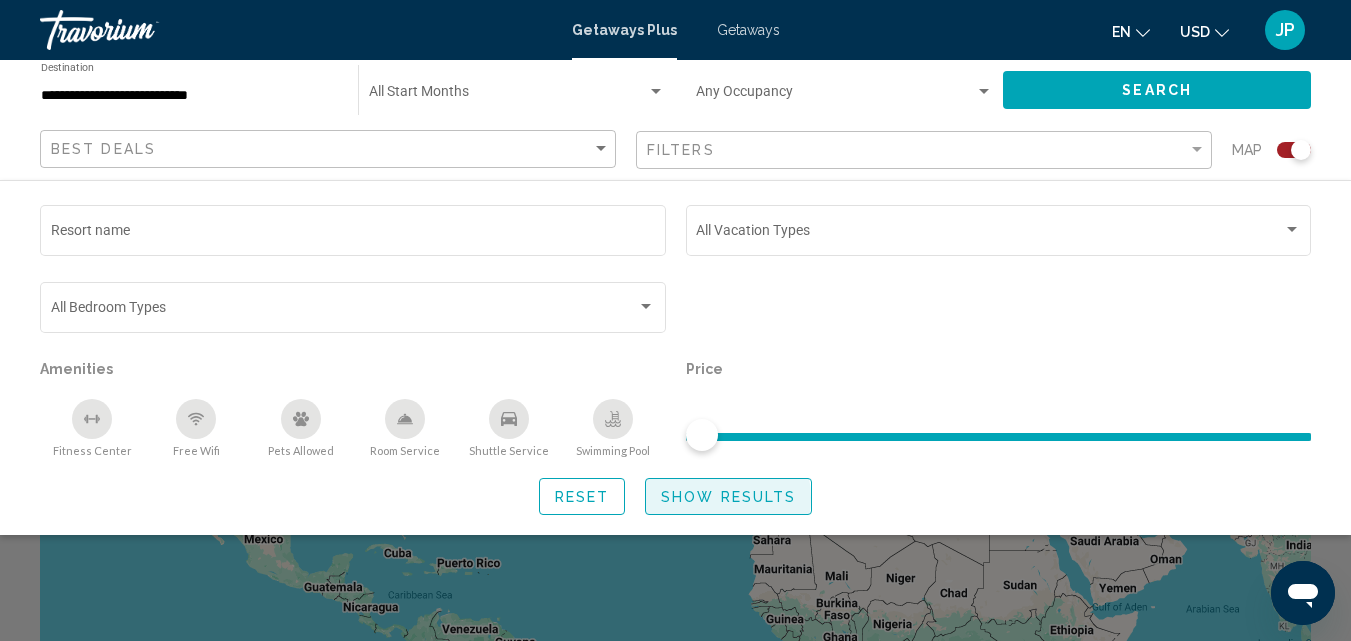 click on "Show Results" 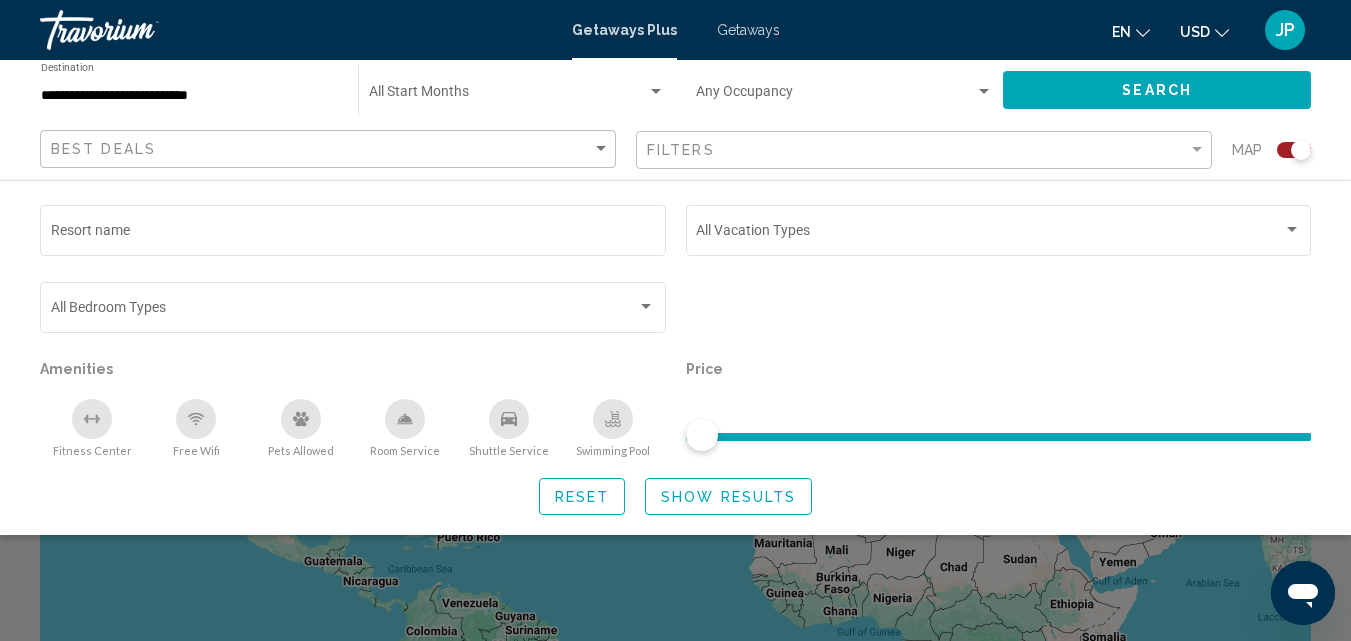 scroll, scrollTop: 13, scrollLeft: 0, axis: vertical 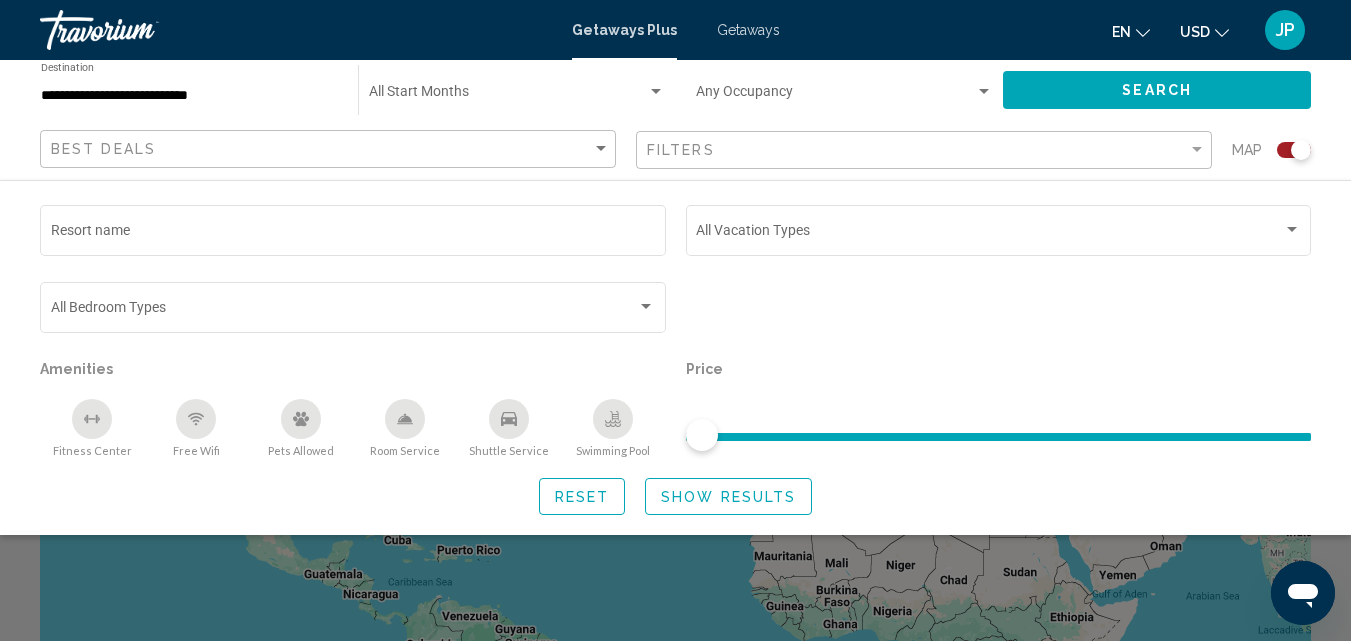 click 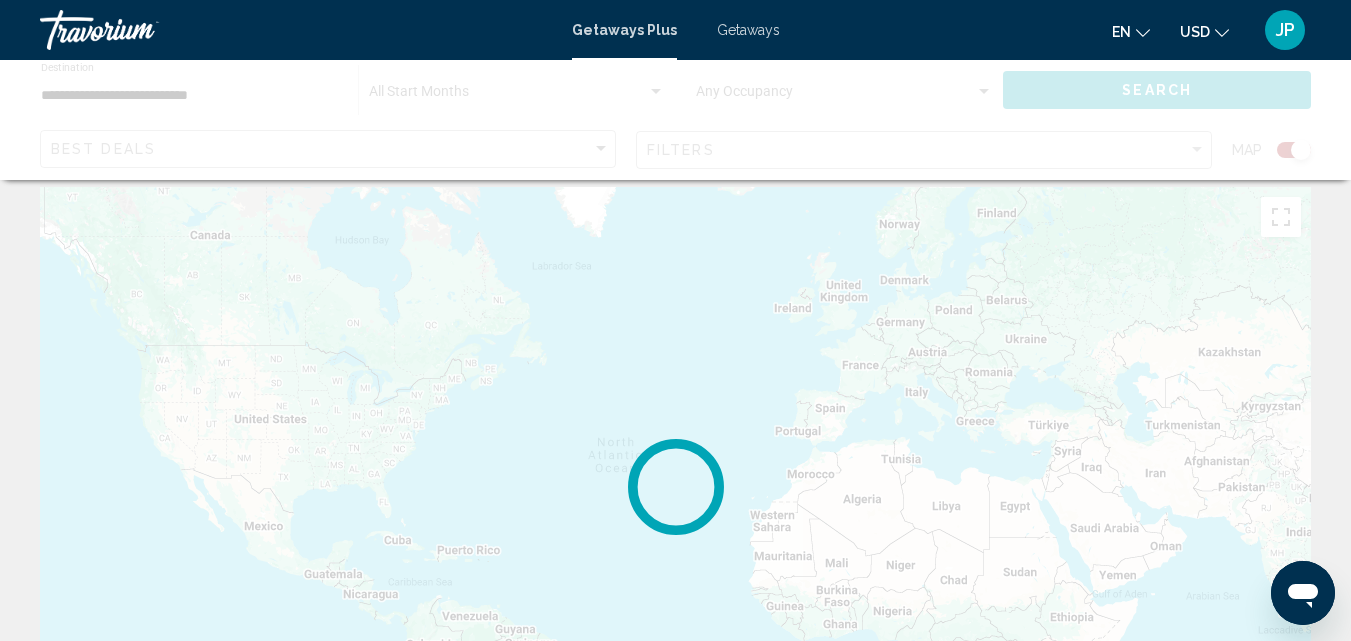 scroll, scrollTop: 0, scrollLeft: 0, axis: both 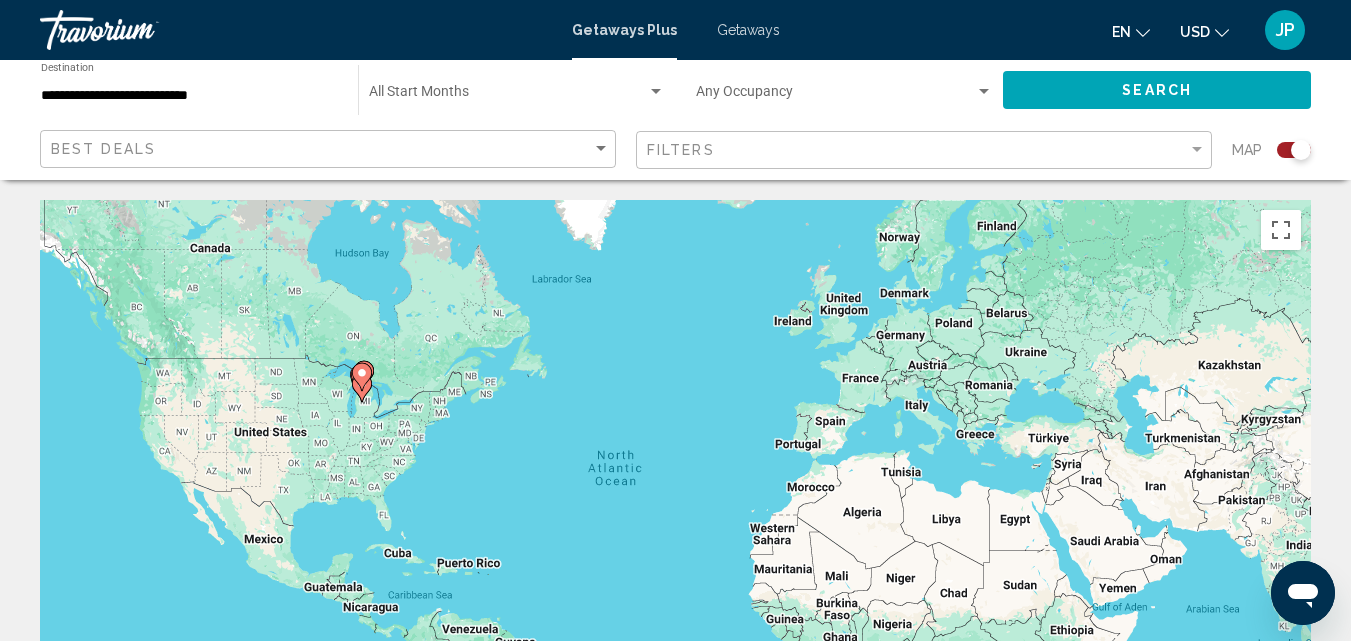 click 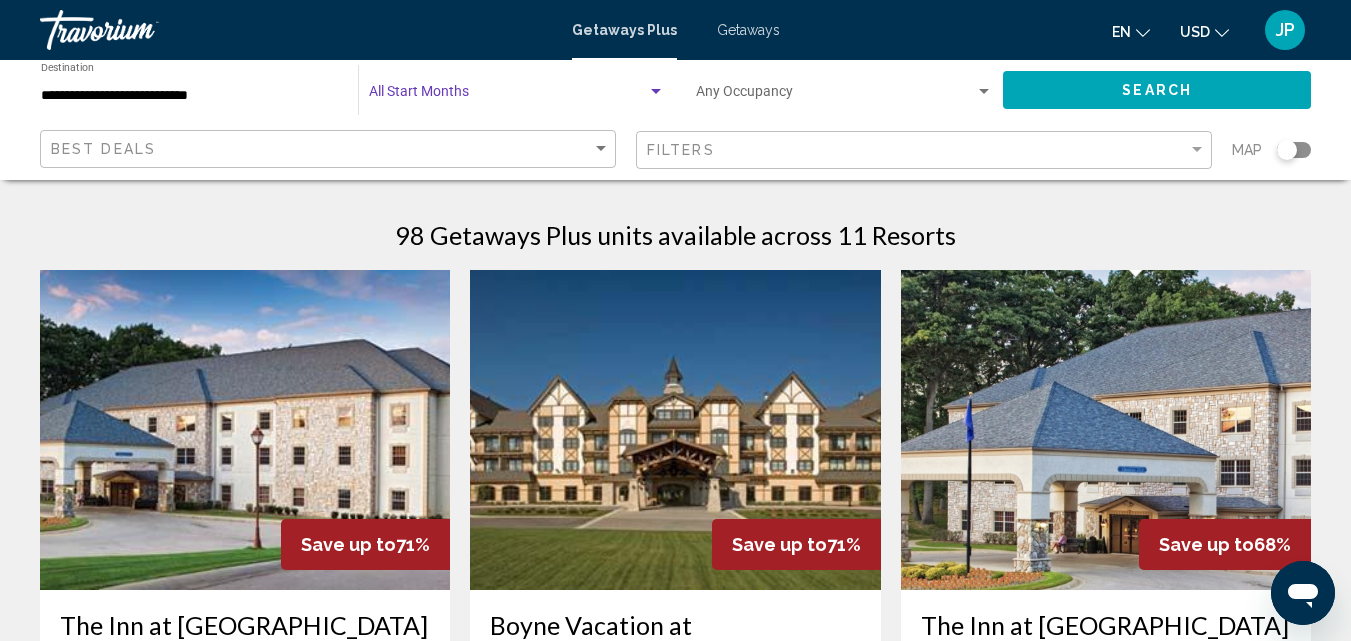 click at bounding box center (508, 96) 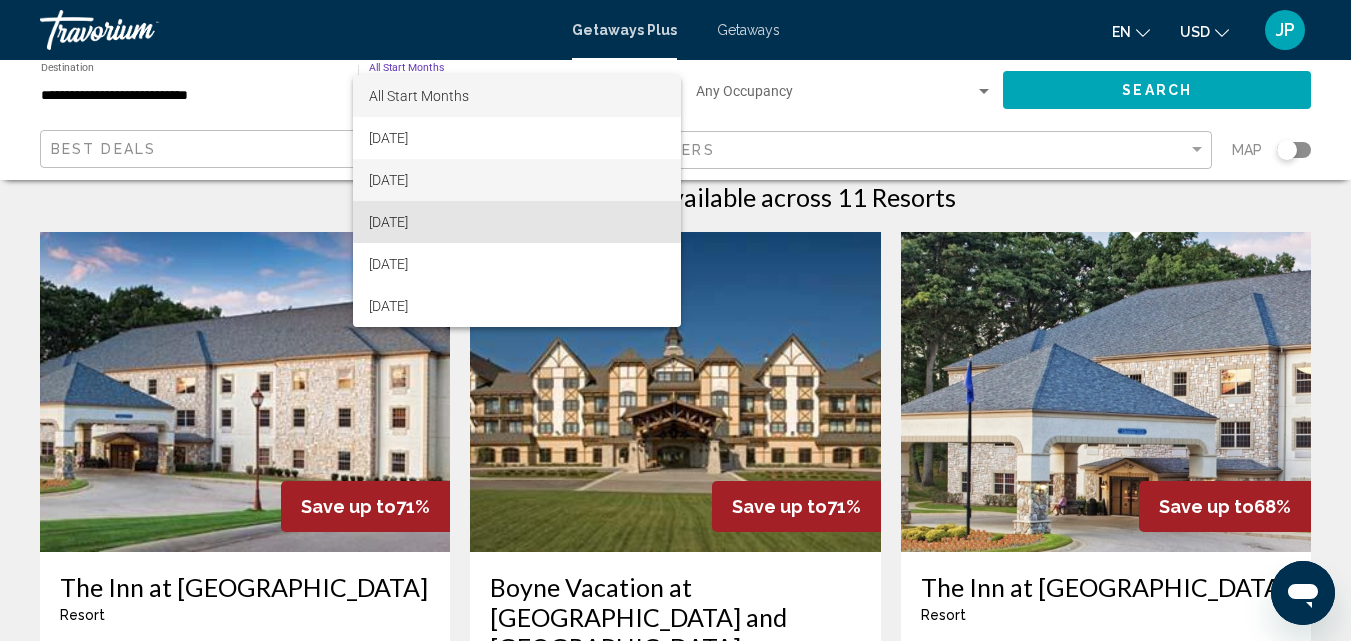 scroll, scrollTop: 0, scrollLeft: 0, axis: both 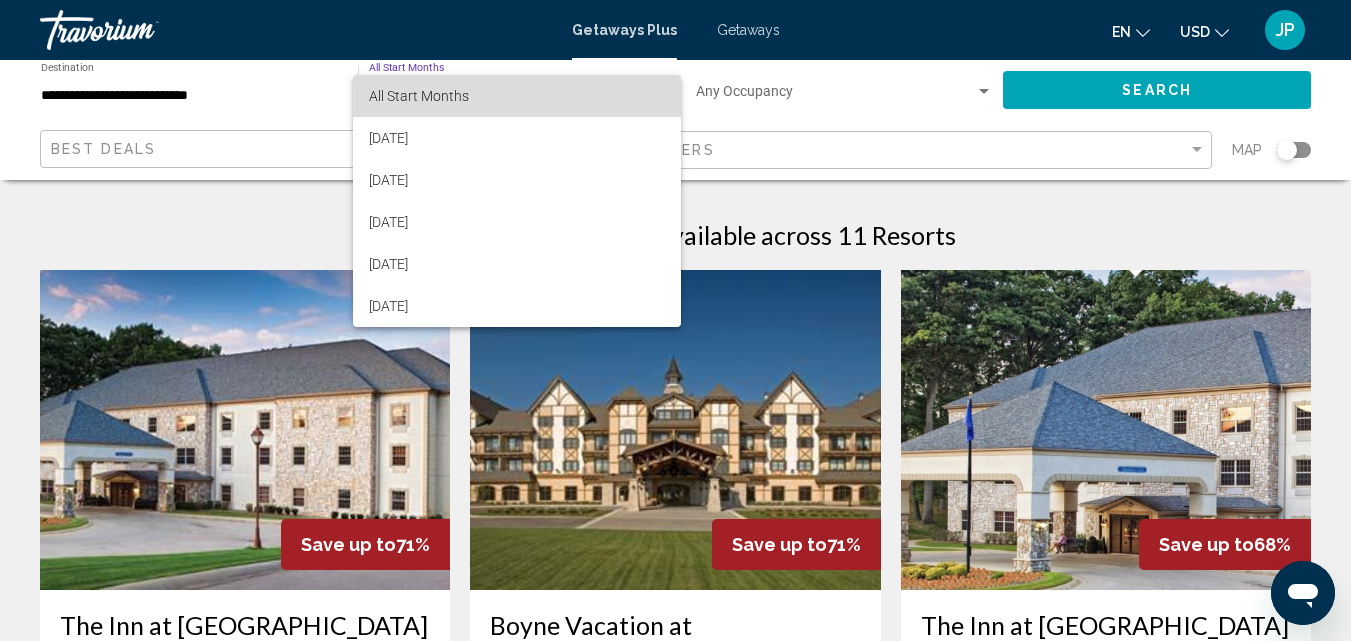 click on "All Start Months" at bounding box center [419, 96] 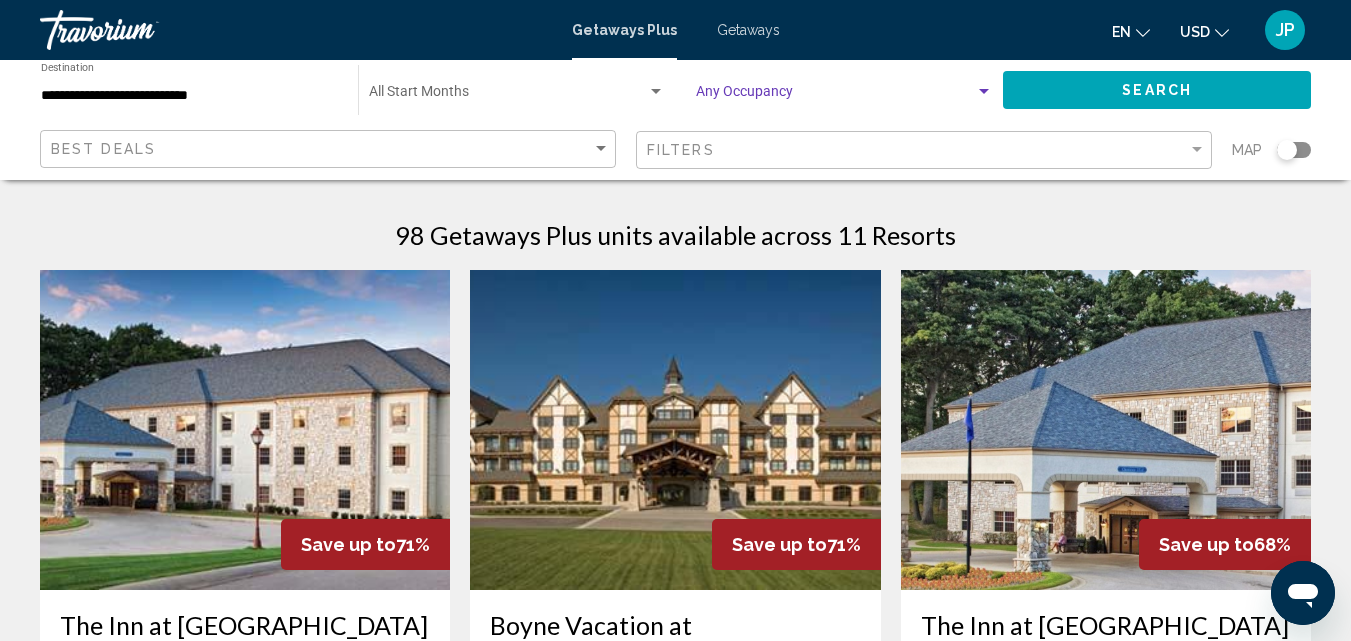 click at bounding box center (835, 96) 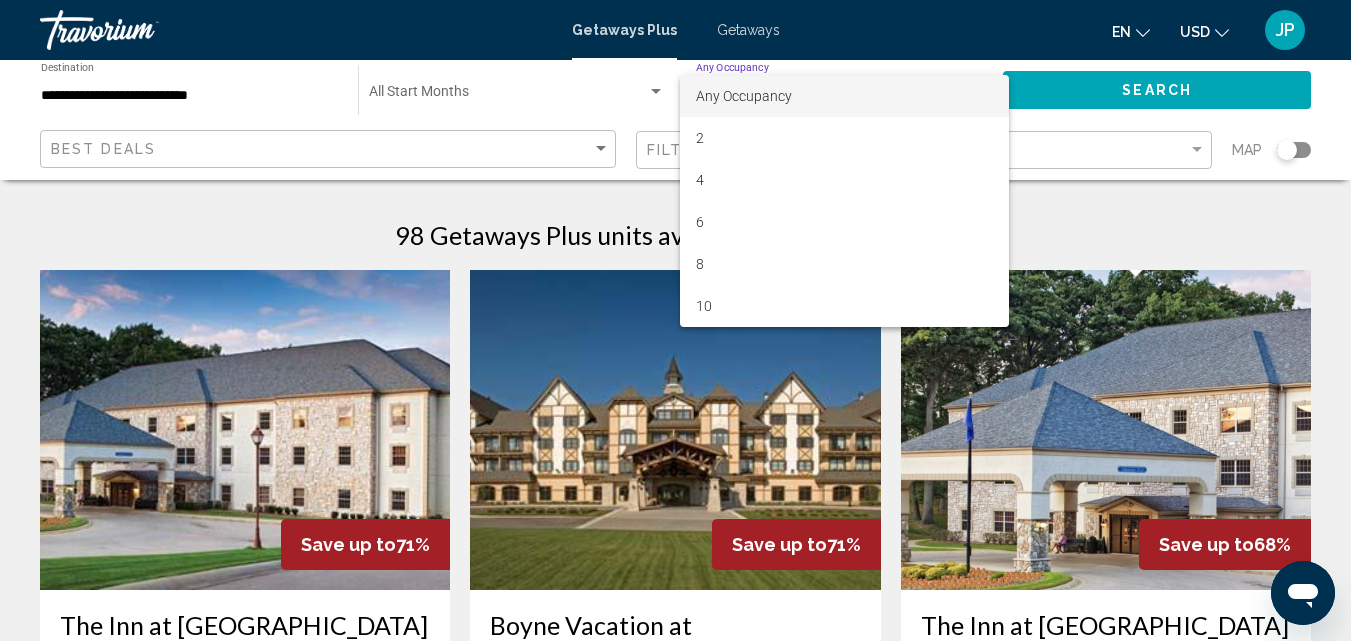 click at bounding box center [675, 320] 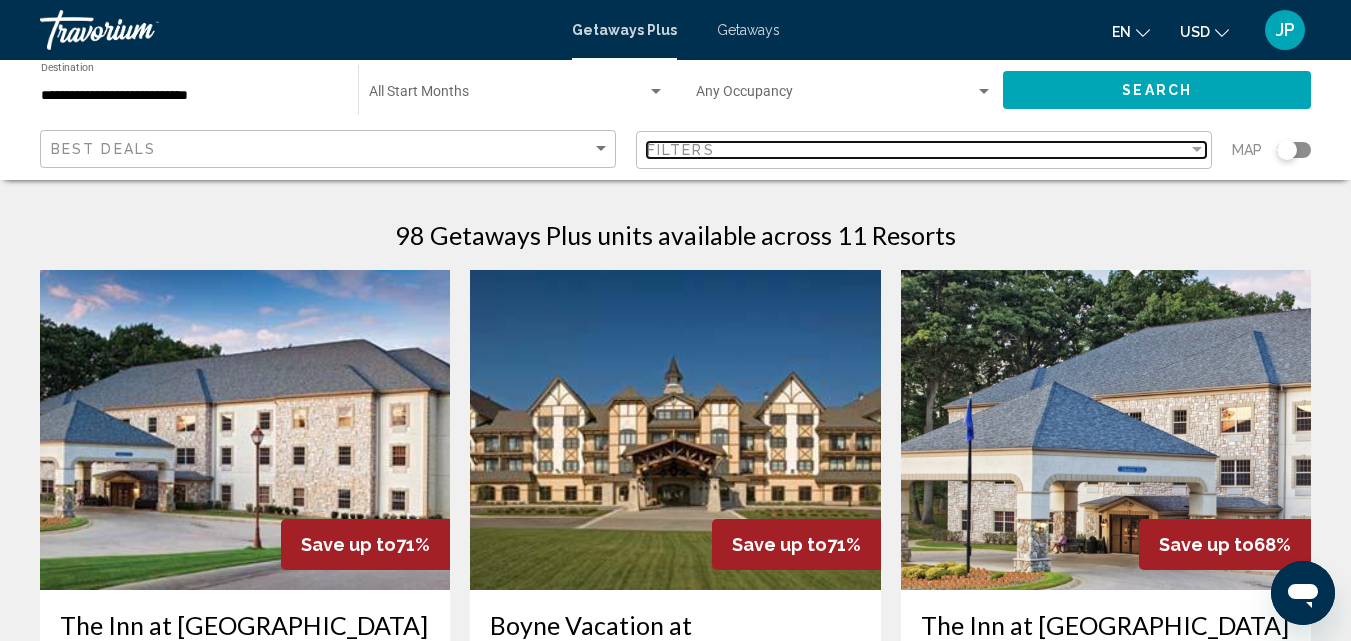 click on "Filters" at bounding box center (917, 150) 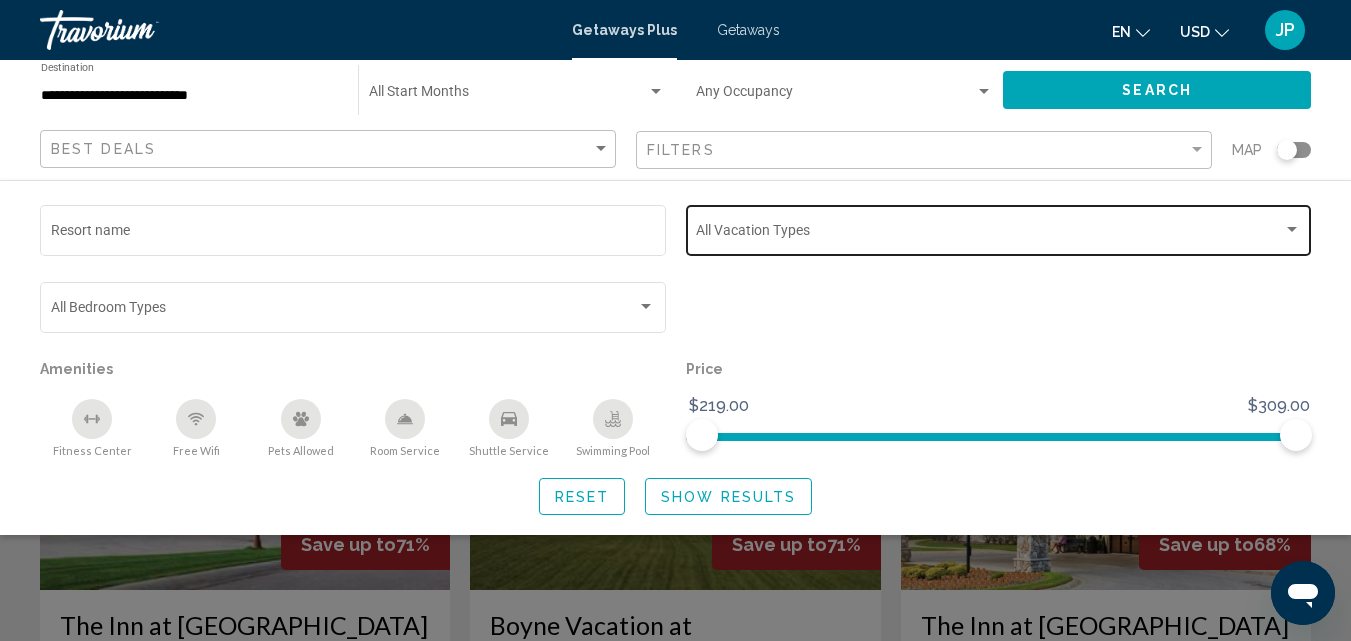 click at bounding box center [989, 234] 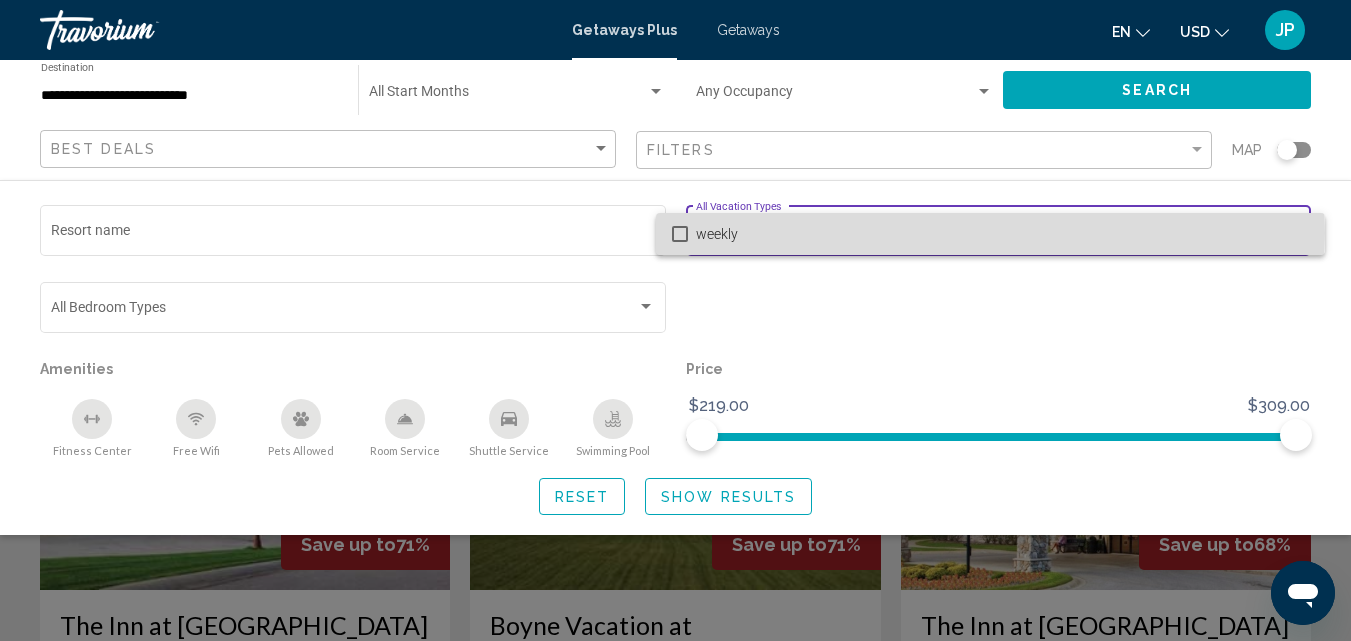 click at bounding box center (680, 234) 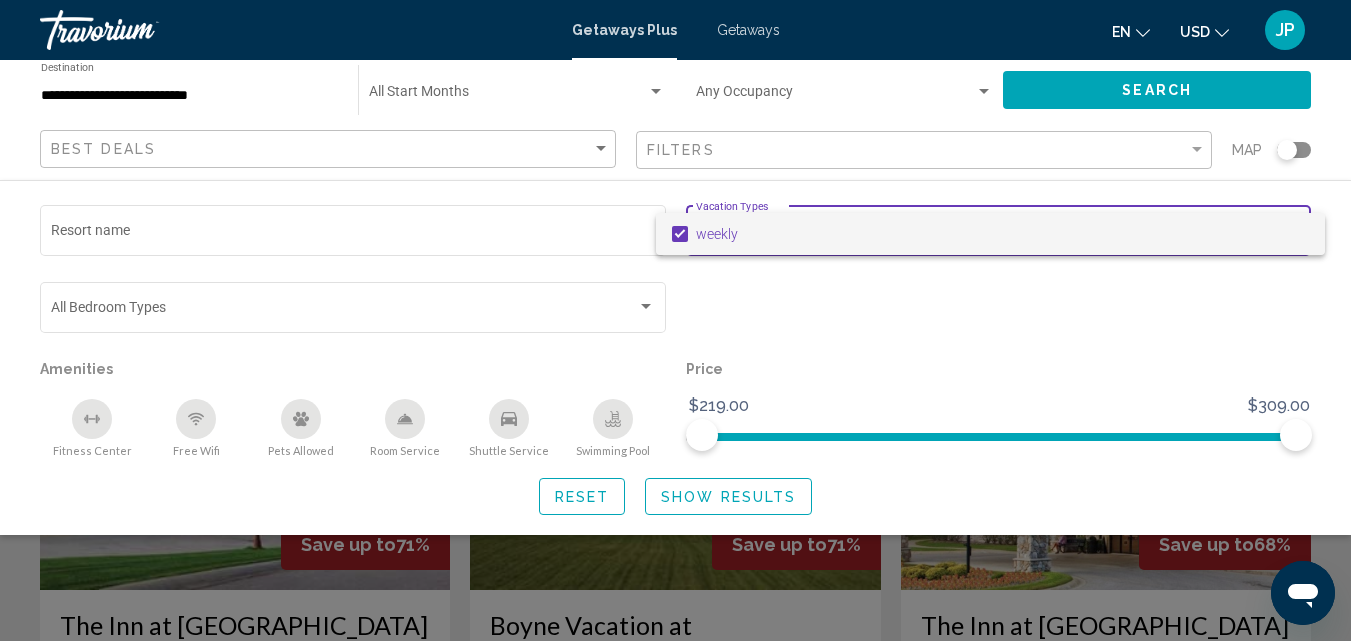 click at bounding box center (675, 320) 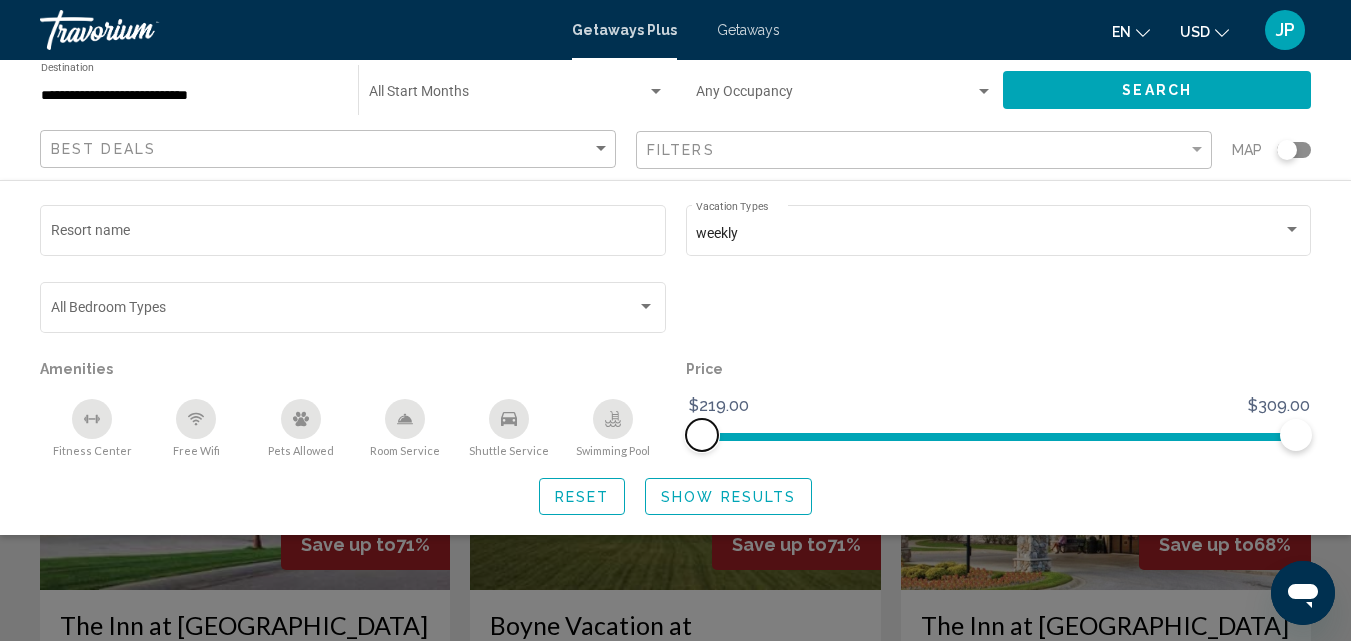 drag, startPoint x: 702, startPoint y: 435, endPoint x: 677, endPoint y: 427, distance: 26.24881 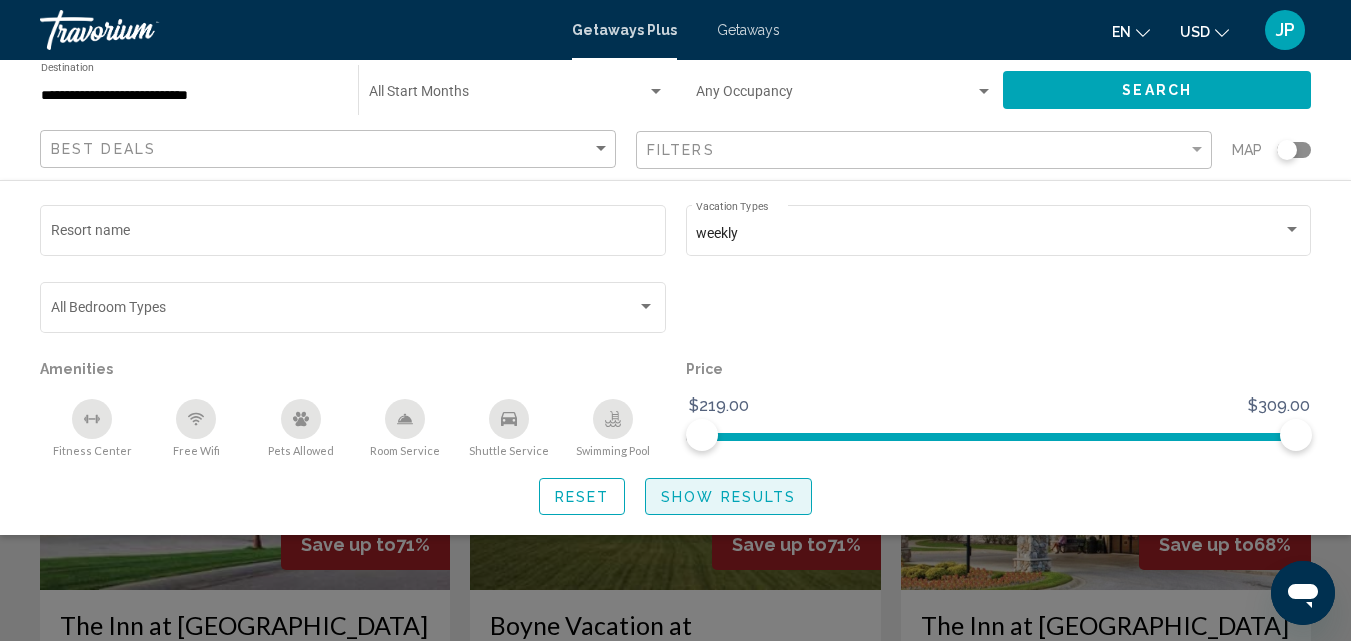 click on "Show Results" 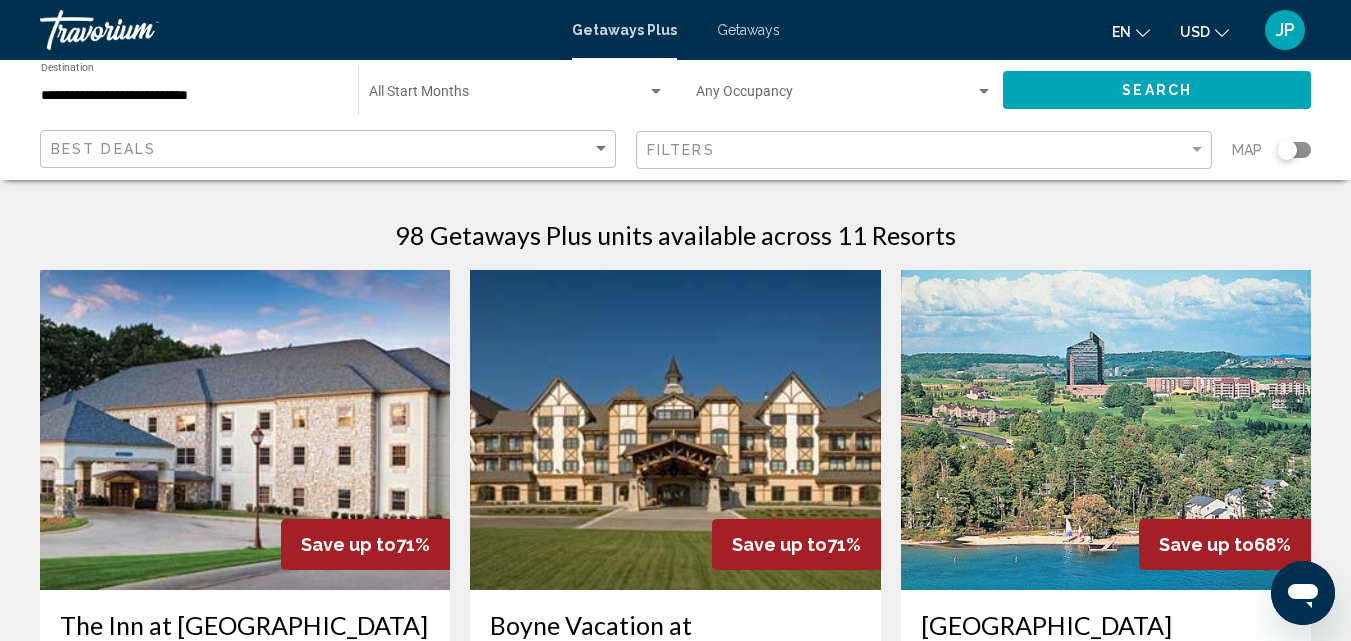 click on "Getaways" at bounding box center (748, 30) 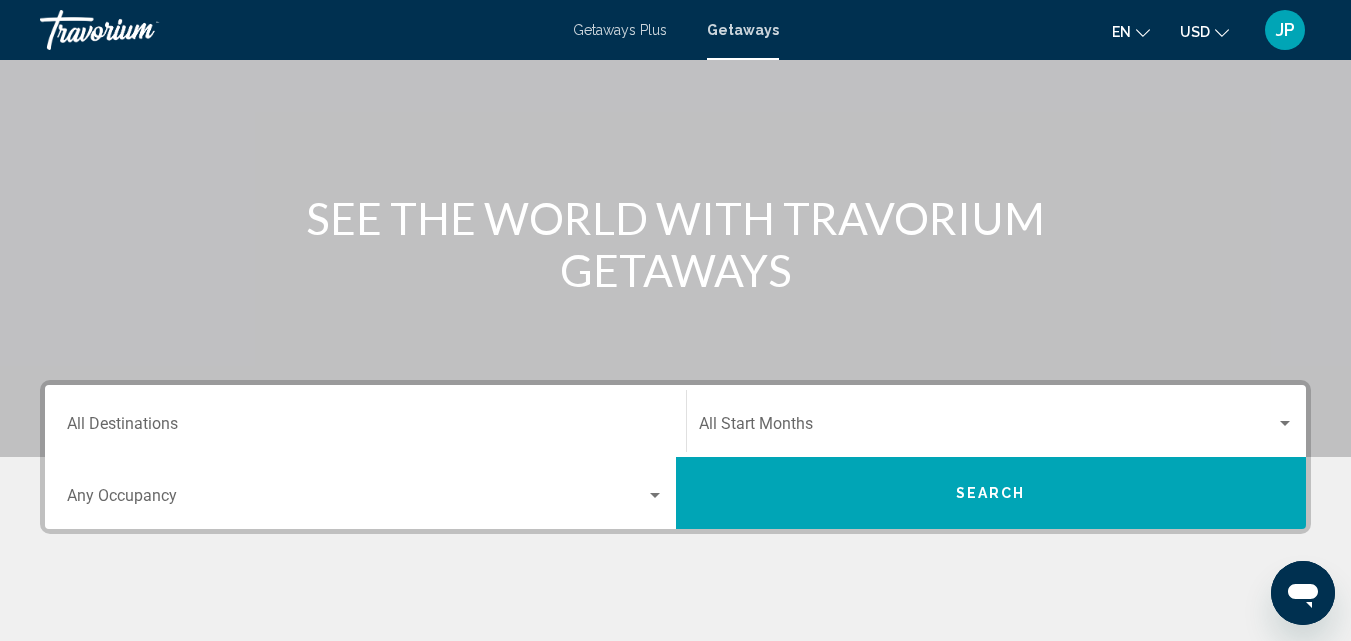 scroll, scrollTop: 149, scrollLeft: 0, axis: vertical 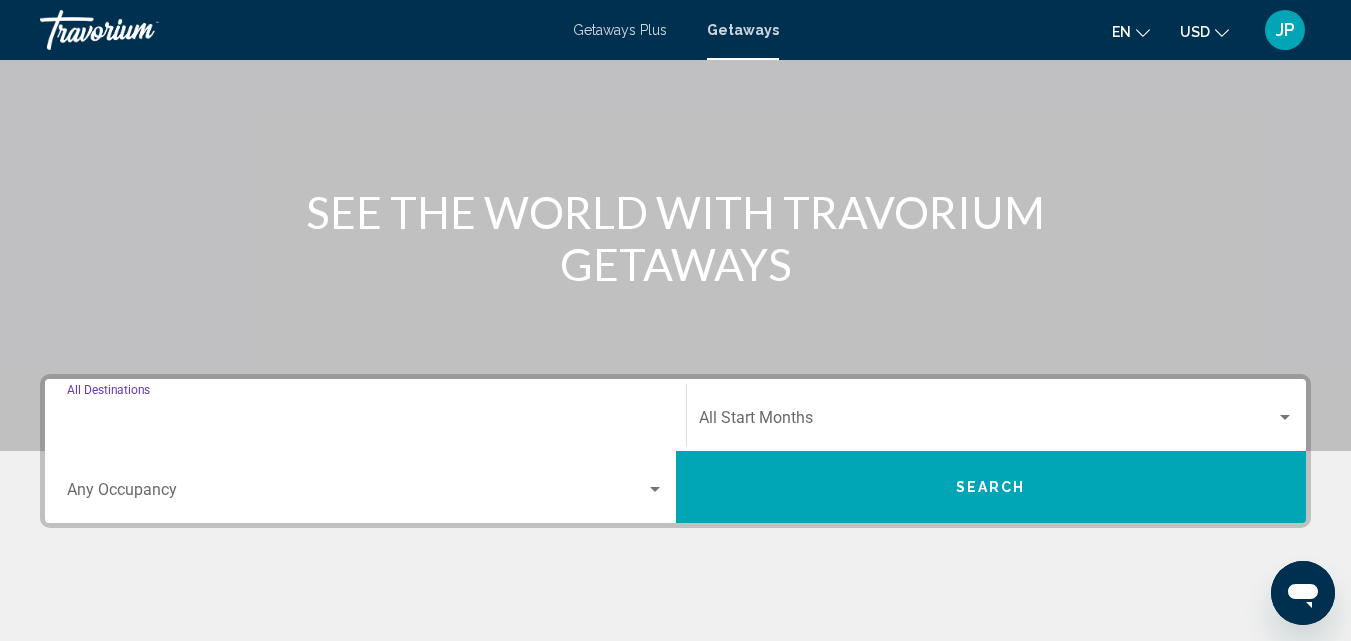 click on "Destination All Destinations" at bounding box center (365, 422) 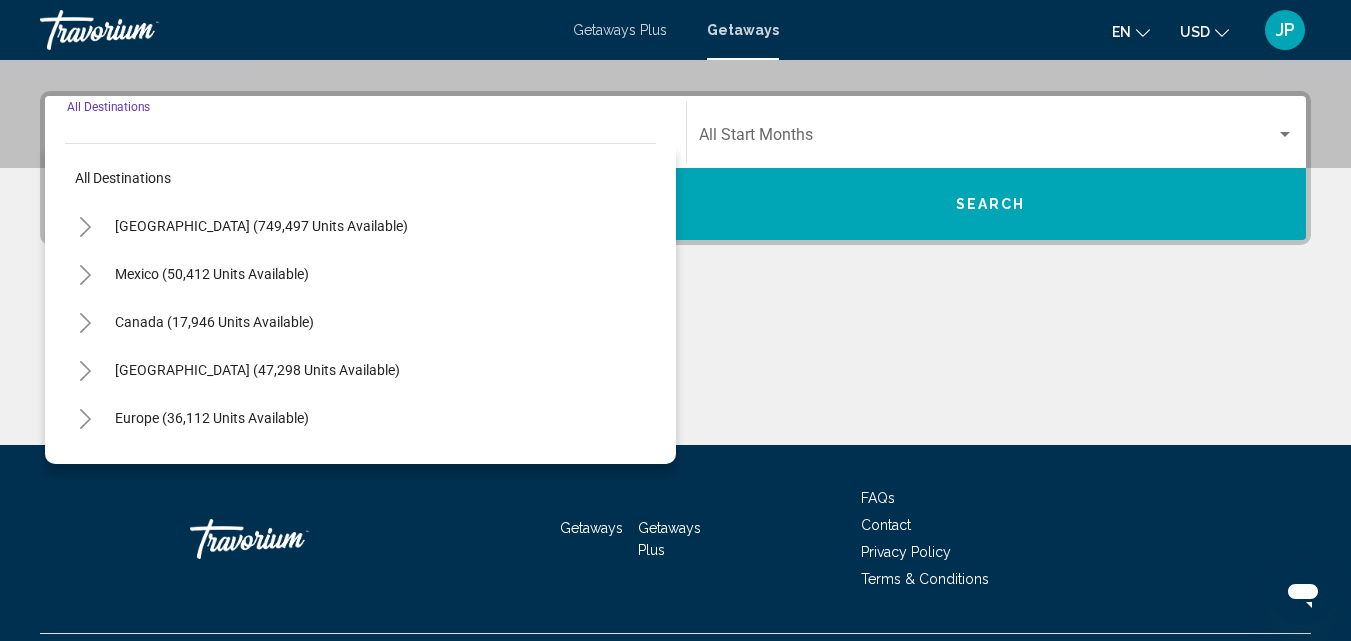 scroll, scrollTop: 458, scrollLeft: 0, axis: vertical 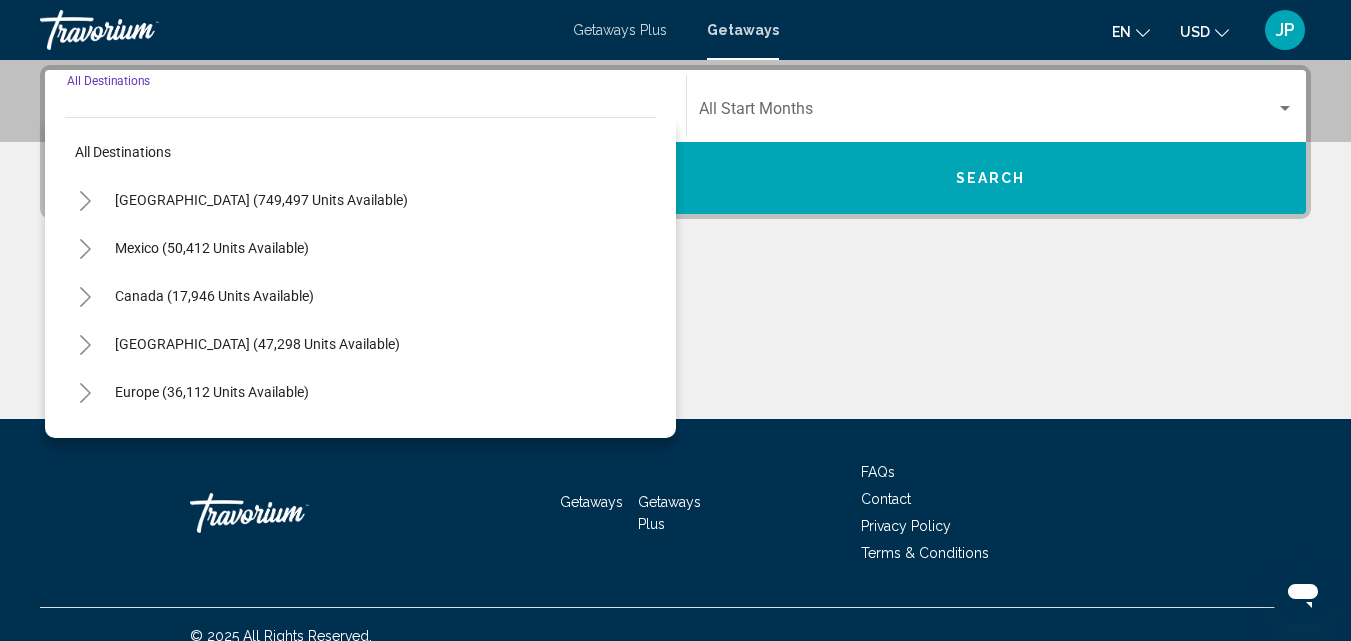 click on "[GEOGRAPHIC_DATA] (749,497 units available)" at bounding box center [212, 248] 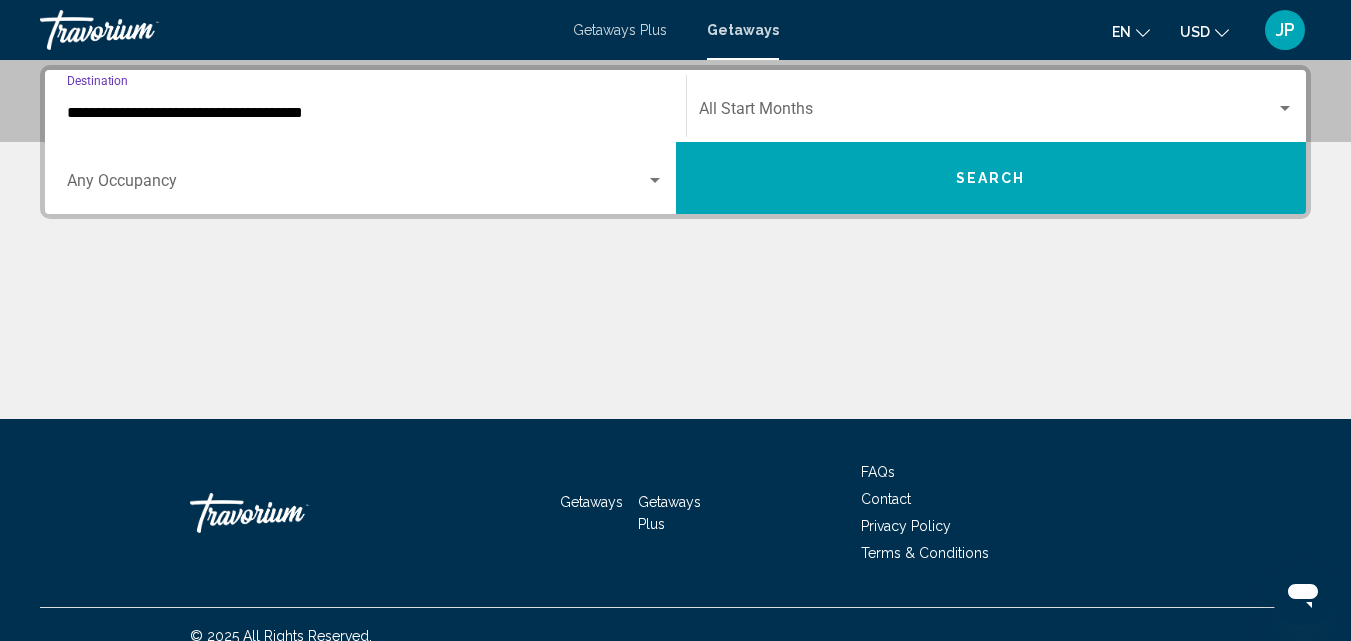 click on "**********" at bounding box center [365, 113] 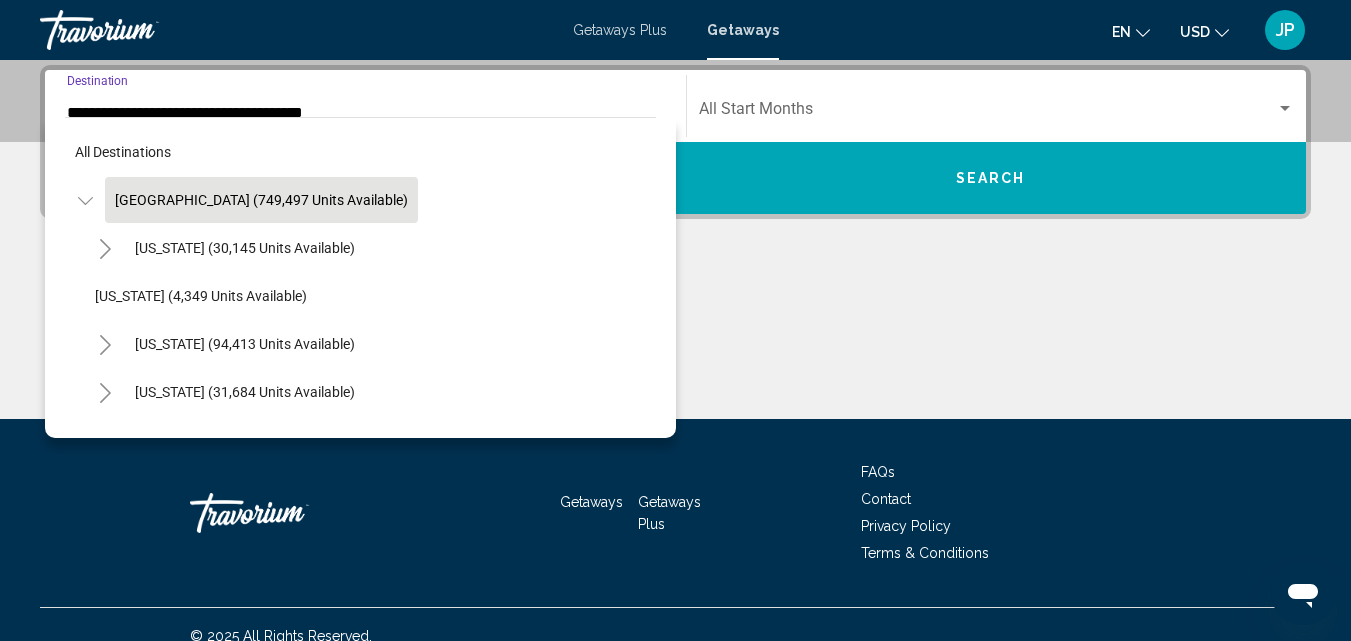 scroll, scrollTop: 338, scrollLeft: 0, axis: vertical 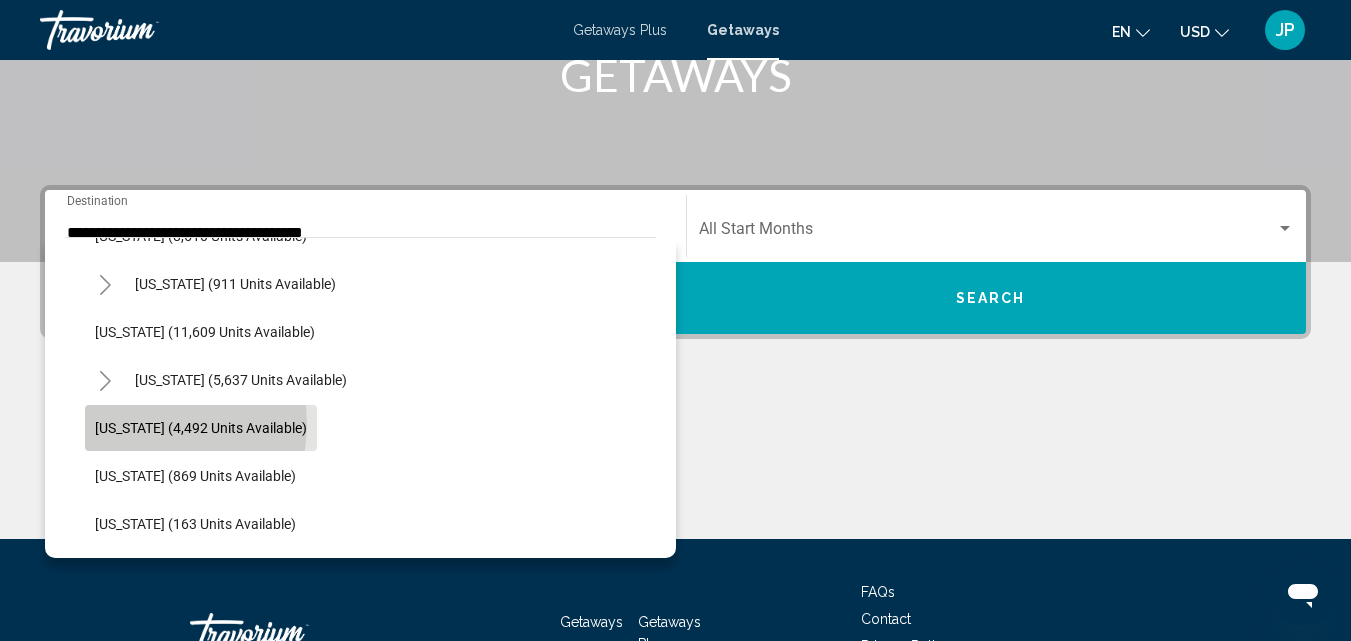 click on "[US_STATE] (4,492 units available)" 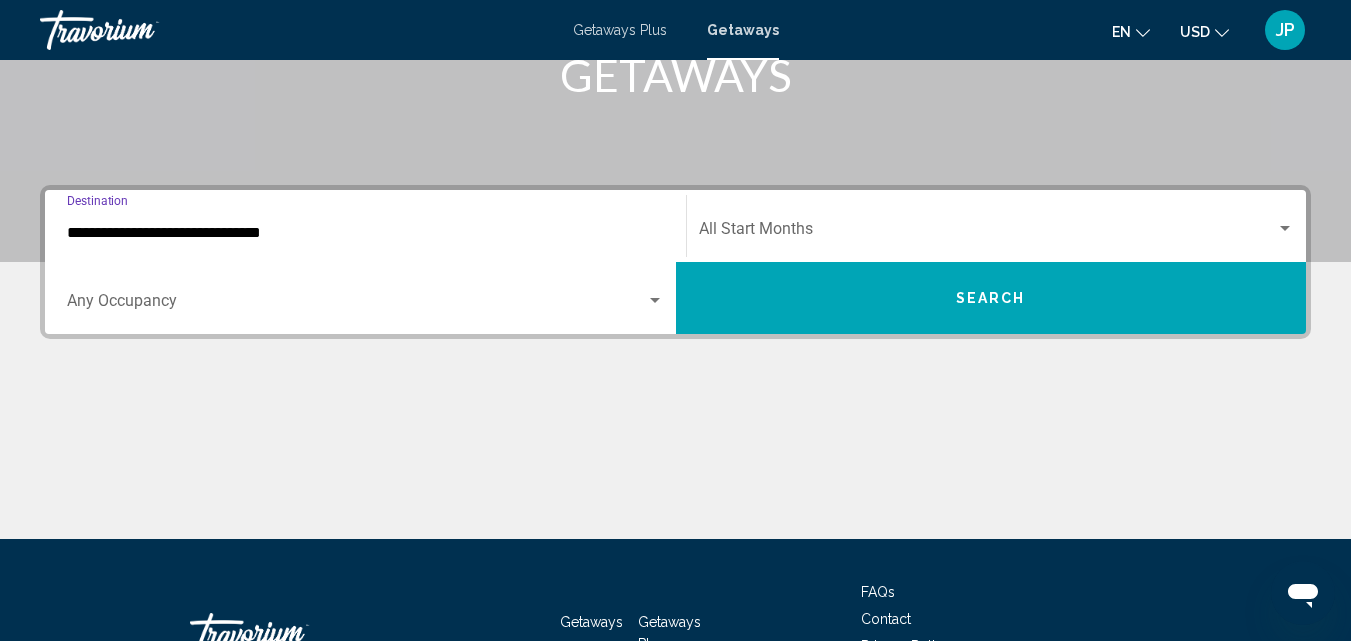 scroll, scrollTop: 458, scrollLeft: 0, axis: vertical 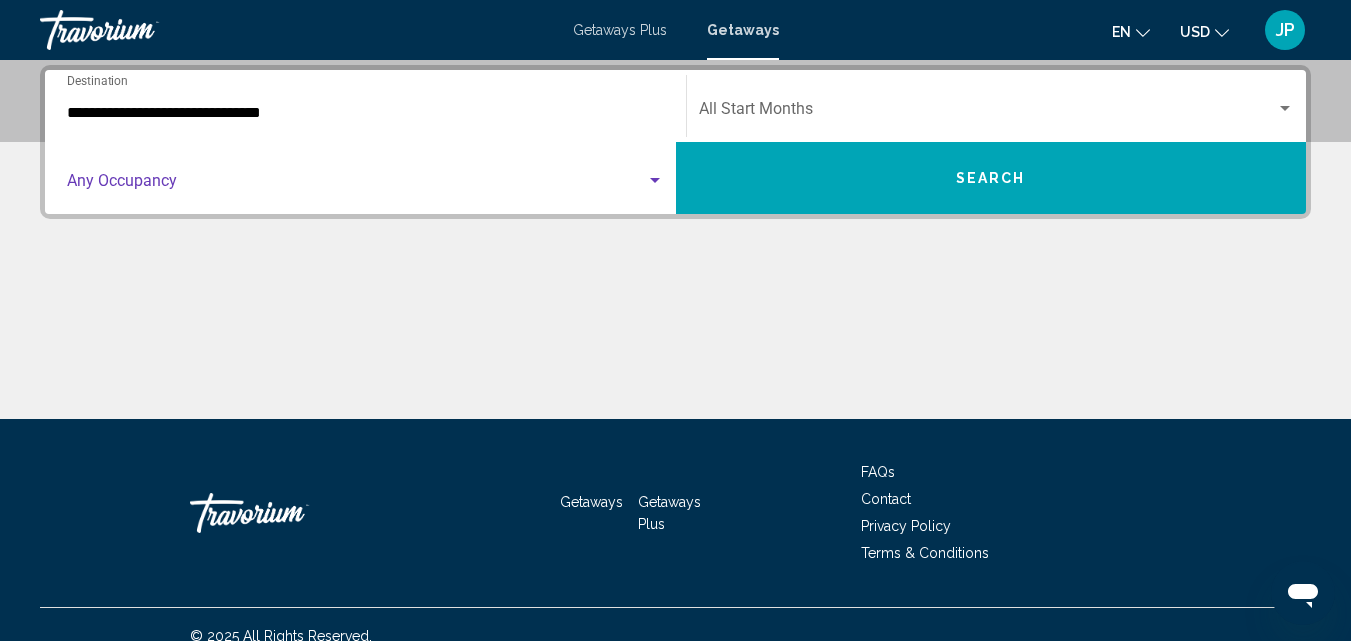 click at bounding box center [356, 185] 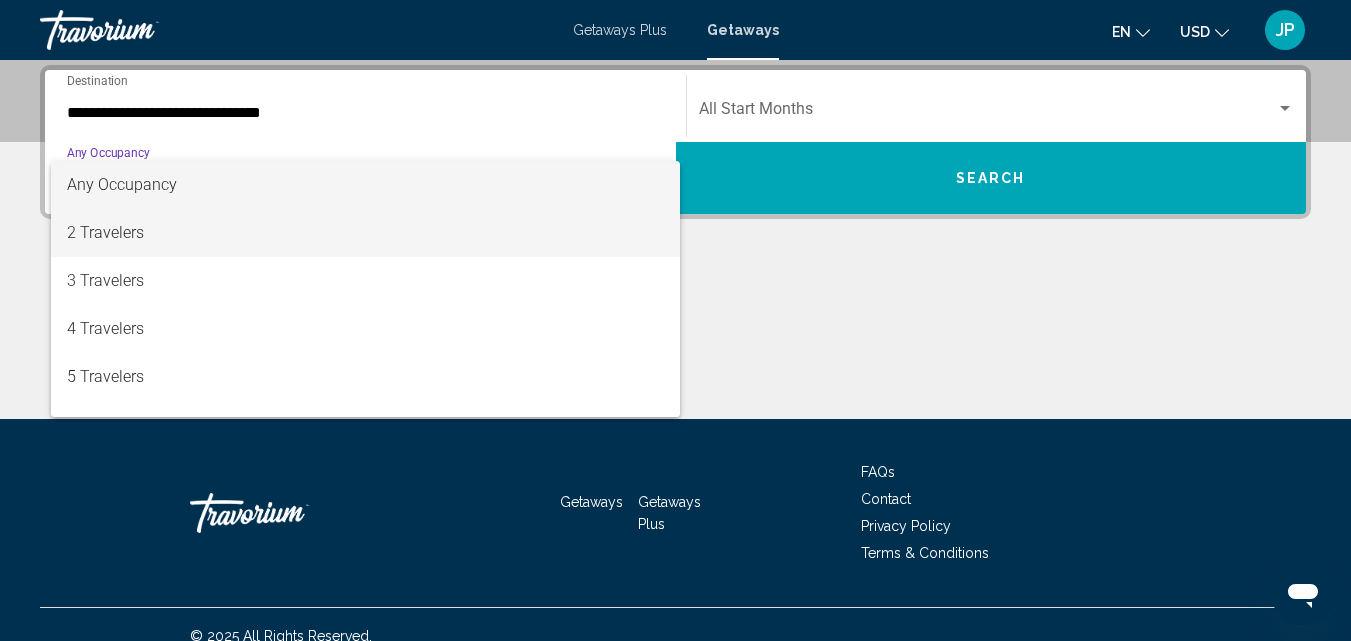 click on "2 Travelers" at bounding box center (365, 233) 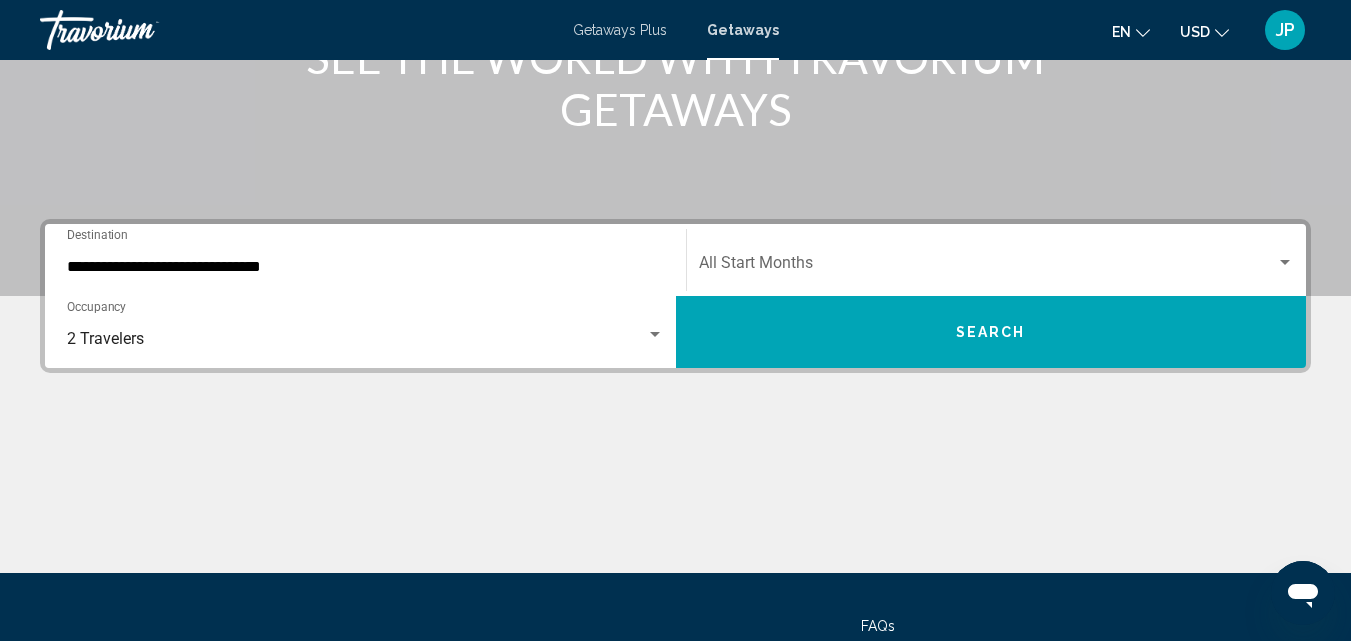 click on "Start Month All Start Months" 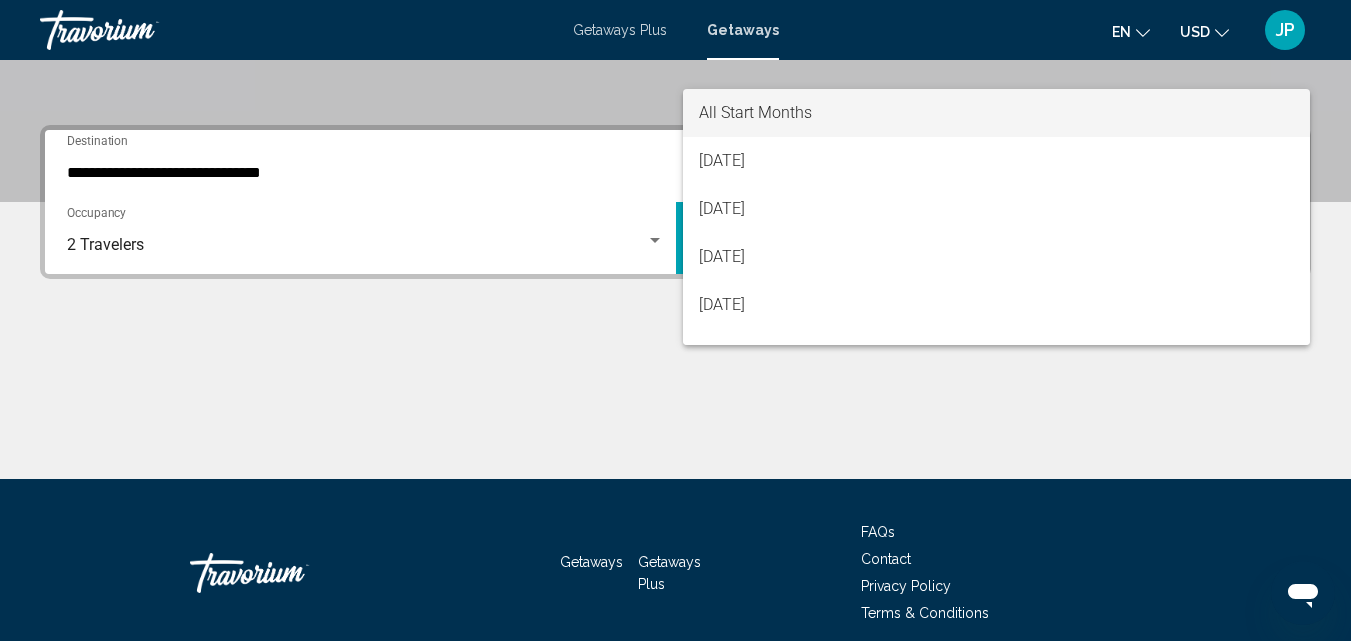 scroll, scrollTop: 458, scrollLeft: 0, axis: vertical 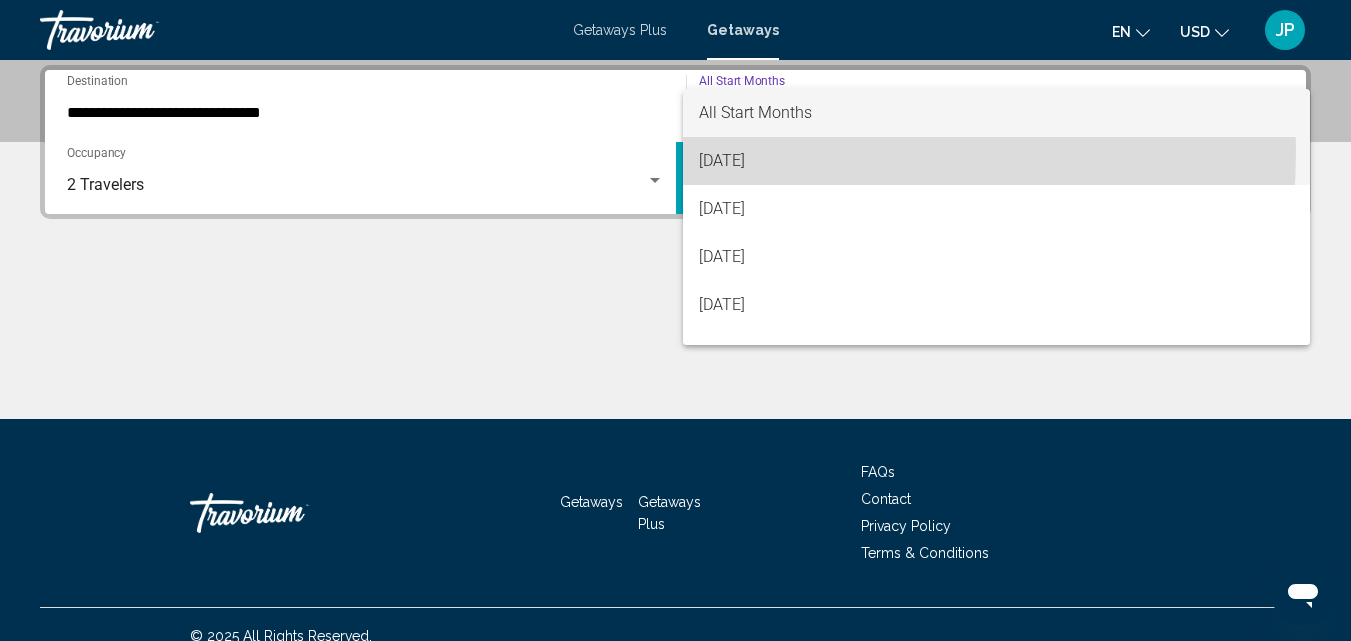 click on "[DATE]" at bounding box center [997, 161] 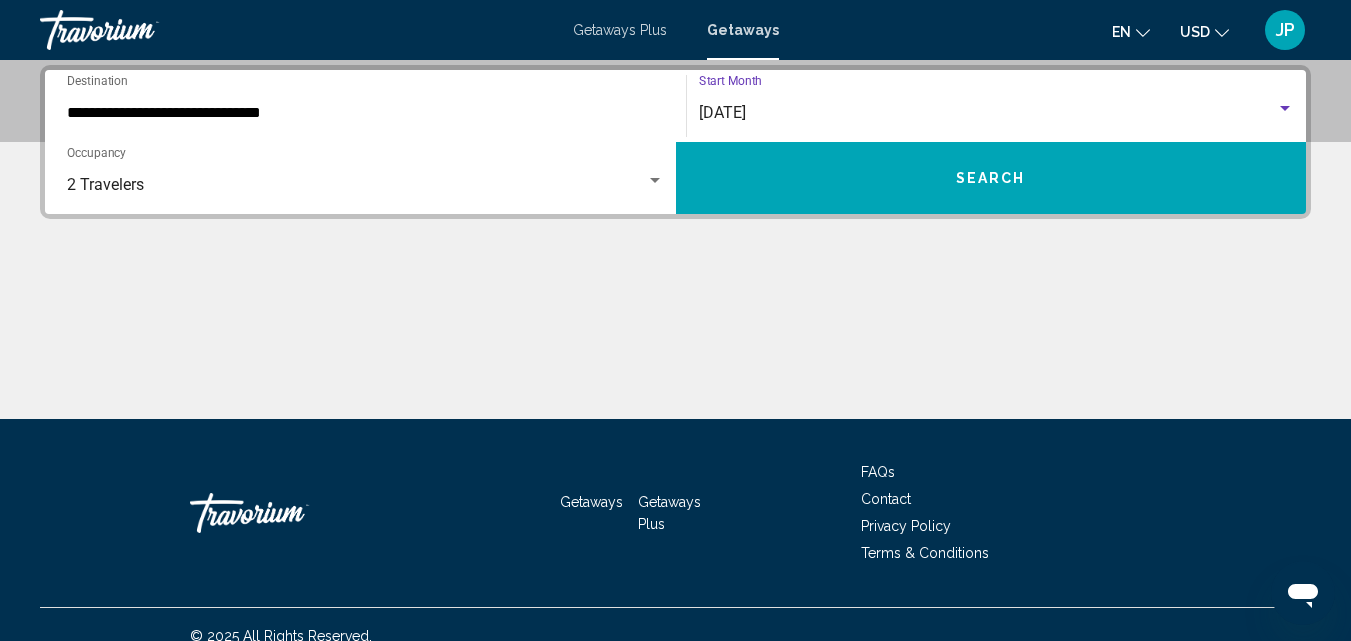 click on "Search" at bounding box center [991, 179] 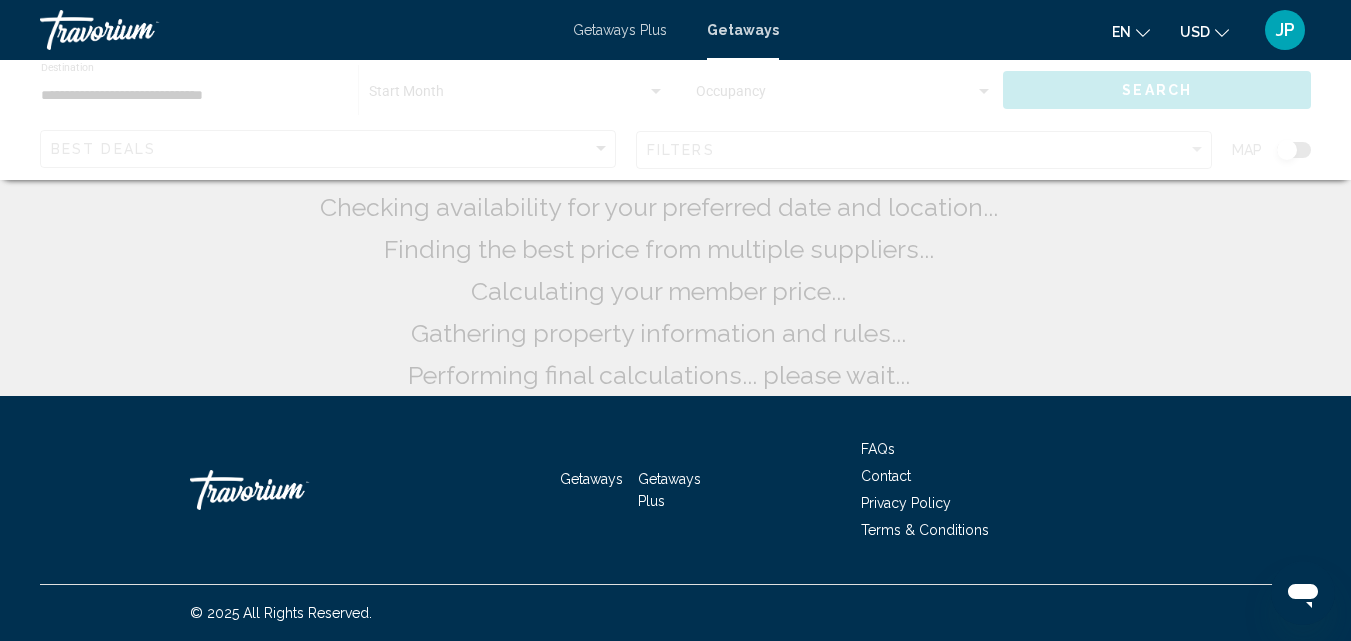 scroll, scrollTop: 0, scrollLeft: 0, axis: both 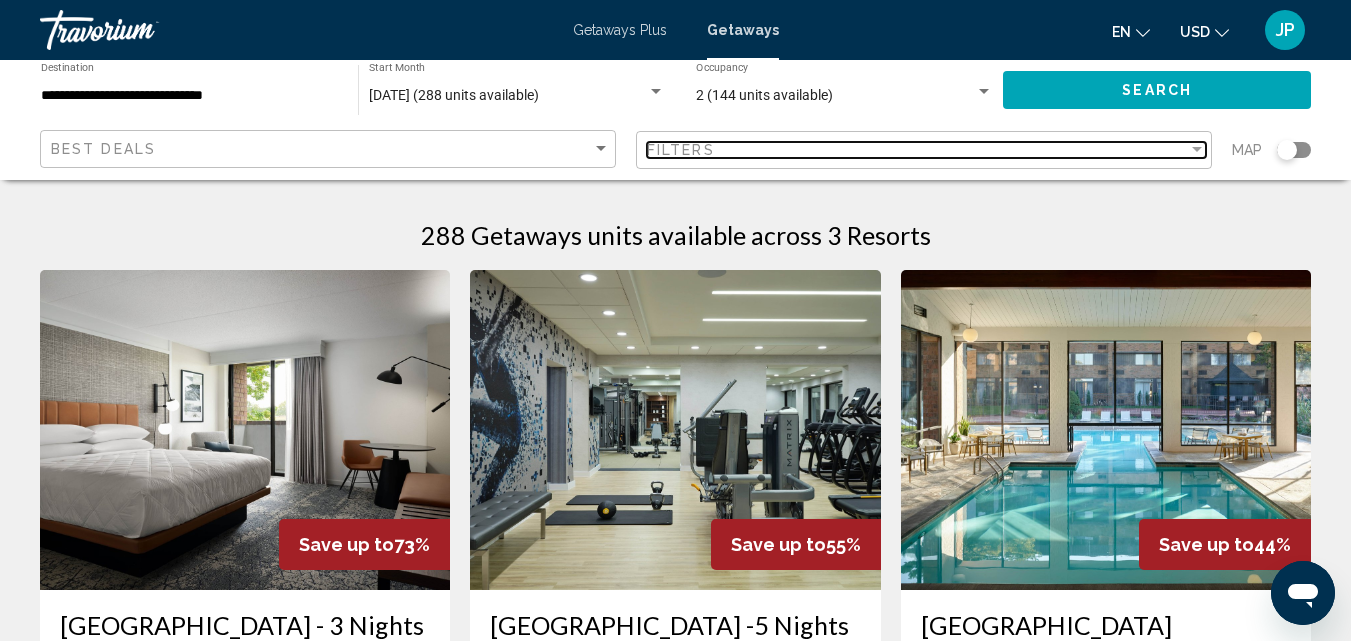 click at bounding box center [1197, 149] 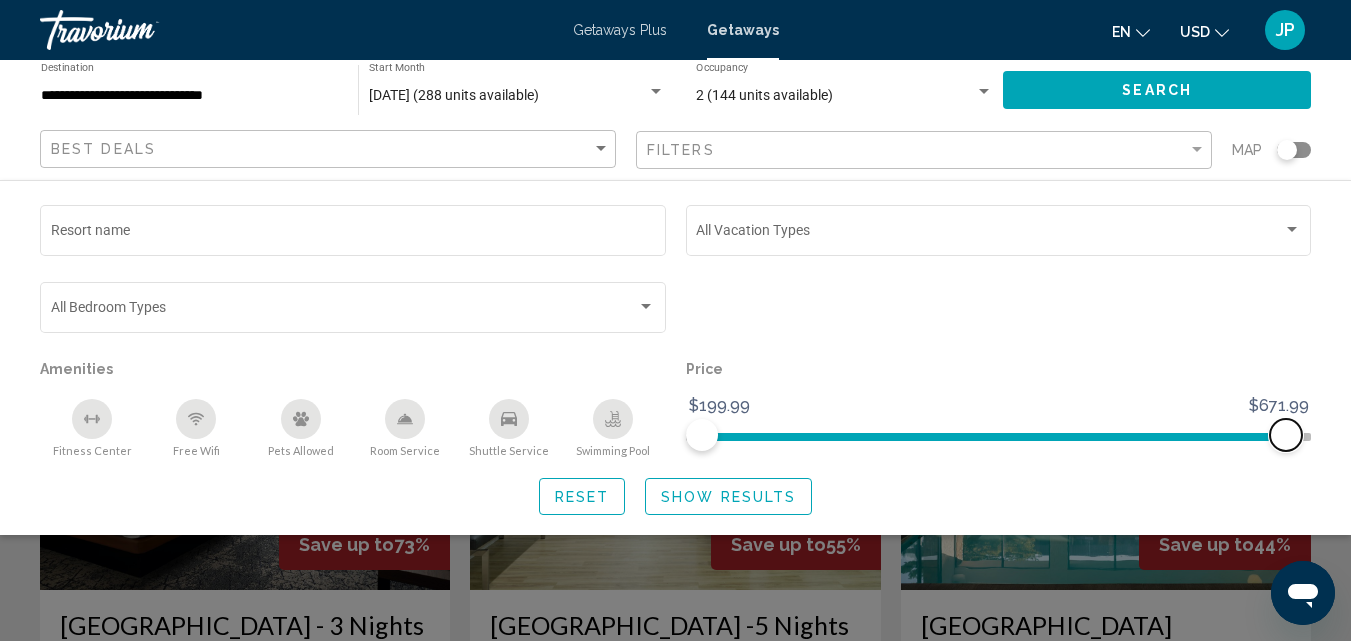 drag, startPoint x: 1282, startPoint y: 435, endPoint x: 1314, endPoint y: 434, distance: 32.01562 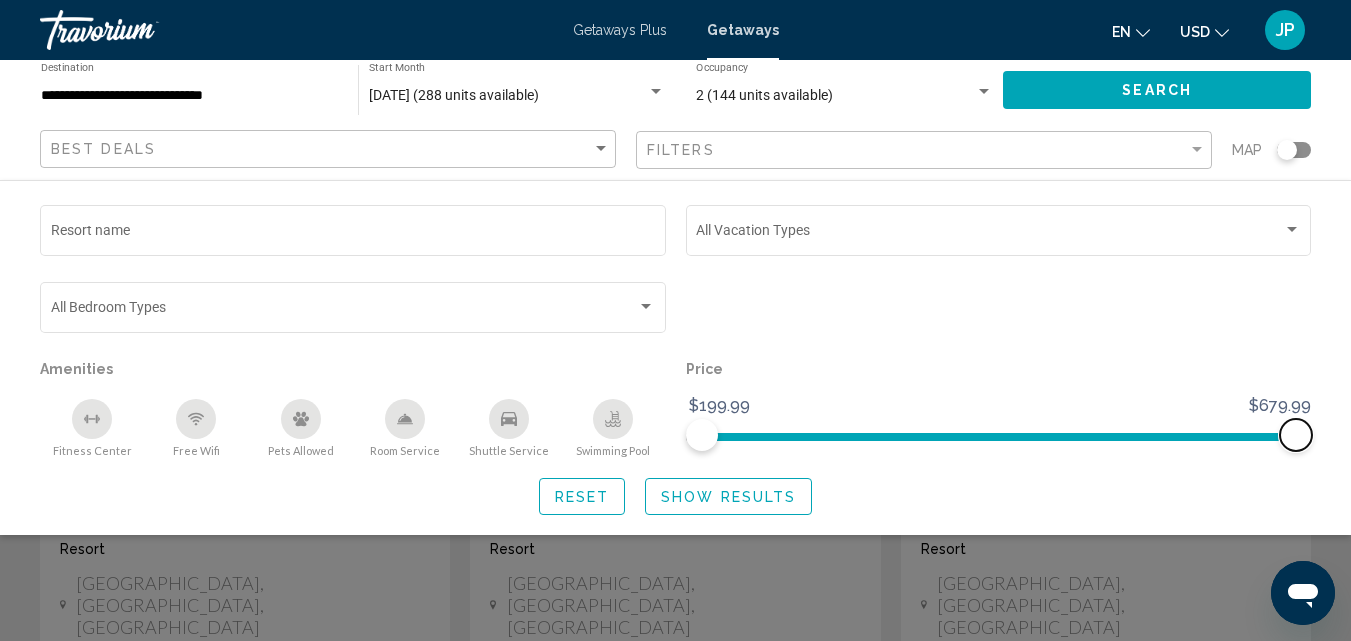 scroll, scrollTop: 0, scrollLeft: 0, axis: both 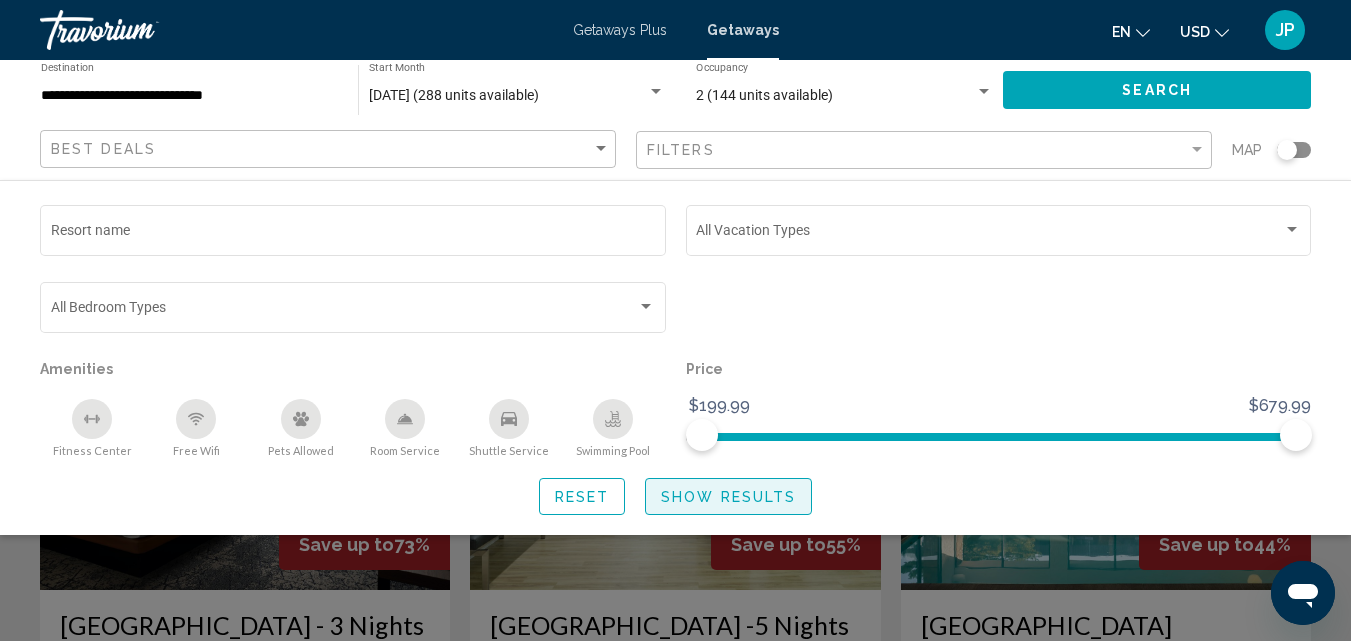click on "Show Results" 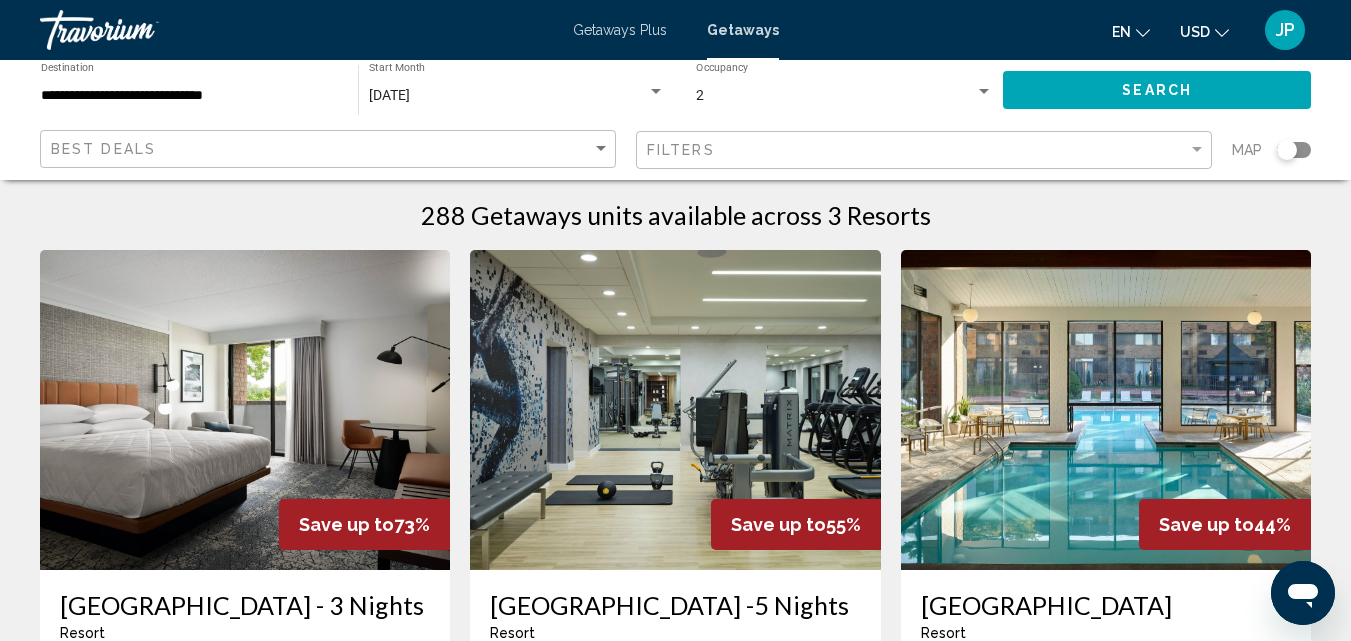 scroll, scrollTop: 0, scrollLeft: 0, axis: both 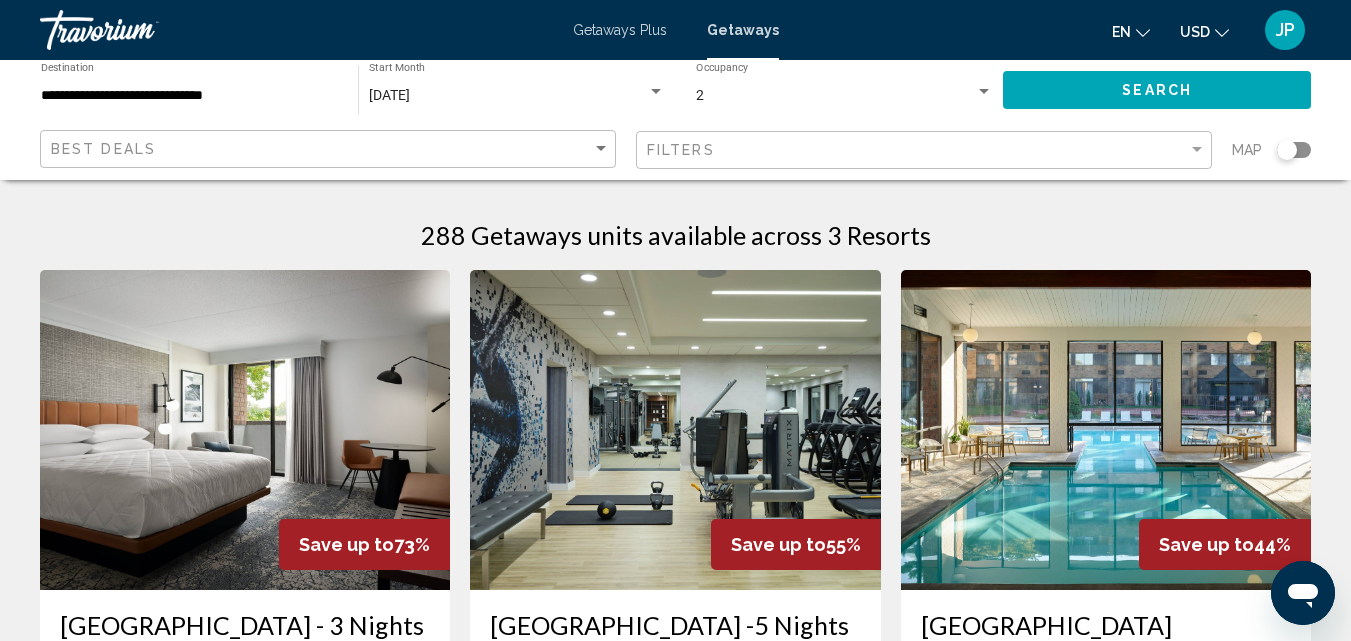 click 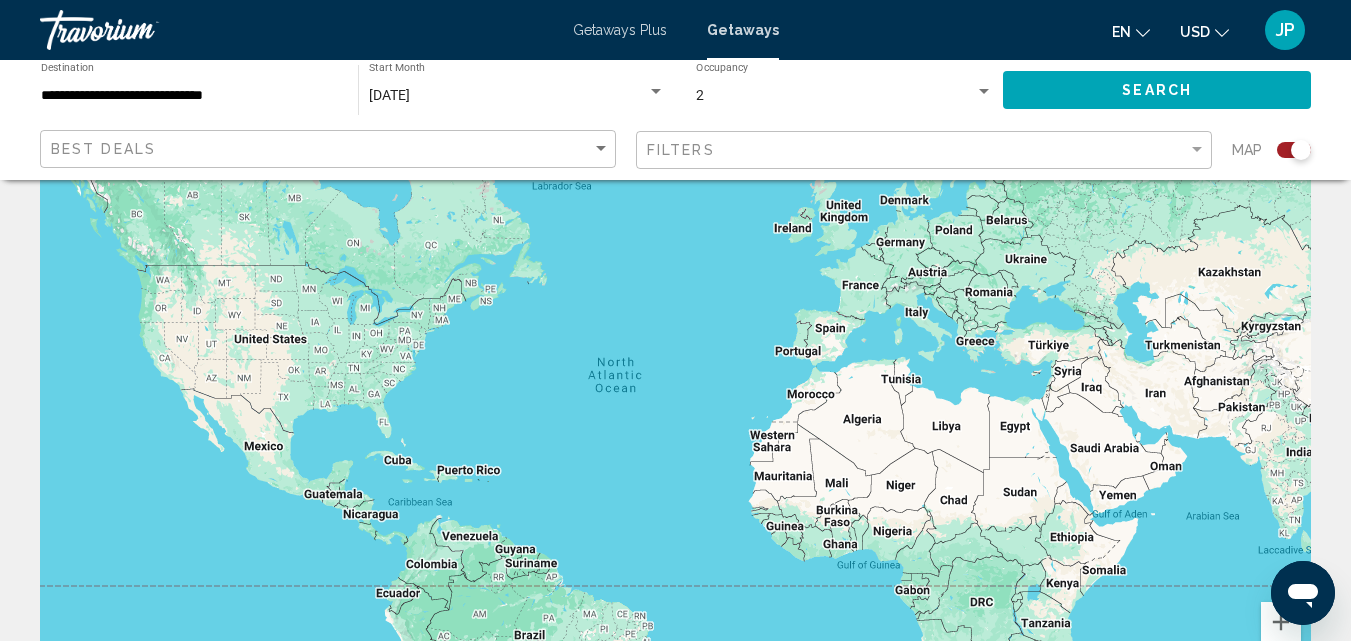 scroll, scrollTop: 80, scrollLeft: 0, axis: vertical 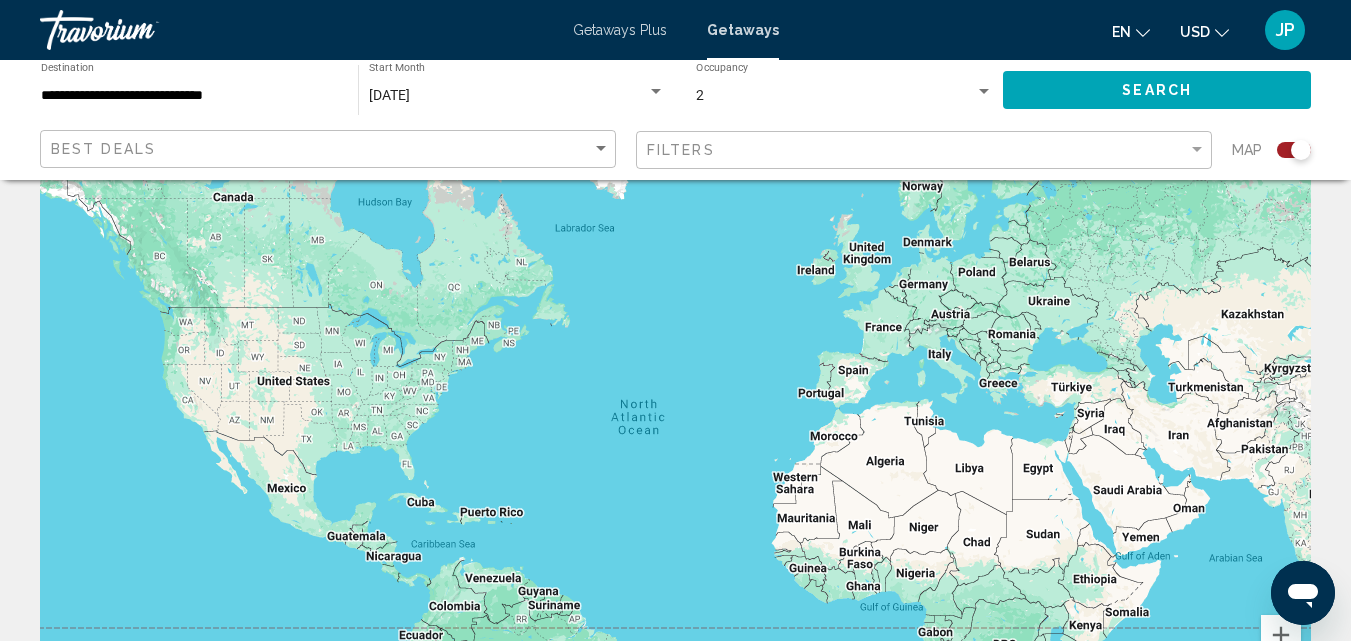 click on "To navigate, press the arrow keys." at bounding box center (675, 420) 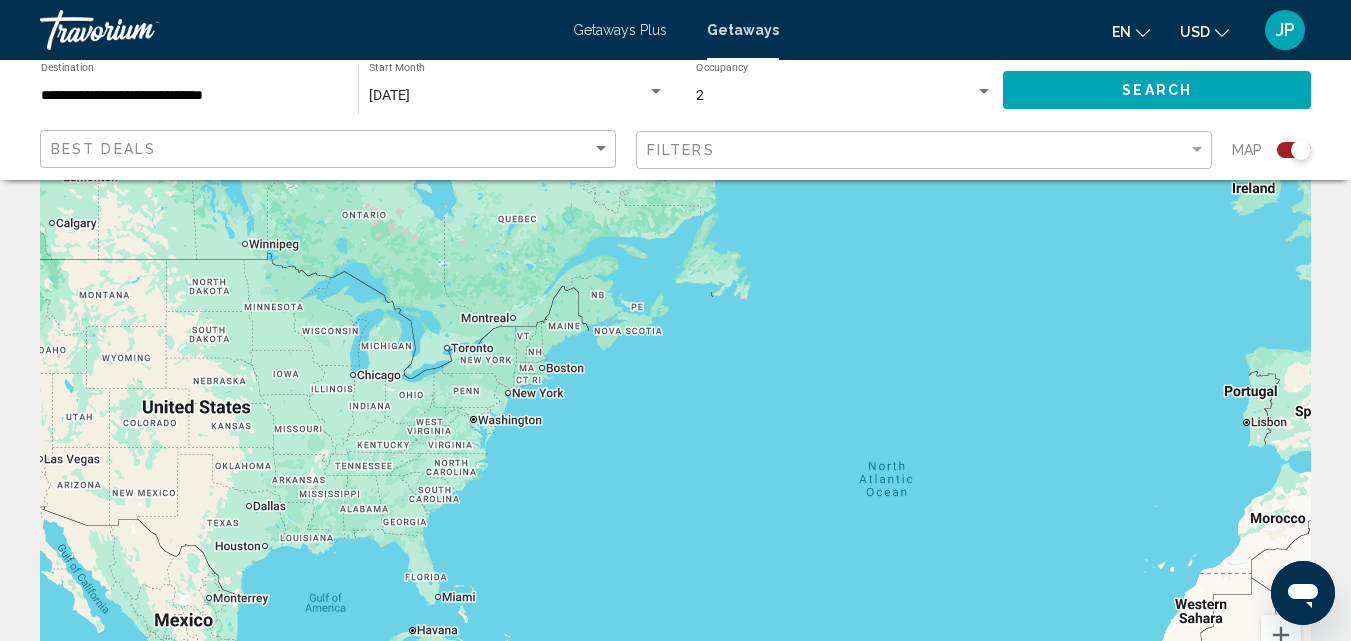 click on "To navigate, press the arrow keys." at bounding box center [675, 420] 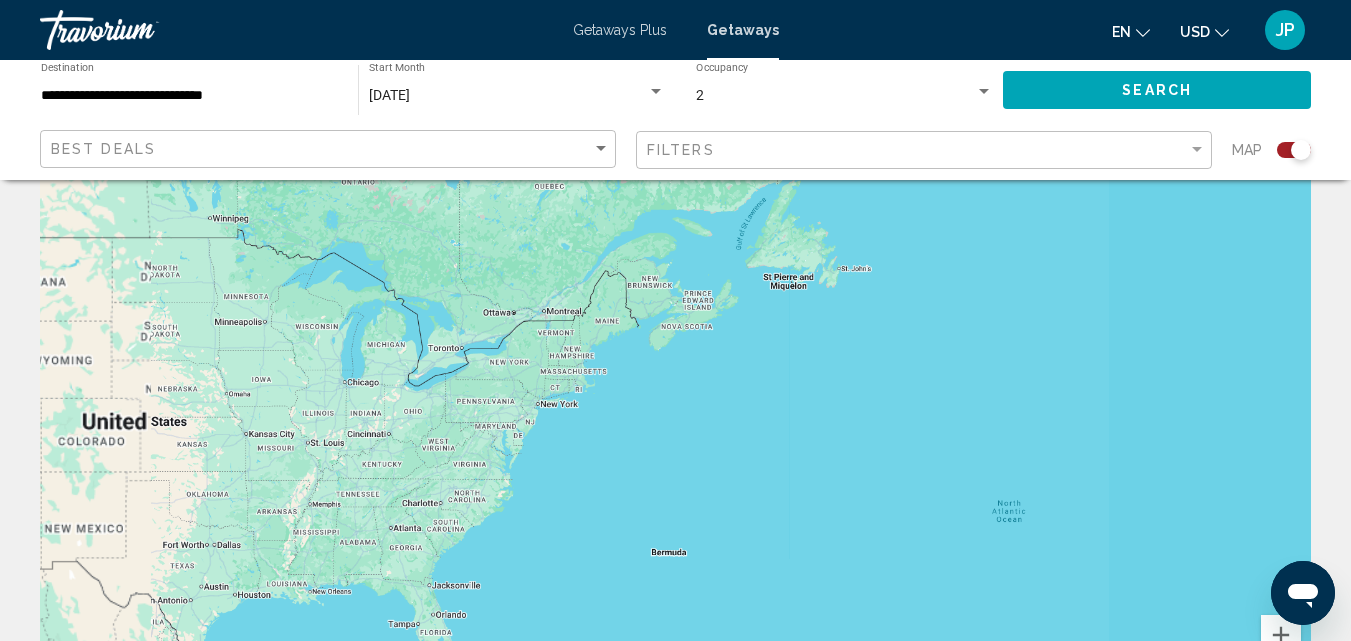 click on "To navigate, press the arrow keys." at bounding box center (675, 420) 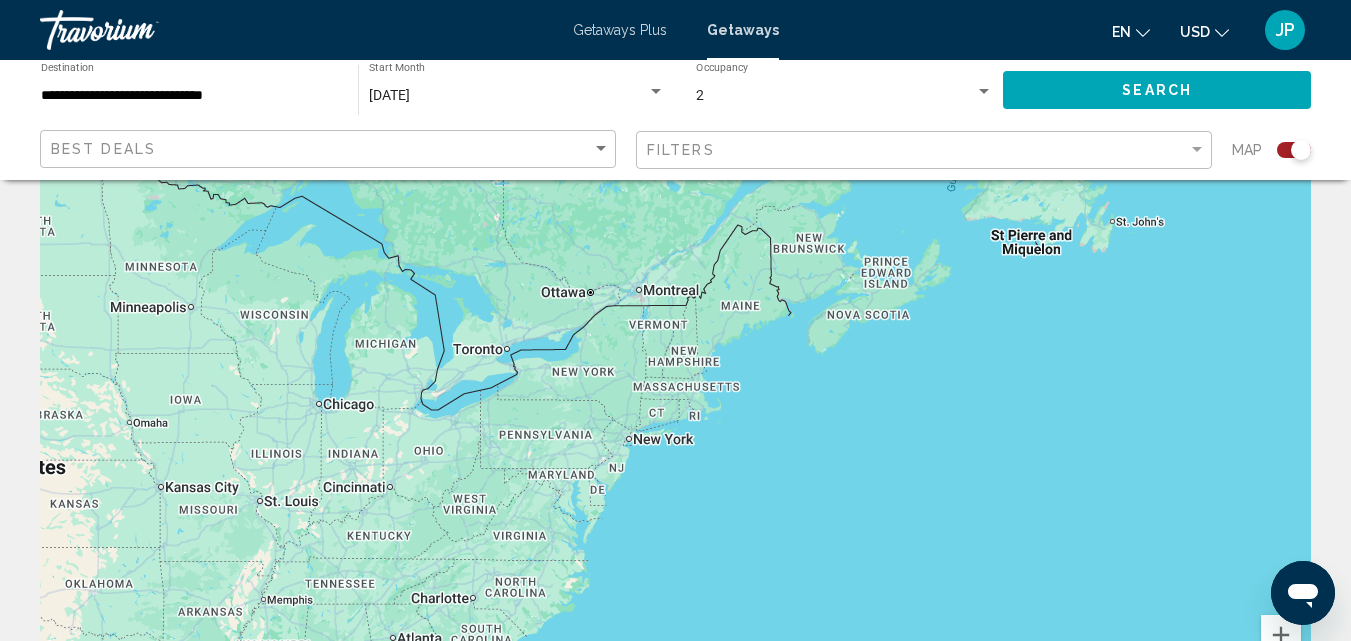 click on "To navigate, press the arrow keys." at bounding box center (675, 420) 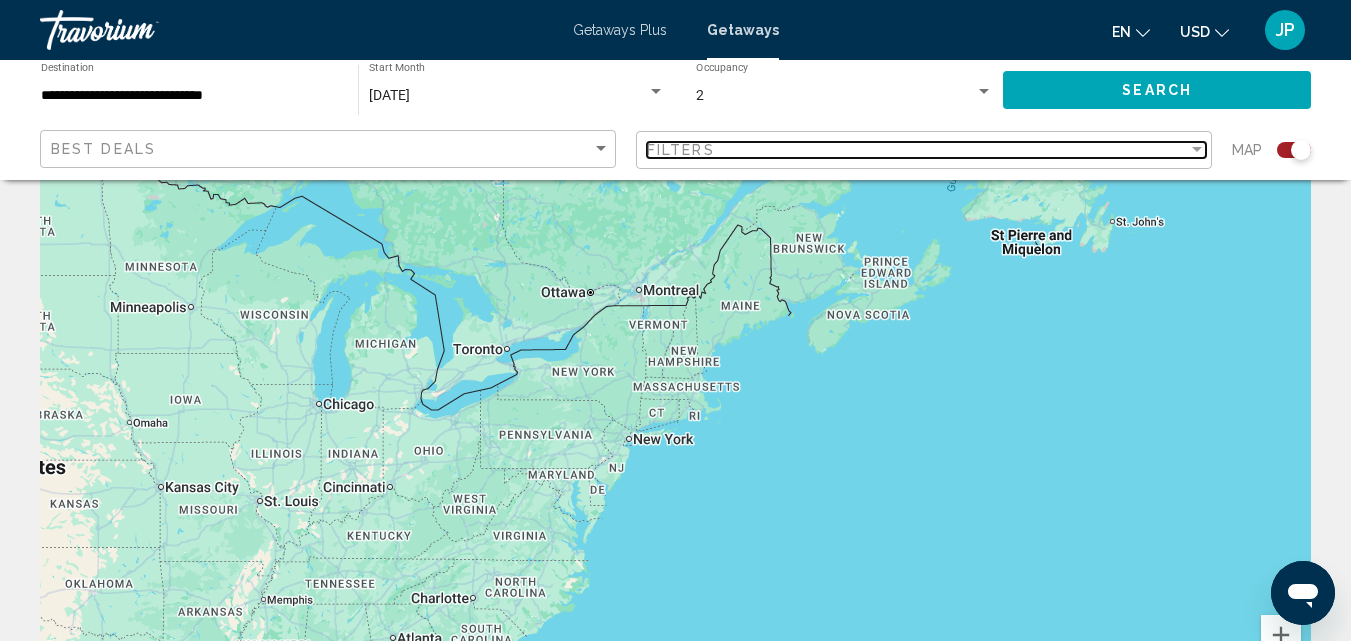 click at bounding box center [1197, 149] 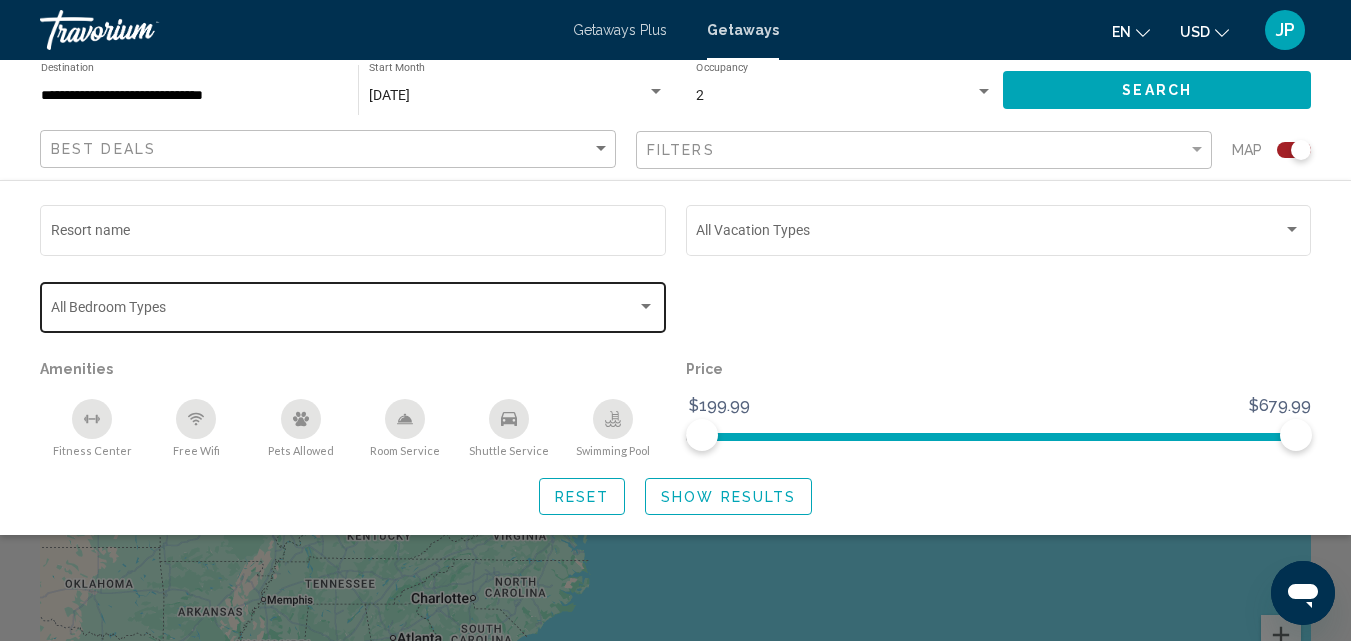 click at bounding box center (646, 307) 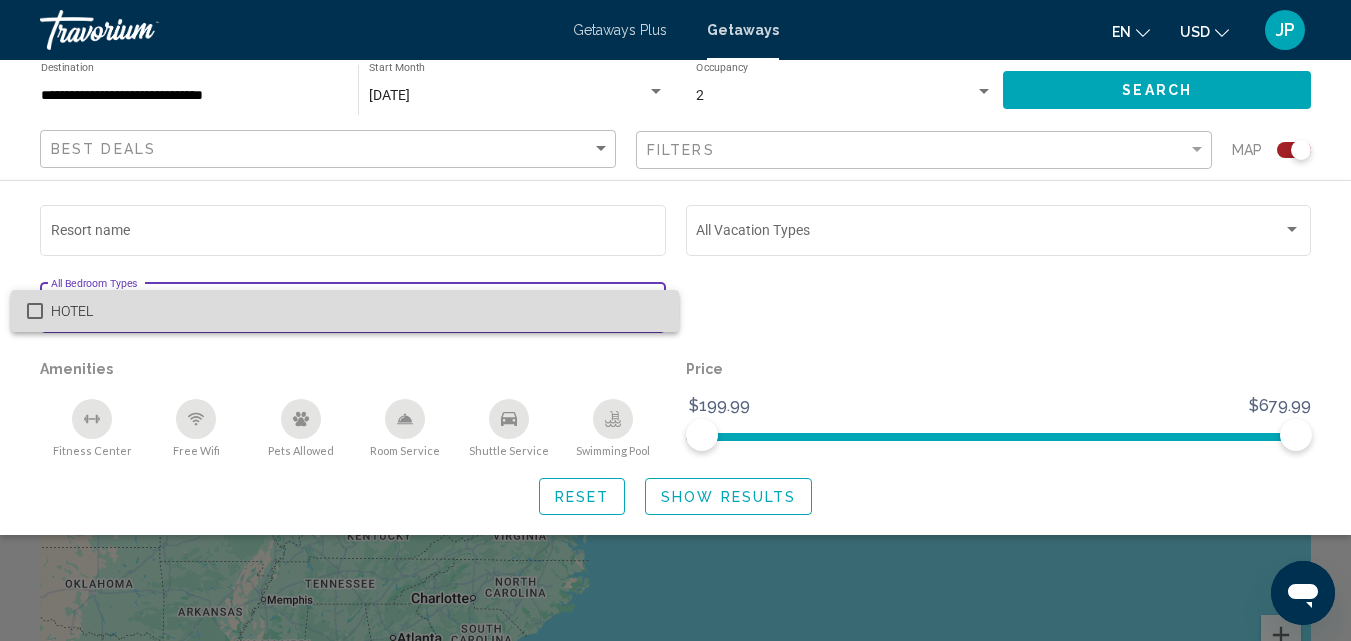 click on "HOTEL" at bounding box center (357, 311) 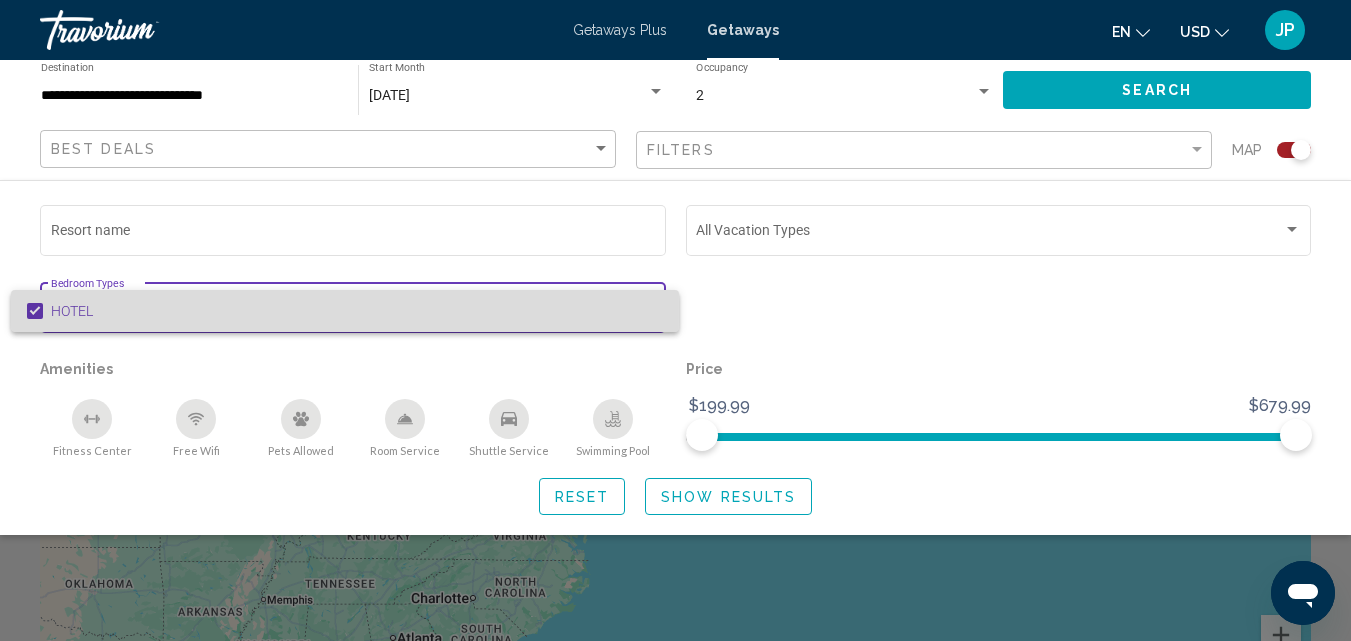 click on "HOTEL" at bounding box center [357, 311] 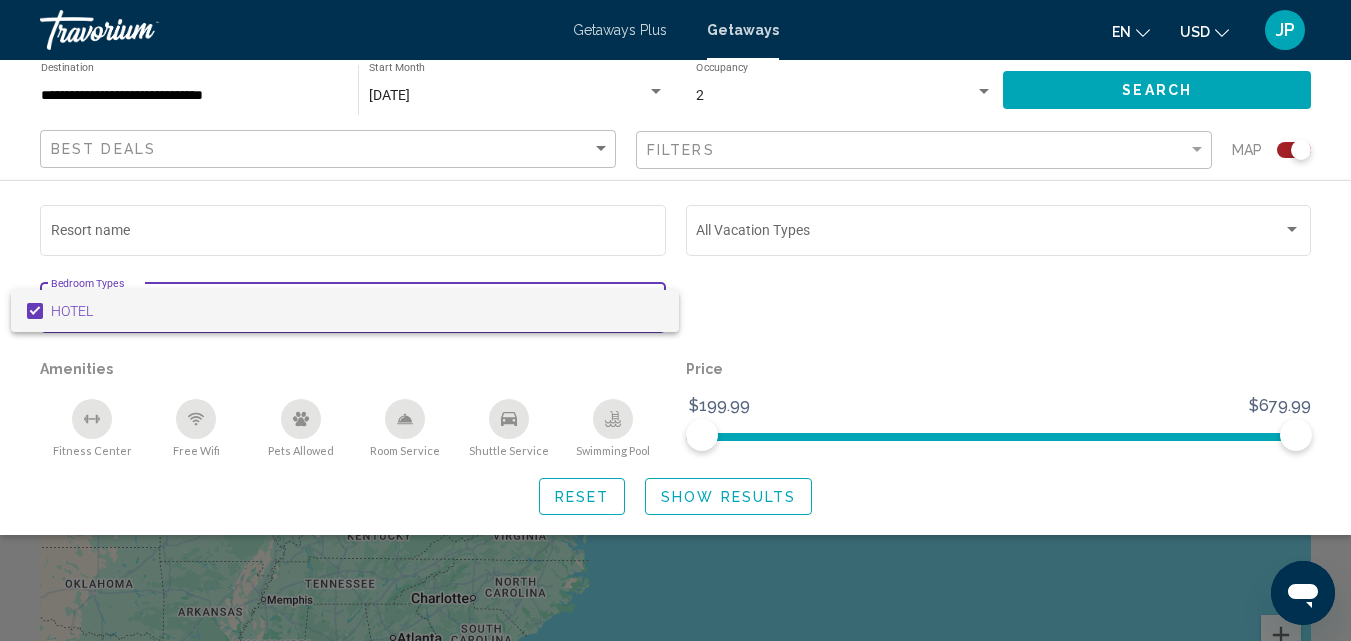 click at bounding box center [35, 311] 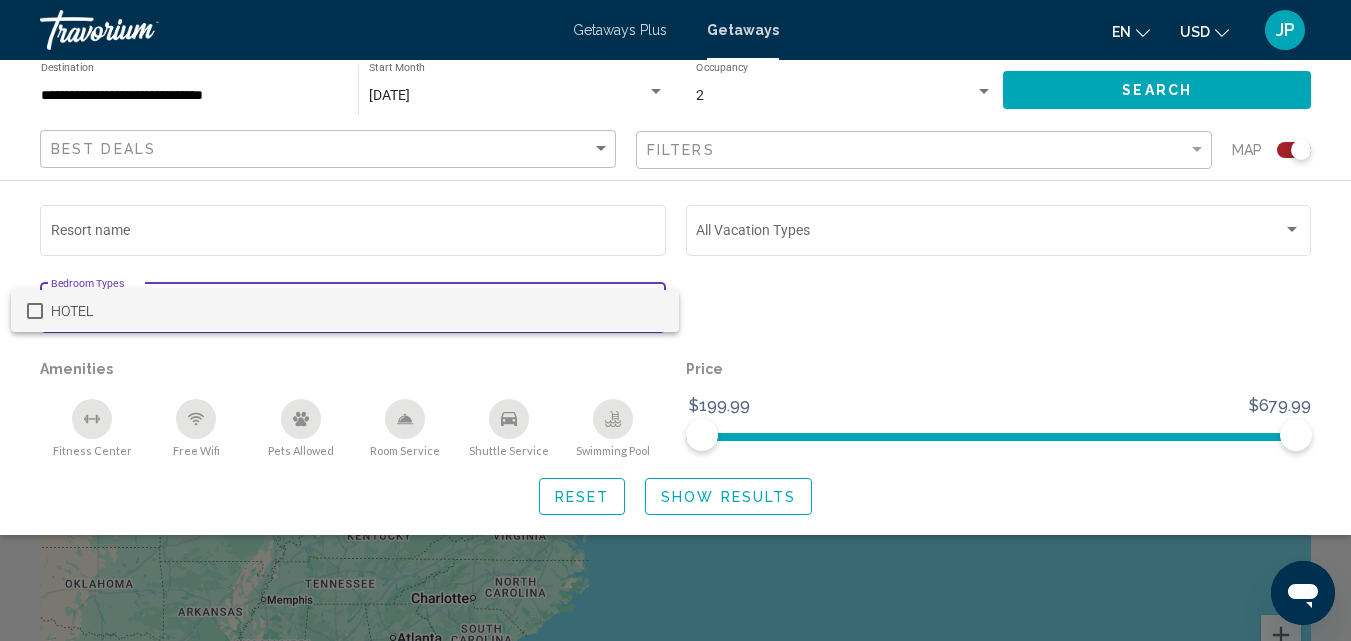 click at bounding box center [675, 320] 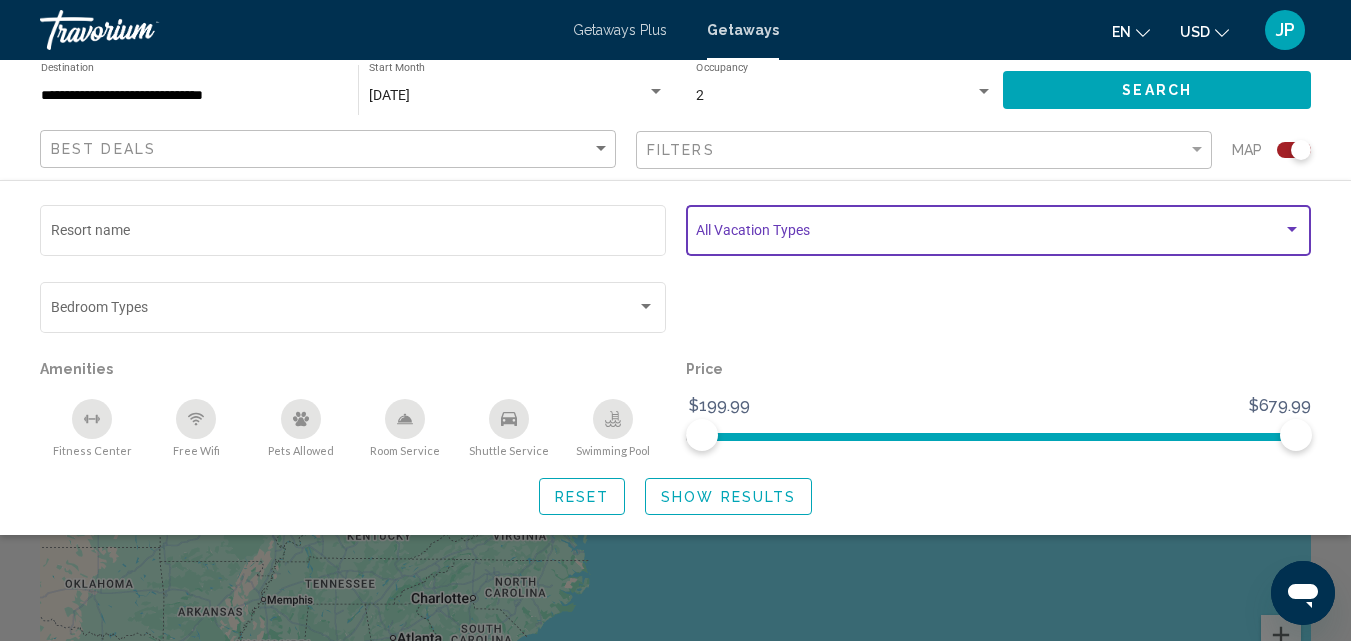 click at bounding box center [989, 234] 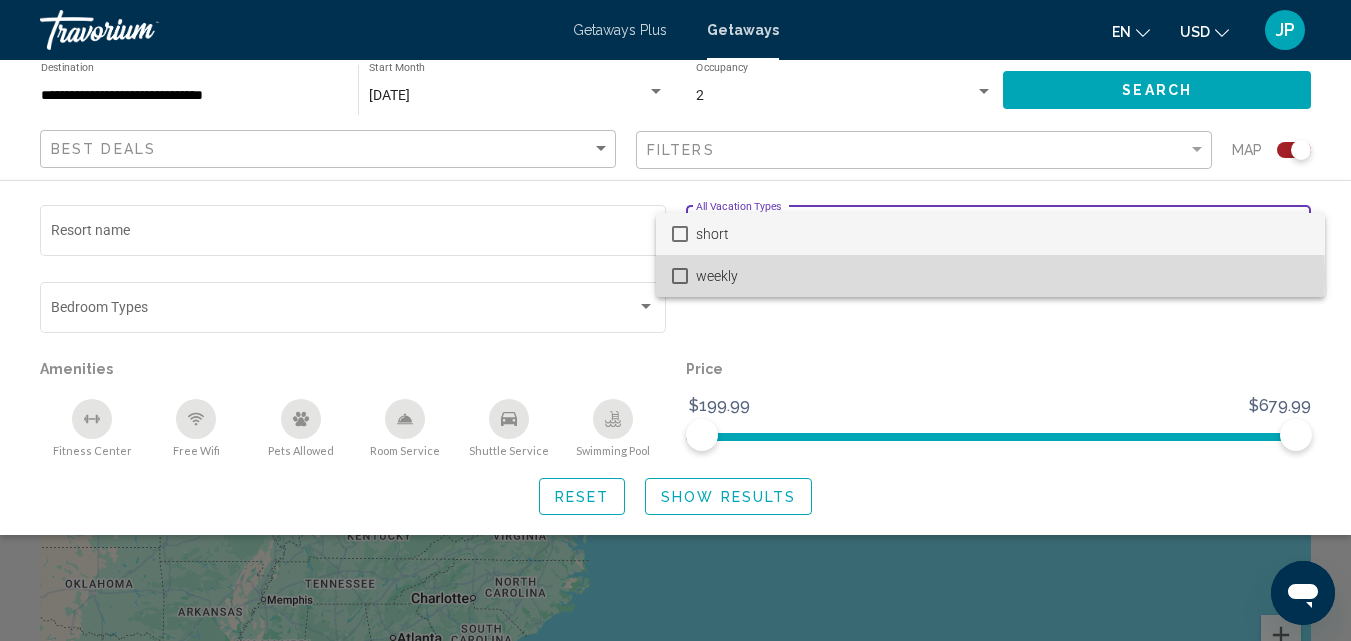 click at bounding box center (680, 276) 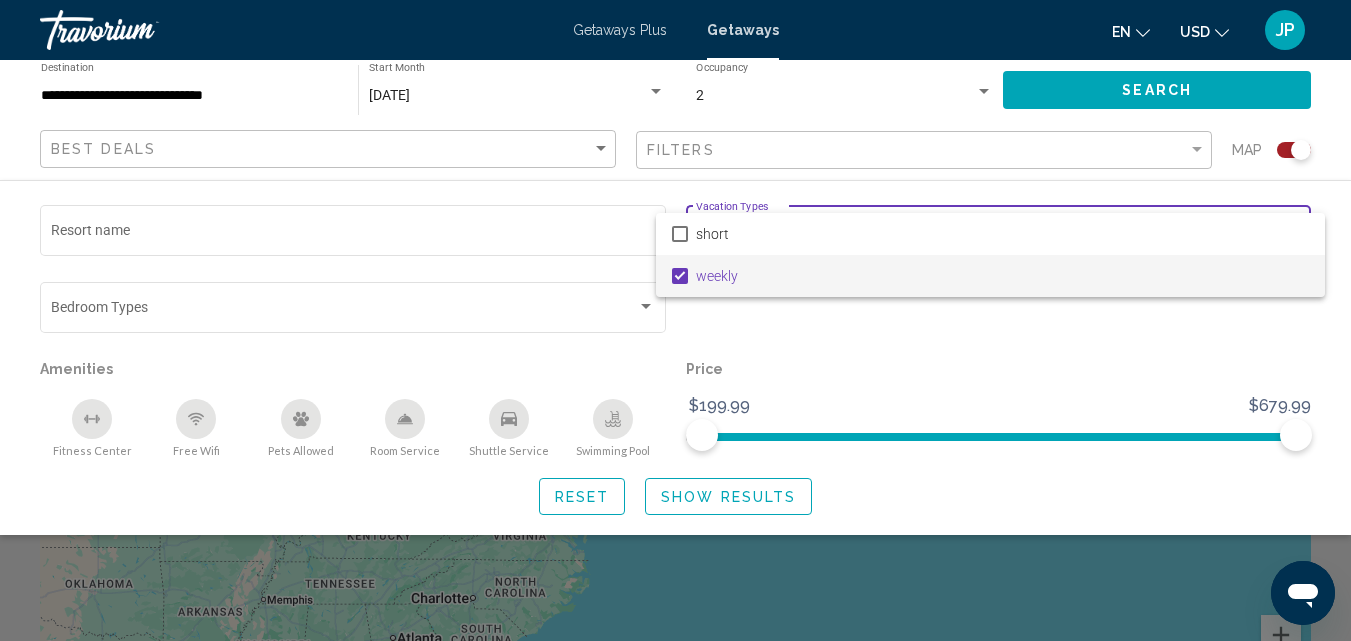 click at bounding box center (675, 320) 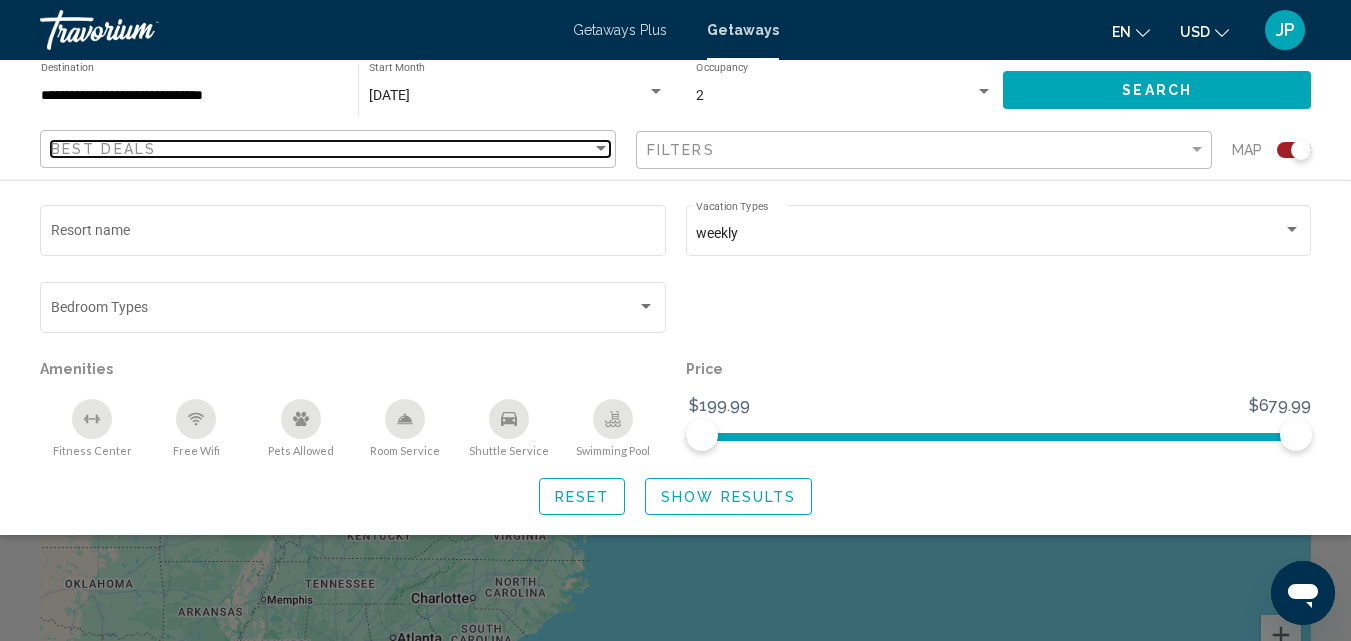 click at bounding box center (601, 148) 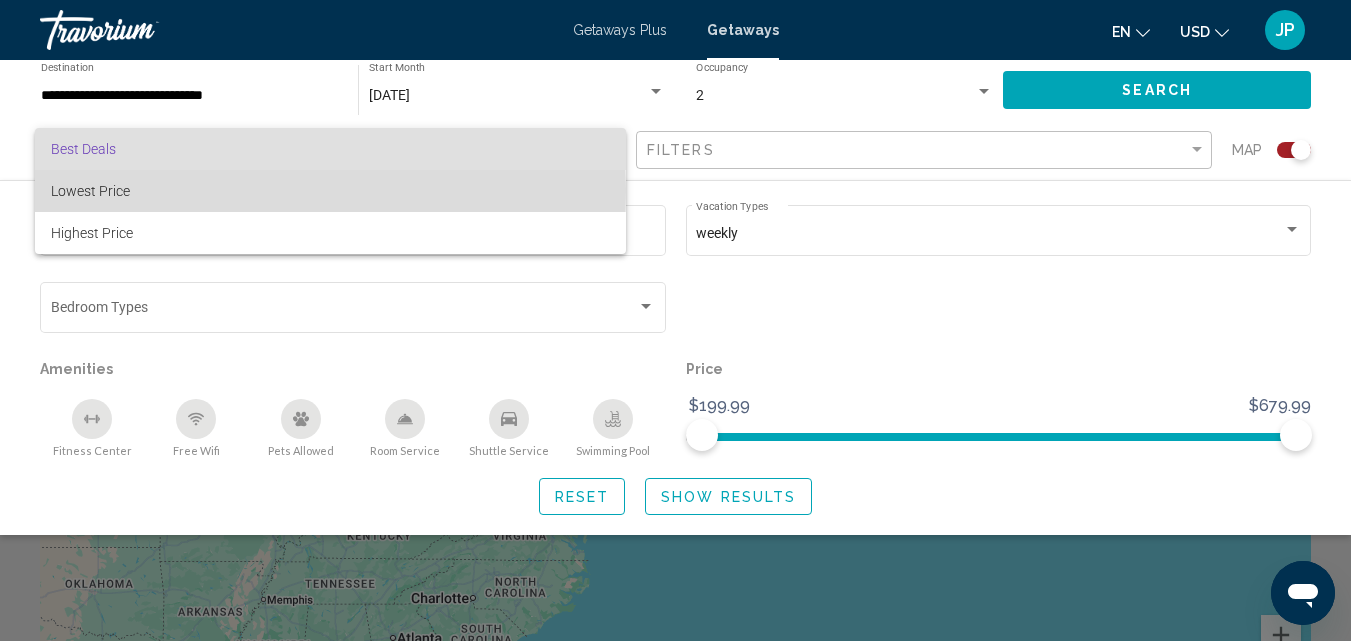 click on "Lowest Price" at bounding box center [90, 191] 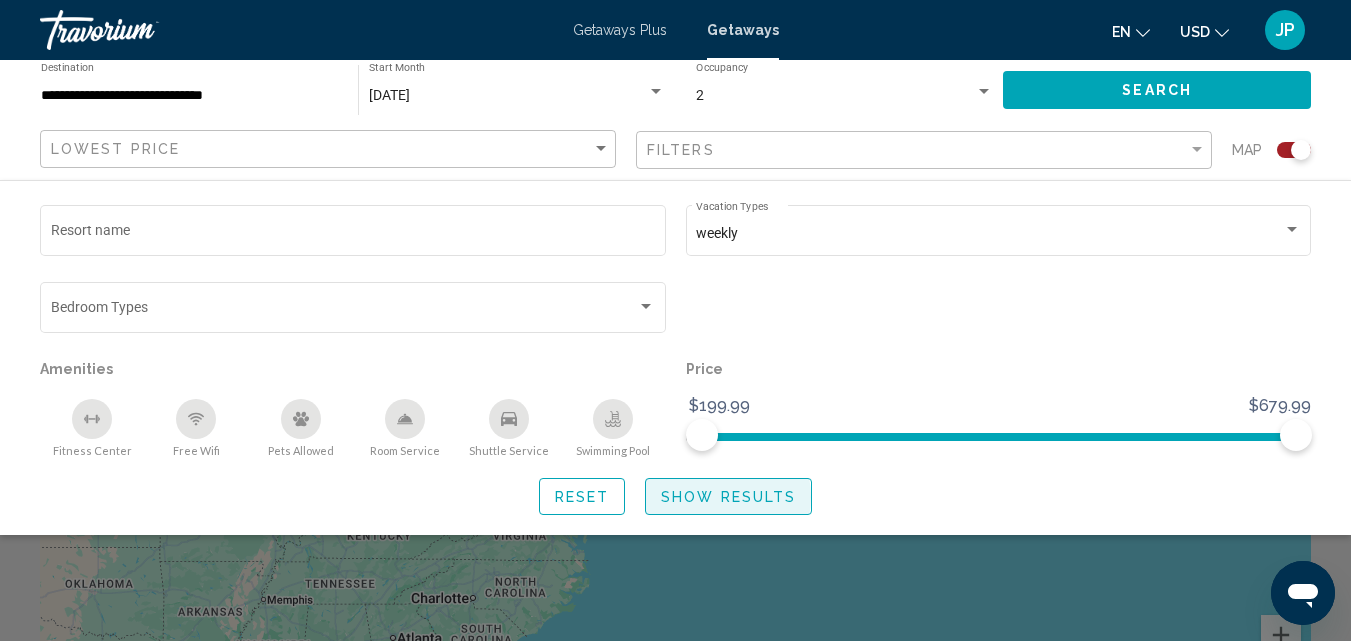 click on "Show Results" 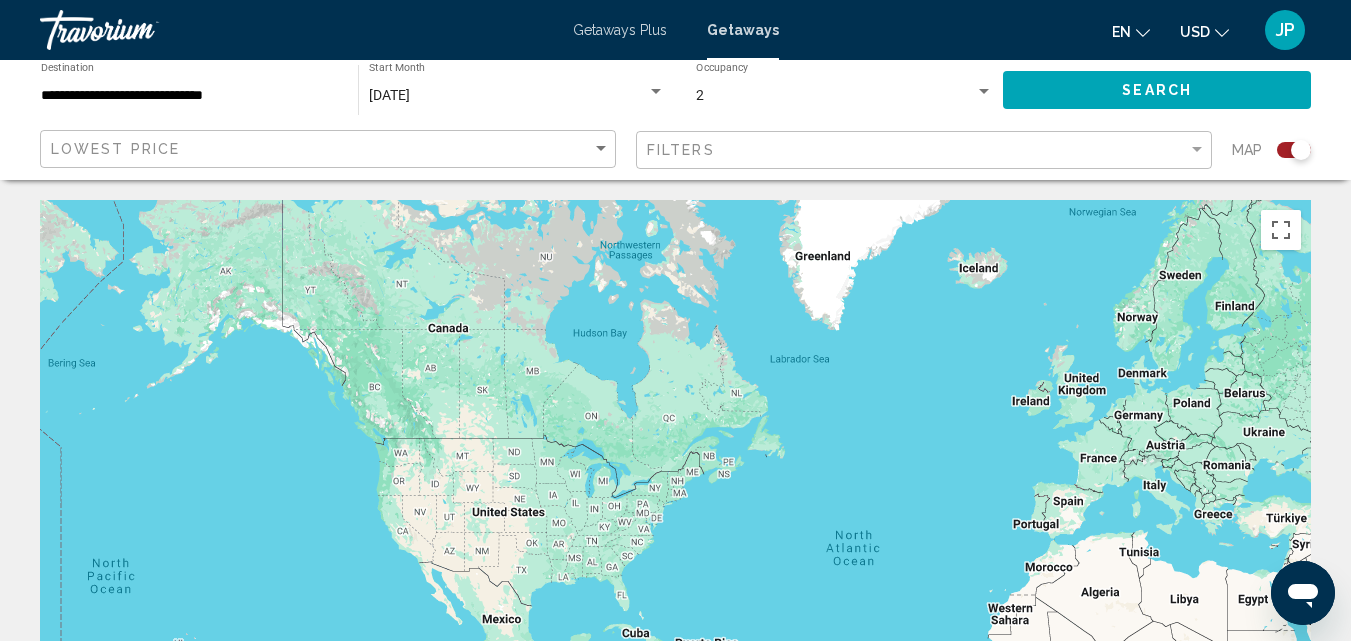 click 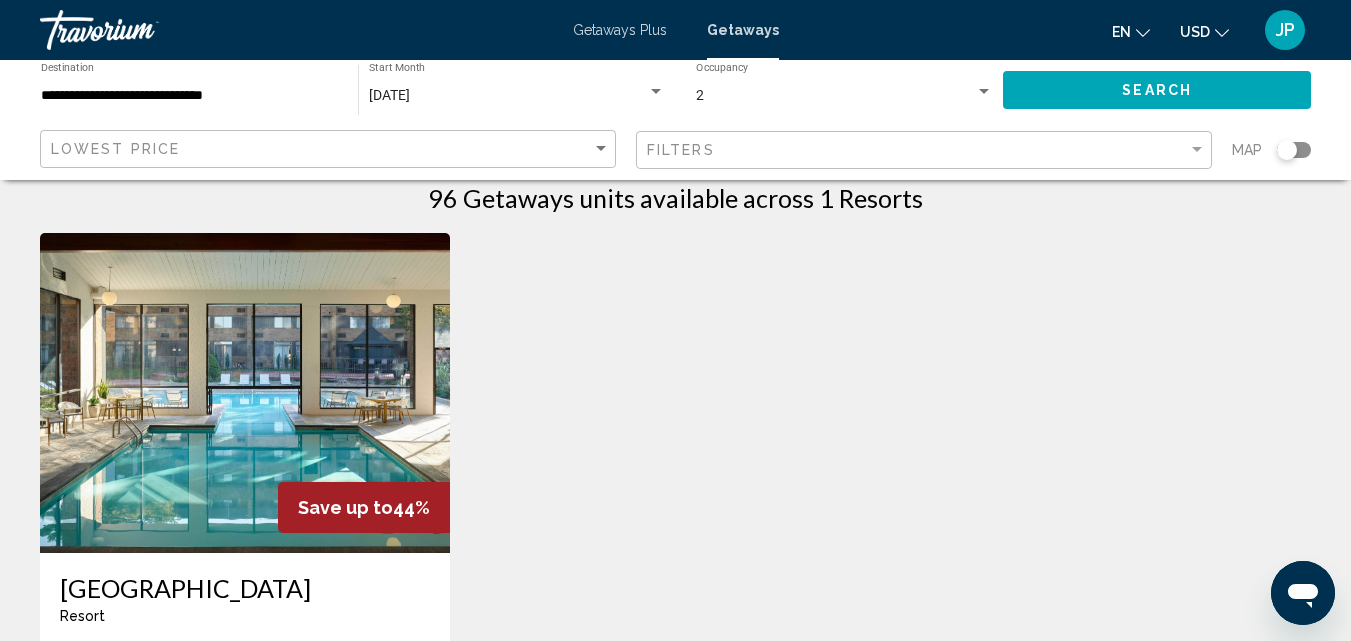 scroll, scrollTop: 0, scrollLeft: 0, axis: both 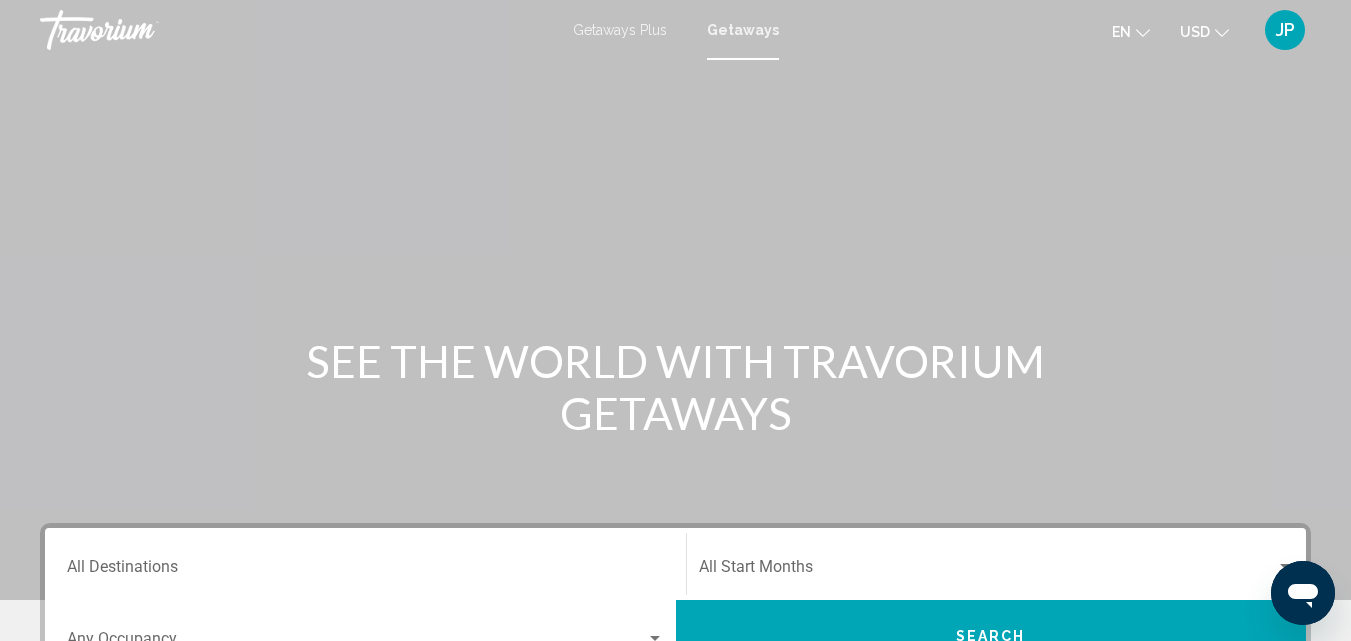 click on "Getaways Plus" at bounding box center [620, 30] 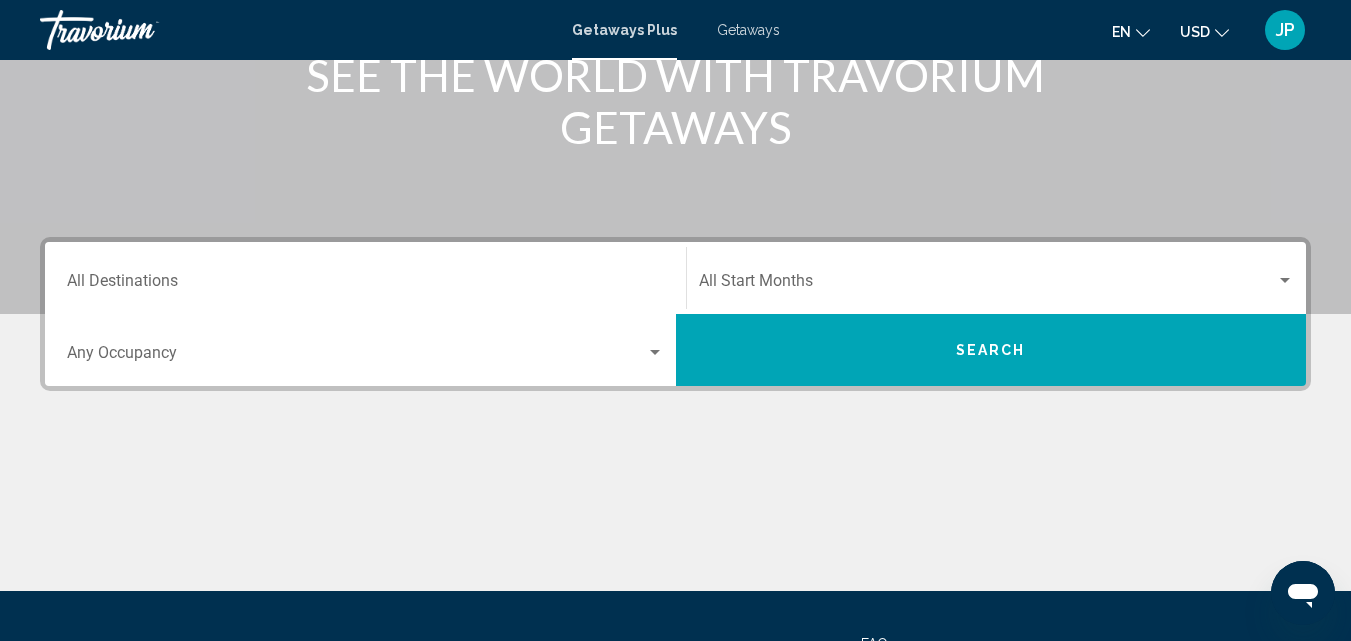 scroll, scrollTop: 251, scrollLeft: 0, axis: vertical 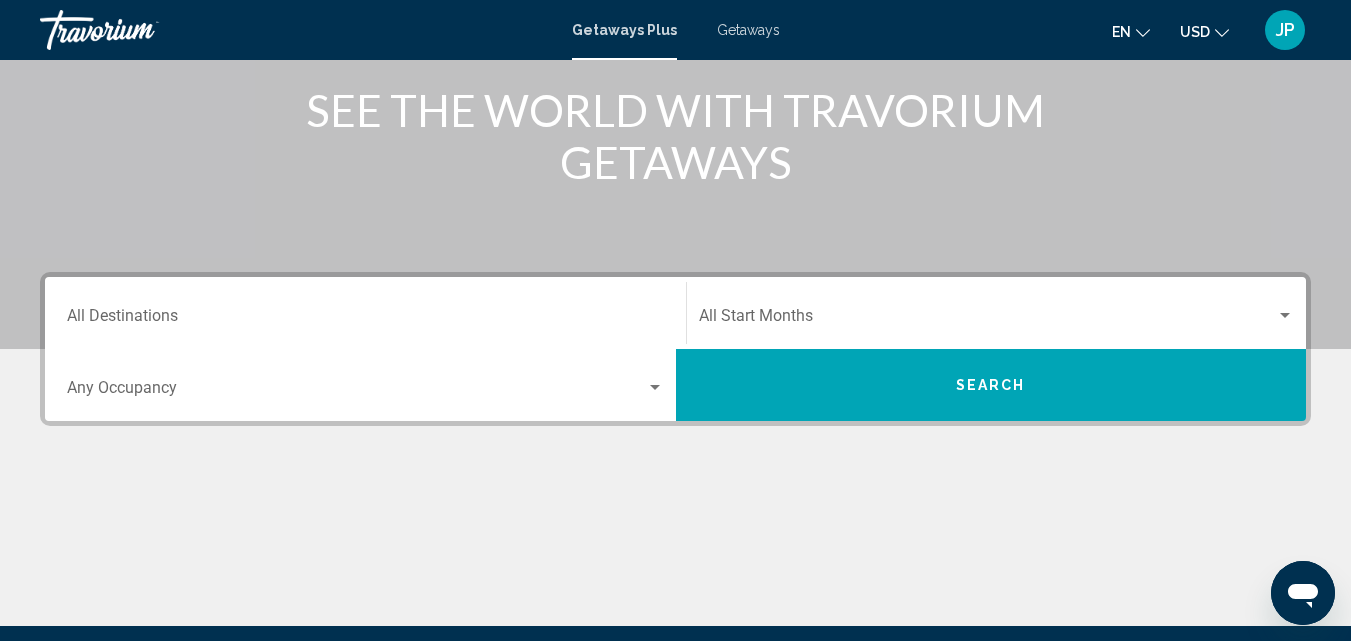 click on "Destination All Destinations" at bounding box center (365, 313) 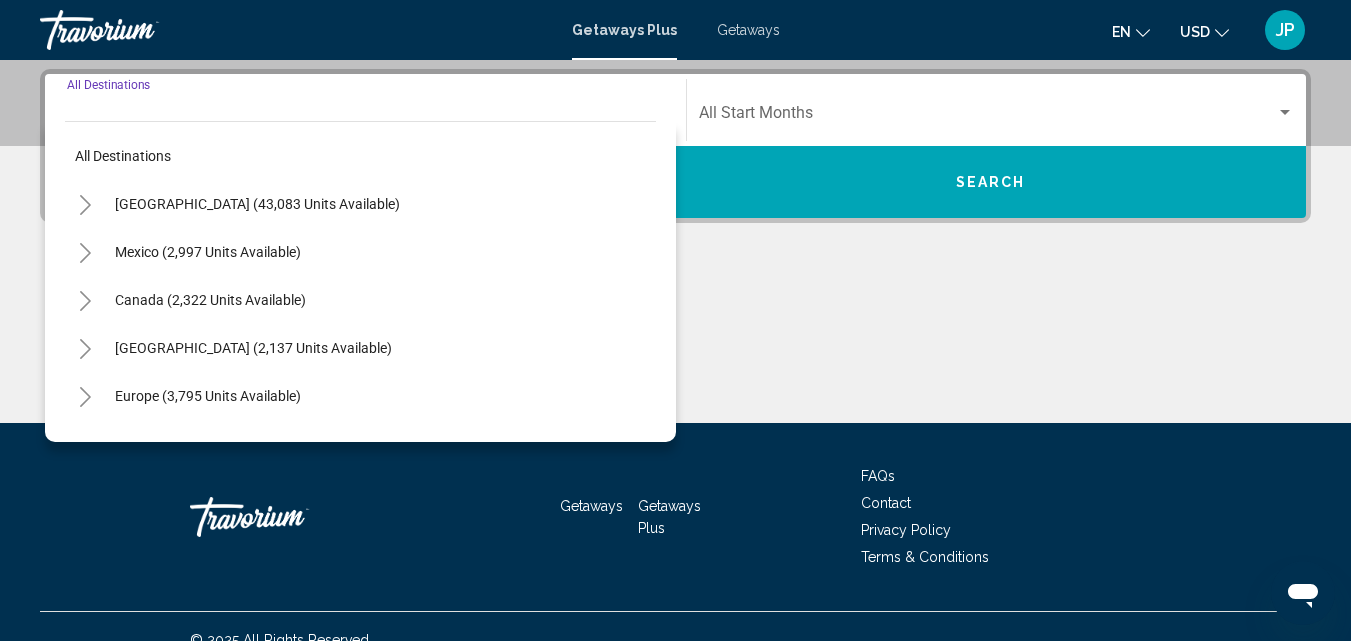 scroll, scrollTop: 458, scrollLeft: 0, axis: vertical 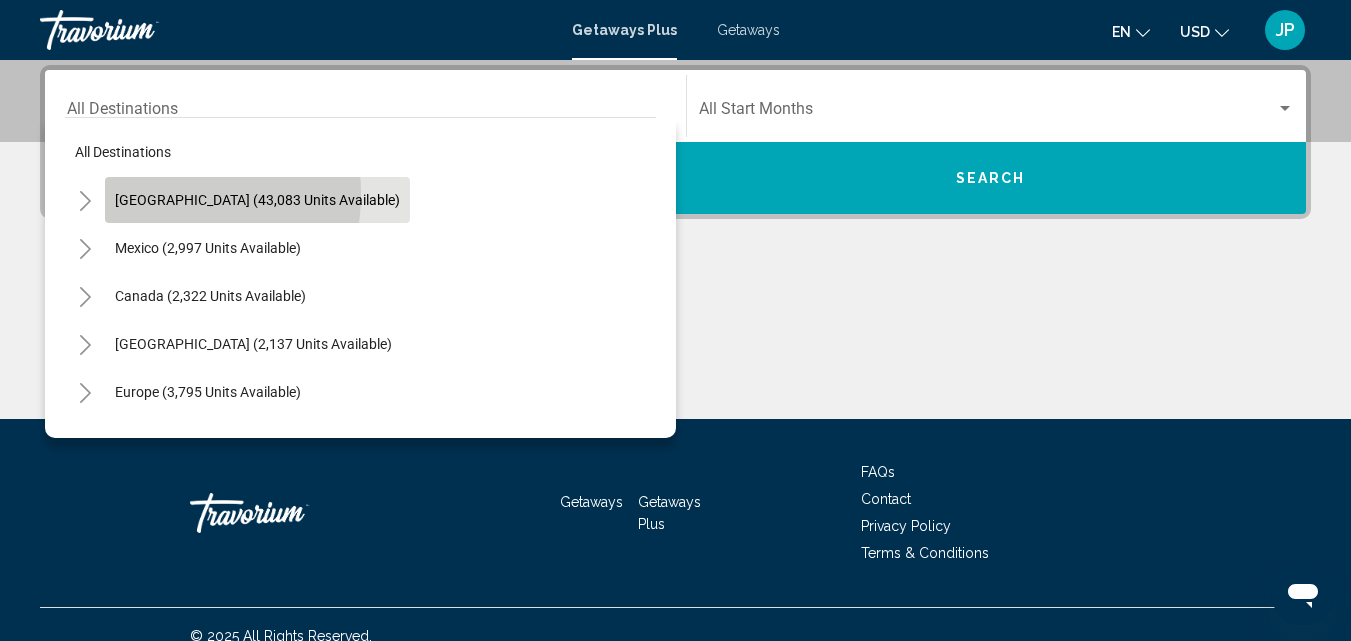 click on "[GEOGRAPHIC_DATA] (43,083 units available)" 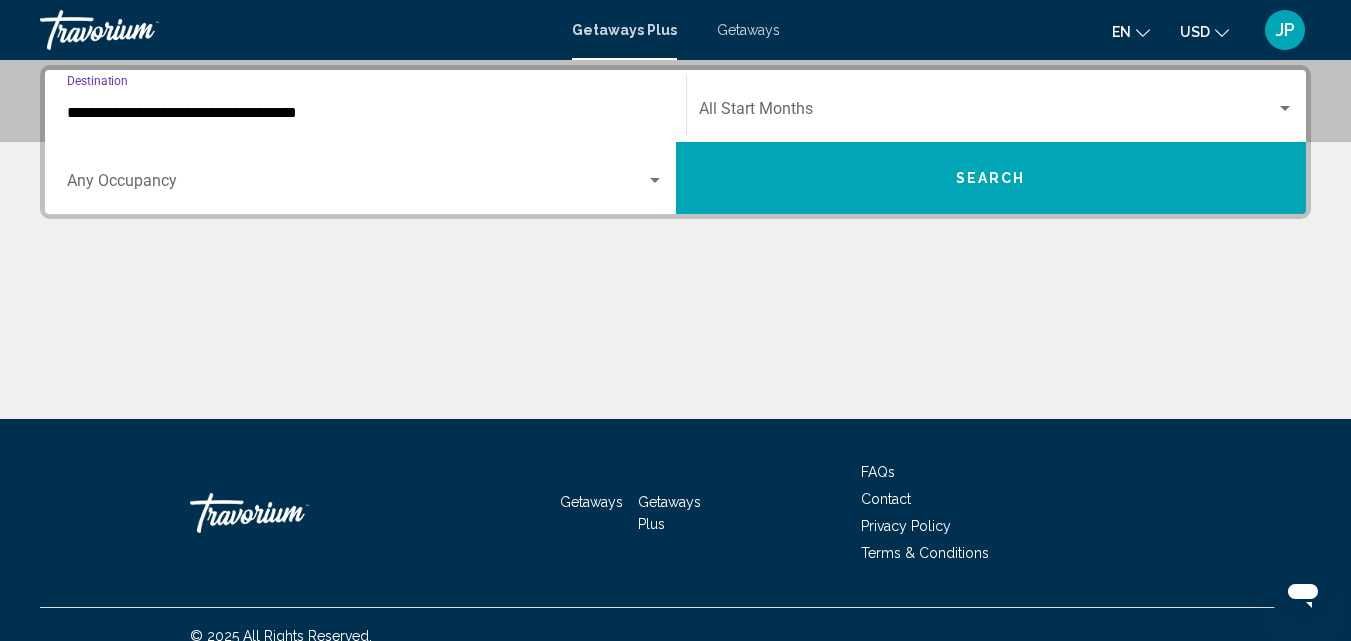 click on "**********" at bounding box center [365, 113] 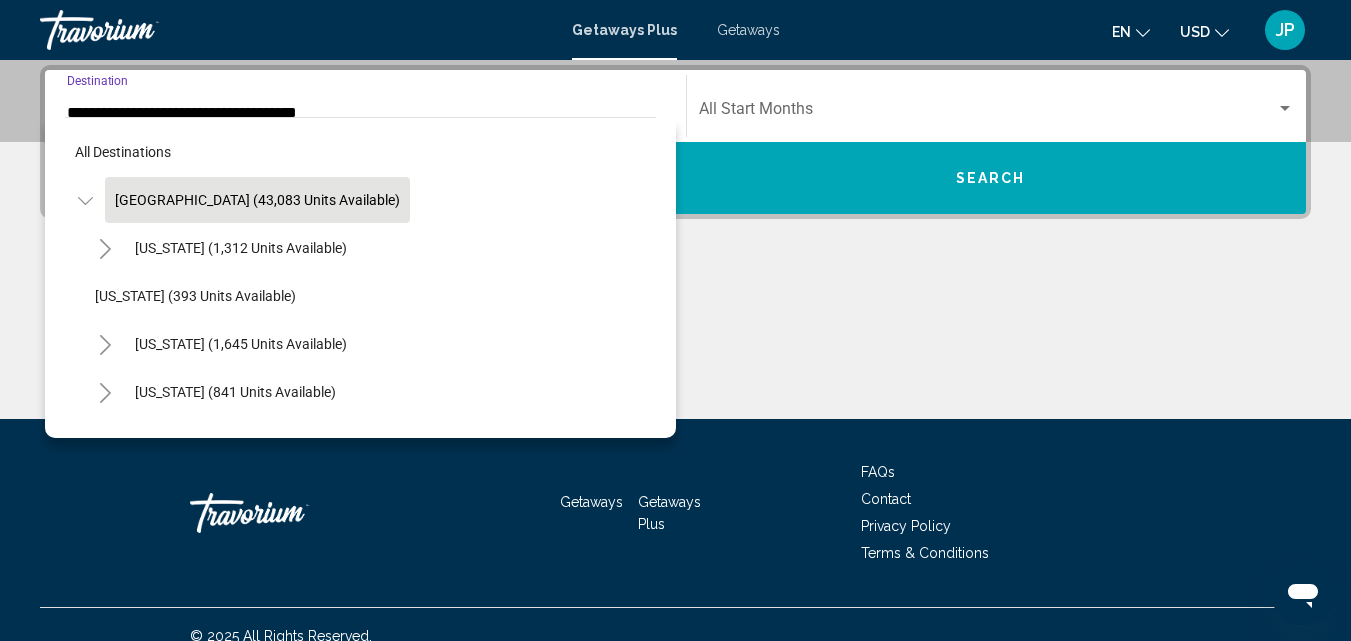 scroll, scrollTop: 338, scrollLeft: 0, axis: vertical 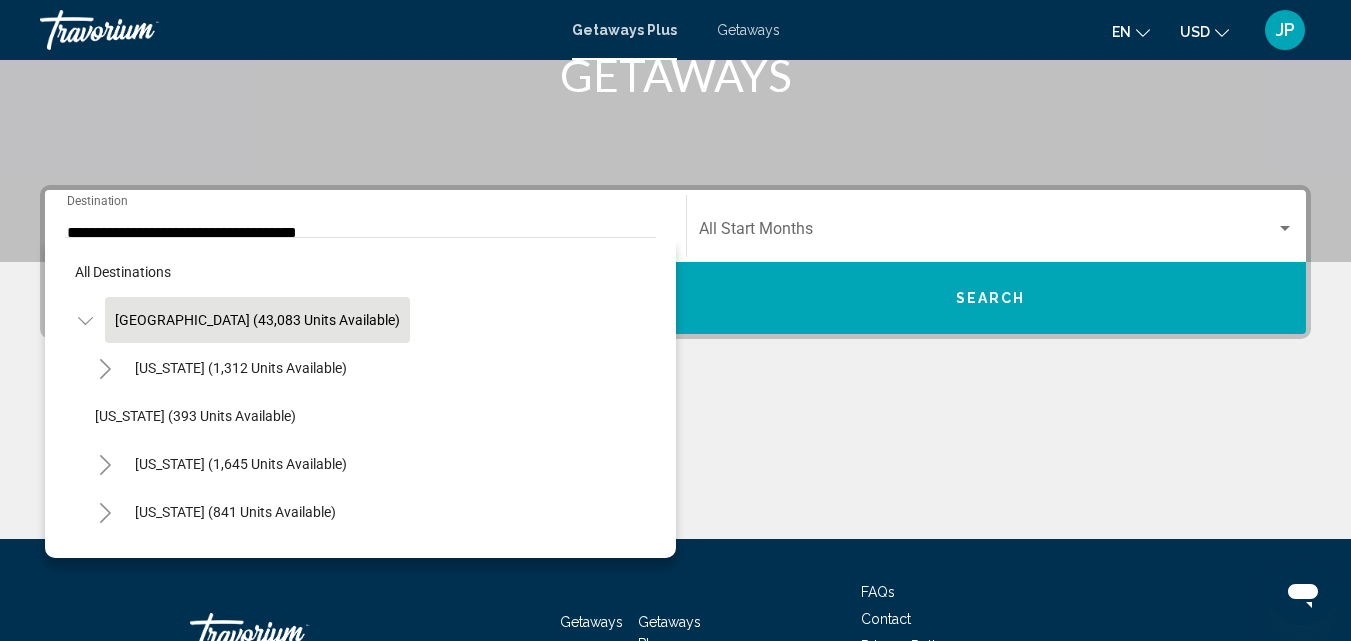 click at bounding box center [675, -38] 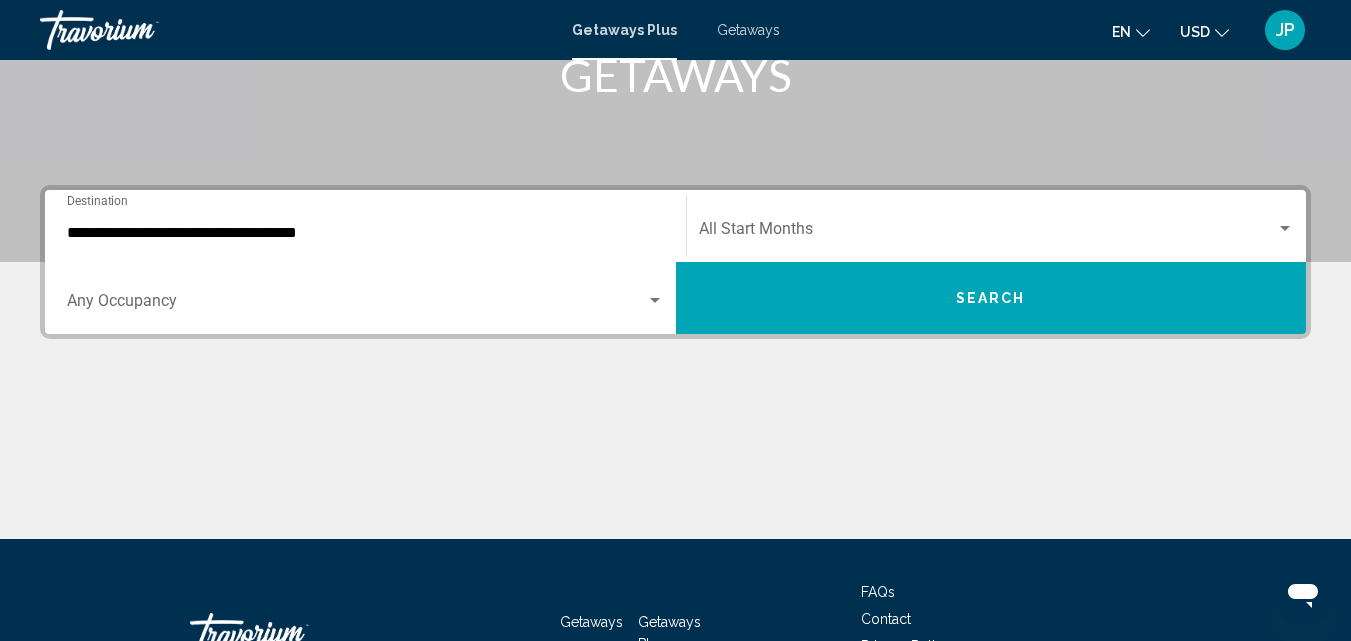click on "Getaways" at bounding box center [748, 30] 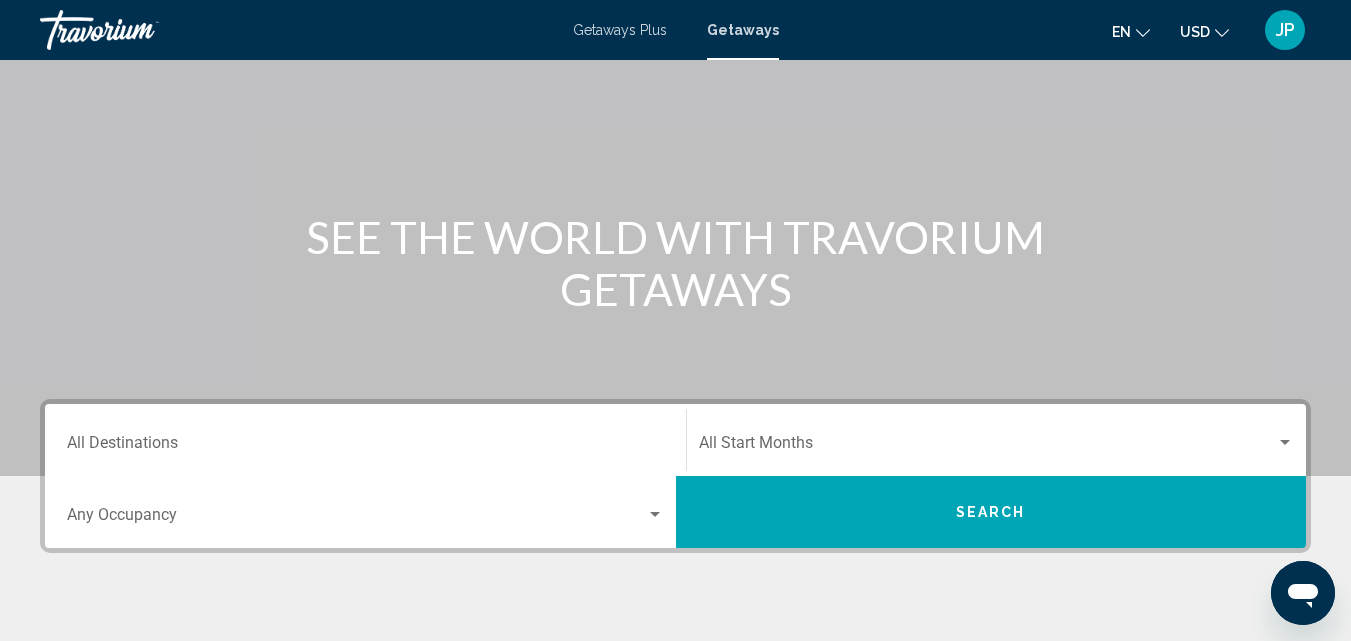 scroll, scrollTop: 126, scrollLeft: 0, axis: vertical 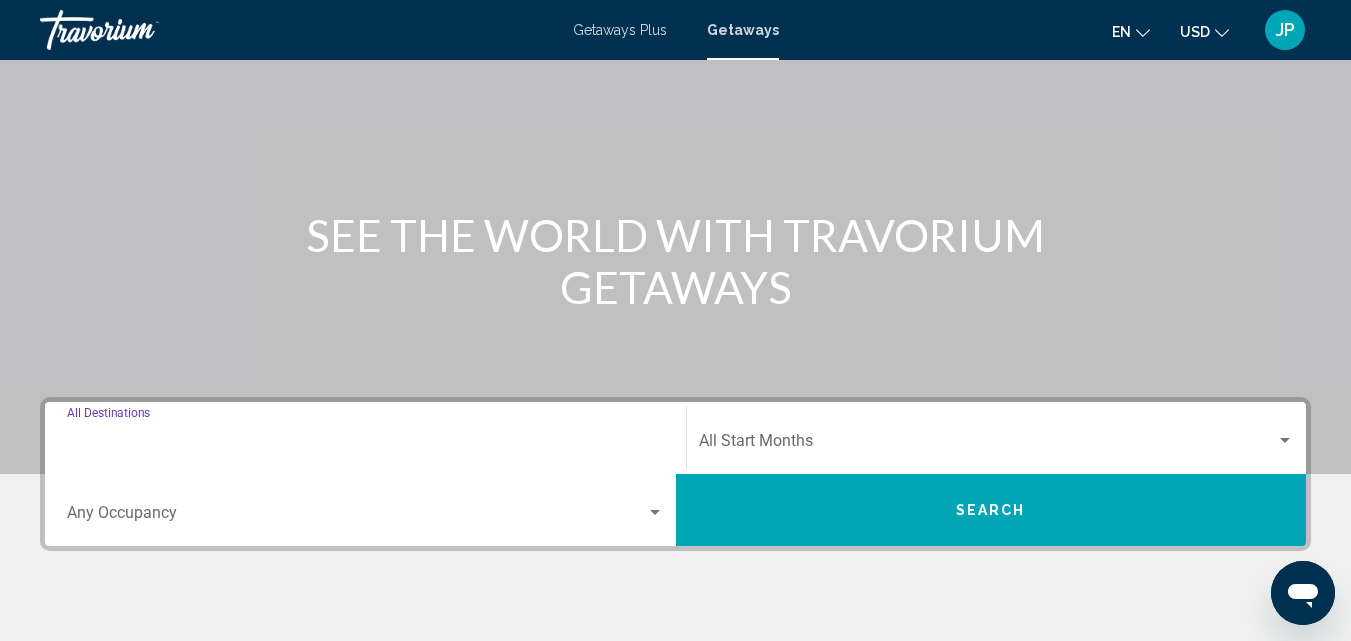 click on "Destination All Destinations" at bounding box center (365, 445) 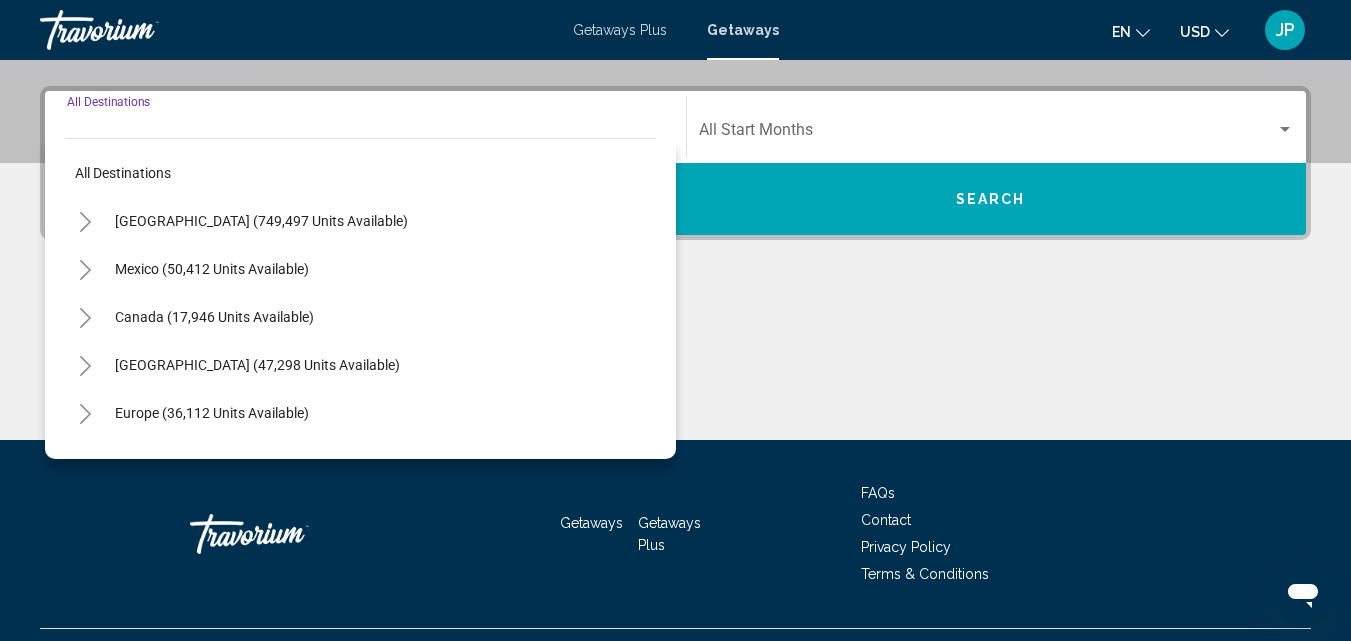 scroll, scrollTop: 458, scrollLeft: 0, axis: vertical 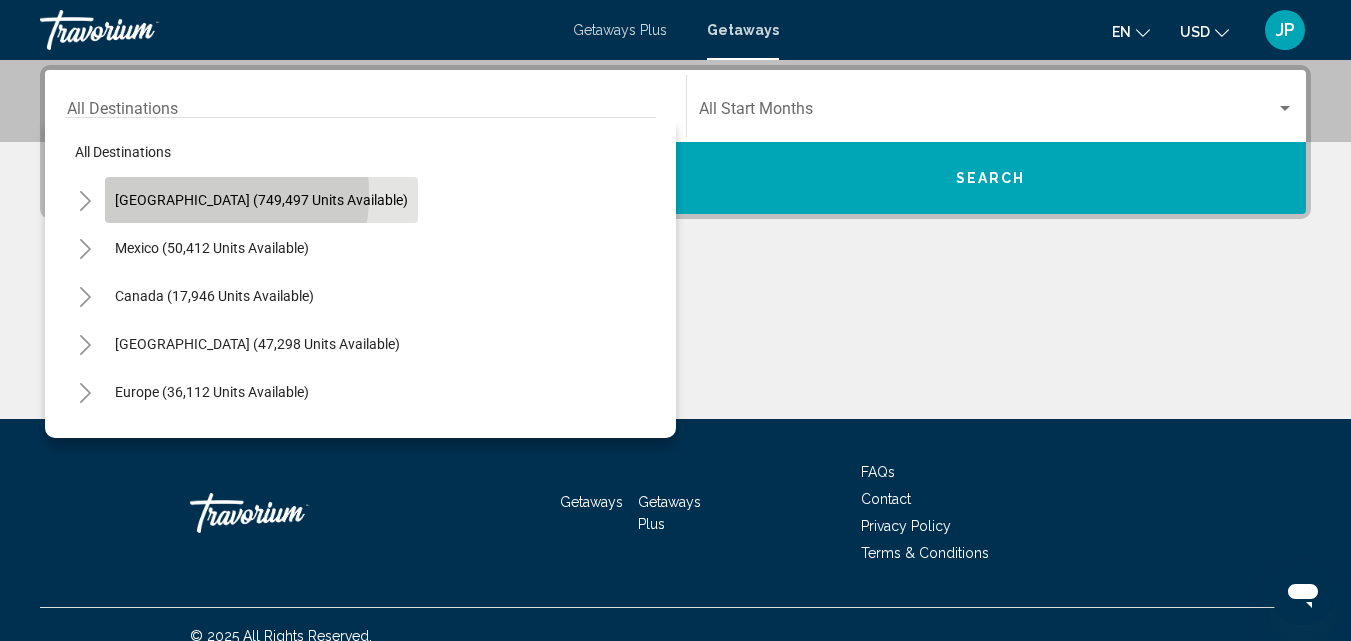 click on "[GEOGRAPHIC_DATA] (749,497 units available)" 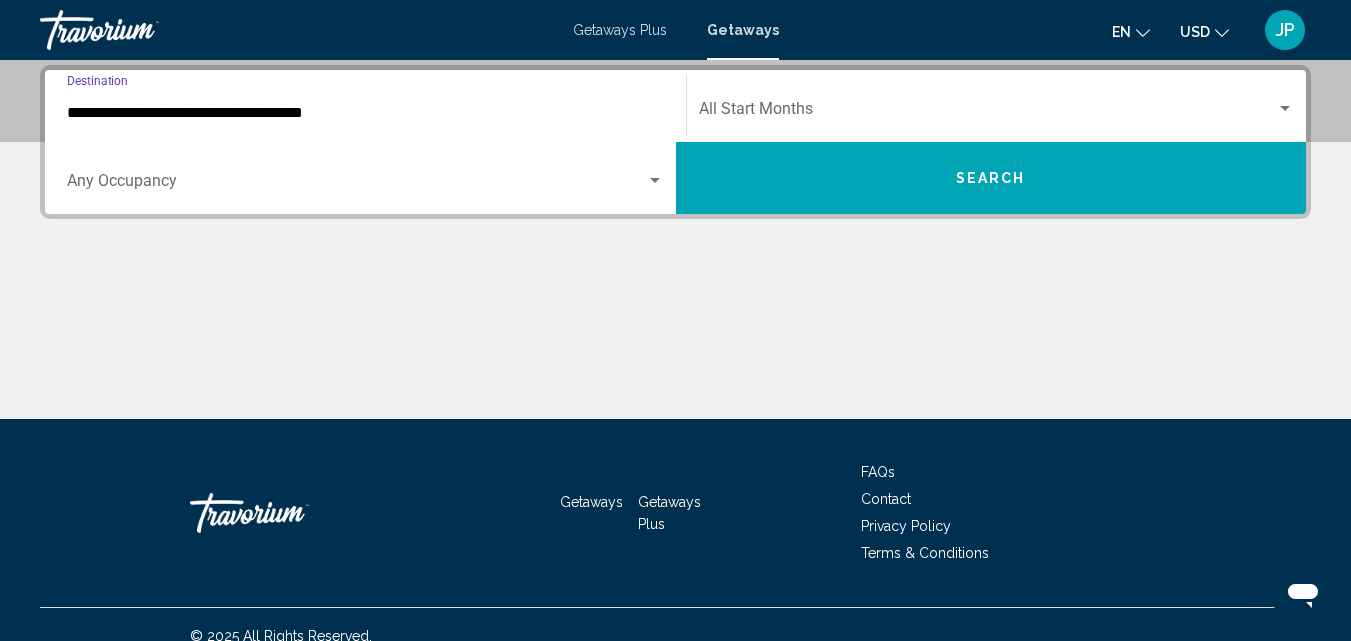click on "**********" at bounding box center [365, 113] 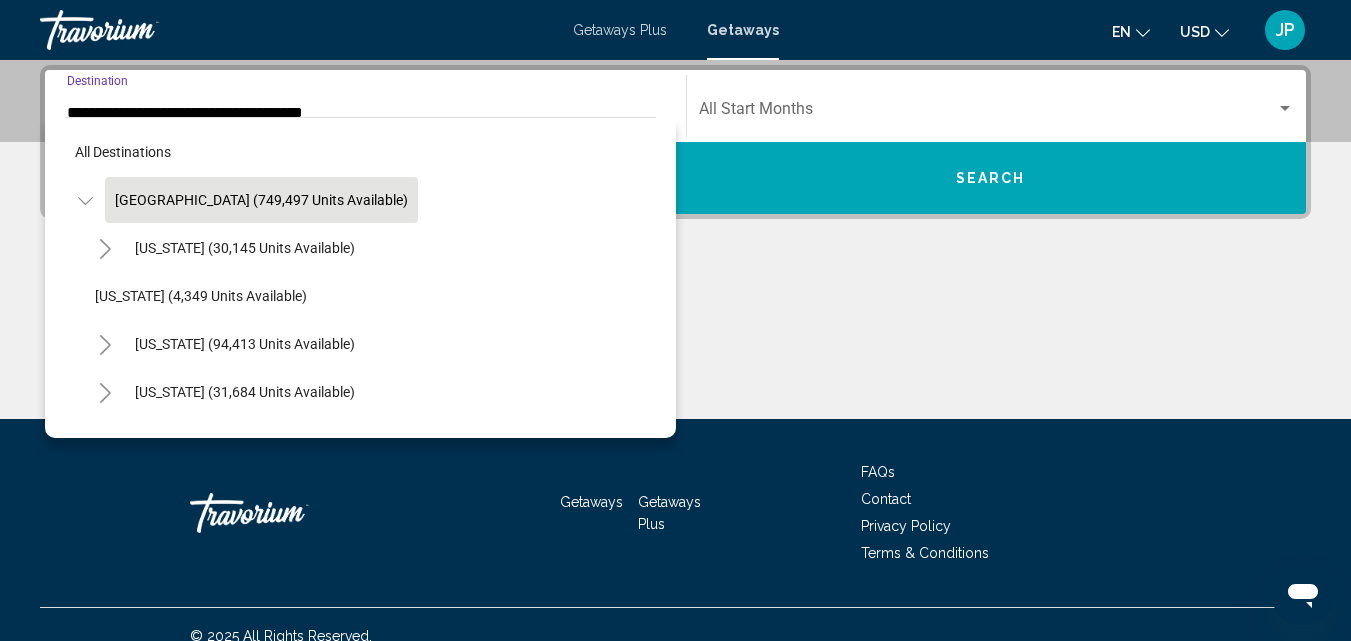 scroll, scrollTop: 338, scrollLeft: 0, axis: vertical 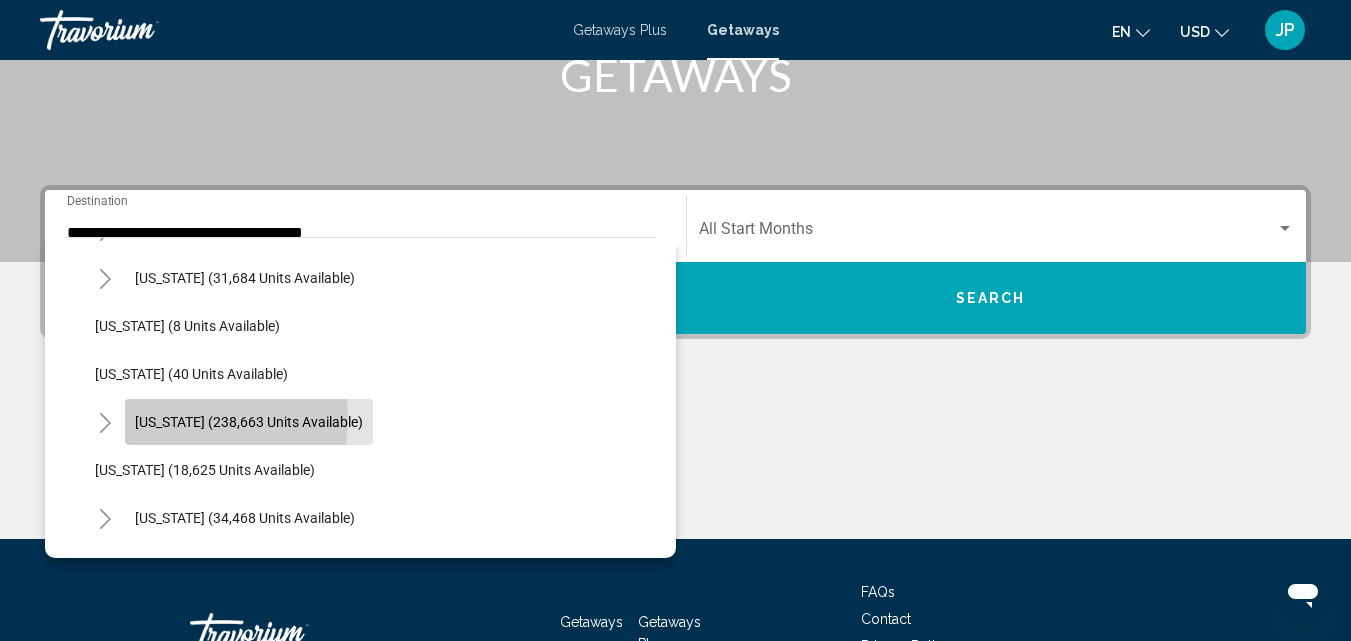 click on "[US_STATE] (238,663 units available)" 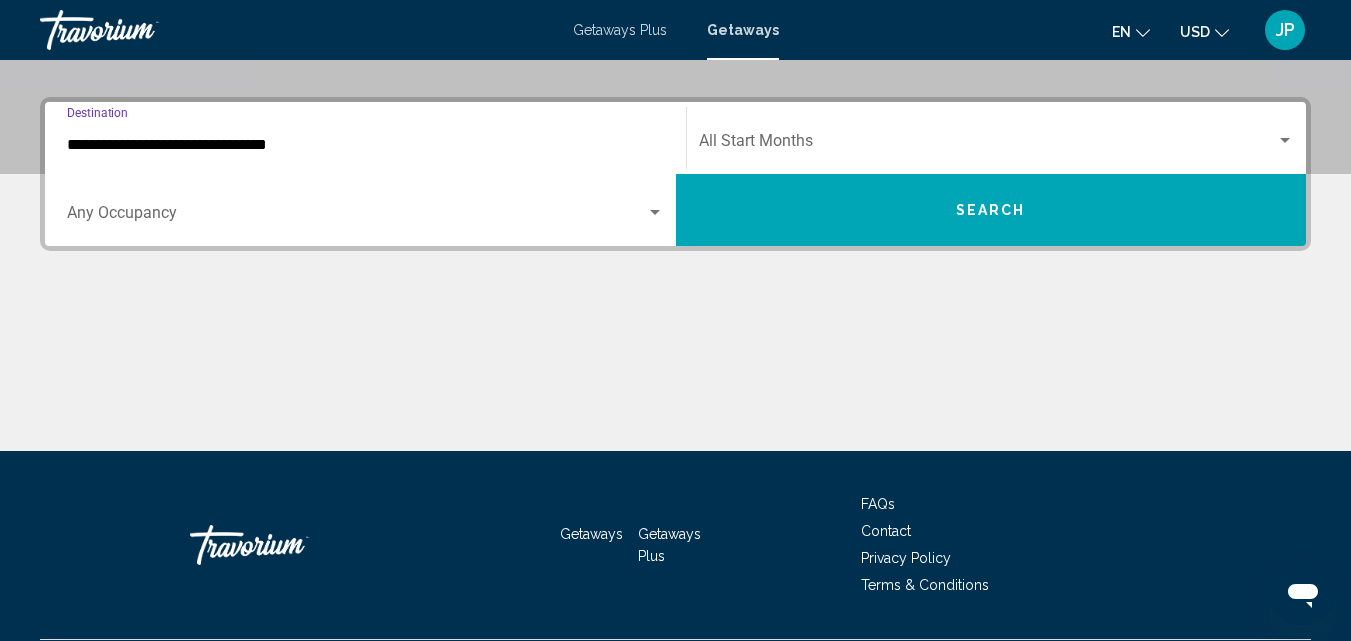 scroll, scrollTop: 458, scrollLeft: 0, axis: vertical 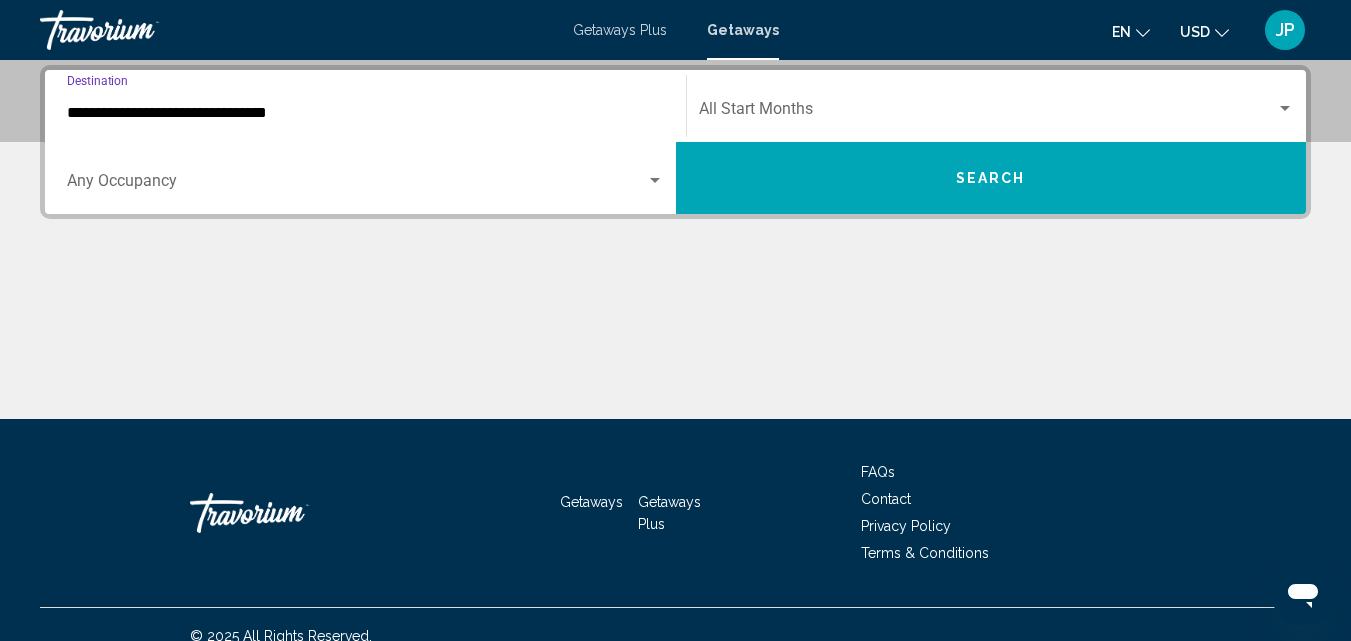 click at bounding box center [356, 185] 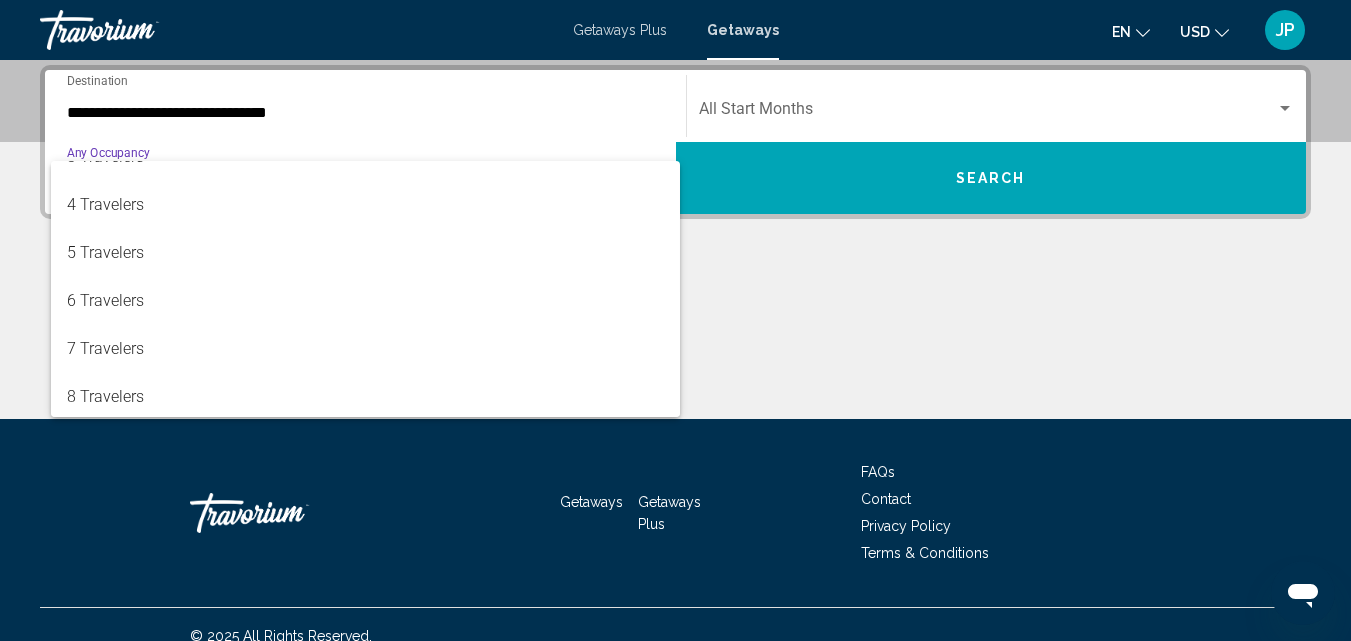 scroll, scrollTop: 165, scrollLeft: 0, axis: vertical 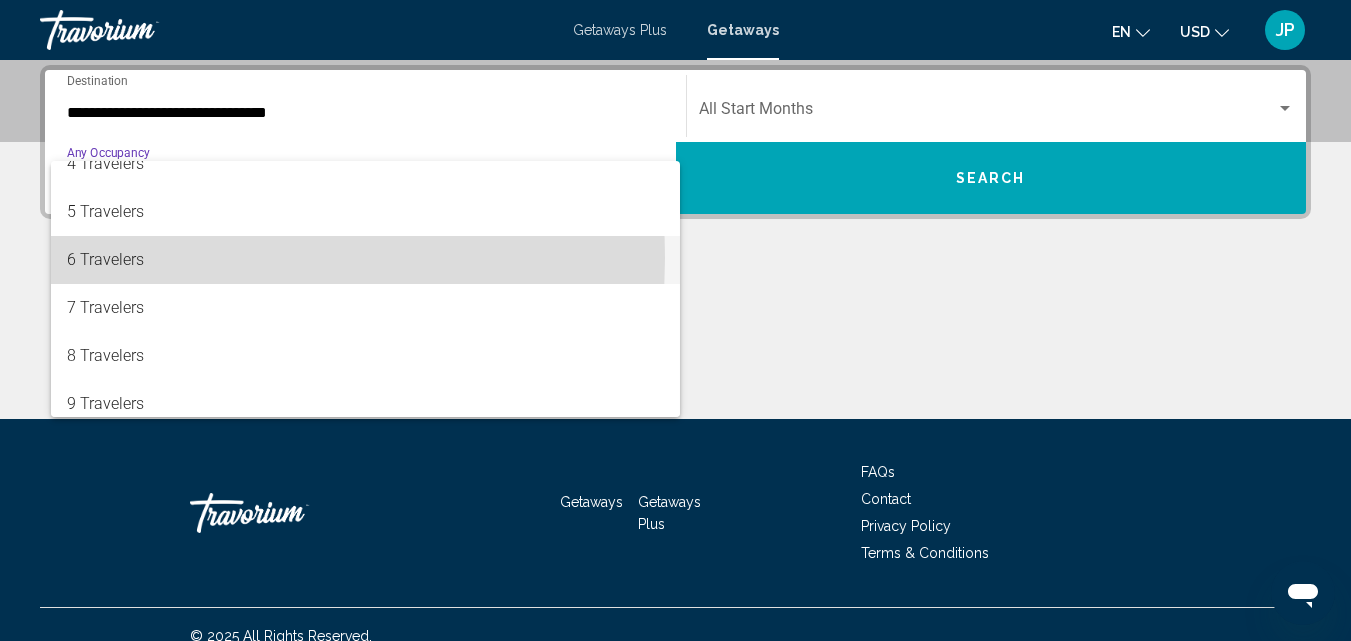 click on "6 Travelers" at bounding box center [365, 260] 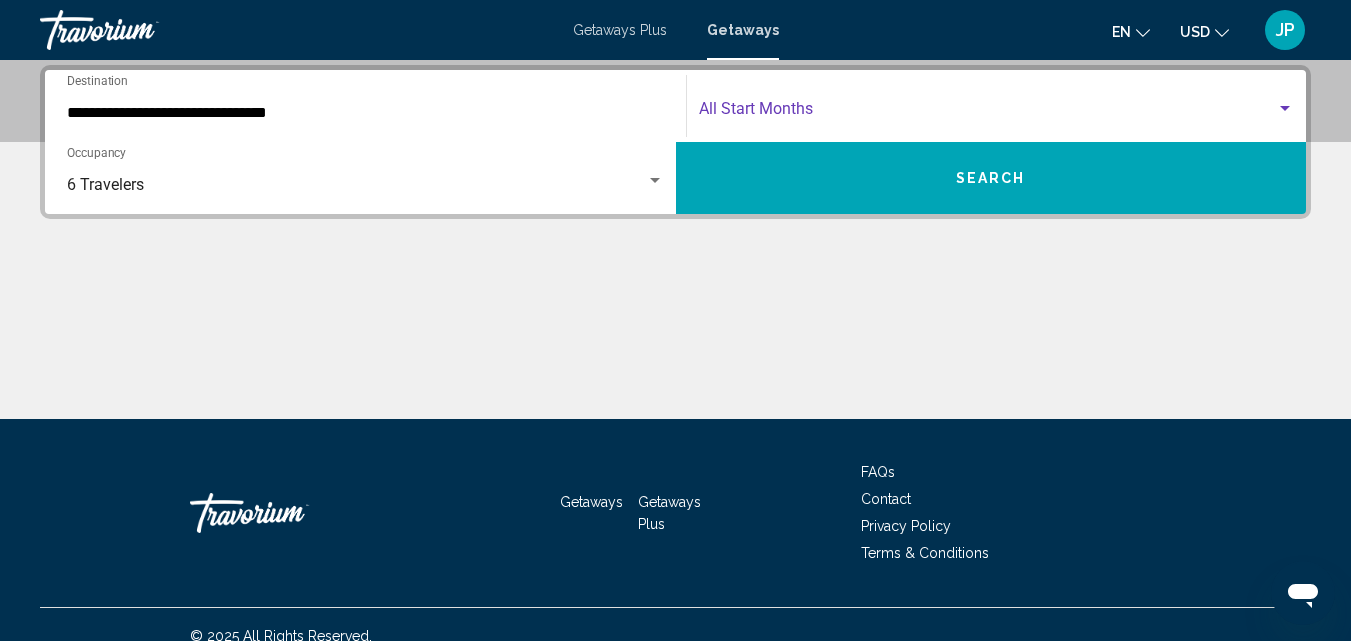click at bounding box center [988, 113] 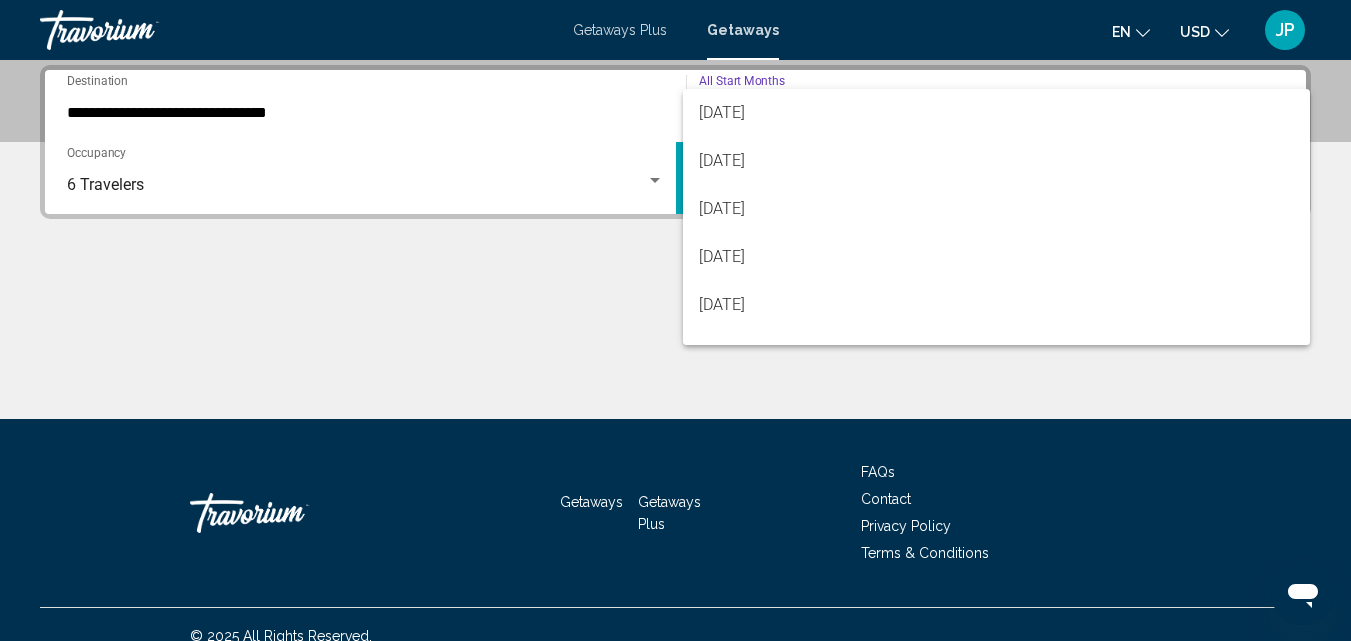 scroll, scrollTop: 162, scrollLeft: 0, axis: vertical 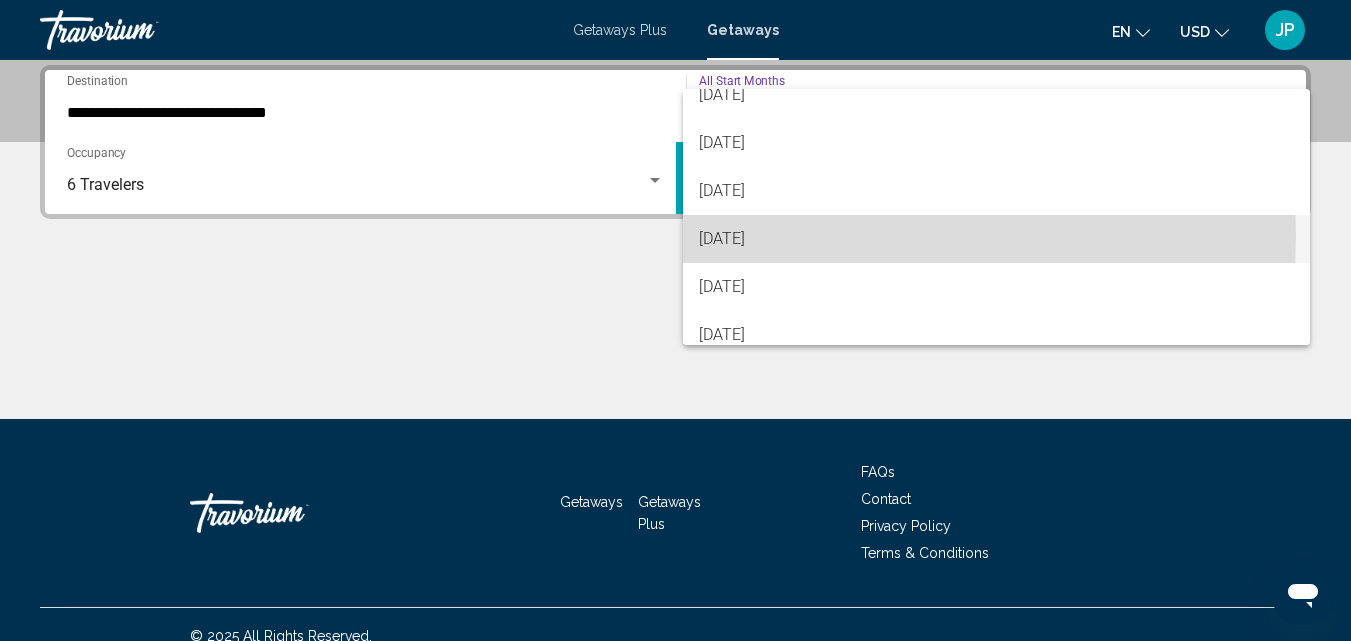 click on "[DATE]" at bounding box center [997, 239] 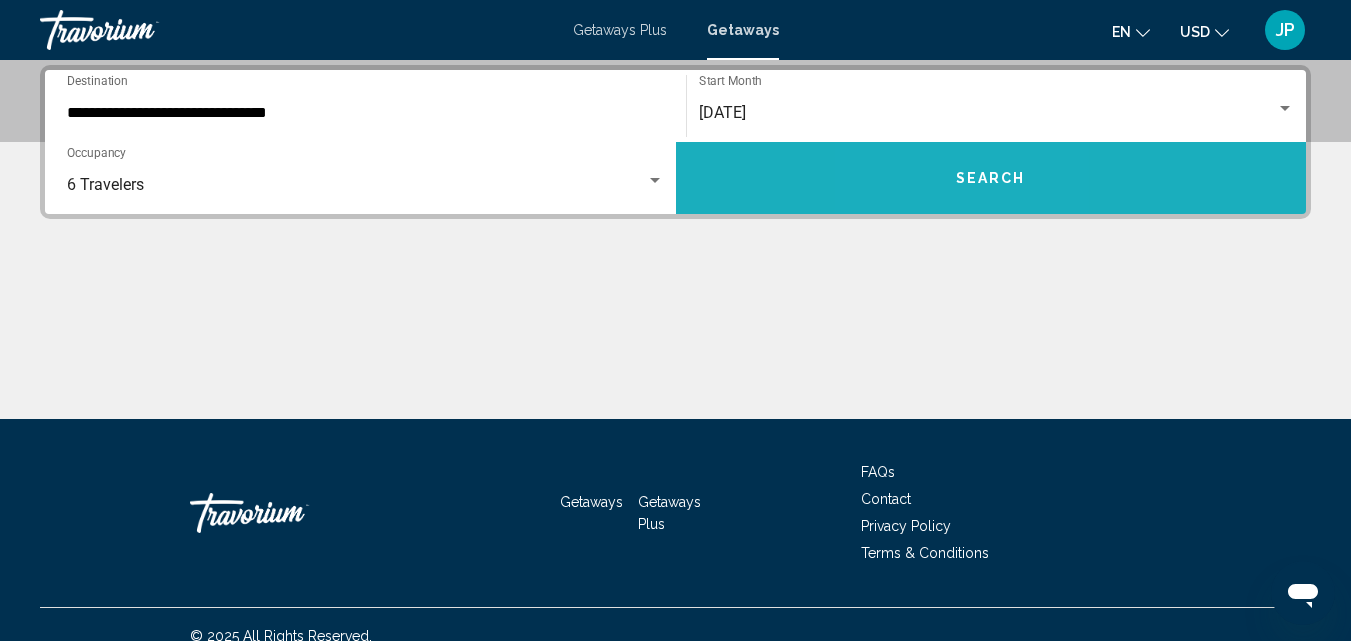 click on "Search" at bounding box center (991, 178) 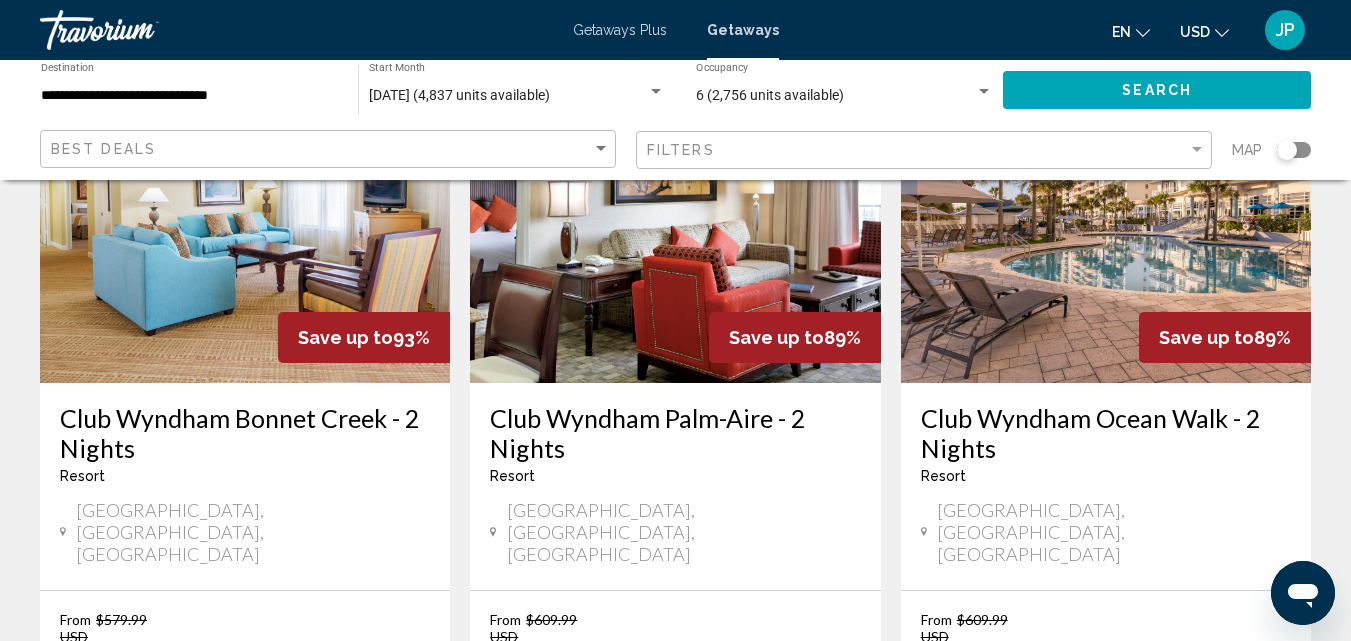 scroll, scrollTop: 236, scrollLeft: 0, axis: vertical 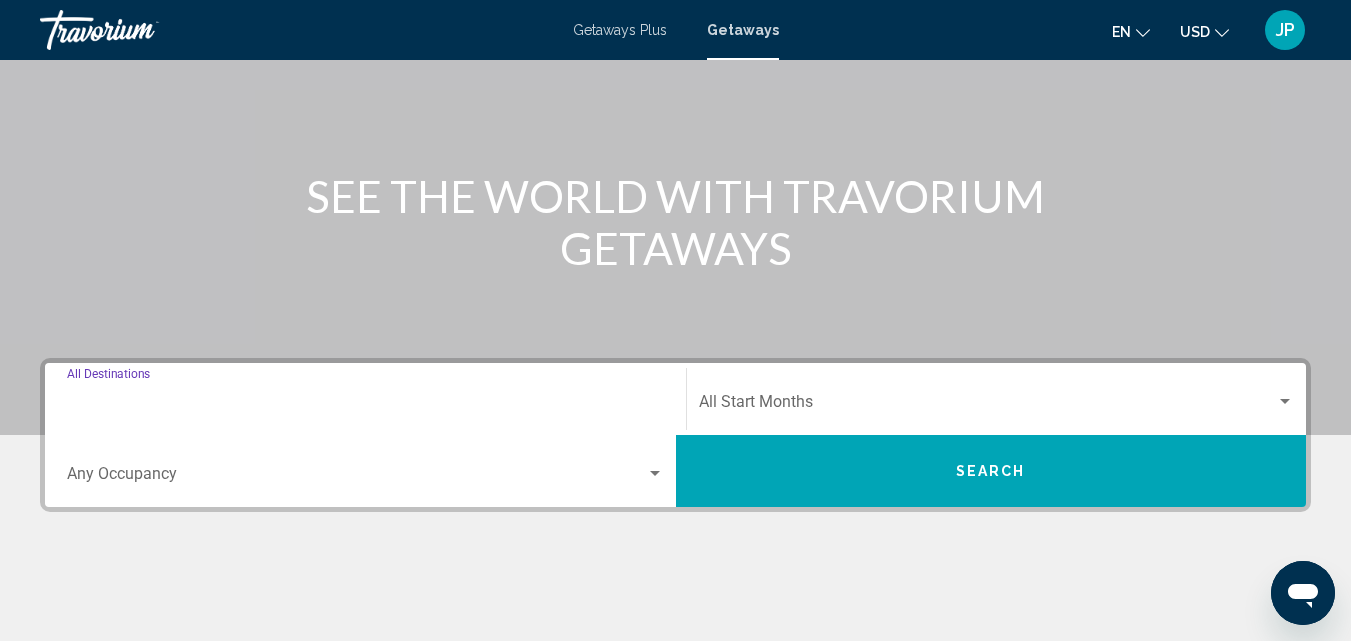click on "Destination All Destinations" at bounding box center (365, 406) 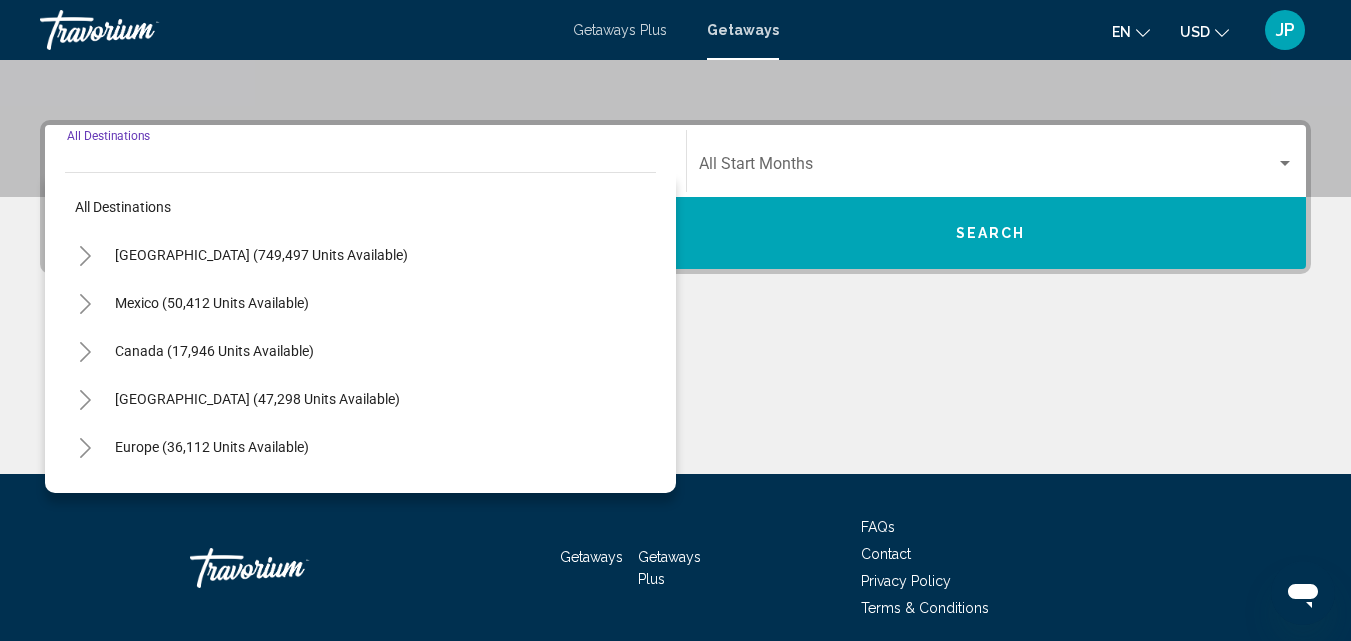 scroll, scrollTop: 458, scrollLeft: 0, axis: vertical 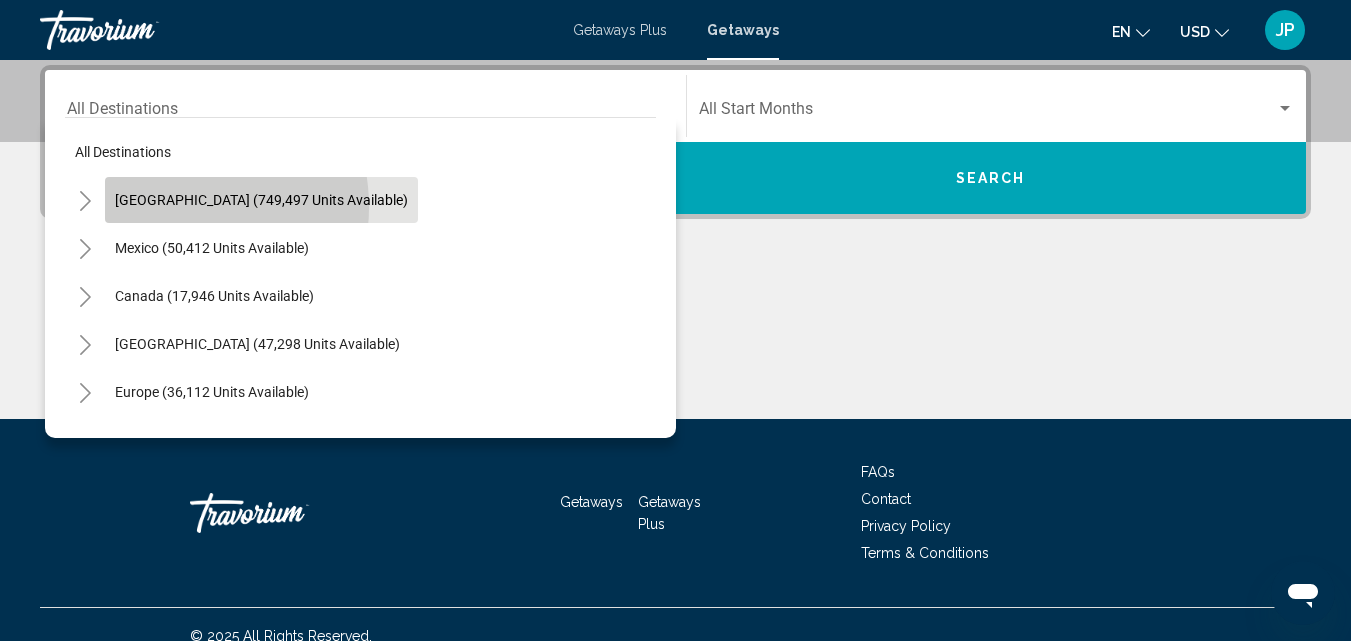 click on "[GEOGRAPHIC_DATA] (749,497 units available)" 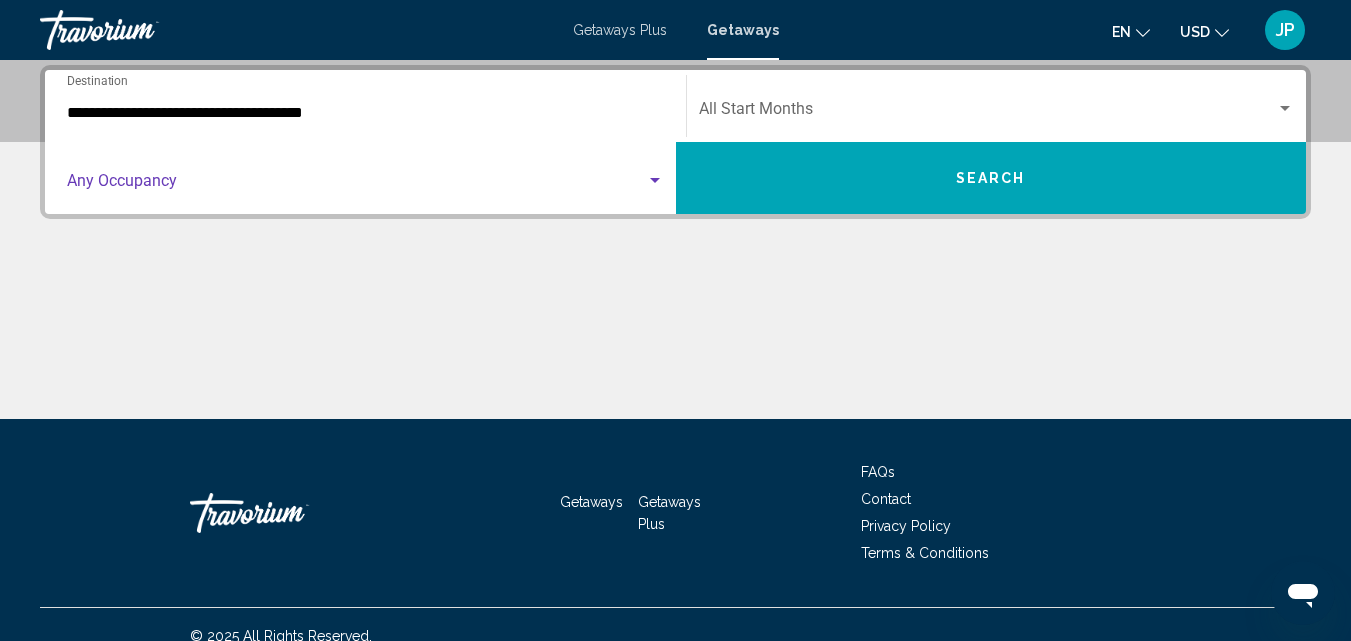 click at bounding box center (356, 185) 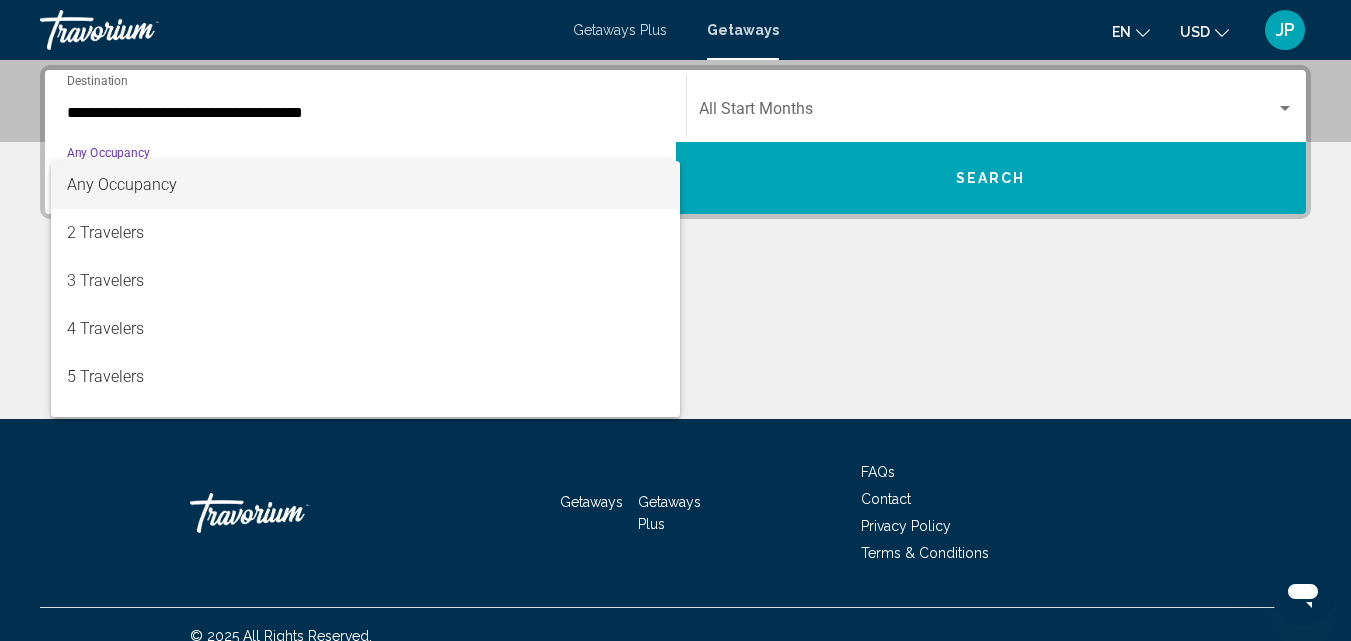 click at bounding box center [675, 320] 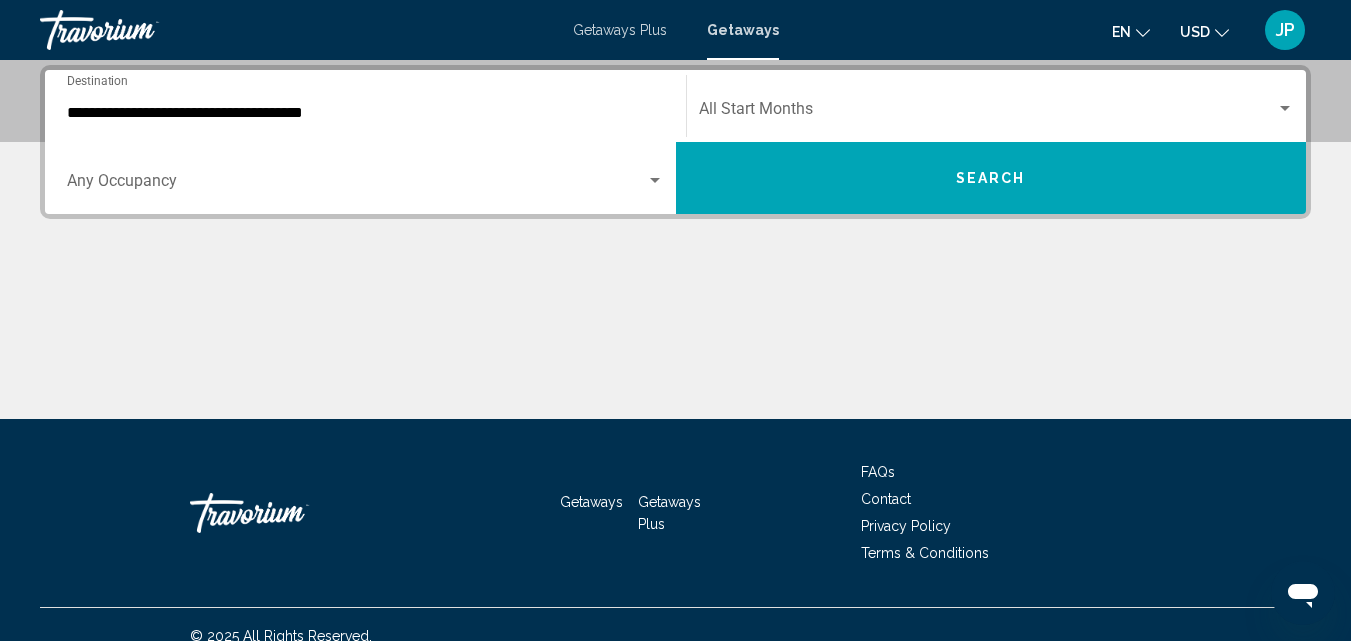 click on "**********" at bounding box center [365, 113] 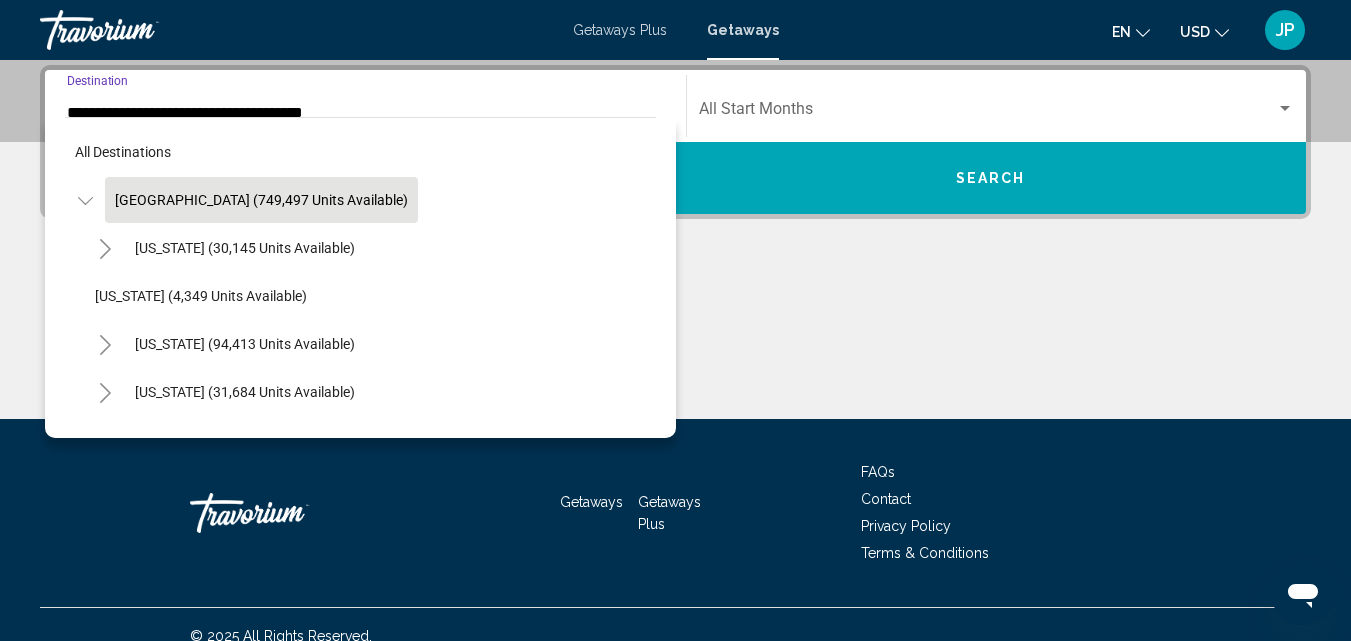 scroll, scrollTop: 338, scrollLeft: 0, axis: vertical 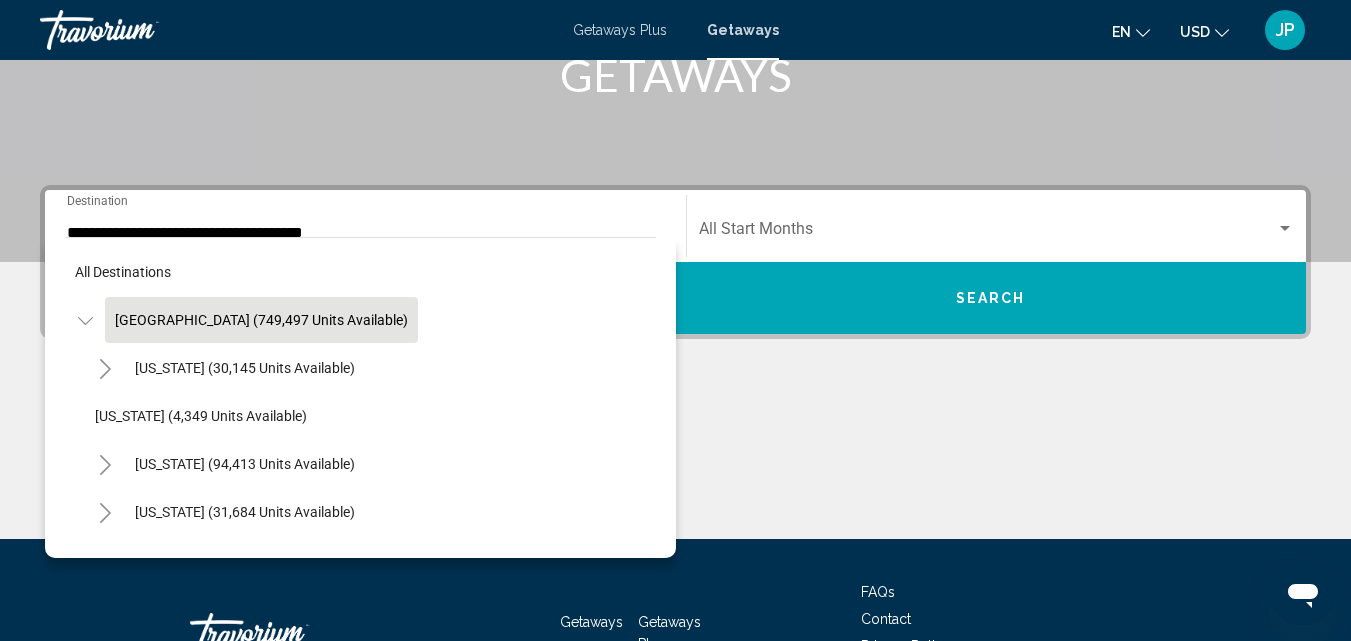 click at bounding box center [675, -38] 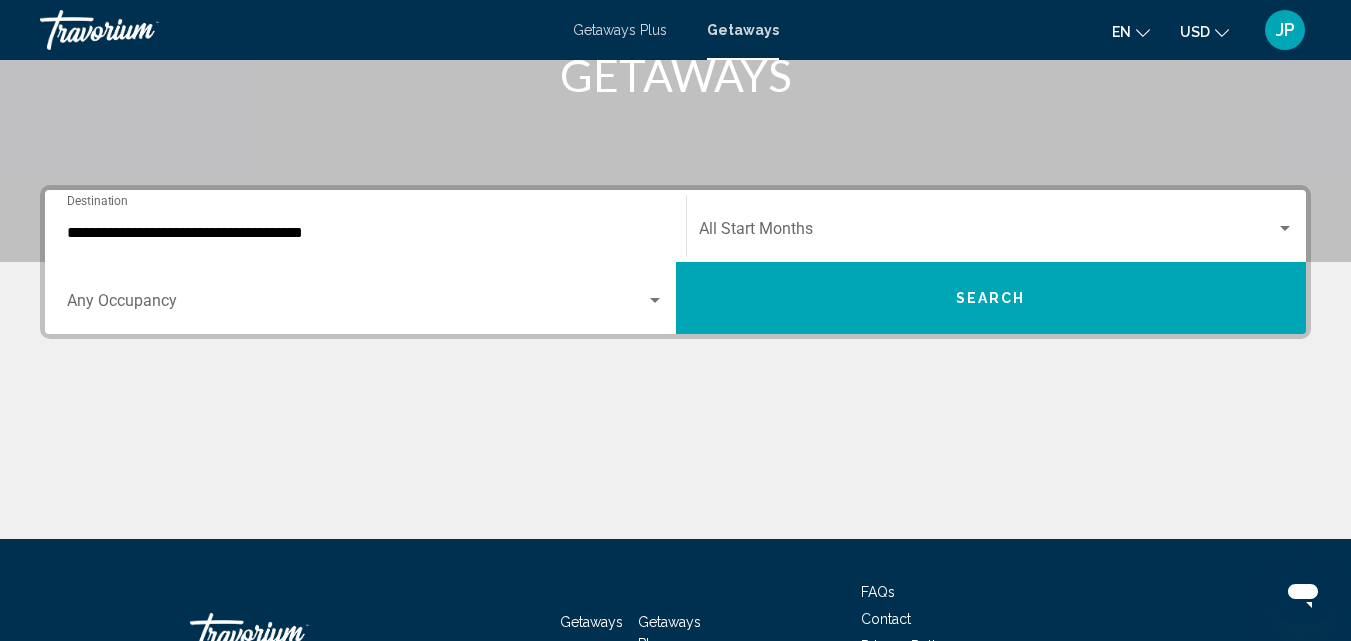click on "**********" at bounding box center (365, 226) 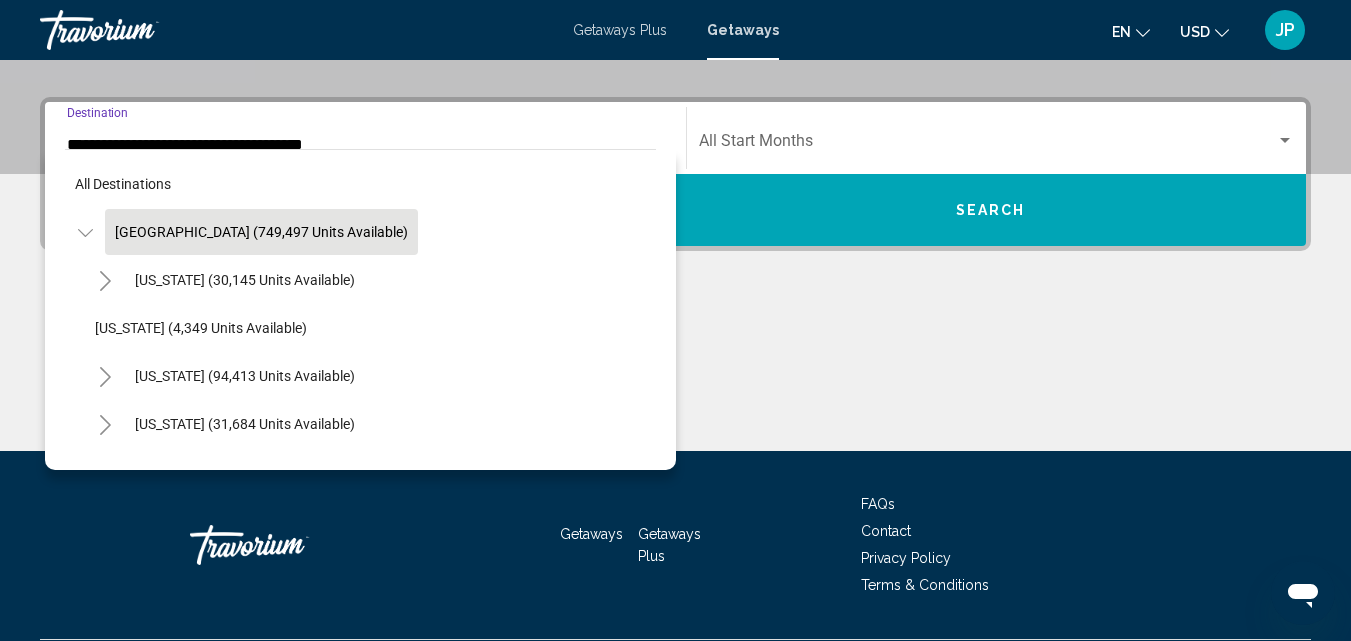 scroll, scrollTop: 458, scrollLeft: 0, axis: vertical 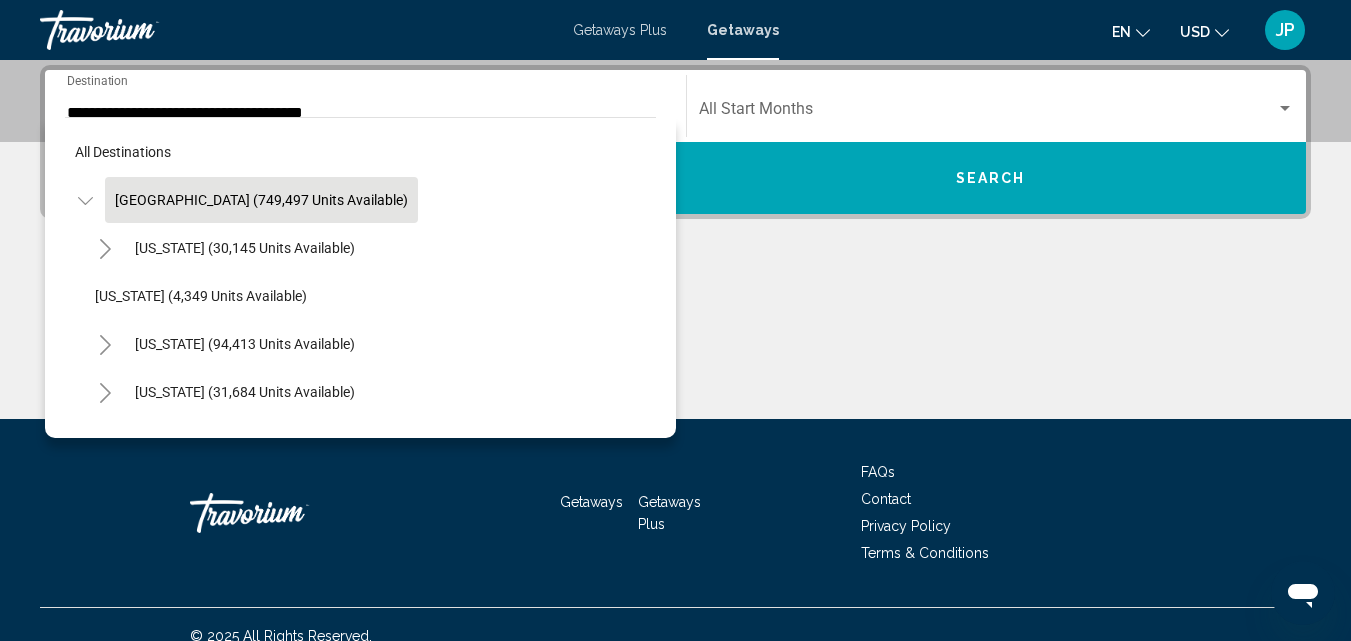 click on "[US_STATE] (30,145 units available)" 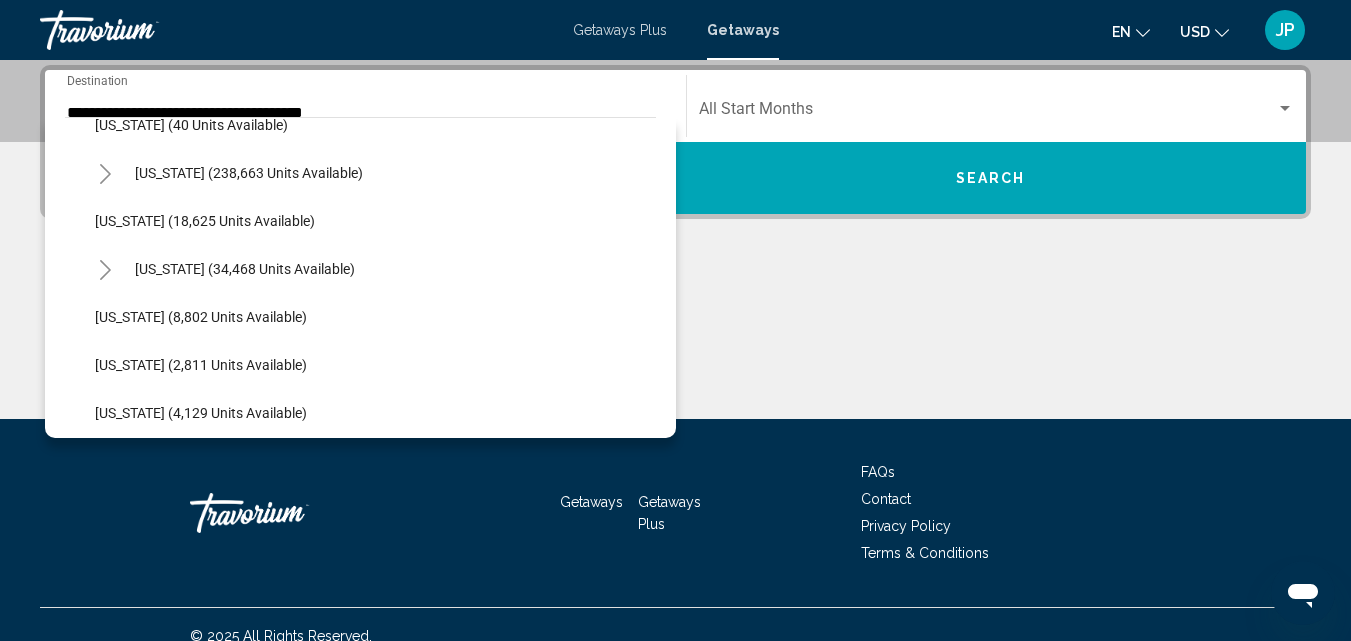 scroll, scrollTop: 544, scrollLeft: 0, axis: vertical 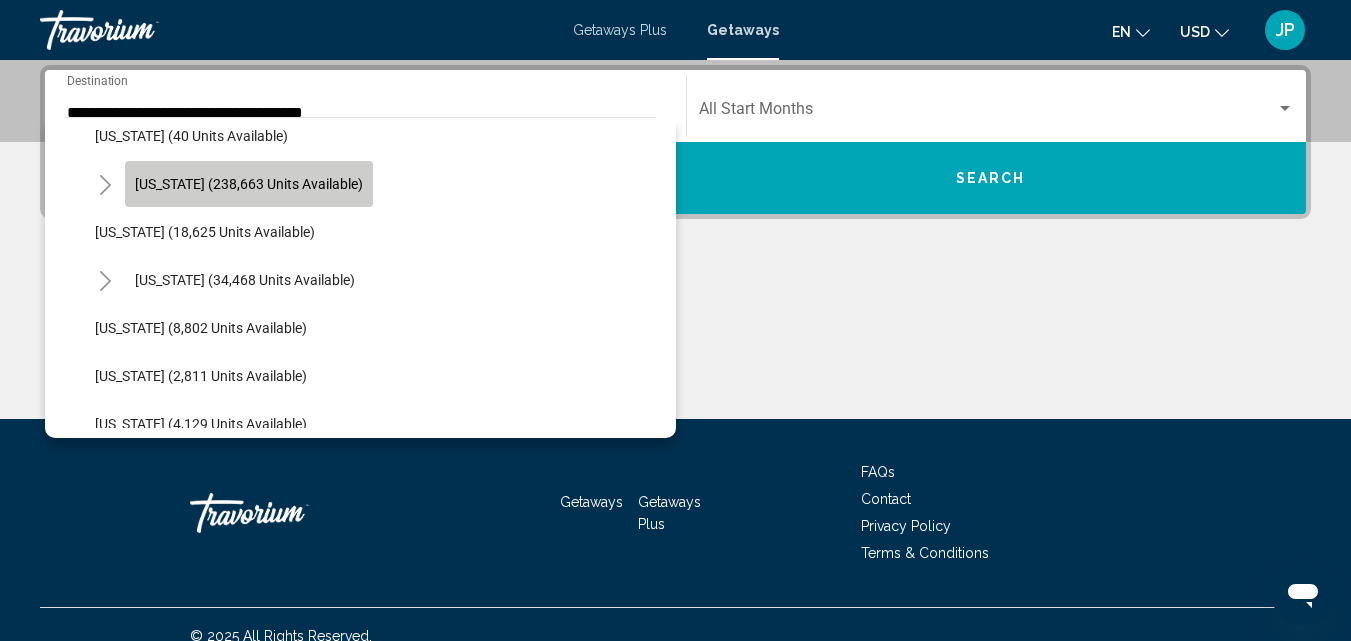 click on "[US_STATE] (238,663 units available)" 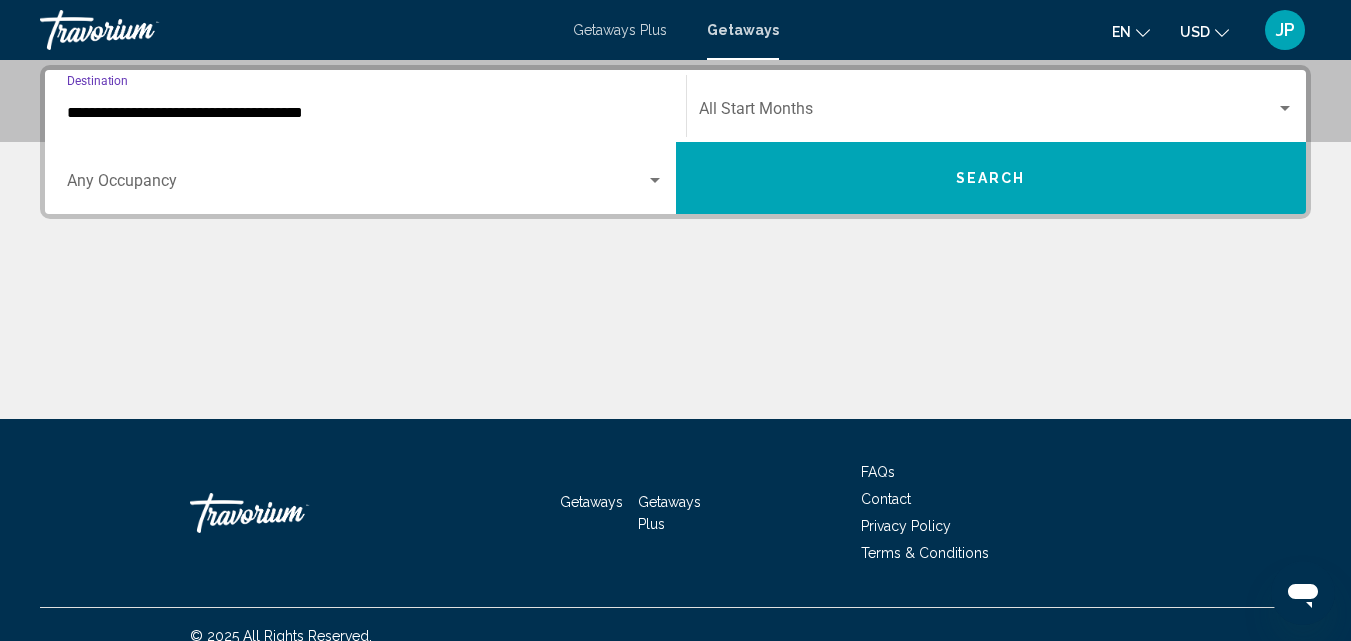 type on "**********" 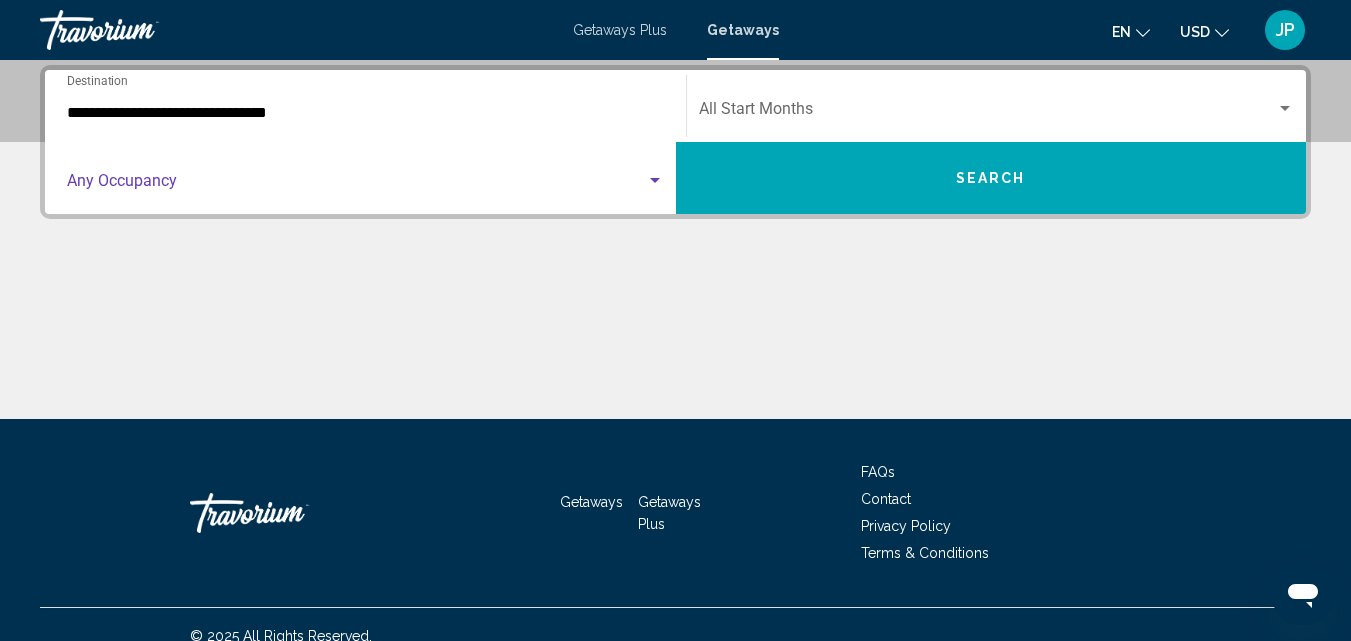 click at bounding box center [356, 185] 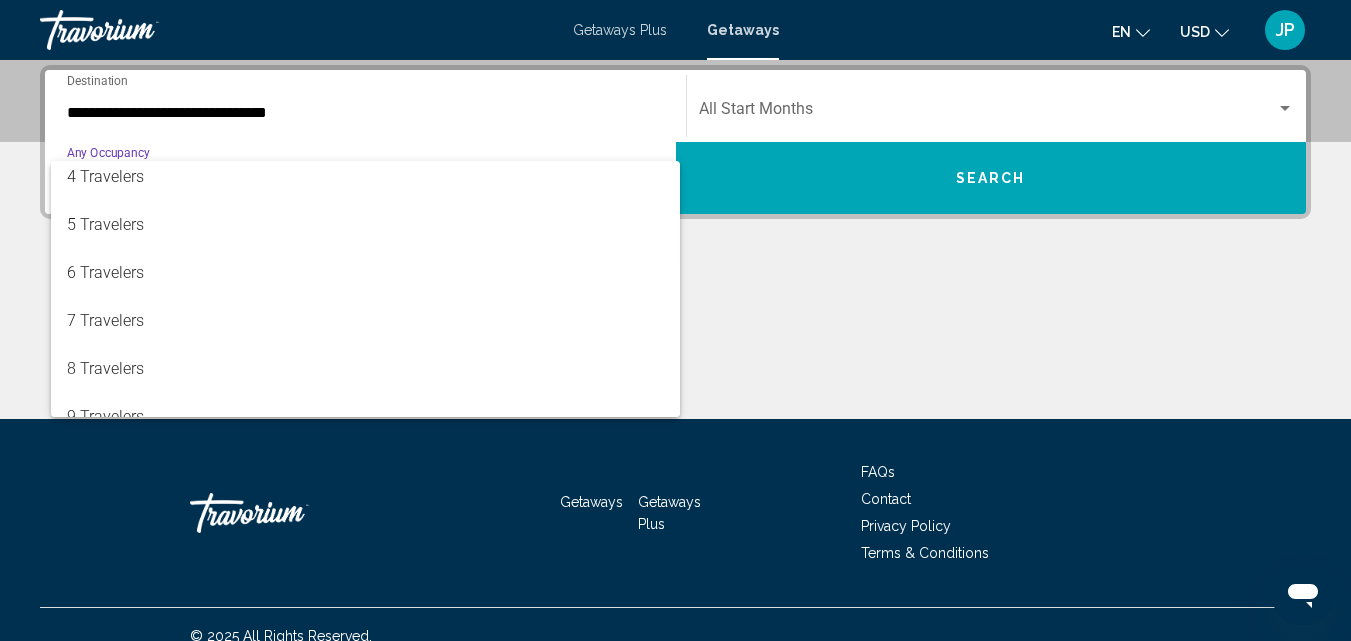 scroll, scrollTop: 139, scrollLeft: 0, axis: vertical 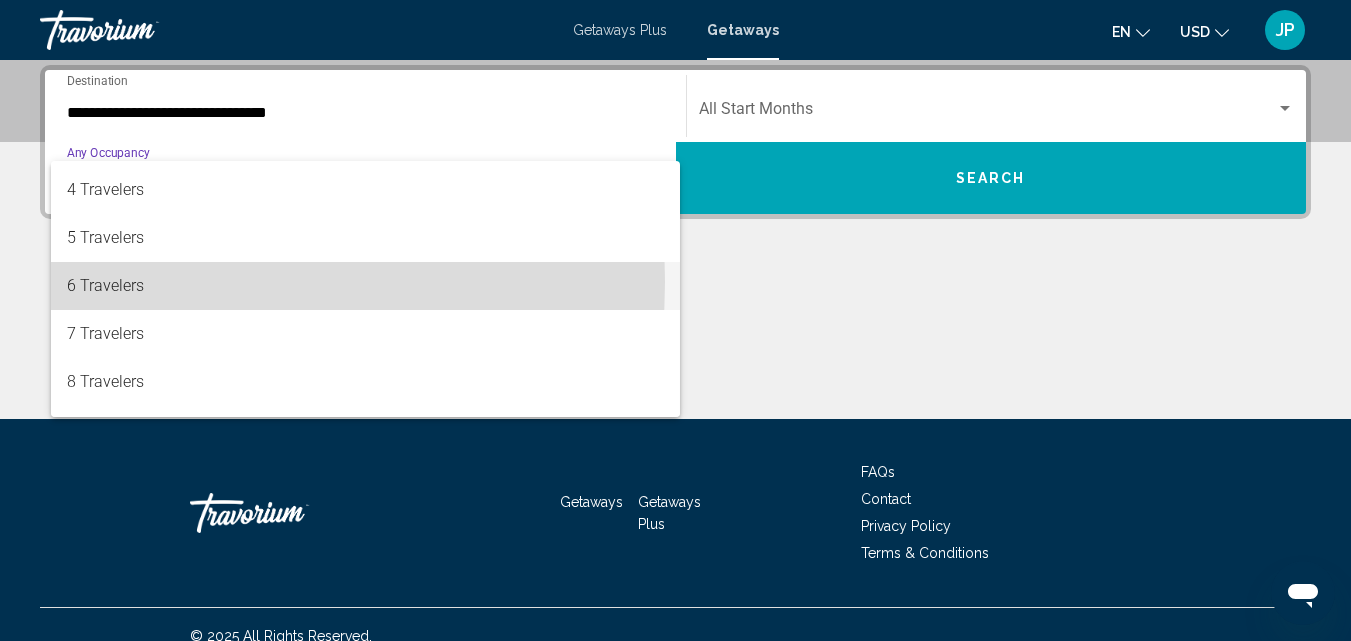 click on "6 Travelers" at bounding box center [365, 286] 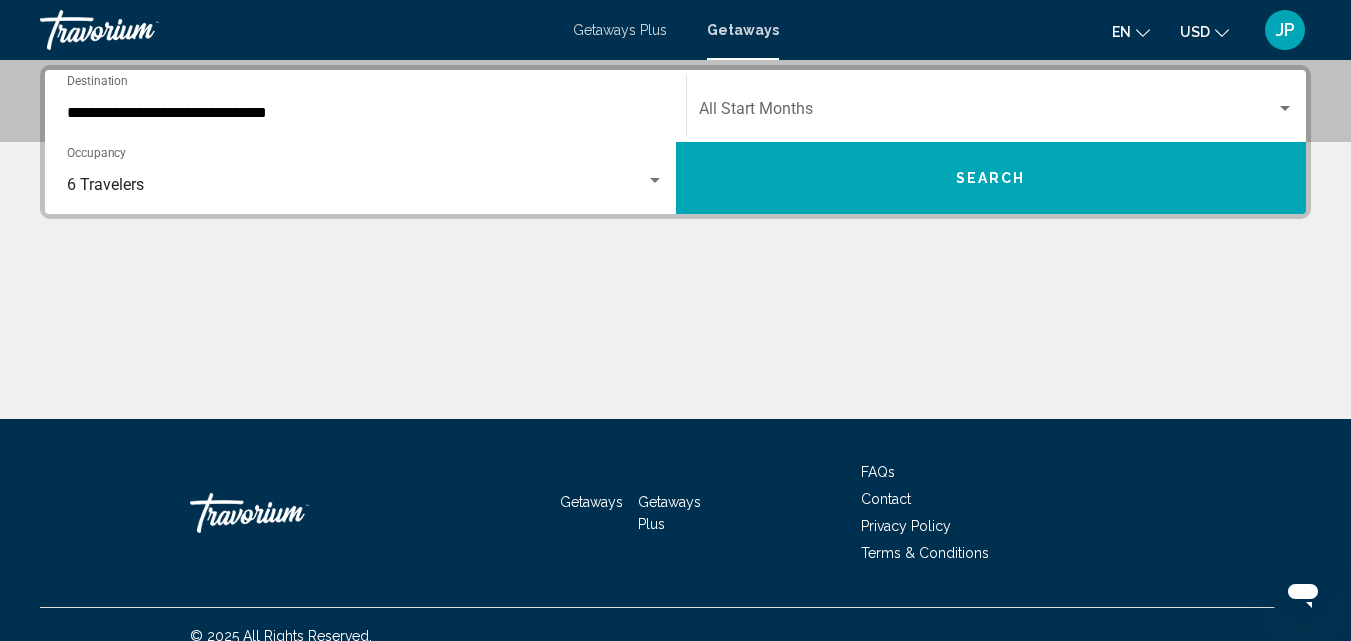click on "Start Month All Start Months" 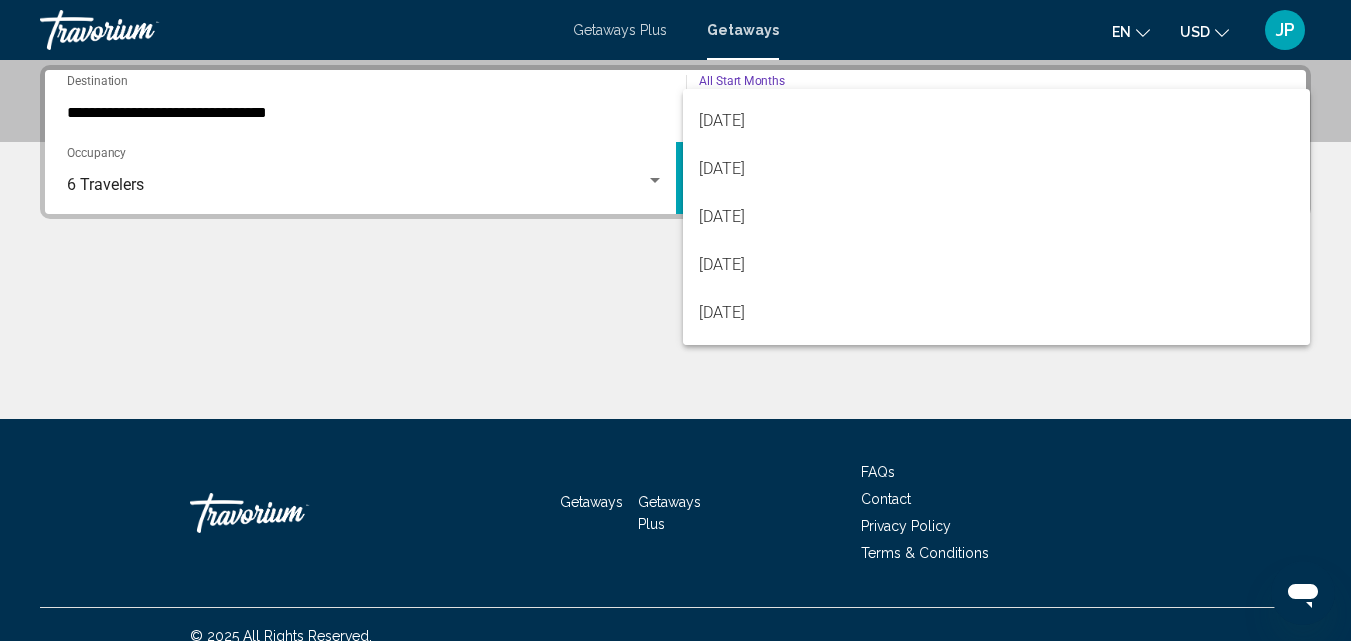 scroll, scrollTop: 242, scrollLeft: 0, axis: vertical 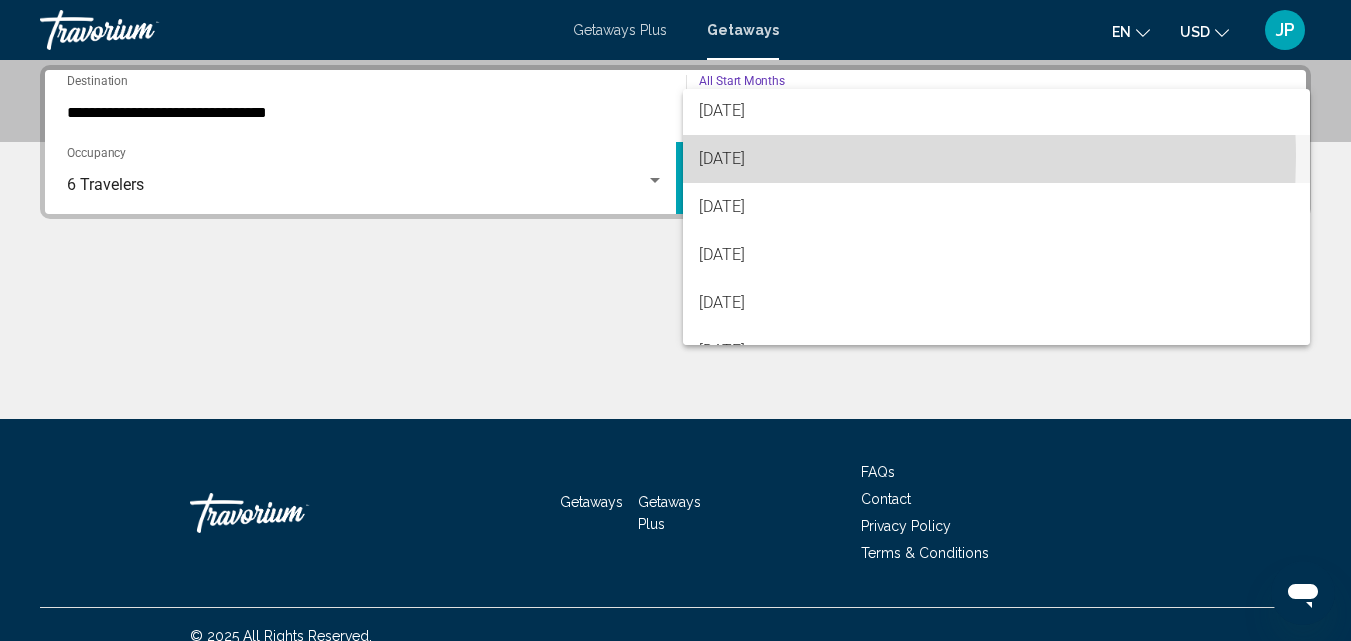 click on "[DATE]" at bounding box center [997, 159] 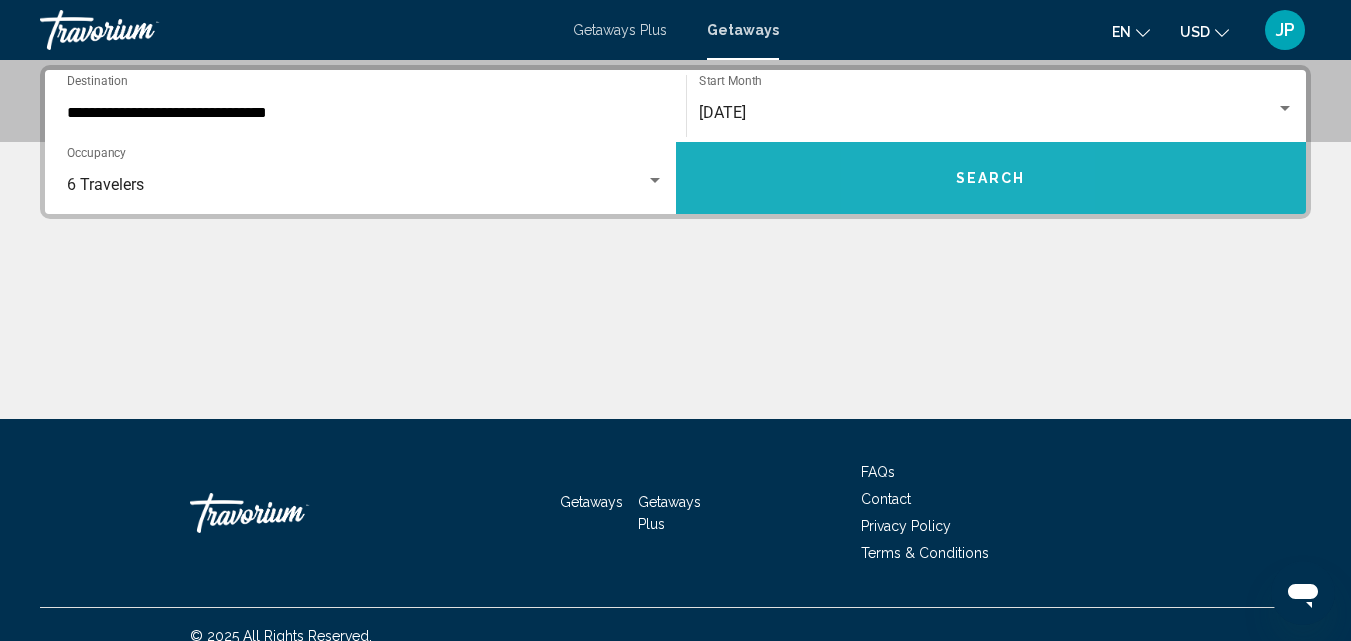 click on "Search" at bounding box center (991, 178) 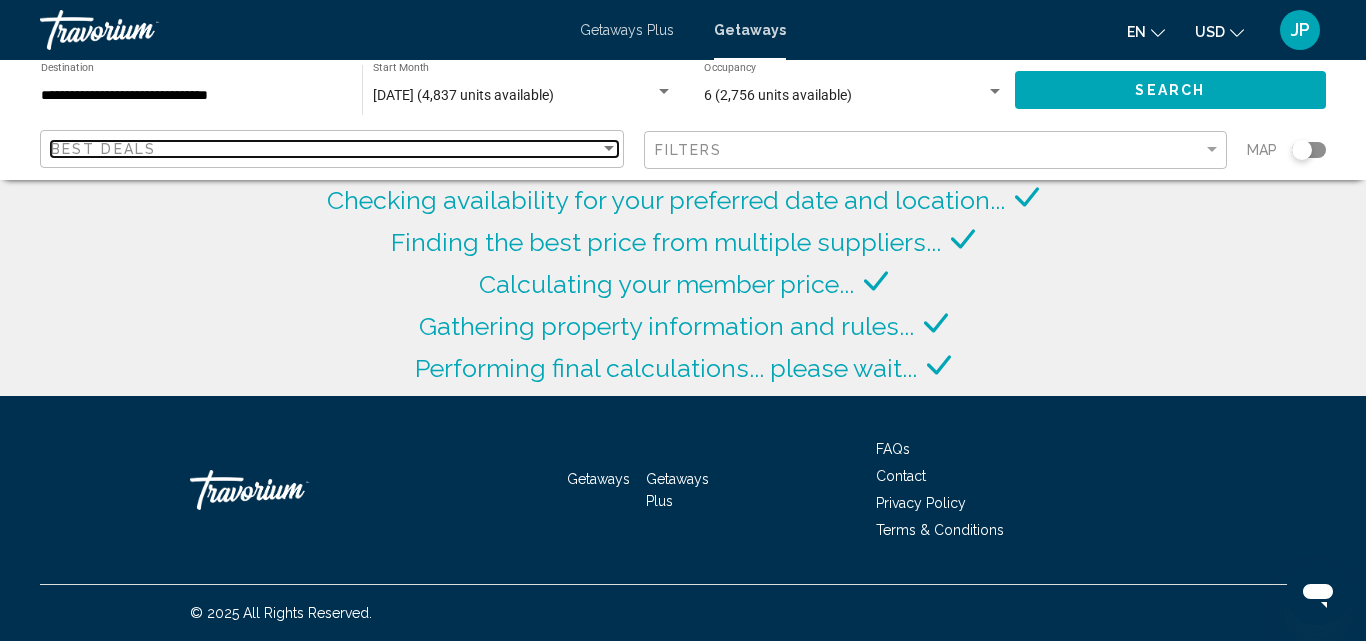 click at bounding box center (609, 148) 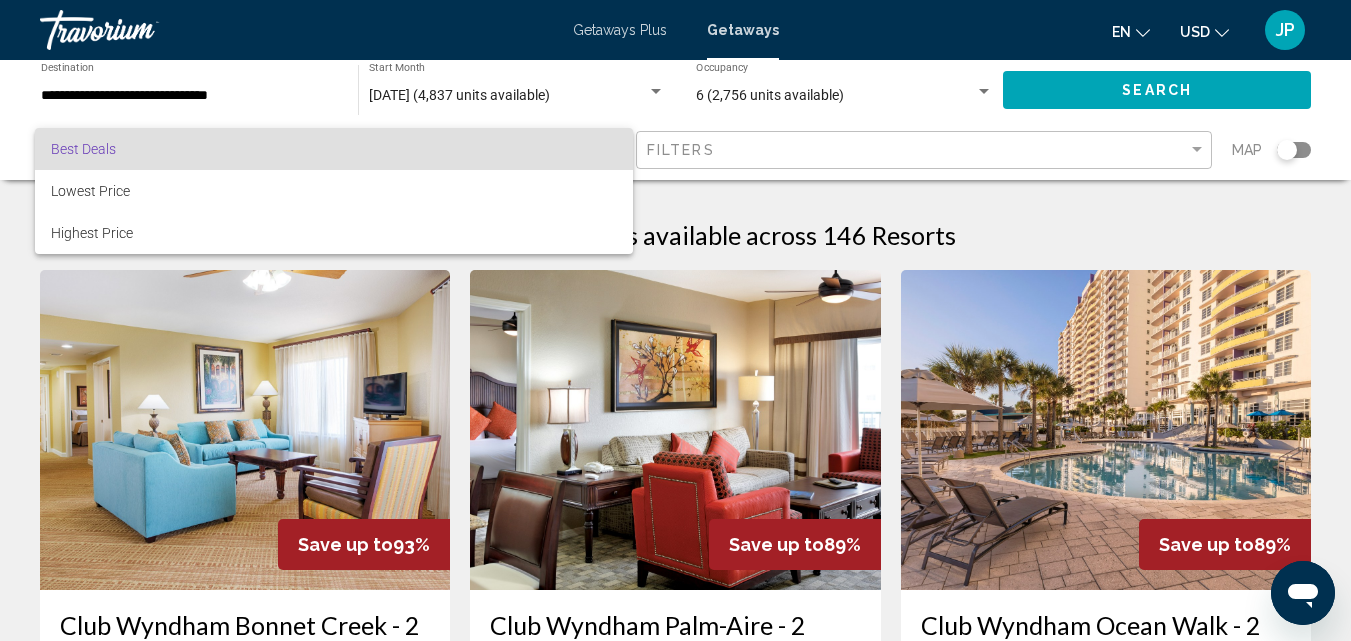 click on "Best Deals" at bounding box center (83, 149) 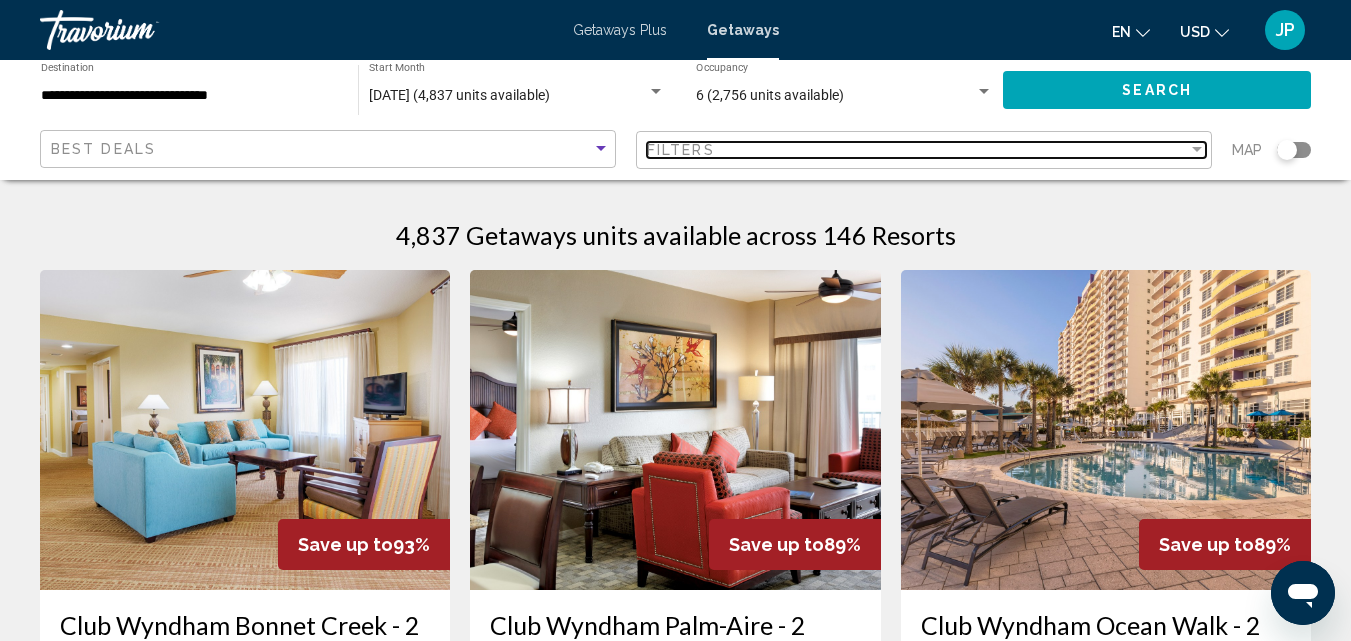 click at bounding box center (1197, 150) 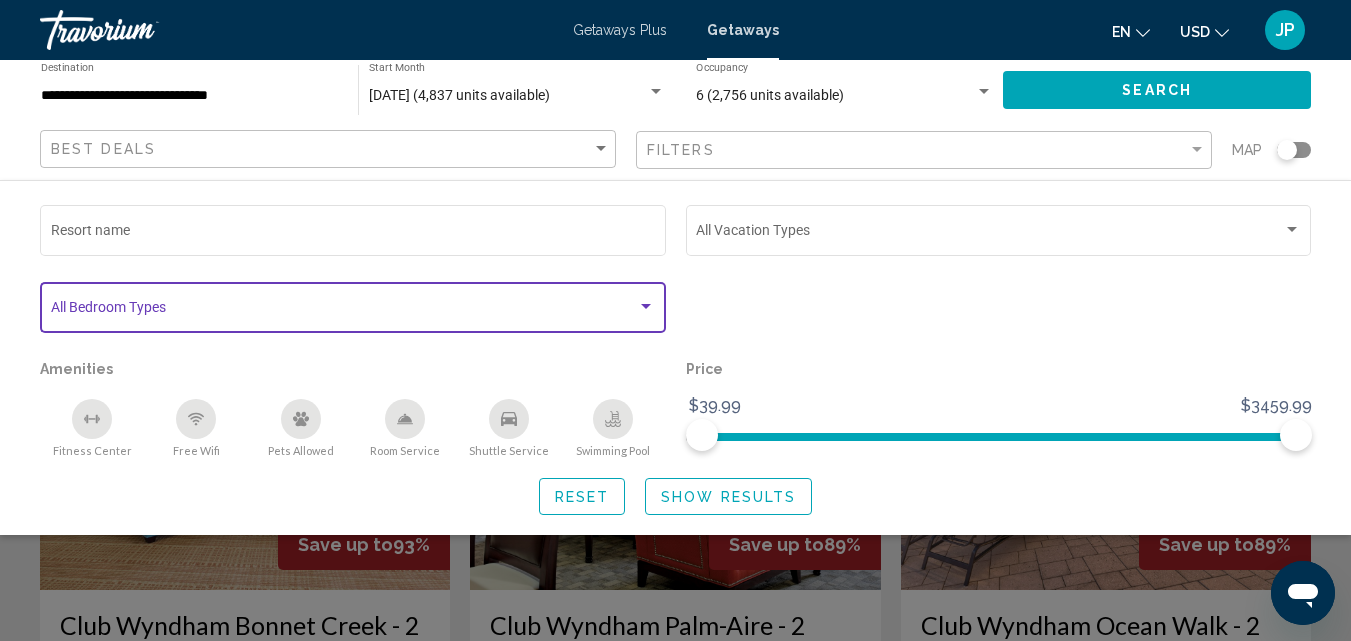 click at bounding box center [646, 306] 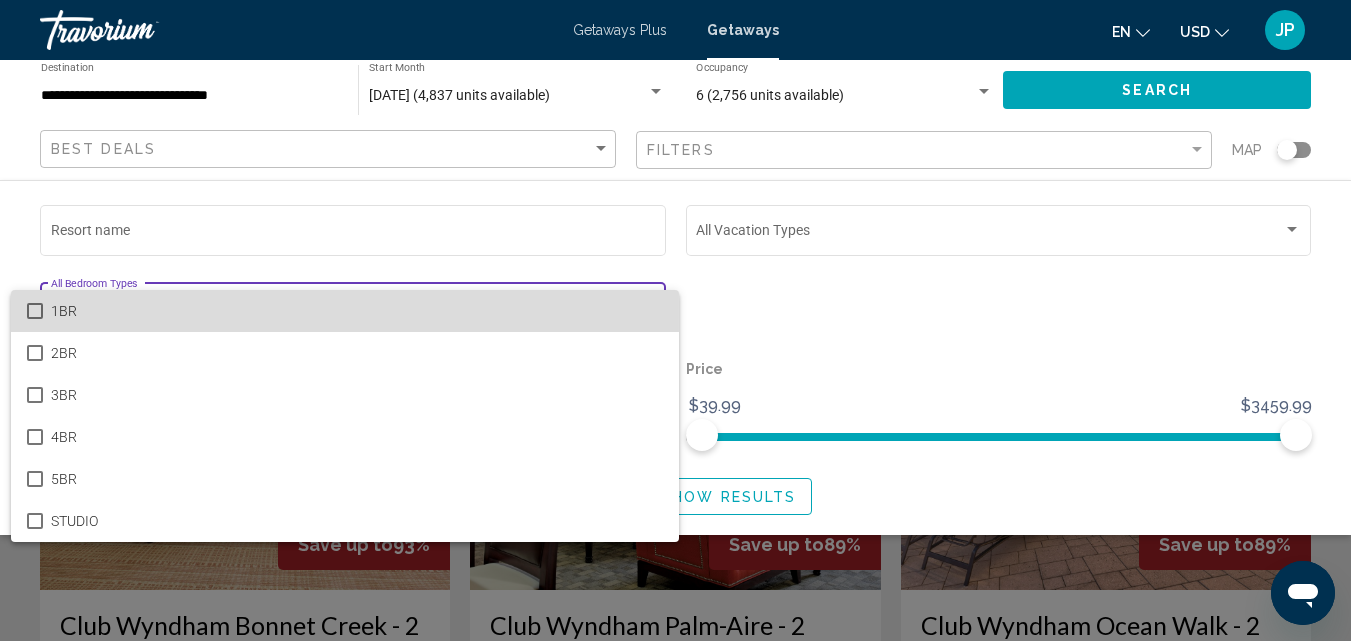 click on "1BR" at bounding box center [357, 311] 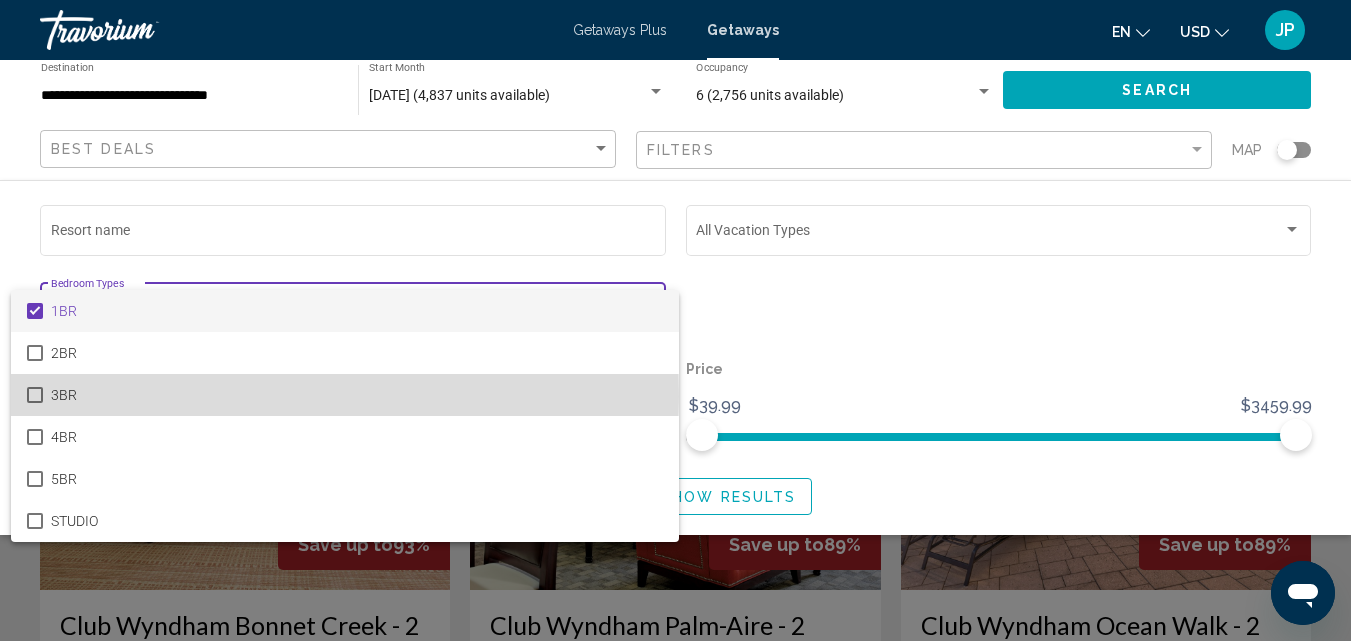 click on "3BR" at bounding box center (345, 395) 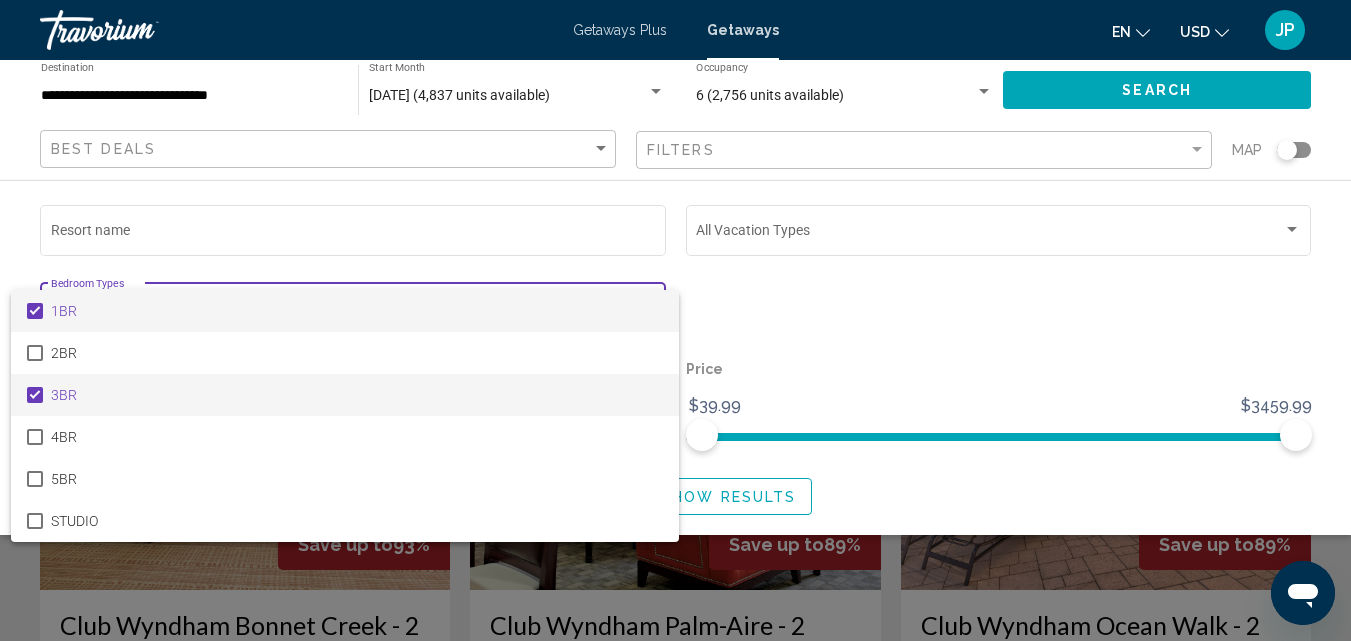 click at bounding box center (35, 311) 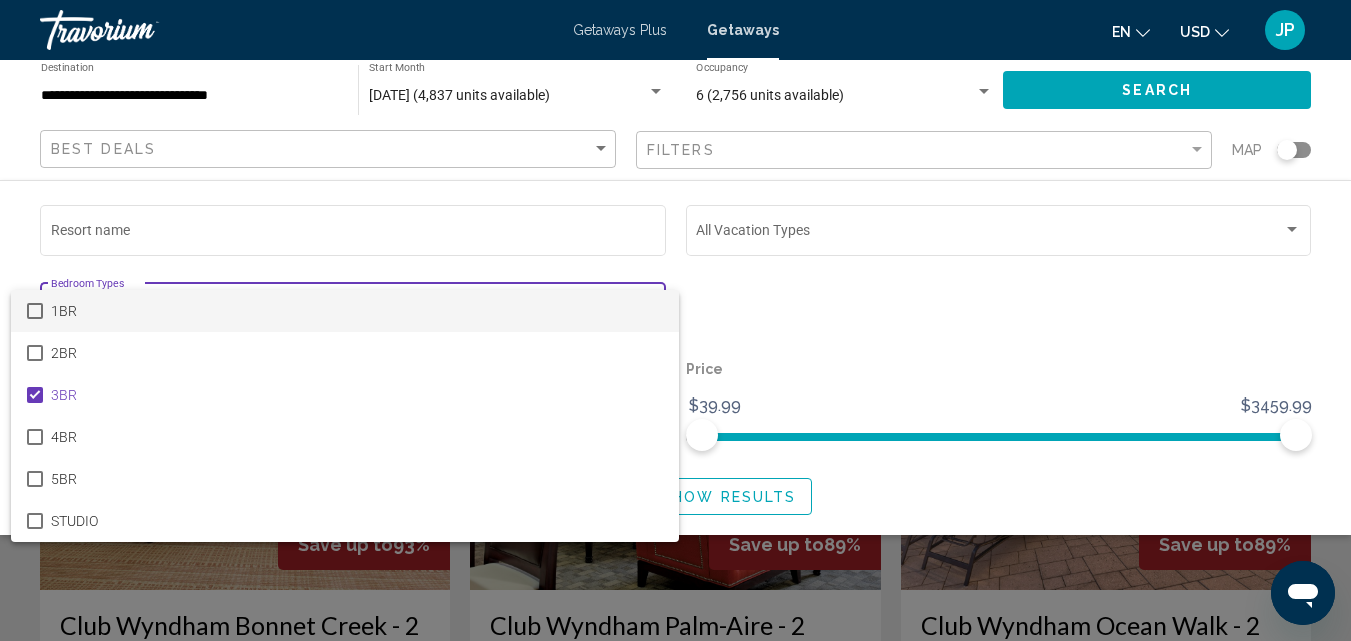click at bounding box center (675, 320) 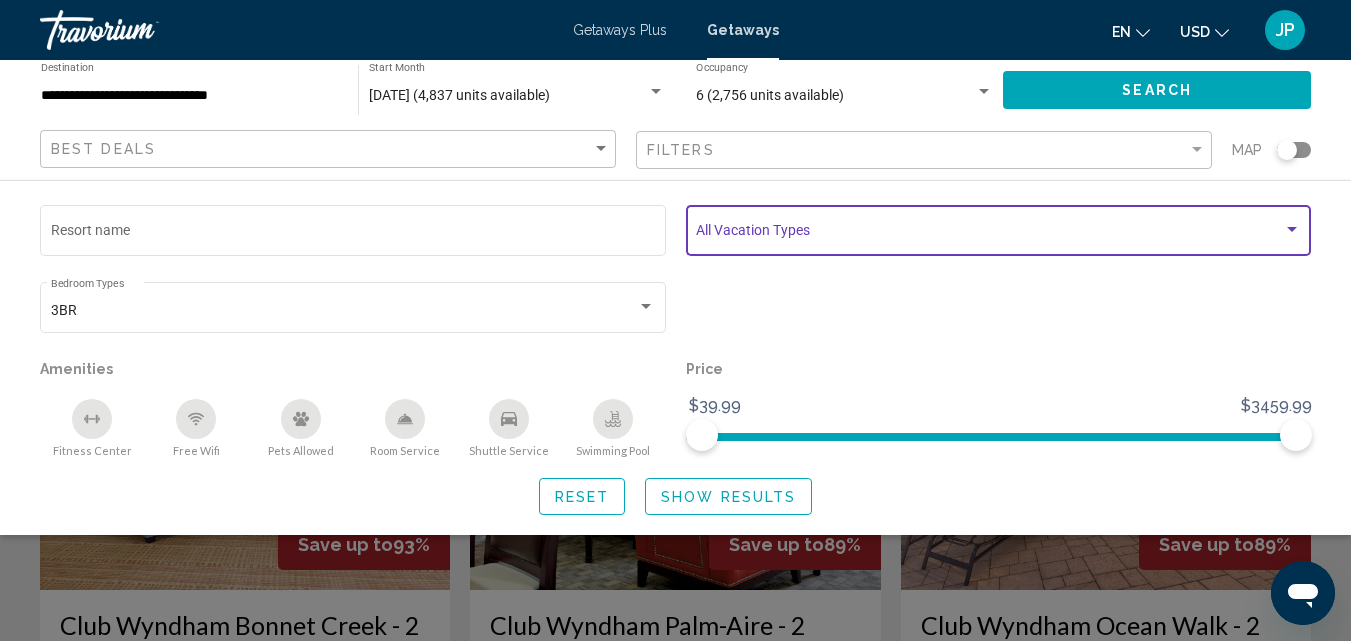 click at bounding box center [989, 234] 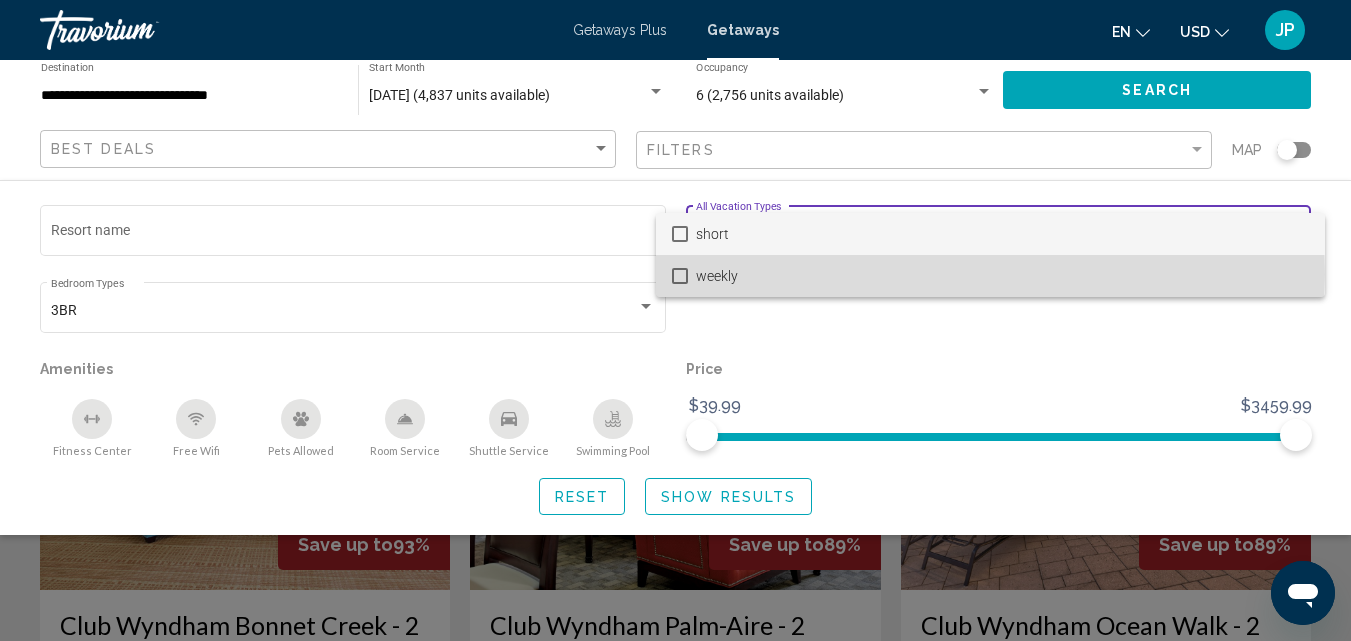 click at bounding box center (680, 276) 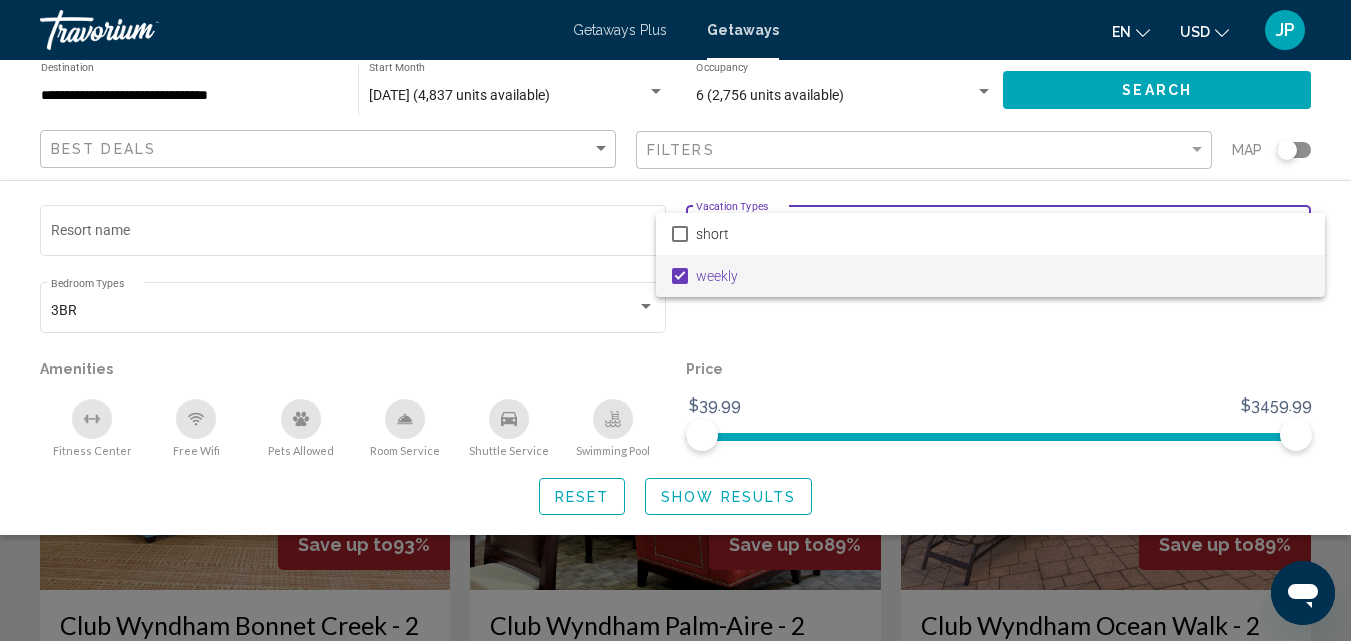 drag, startPoint x: 1291, startPoint y: 437, endPoint x: 1211, endPoint y: 435, distance: 80.024994 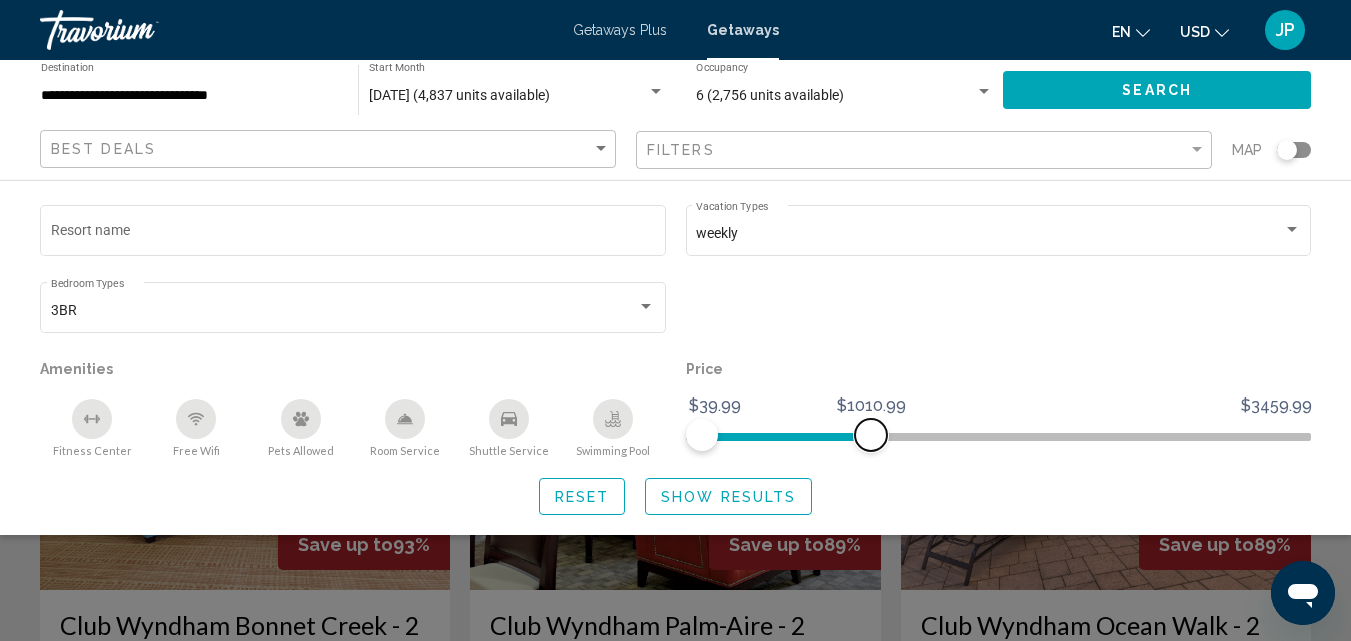 drag, startPoint x: 1291, startPoint y: 431, endPoint x: 870, endPoint y: 506, distance: 427.62836 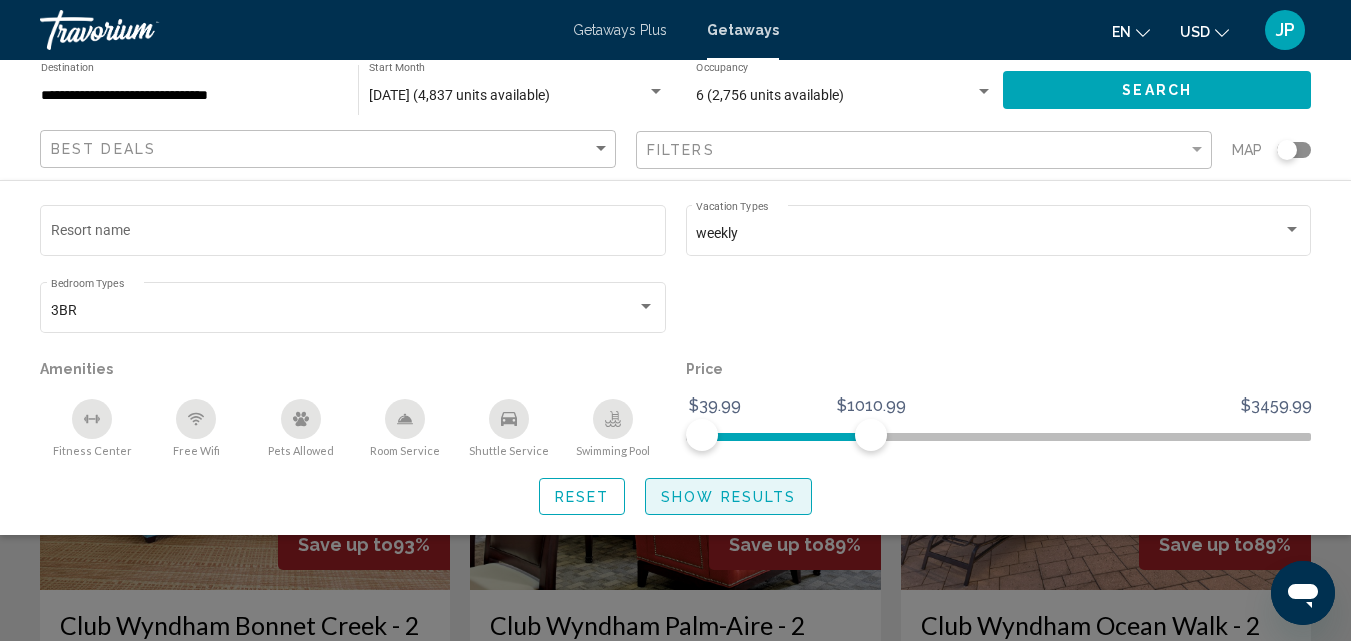 click on "Show Results" 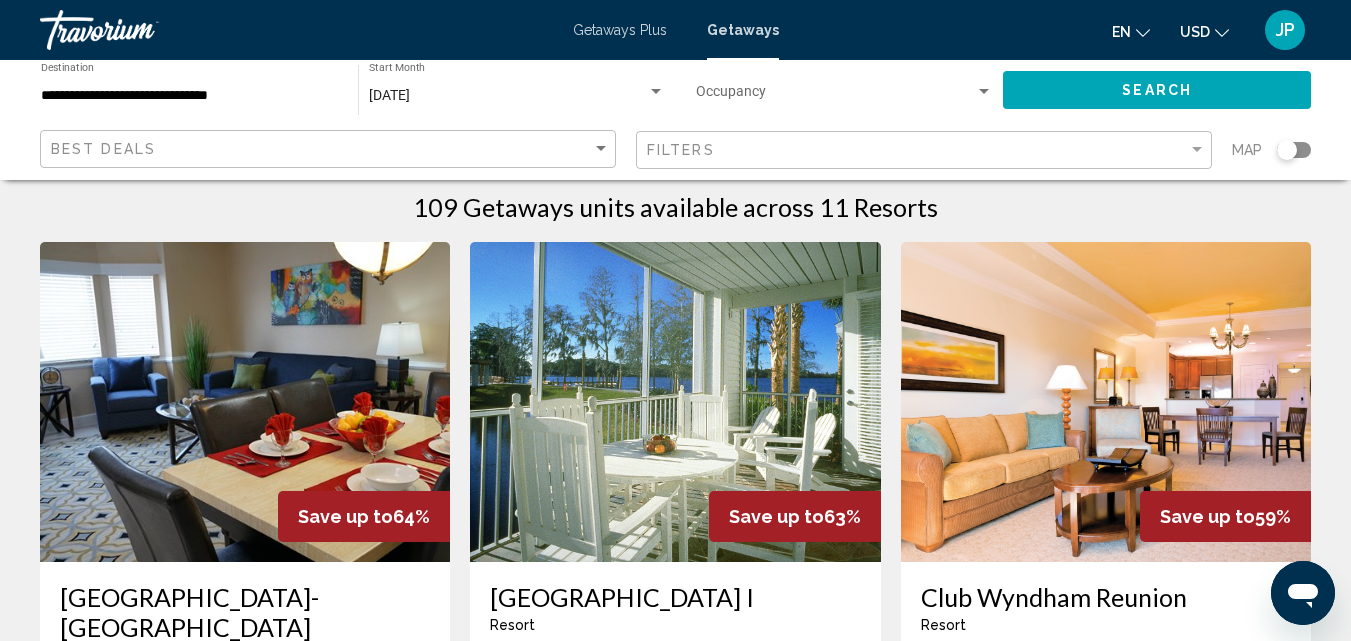 scroll, scrollTop: 0, scrollLeft: 0, axis: both 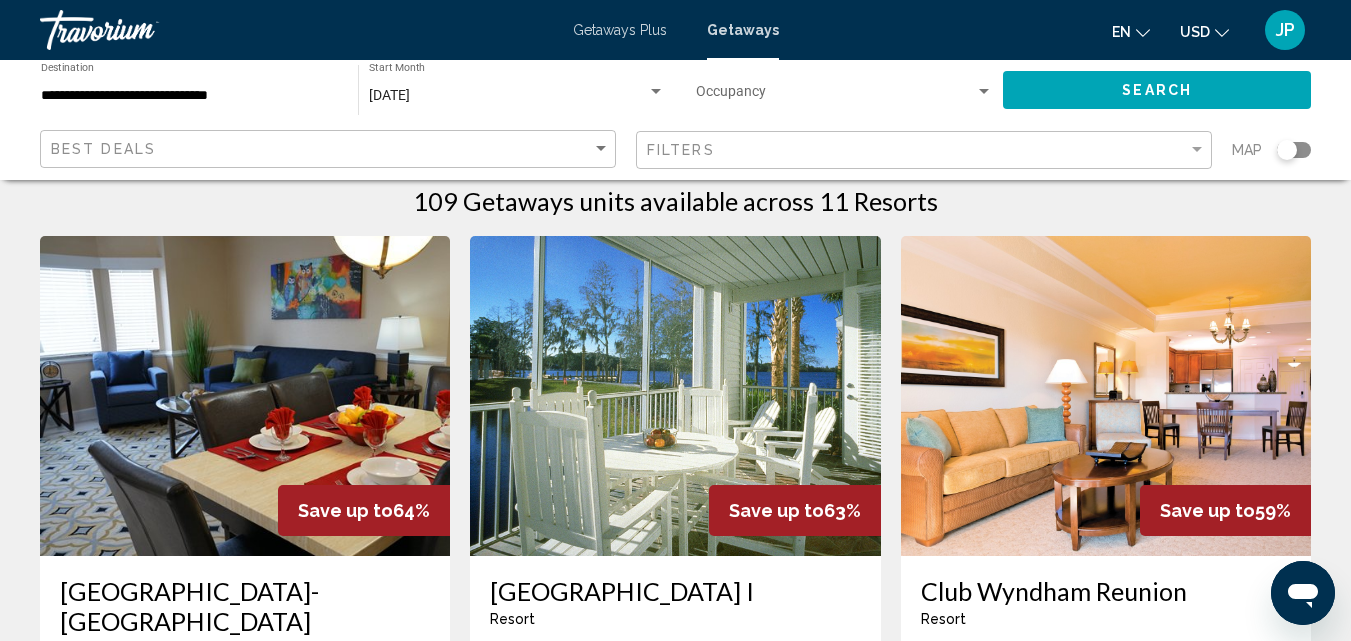click at bounding box center (1106, 396) 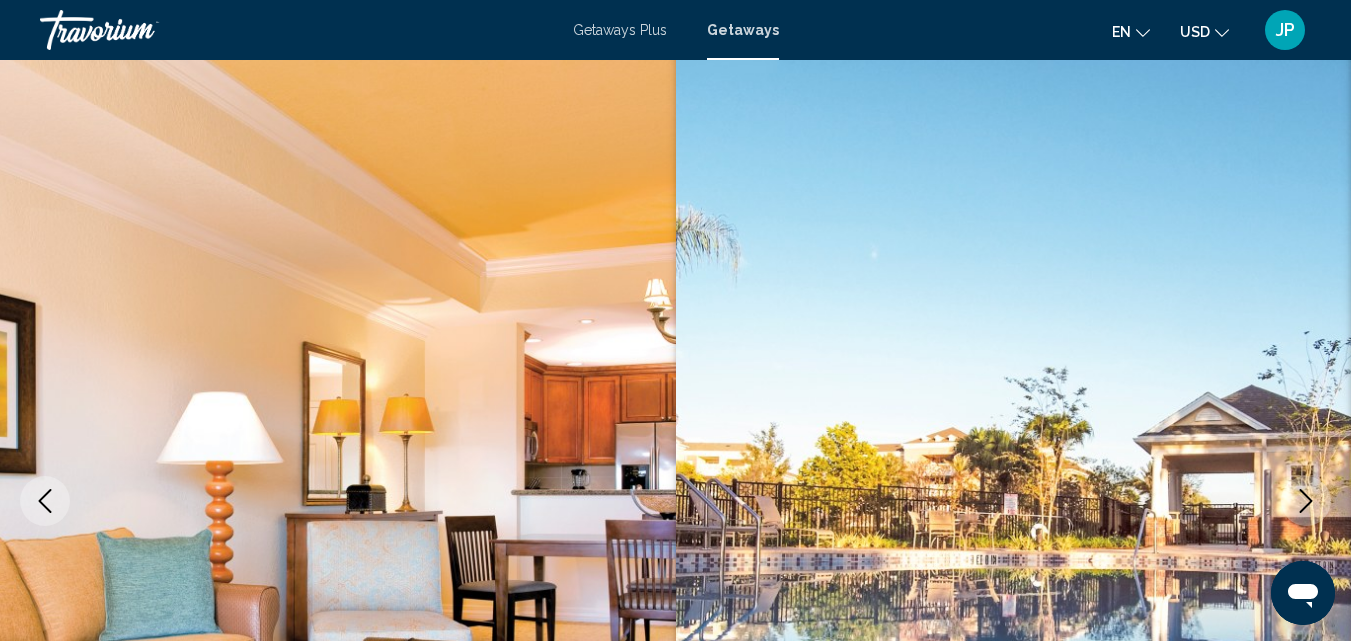 scroll, scrollTop: 215, scrollLeft: 0, axis: vertical 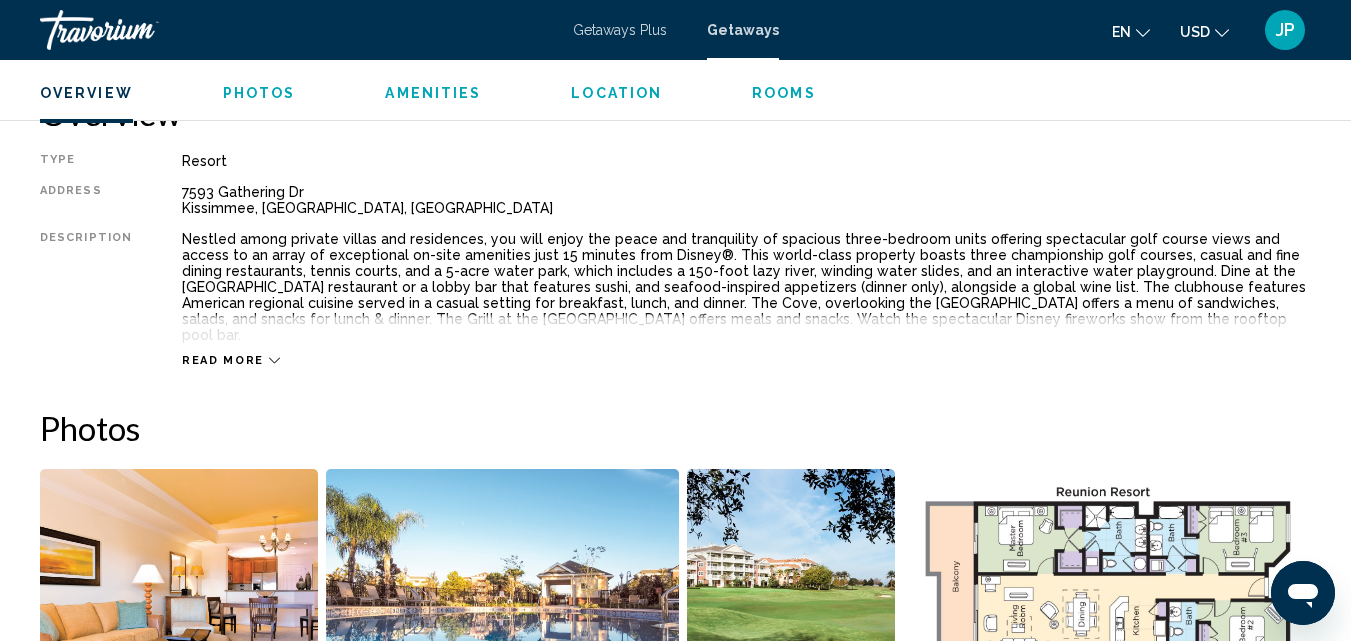 click on "Photos" at bounding box center (259, 93) 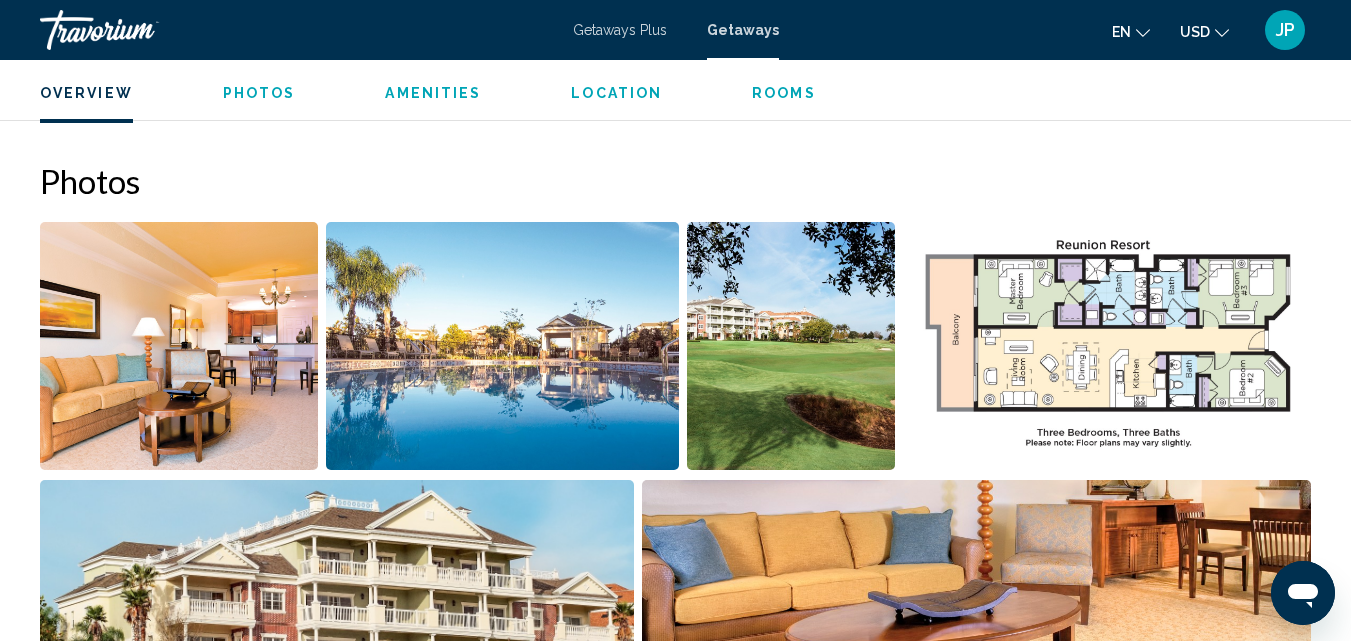 scroll, scrollTop: 1290, scrollLeft: 0, axis: vertical 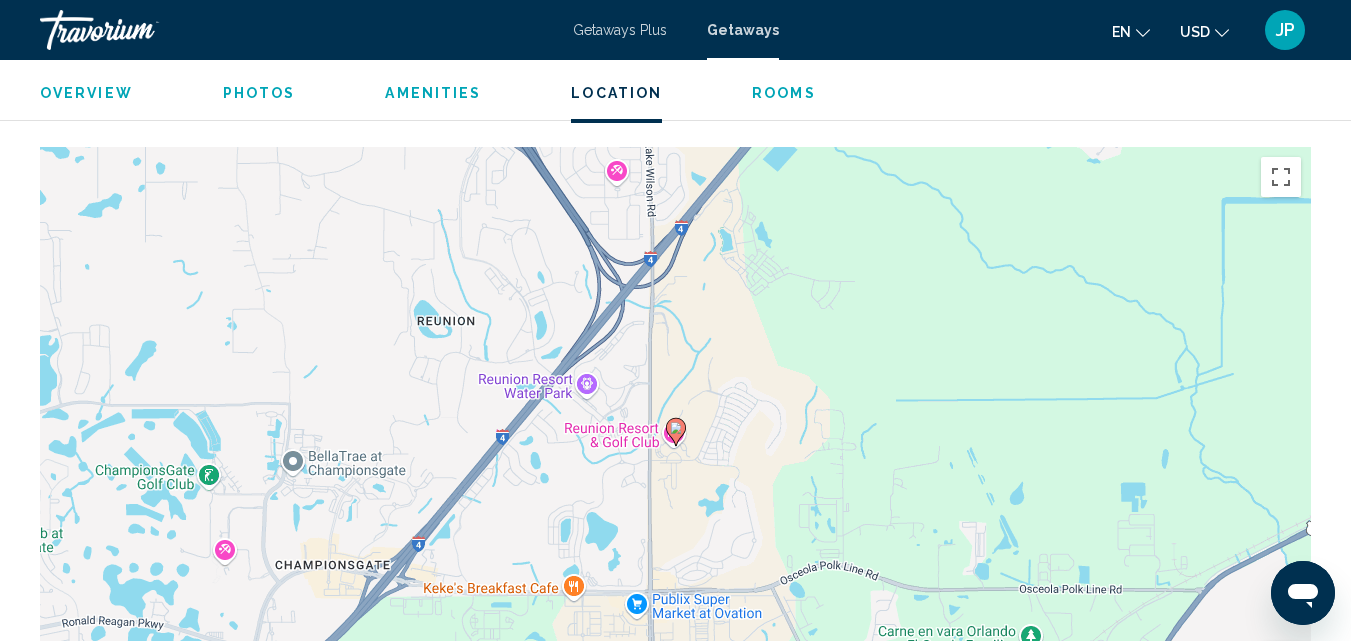 click on "To navigate, press the arrow keys. To activate drag with keyboard, press Alt + Enter. Once in keyboard drag state, use the arrow keys to move the marker. To complete the drag, press the Enter key. To cancel, press Escape." at bounding box center (675, 447) 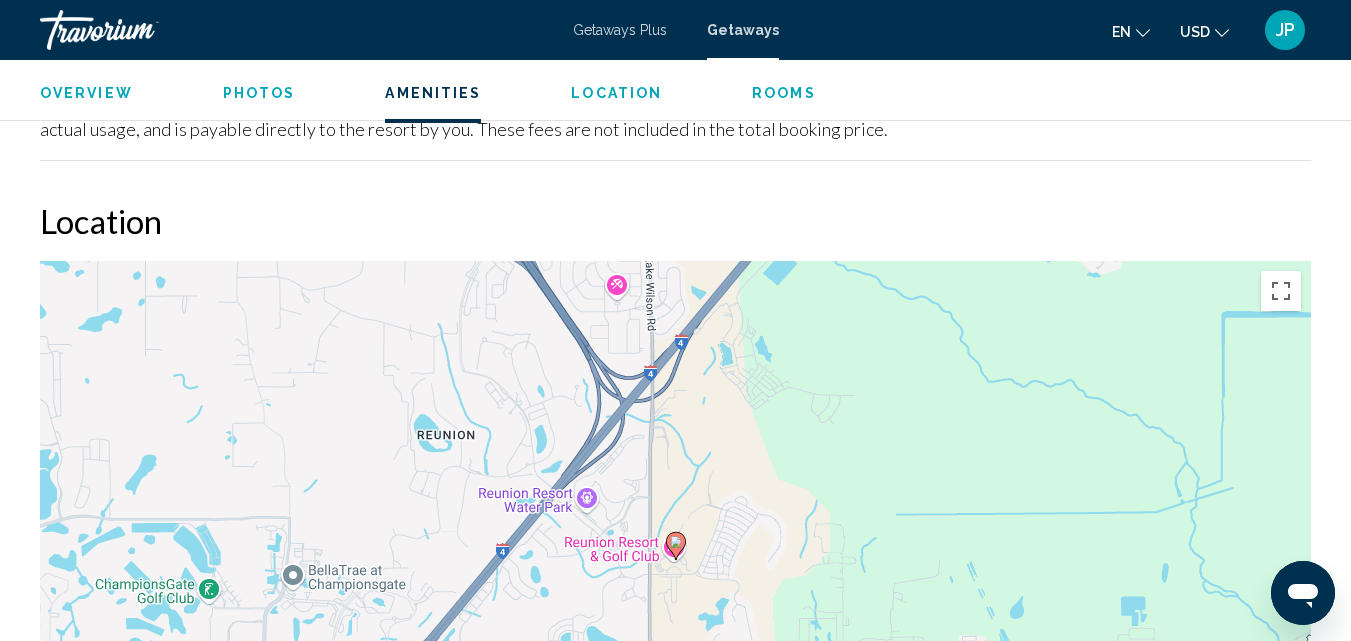 scroll, scrollTop: 3054, scrollLeft: 0, axis: vertical 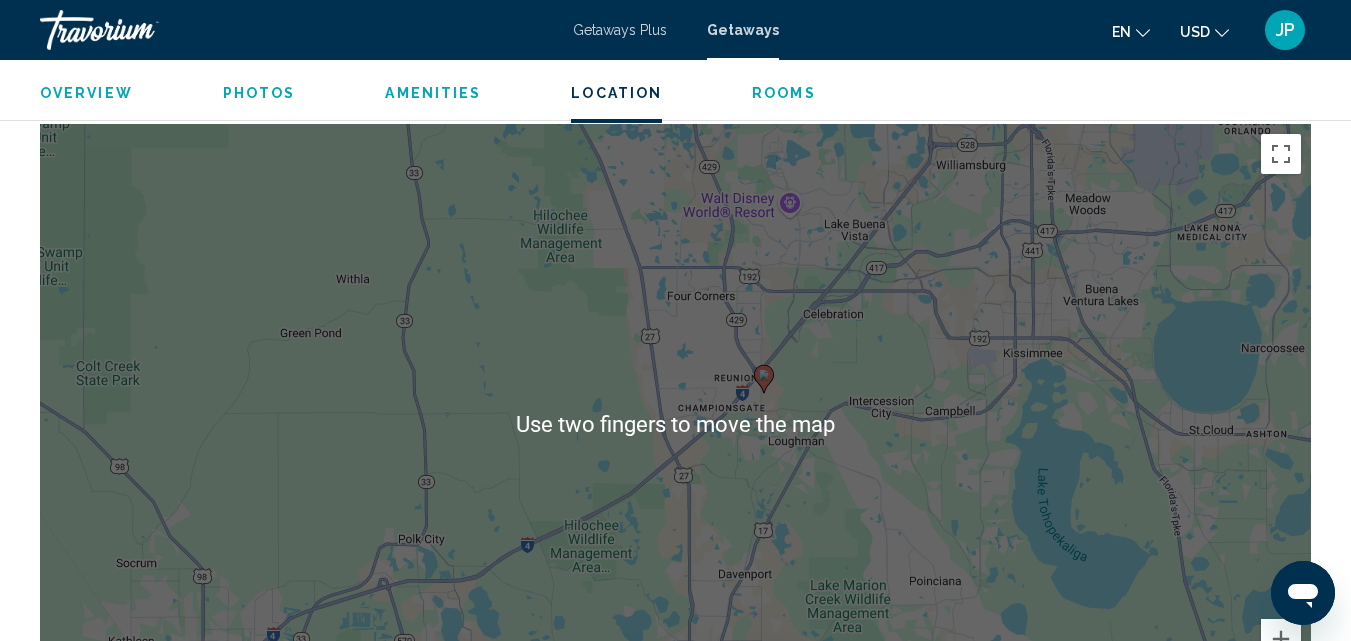 click on "To navigate, press the arrow keys. To activate drag with keyboard, press Alt + Enter. Once in keyboard drag state, use the arrow keys to move the marker. To complete the drag, press the Enter key. To cancel, press Escape." at bounding box center [675, 424] 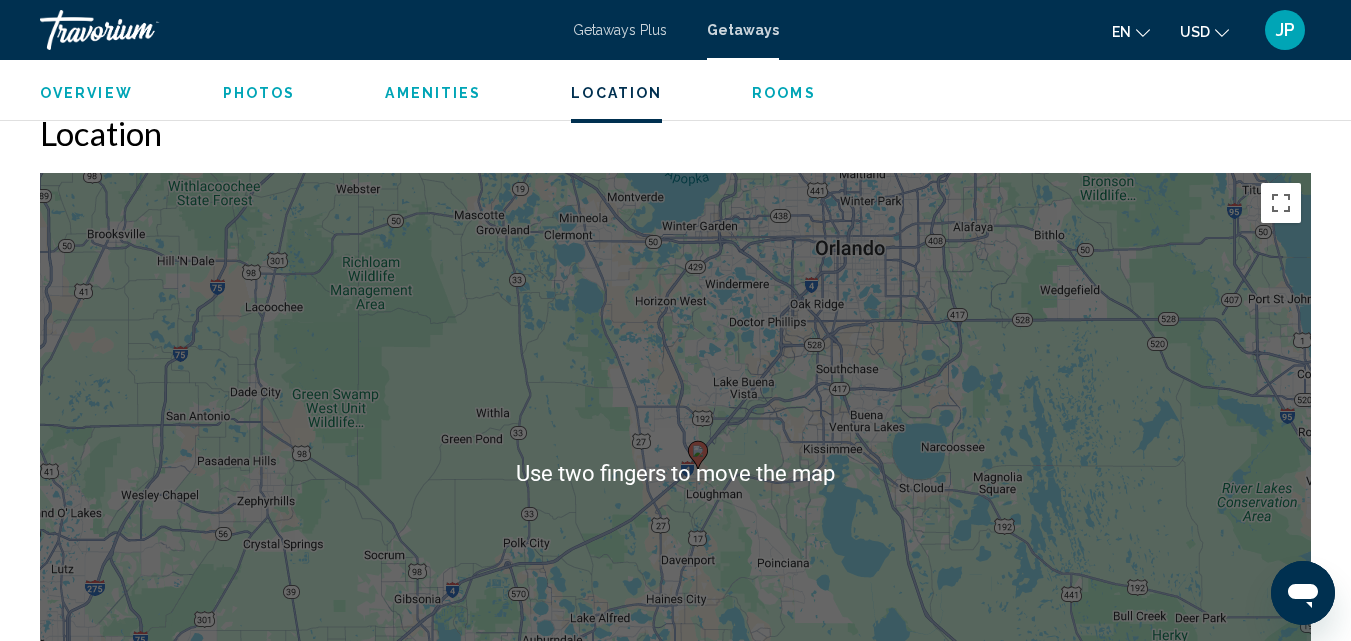 scroll, scrollTop: 3161, scrollLeft: 0, axis: vertical 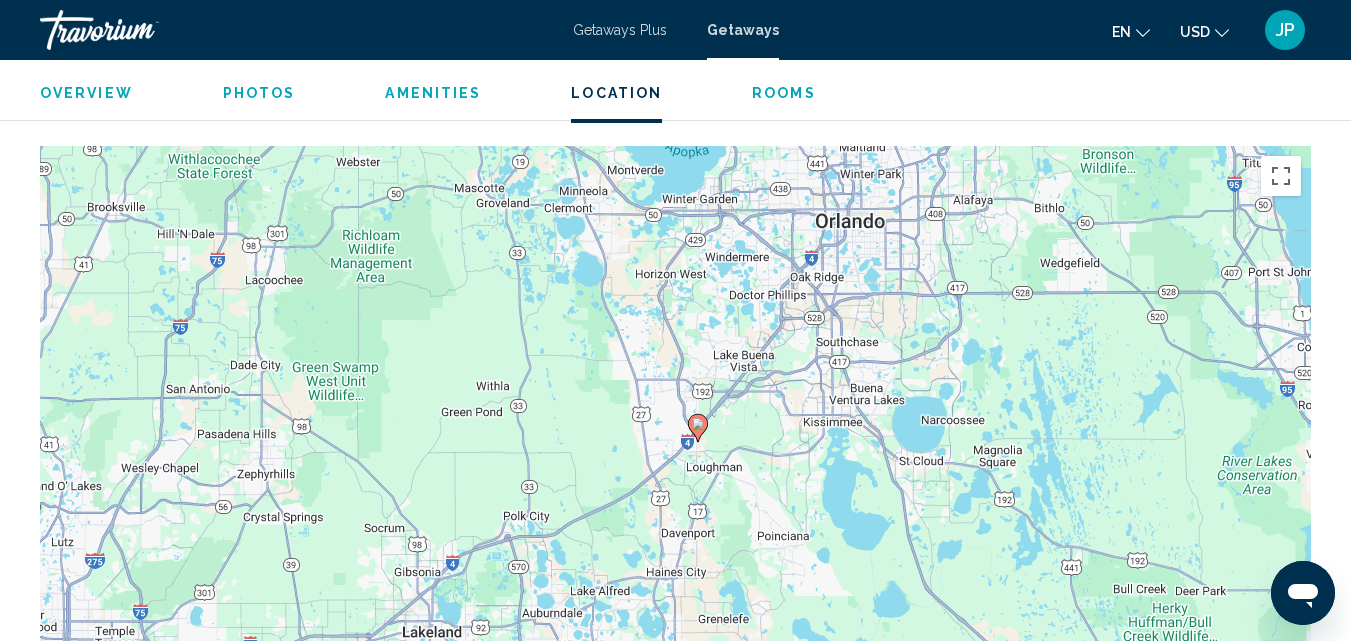 click on "To navigate, press the arrow keys. To activate drag with keyboard, press Alt + Enter. Once in keyboard drag state, use the arrow keys to move the marker. To complete the drag, press the Enter key. To cancel, press Escape." at bounding box center (675, 446) 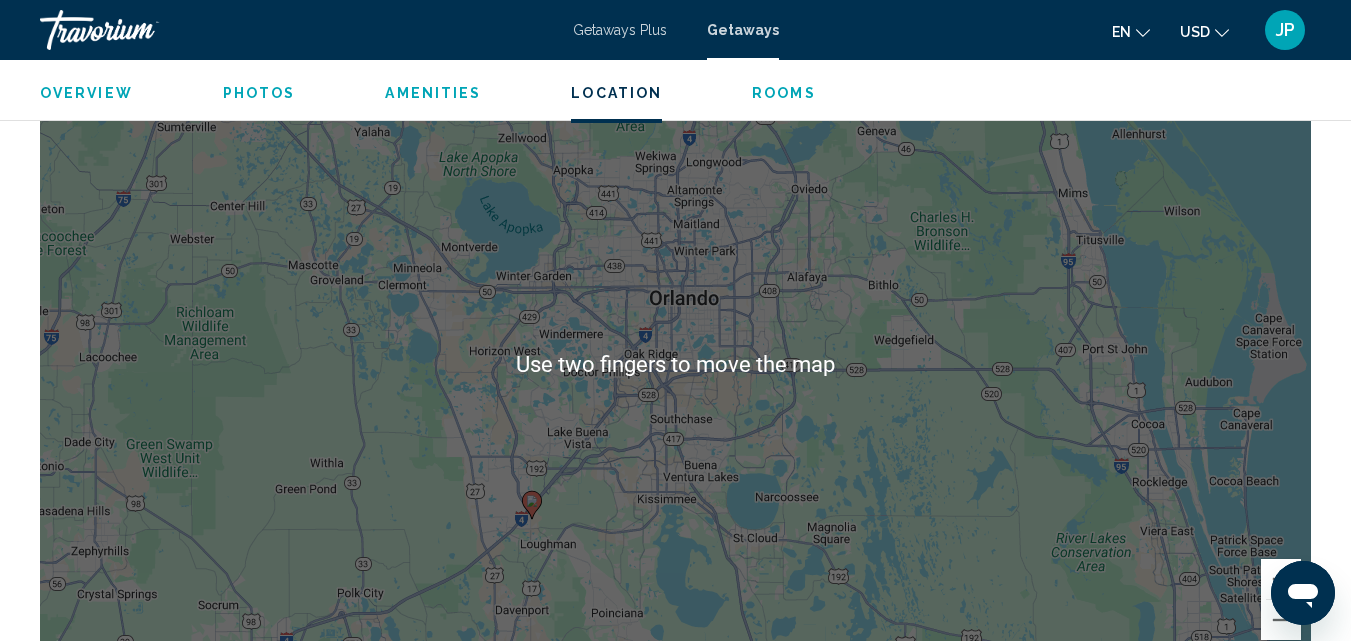 scroll, scrollTop: 3251, scrollLeft: 0, axis: vertical 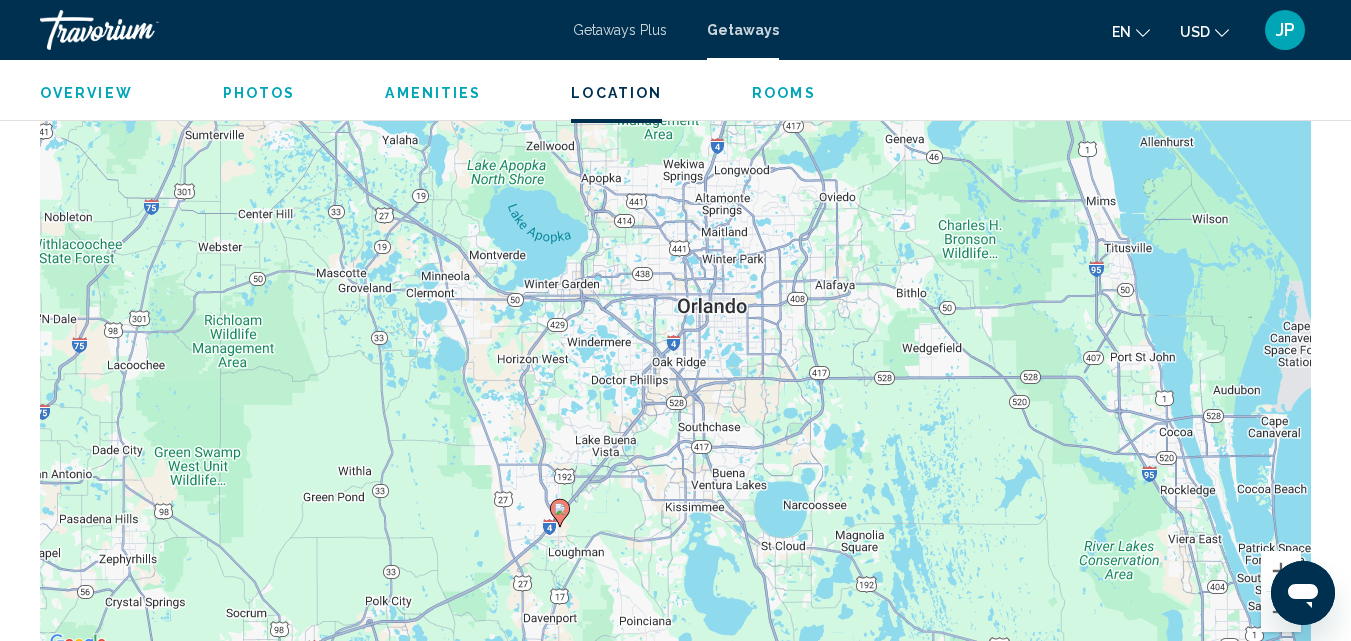 click on "Rooms" at bounding box center (784, 93) 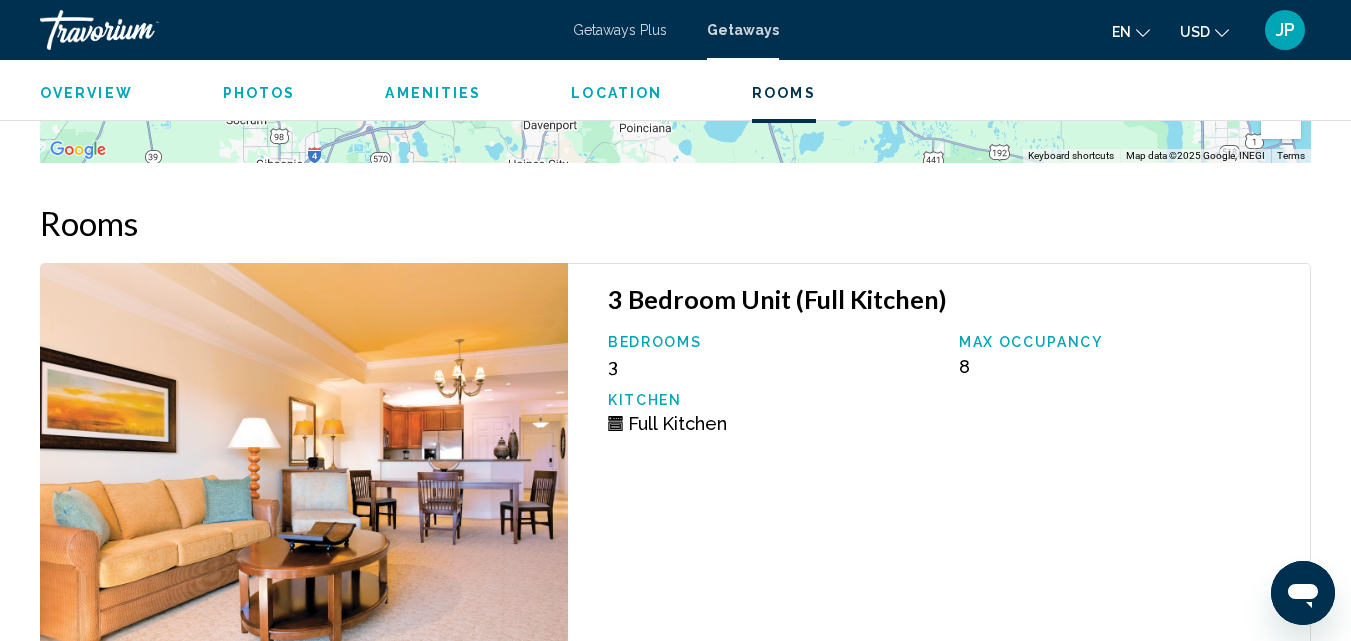 scroll, scrollTop: 3811, scrollLeft: 0, axis: vertical 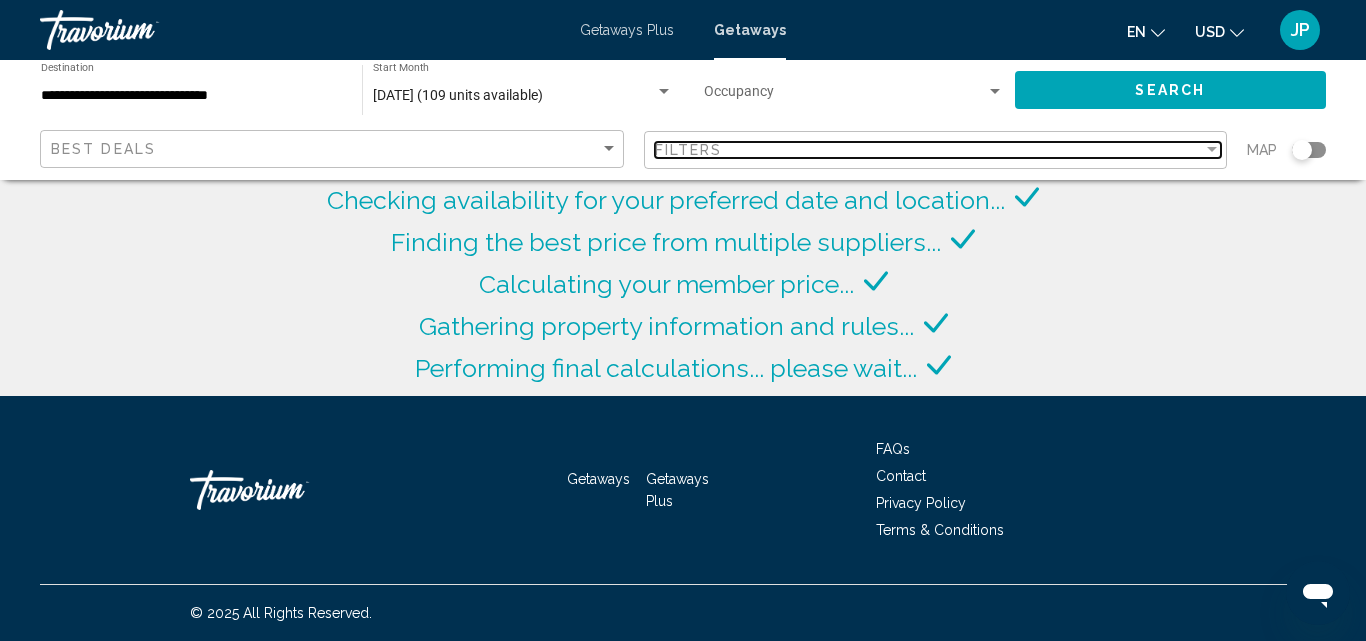 click on "Filters" at bounding box center [689, 150] 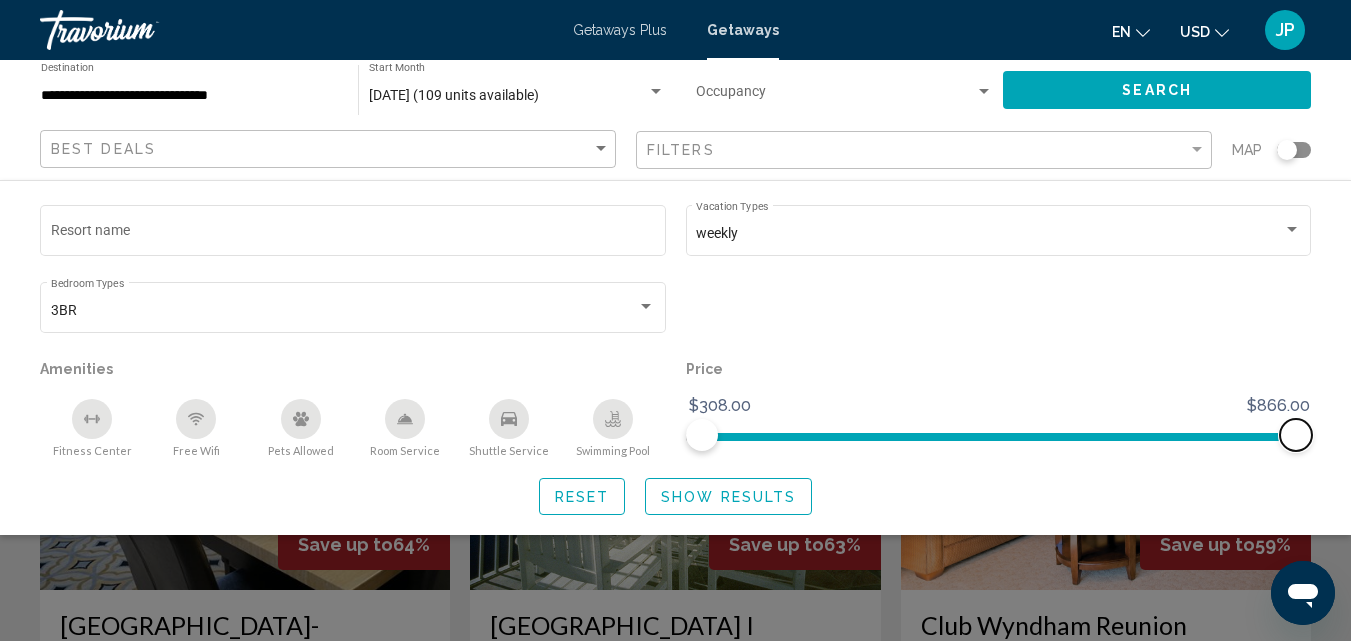 drag, startPoint x: 1281, startPoint y: 429, endPoint x: 1339, endPoint y: 404, distance: 63.15853 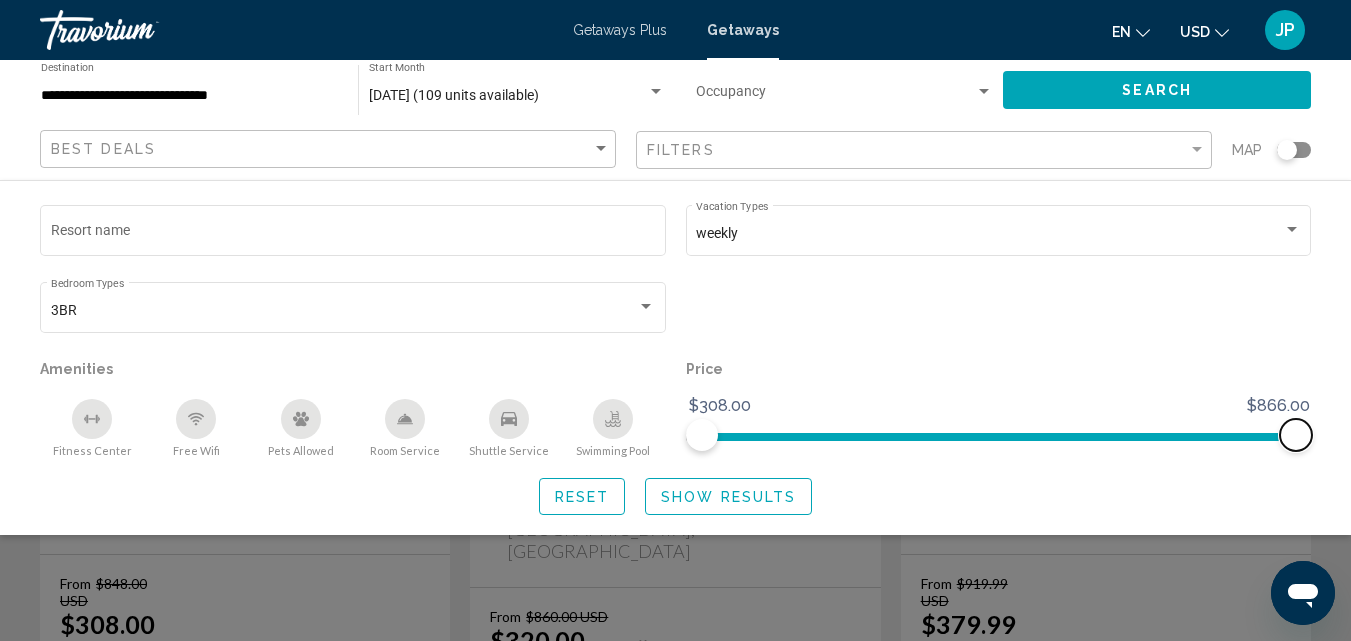 scroll, scrollTop: 0, scrollLeft: 0, axis: both 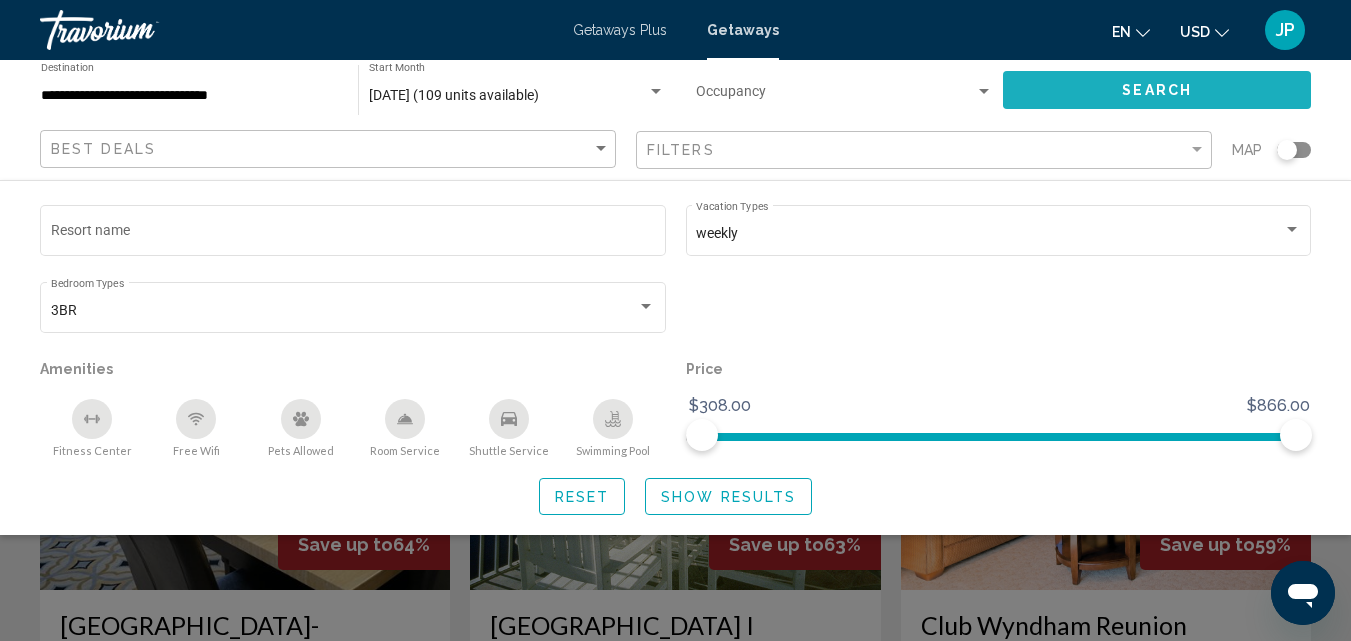 click on "Search" 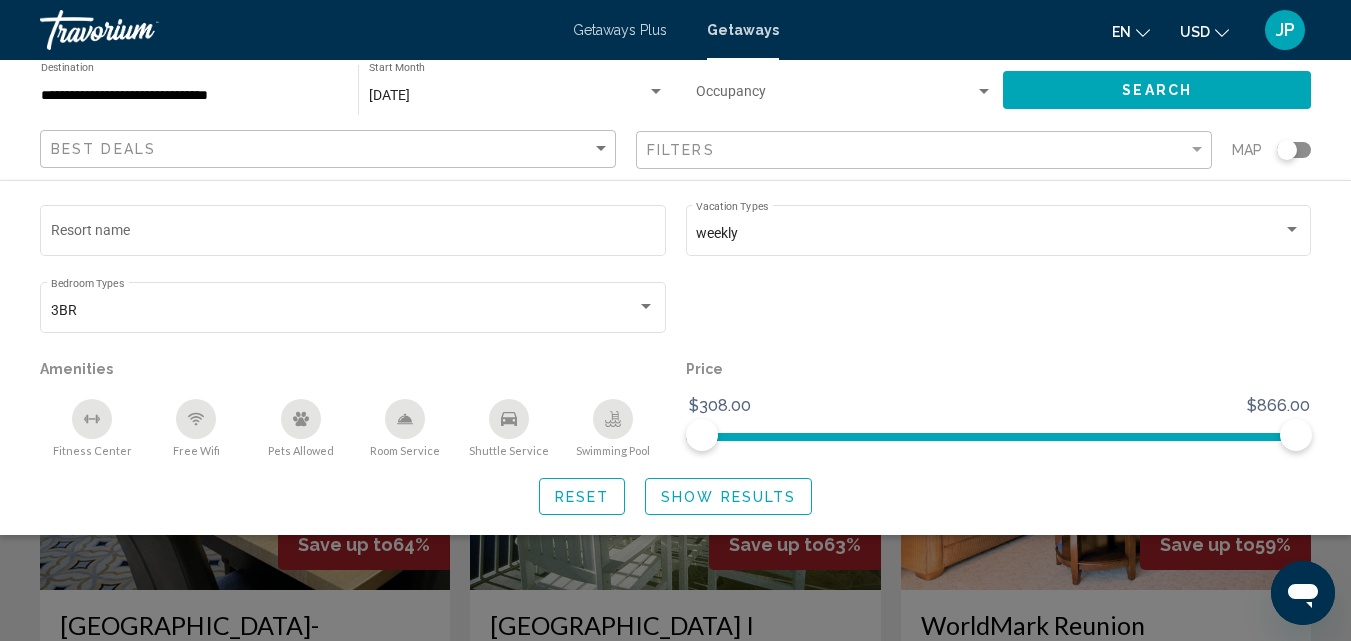 click at bounding box center (296, 30) 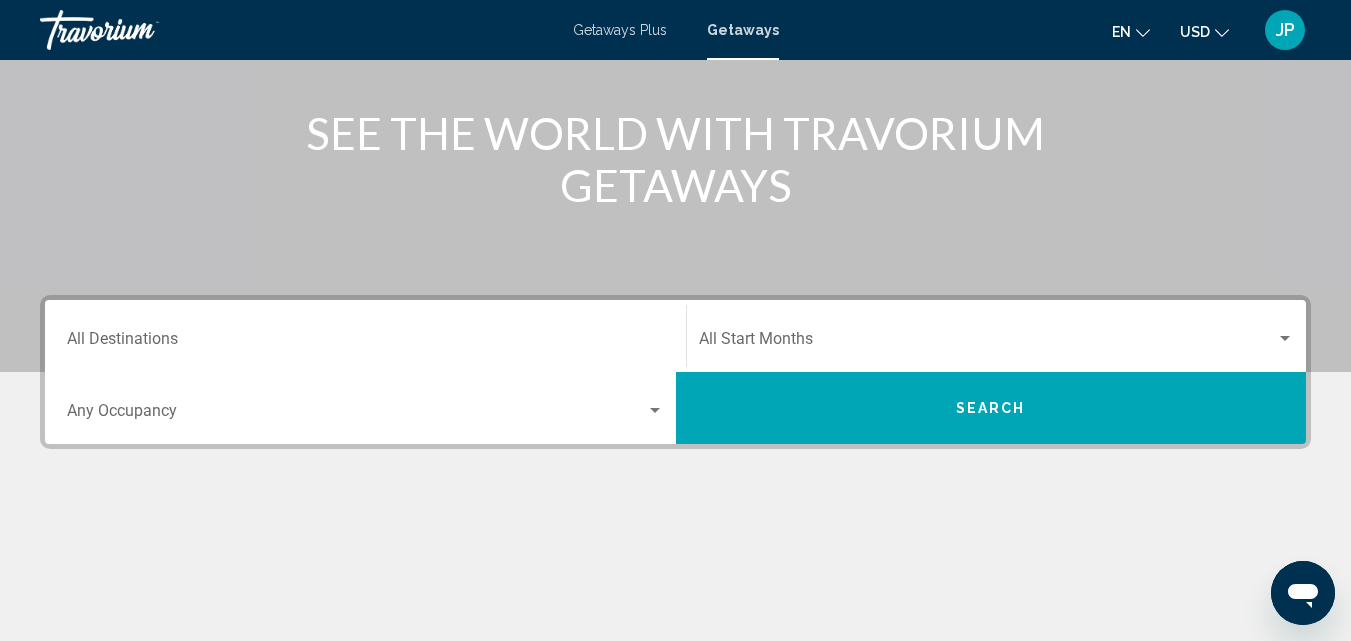 scroll, scrollTop: 232, scrollLeft: 0, axis: vertical 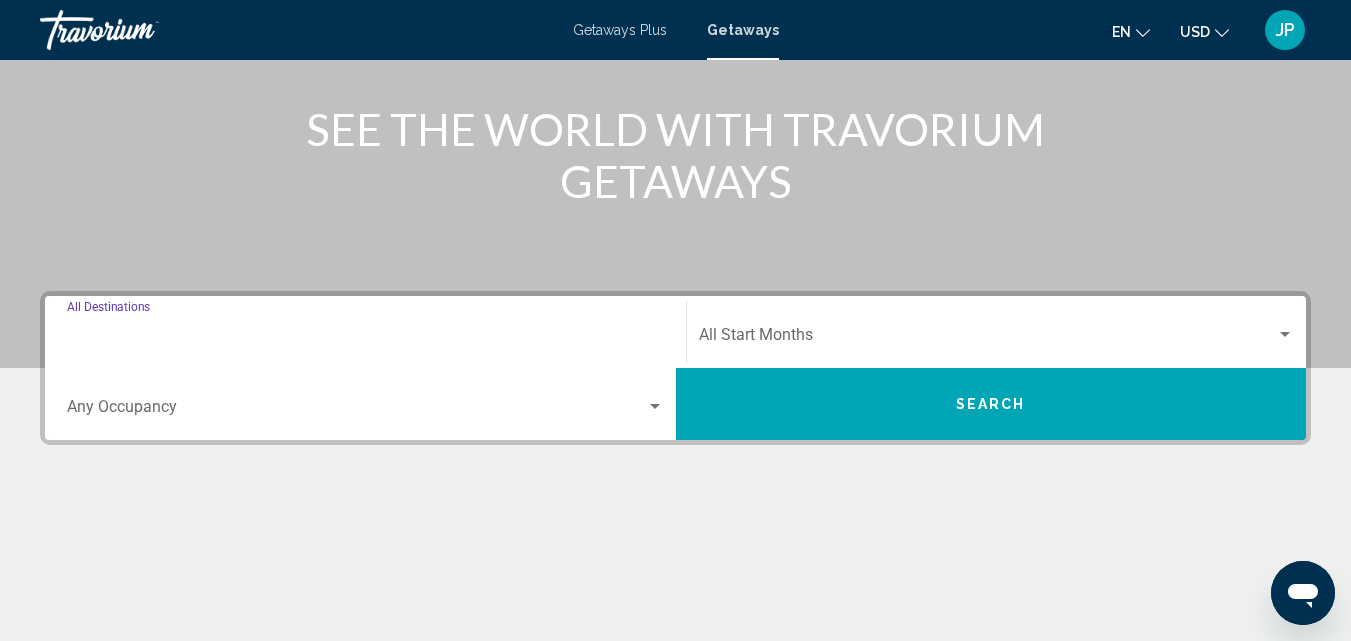 click on "Destination All Destinations" at bounding box center [365, 339] 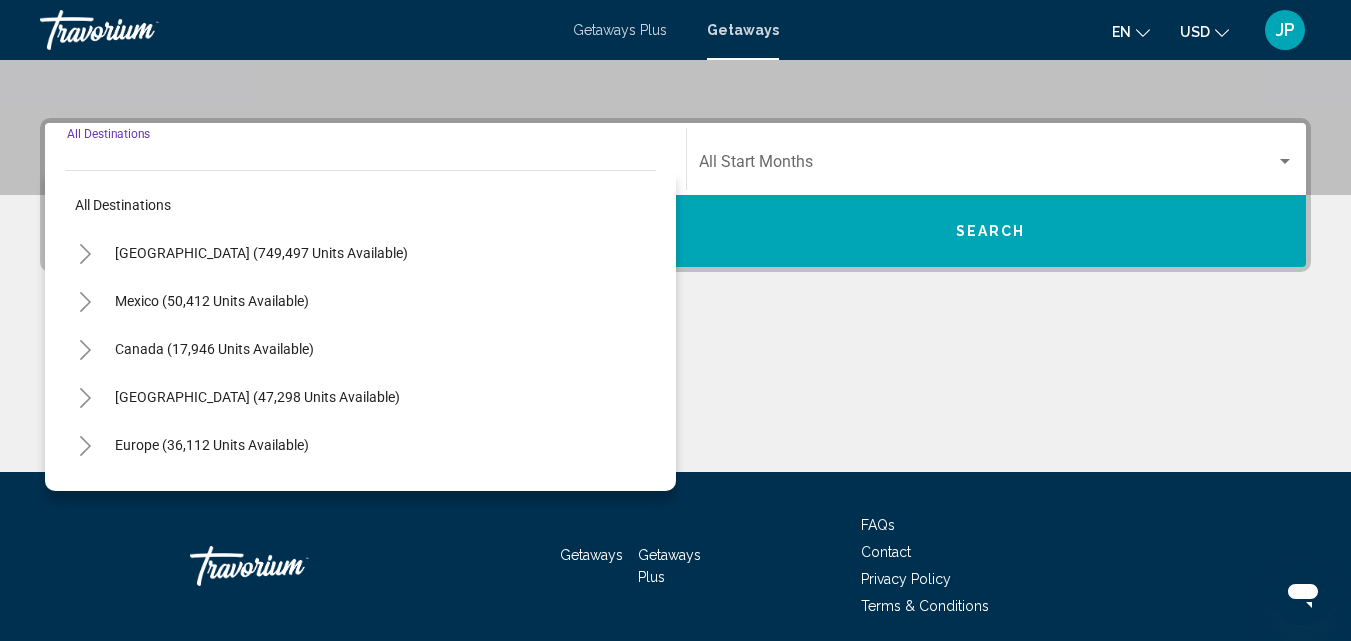 scroll, scrollTop: 458, scrollLeft: 0, axis: vertical 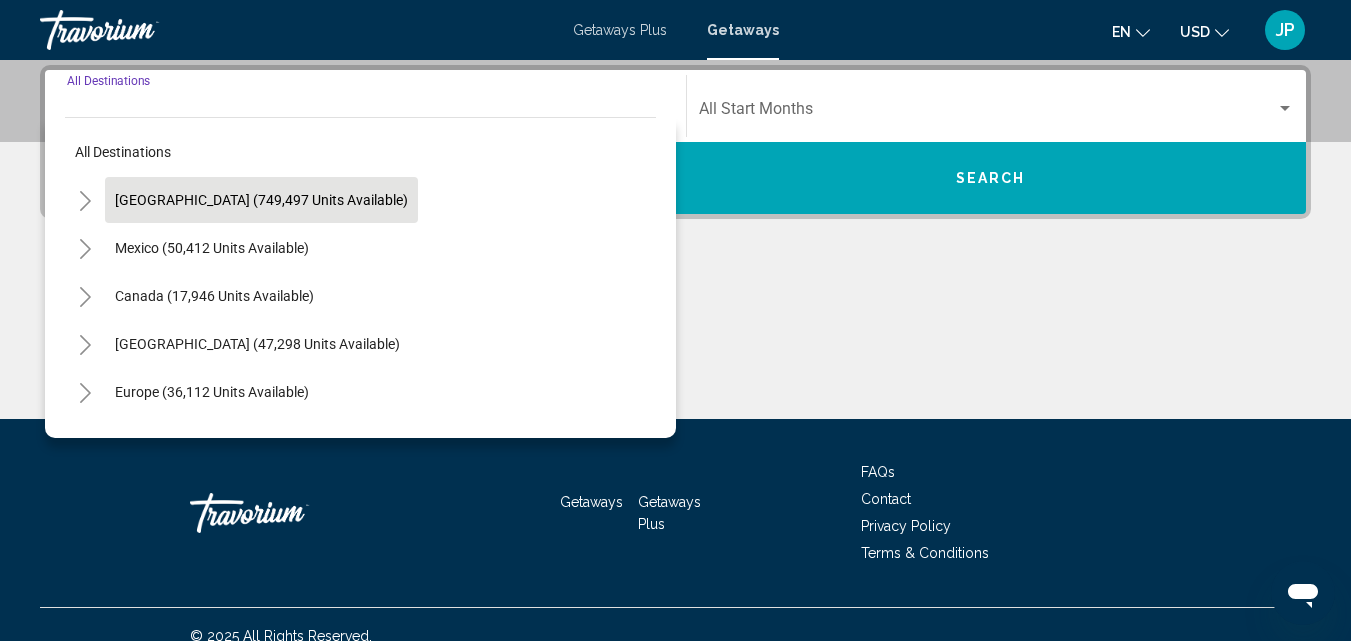 click on "[GEOGRAPHIC_DATA] (749,497 units available)" at bounding box center (212, 248) 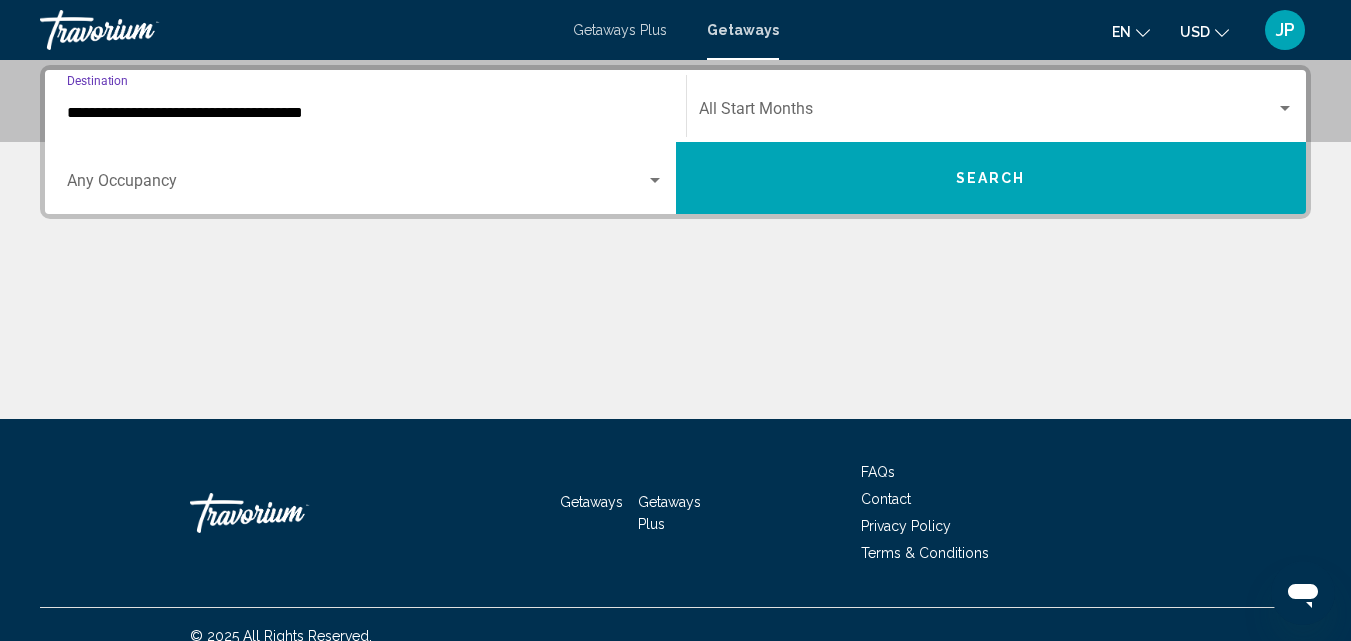 click on "**********" at bounding box center (365, 113) 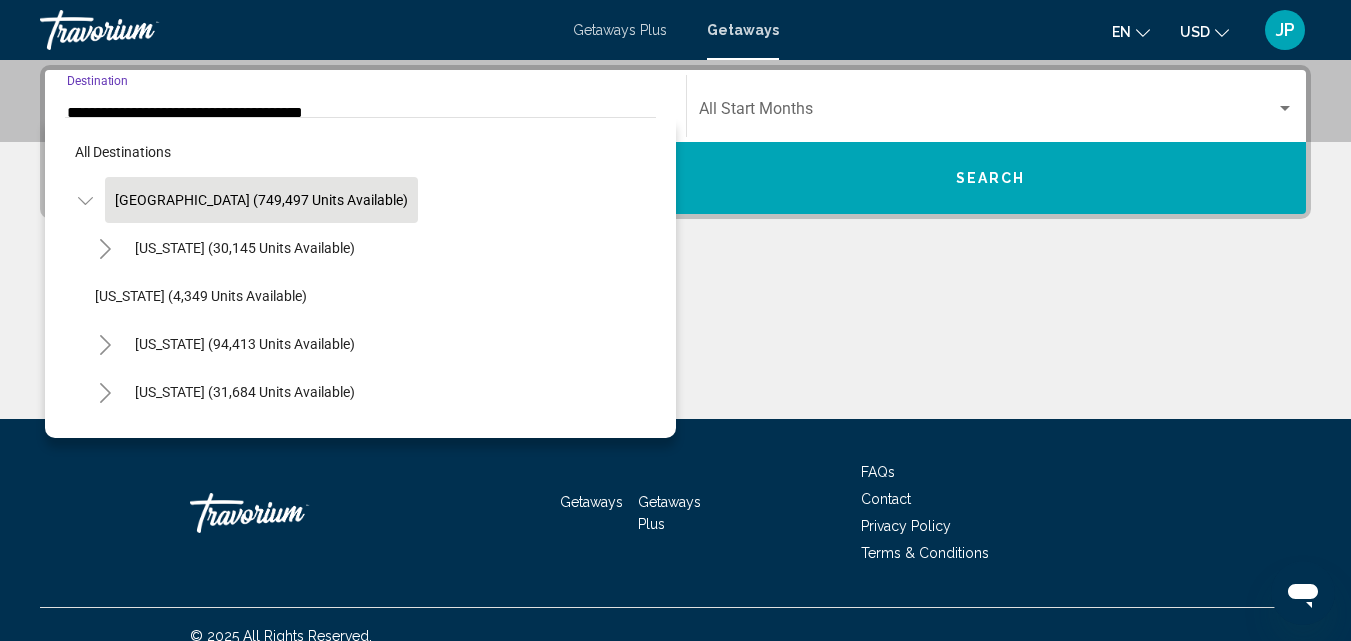 scroll, scrollTop: 338, scrollLeft: 0, axis: vertical 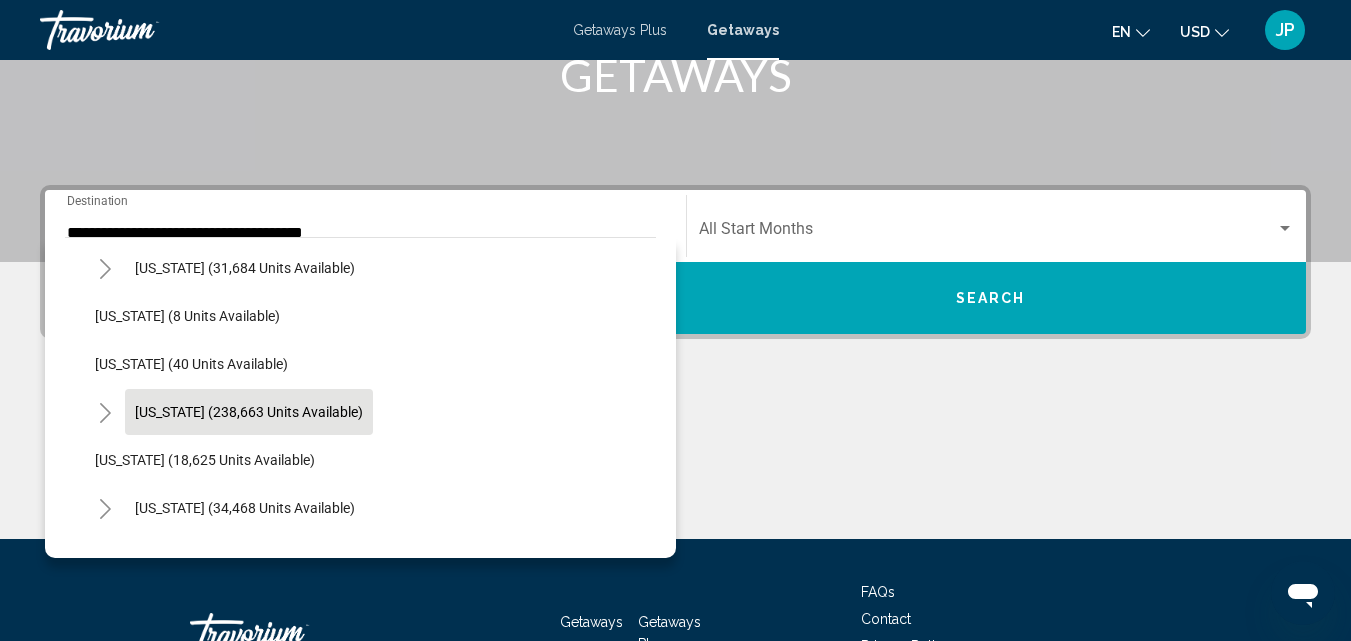 click on "[US_STATE] (238,663 units available)" 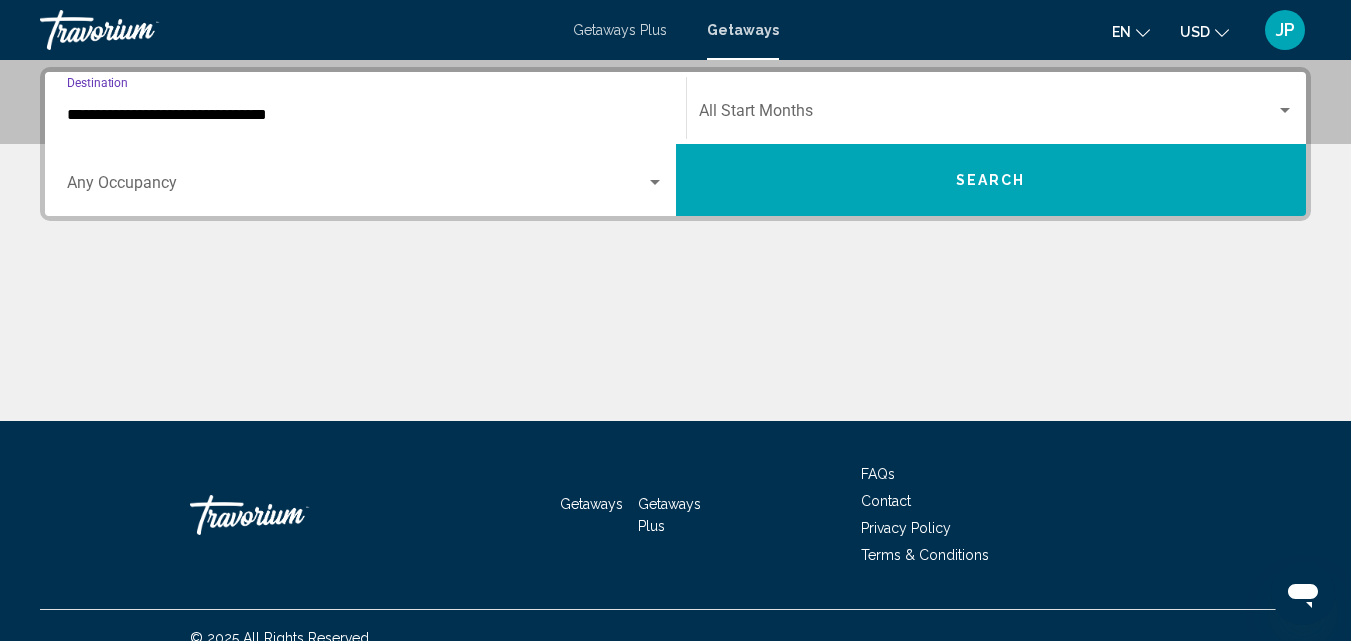 scroll, scrollTop: 458, scrollLeft: 0, axis: vertical 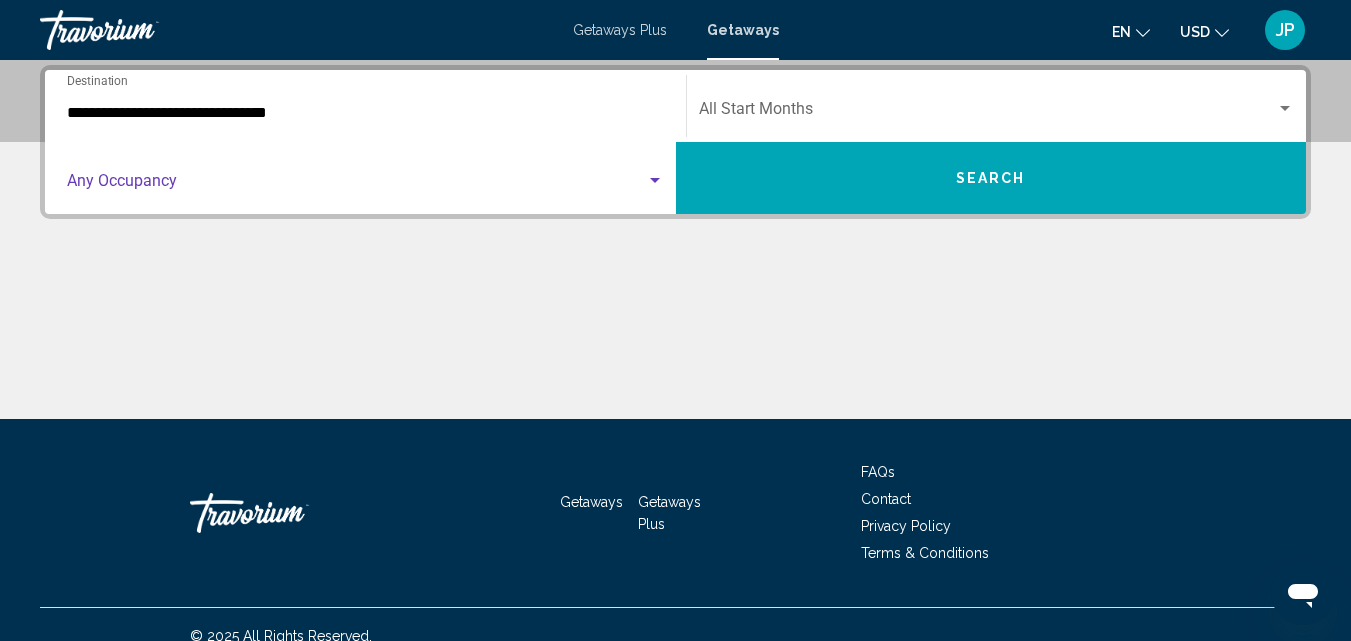 click at bounding box center (655, 181) 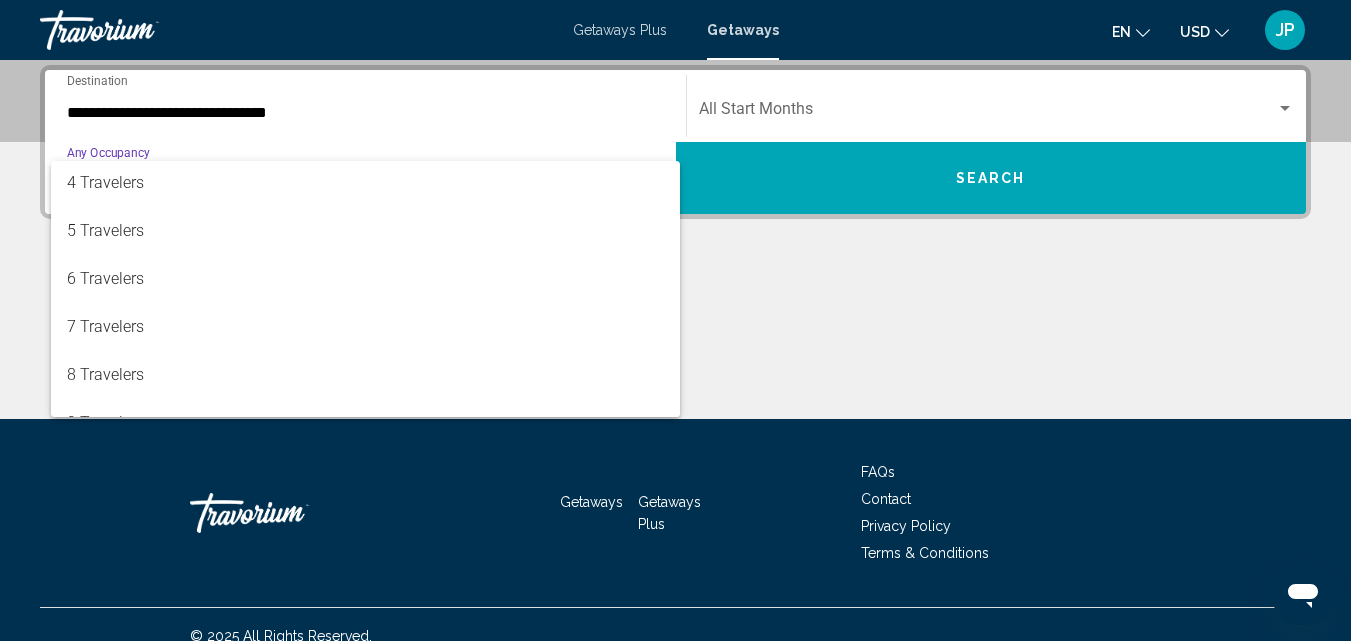 scroll, scrollTop: 165, scrollLeft: 0, axis: vertical 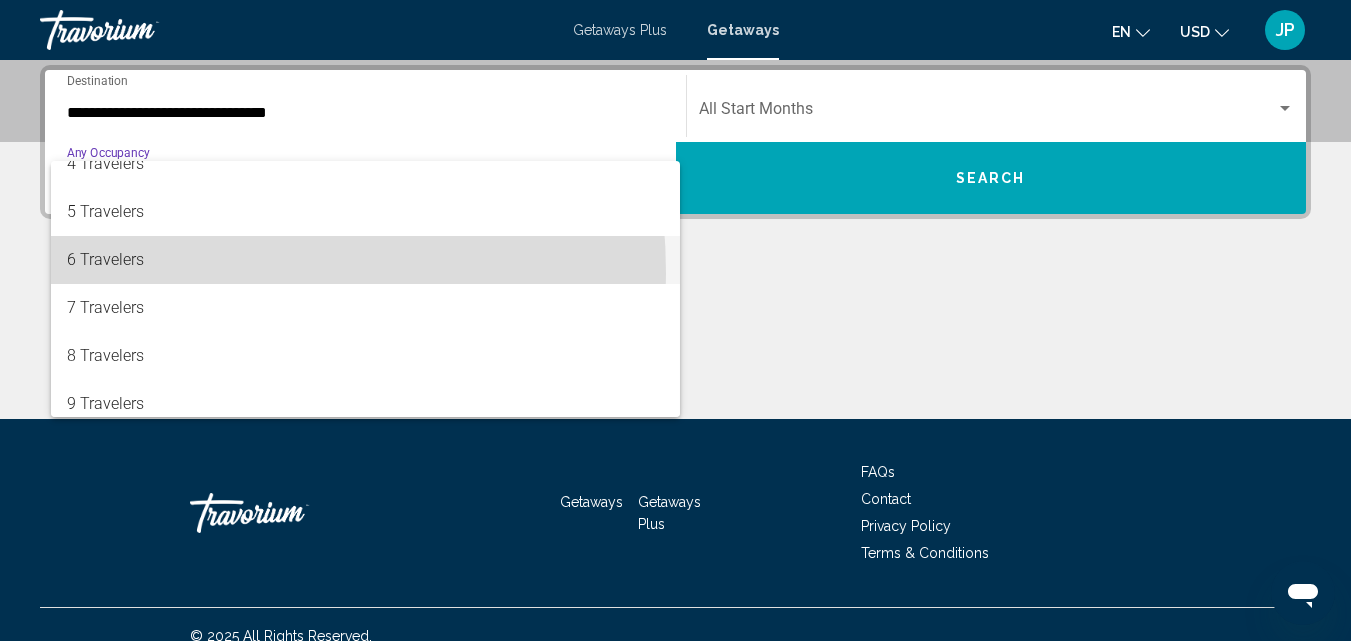 click on "6 Travelers" at bounding box center [365, 260] 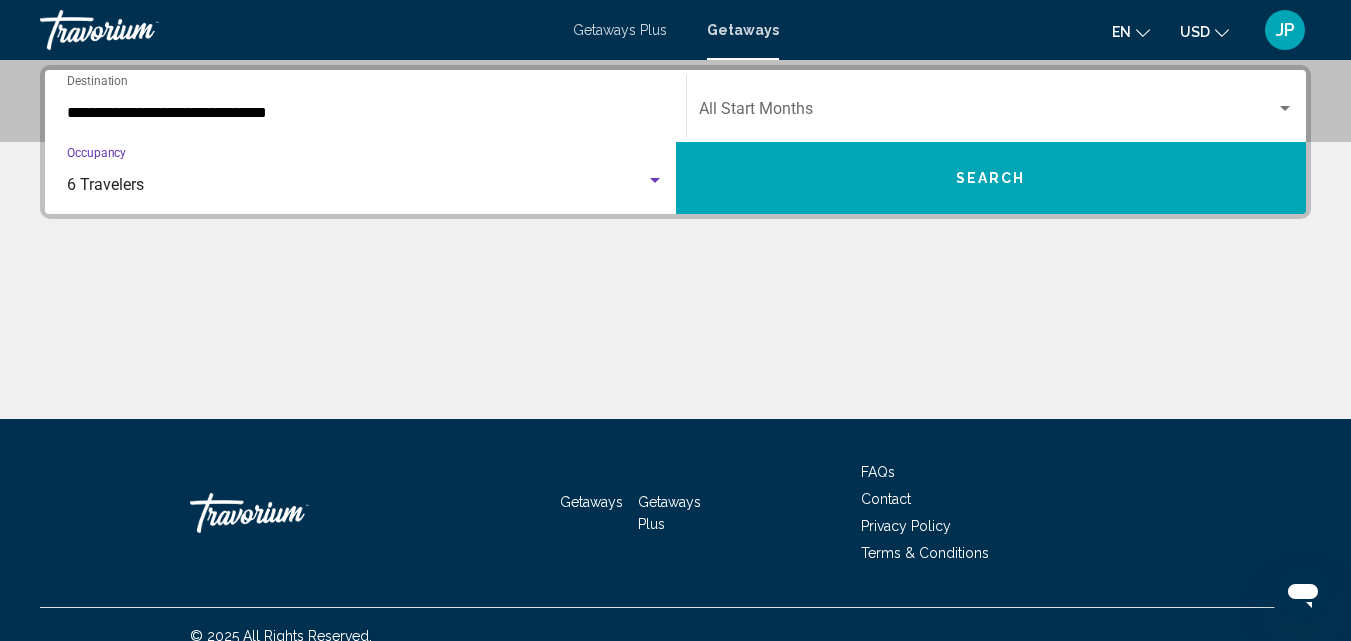 click at bounding box center [988, 113] 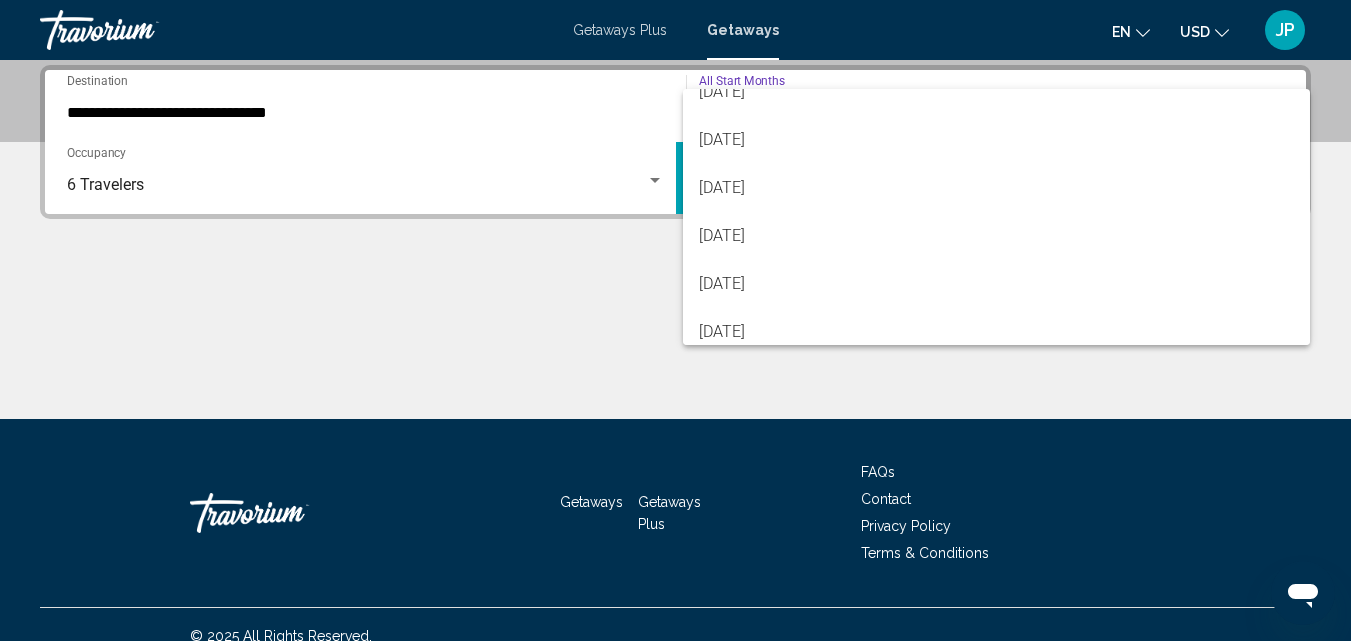 scroll, scrollTop: 168, scrollLeft: 0, axis: vertical 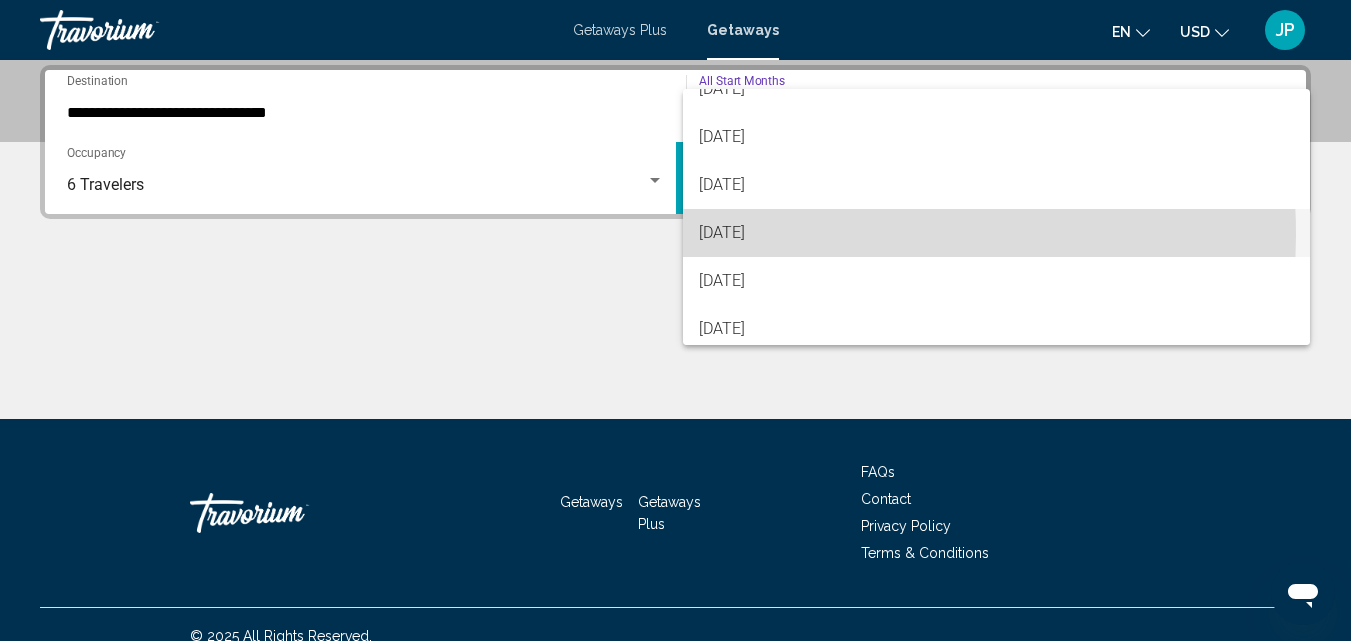 click on "[DATE]" at bounding box center [997, 233] 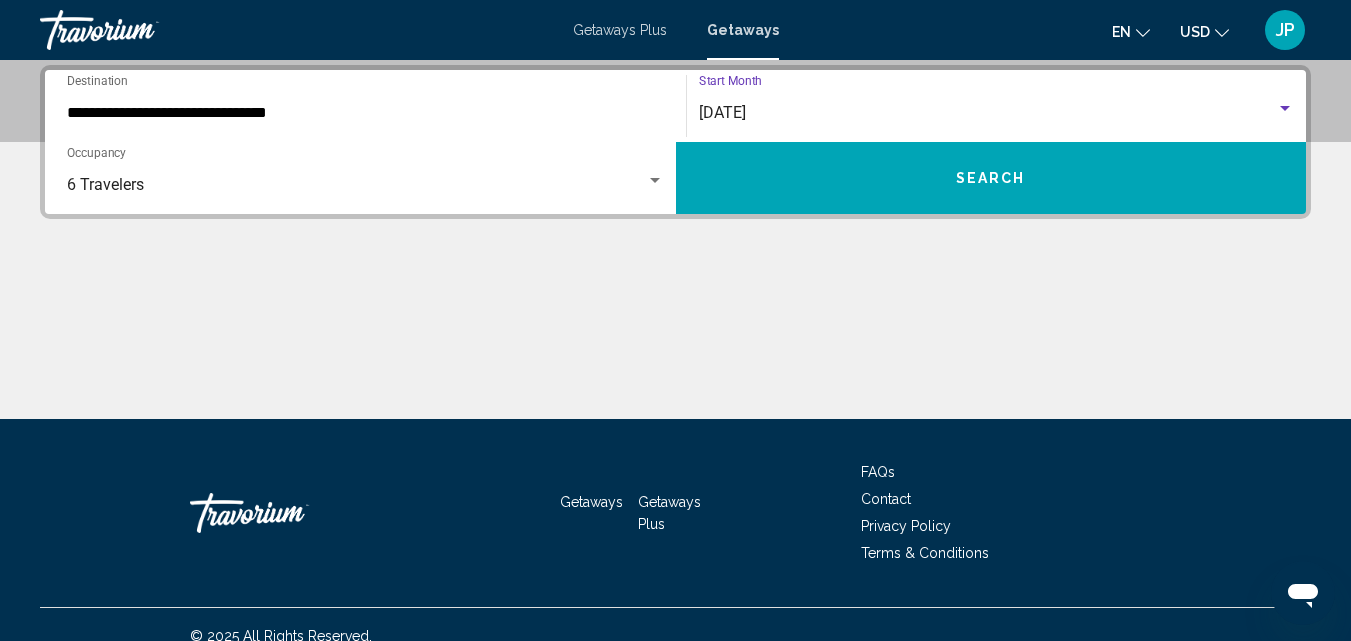 click on "Search" at bounding box center [991, 179] 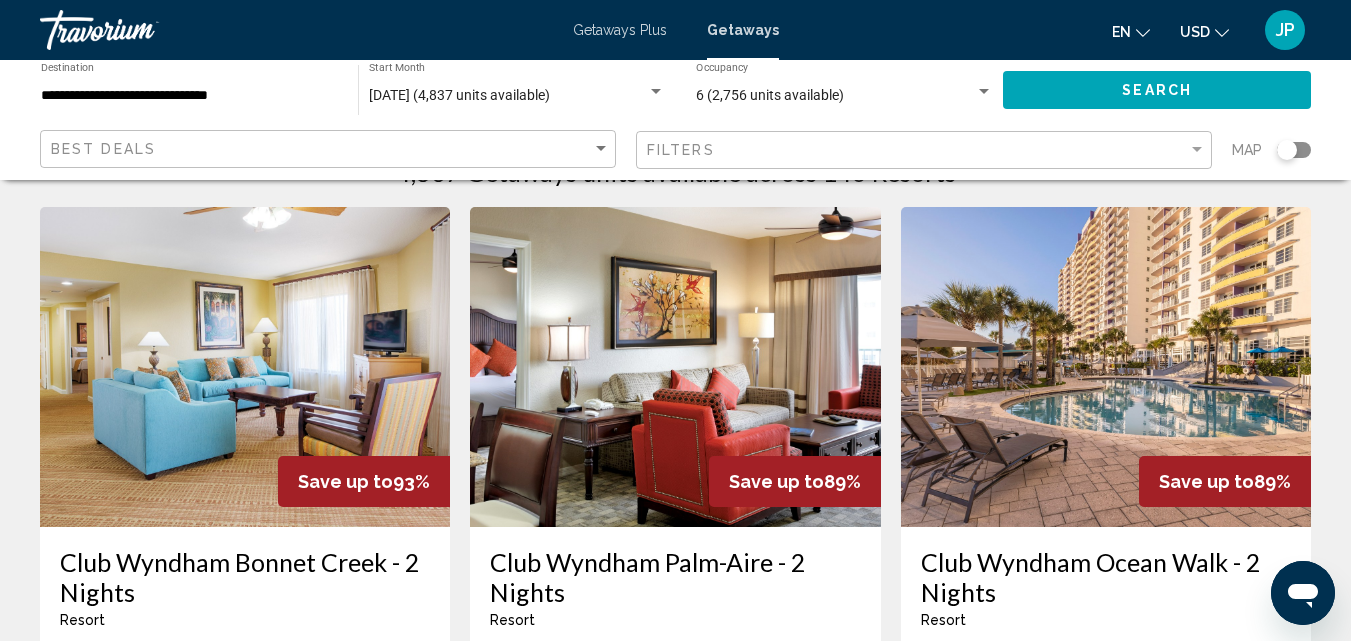 scroll, scrollTop: 0, scrollLeft: 0, axis: both 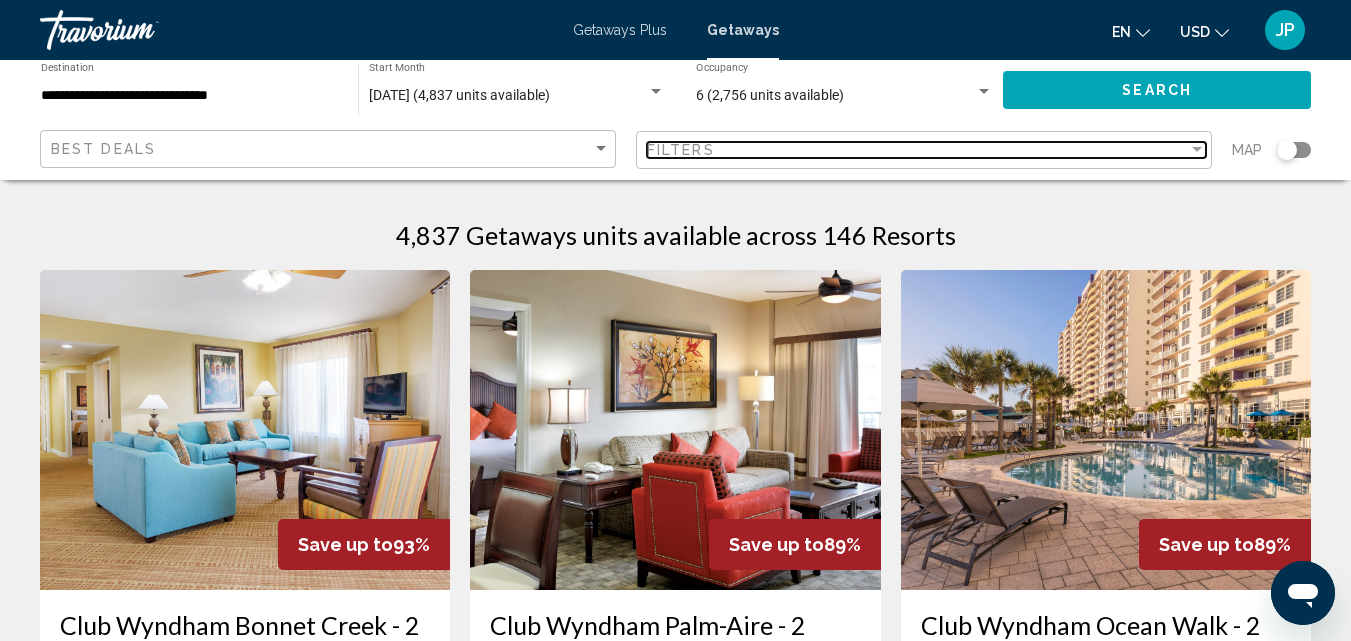 click at bounding box center (1197, 150) 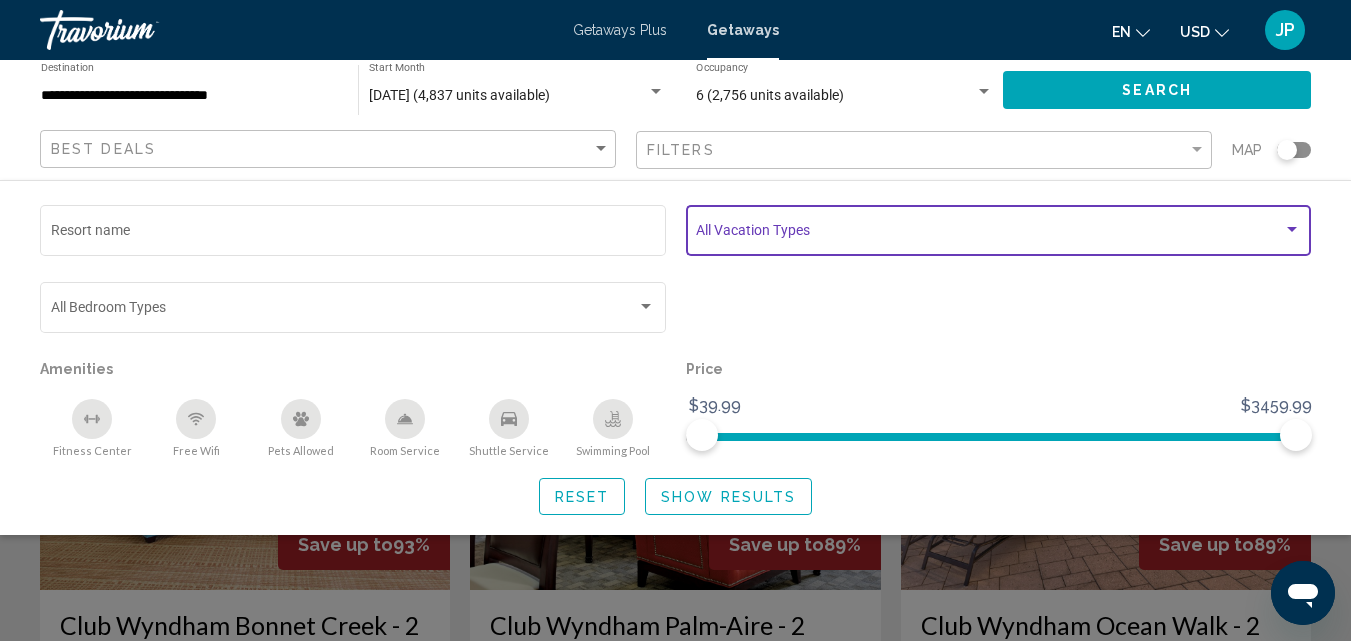 click at bounding box center (989, 234) 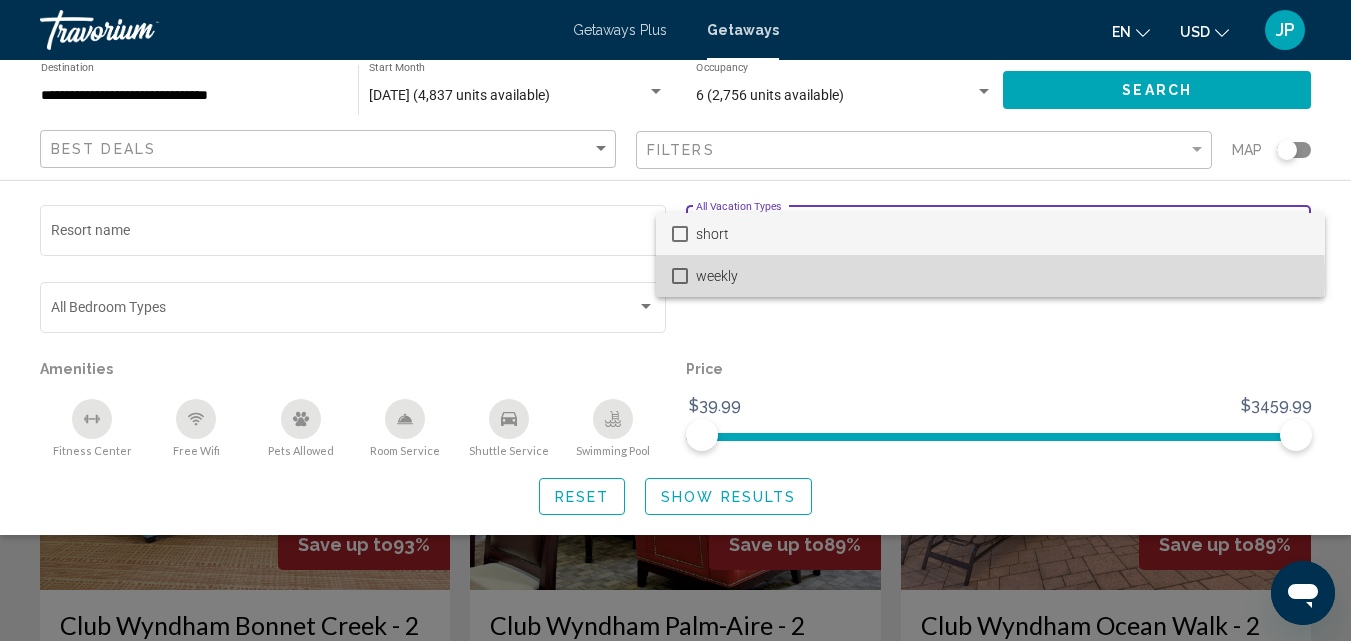 click at bounding box center [680, 276] 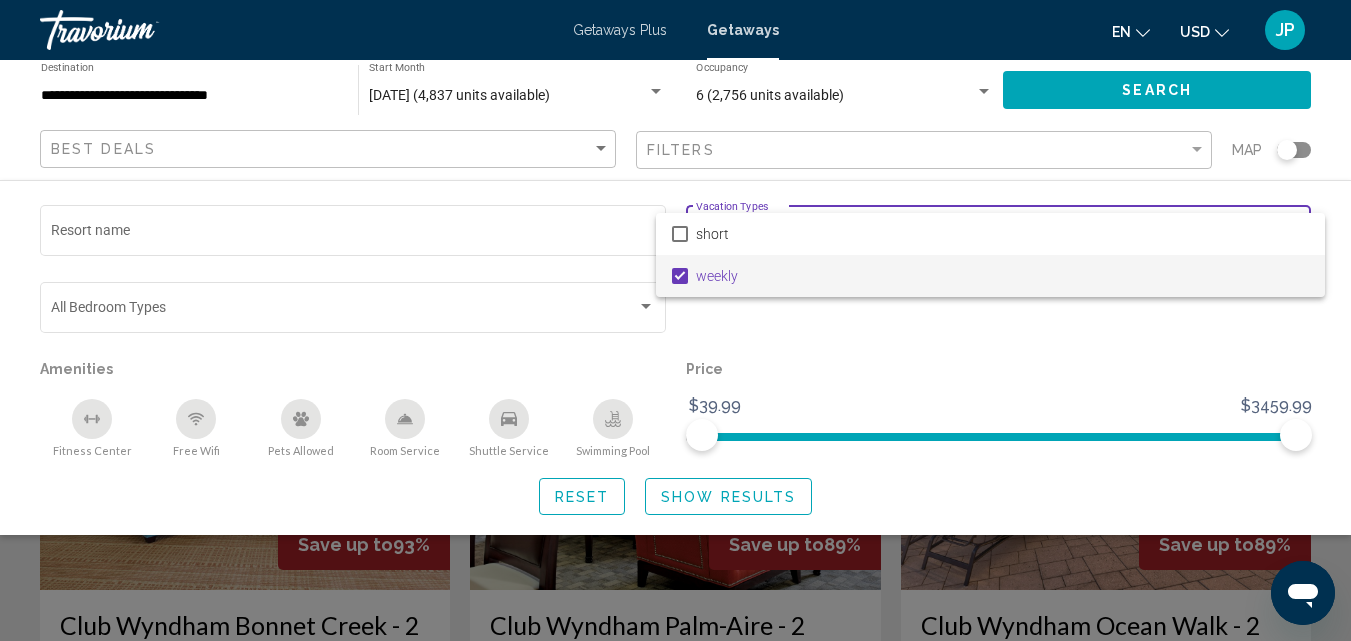 click at bounding box center [675, 320] 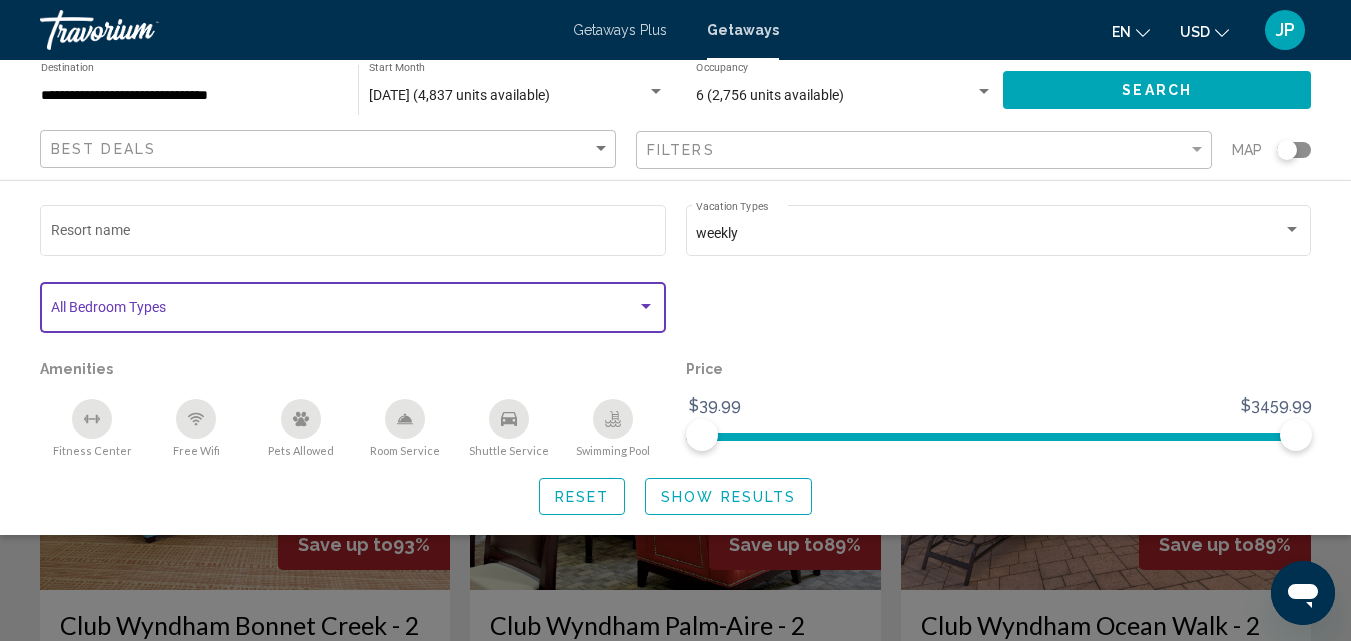 click at bounding box center [646, 306] 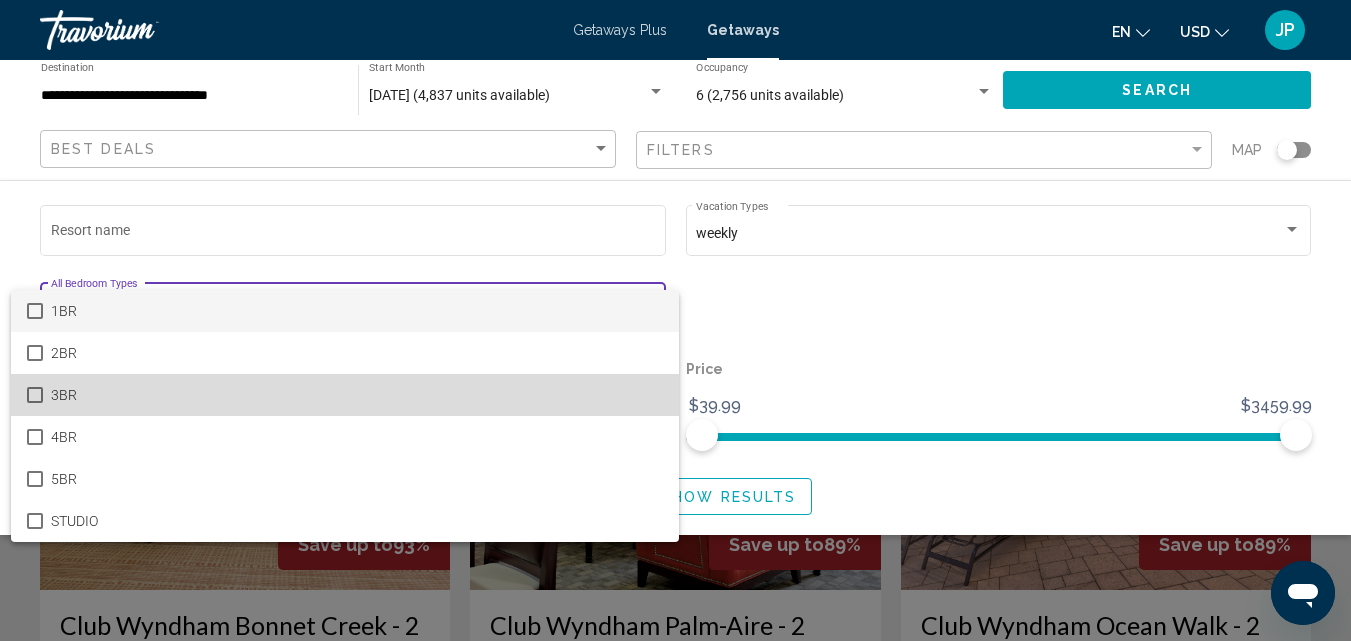 click at bounding box center [35, 395] 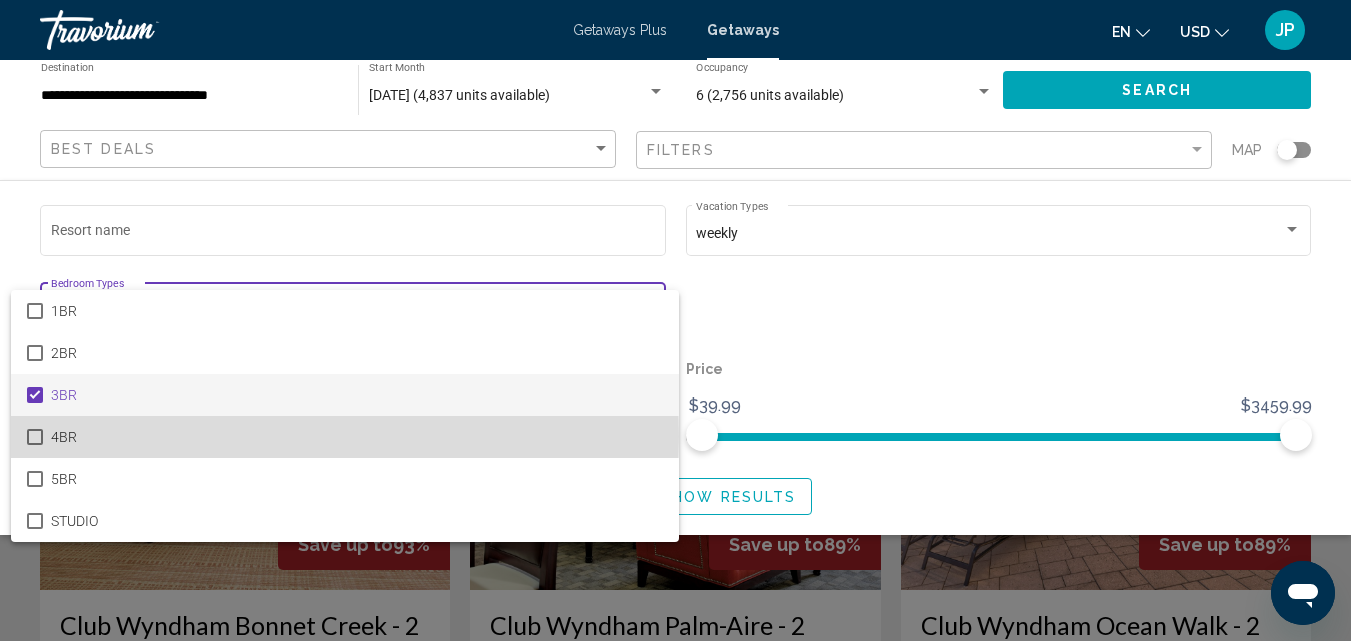 click at bounding box center [35, 437] 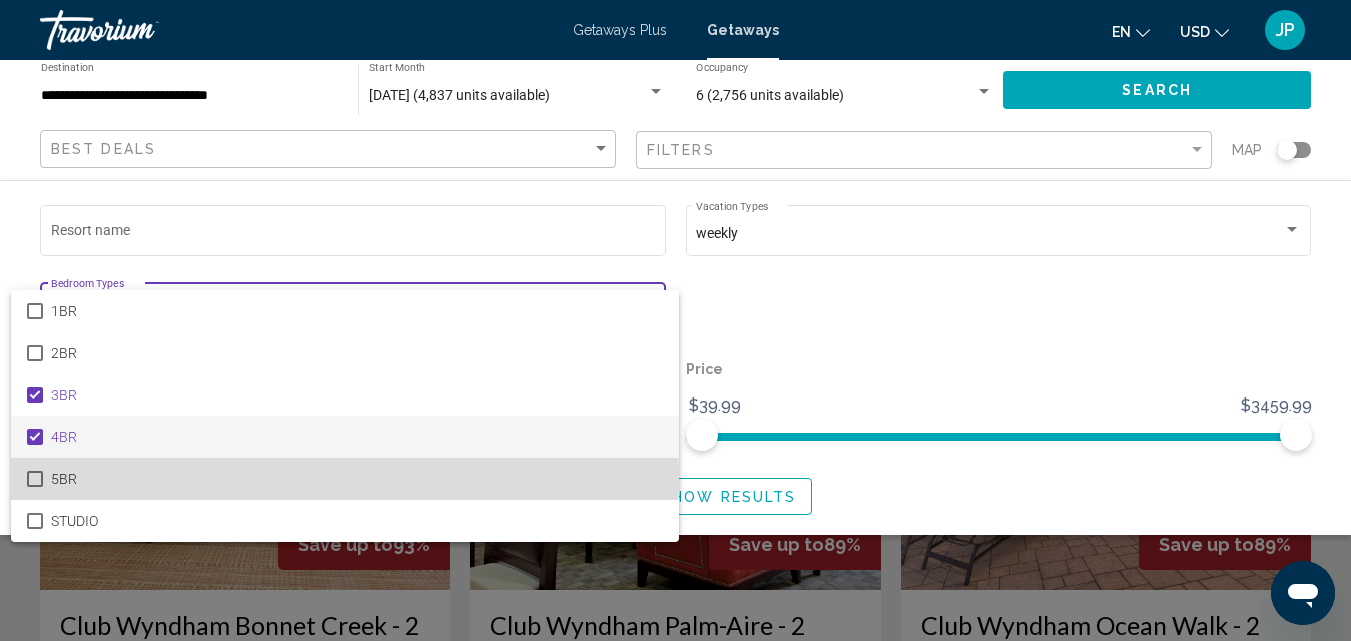 click at bounding box center [35, 479] 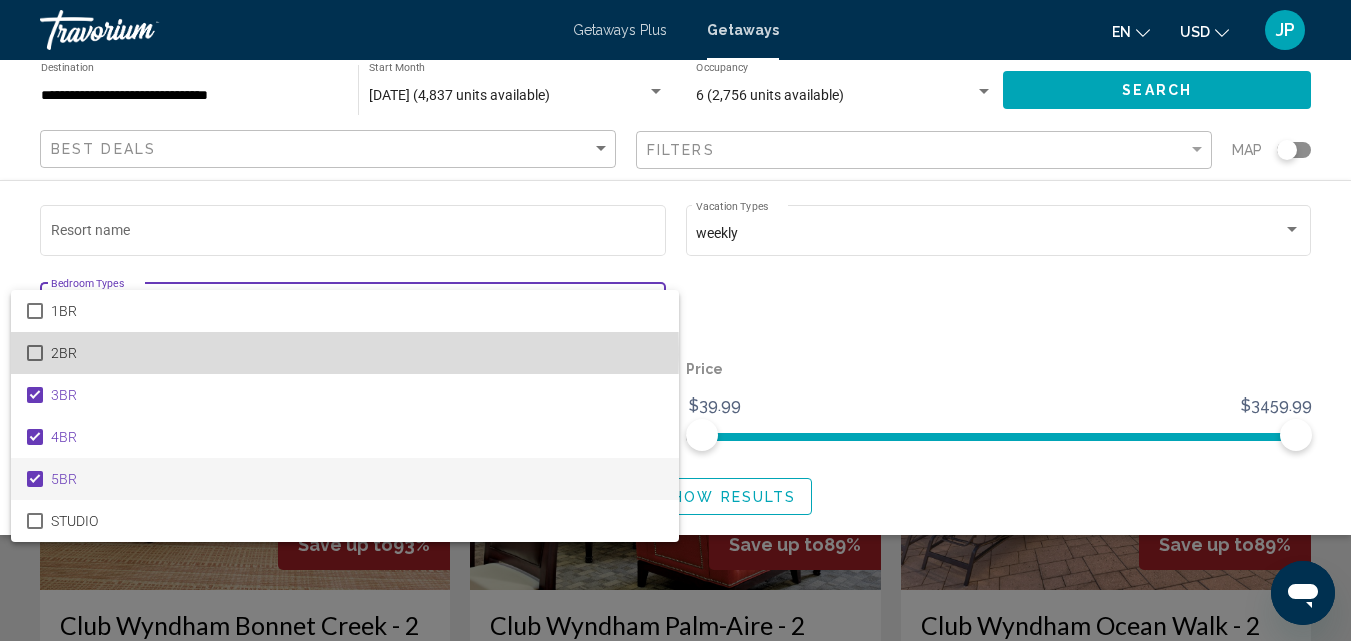 click at bounding box center [35, 353] 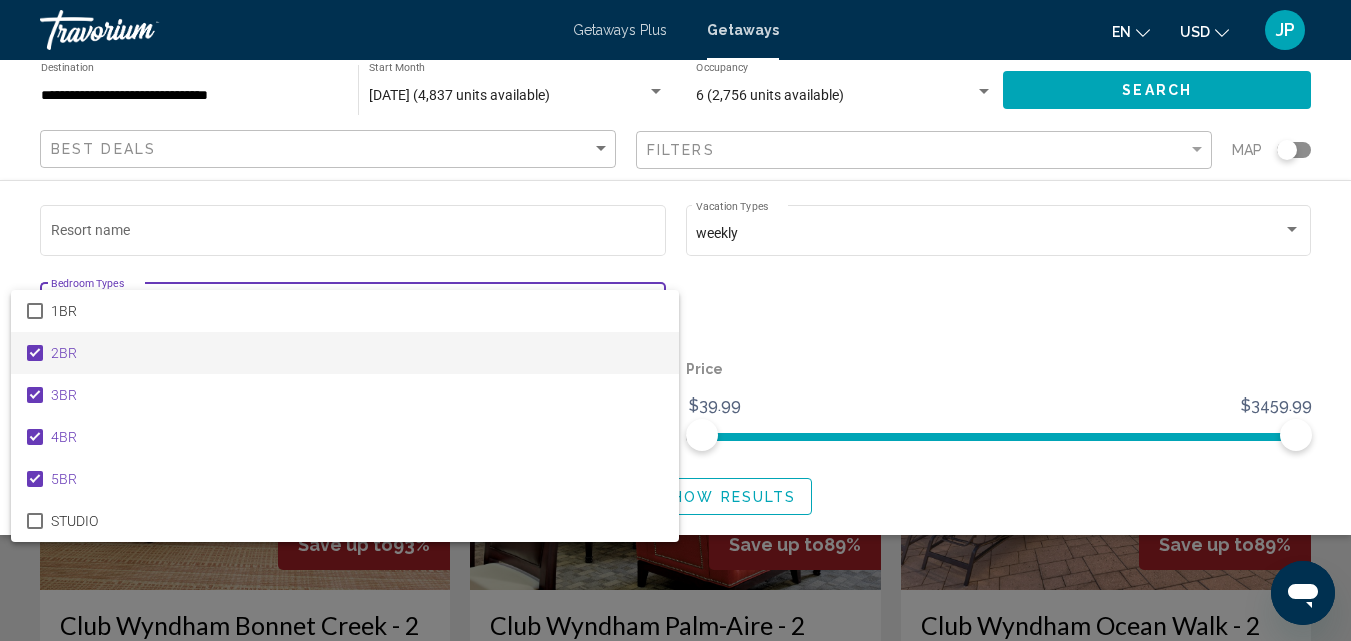 click at bounding box center [675, 320] 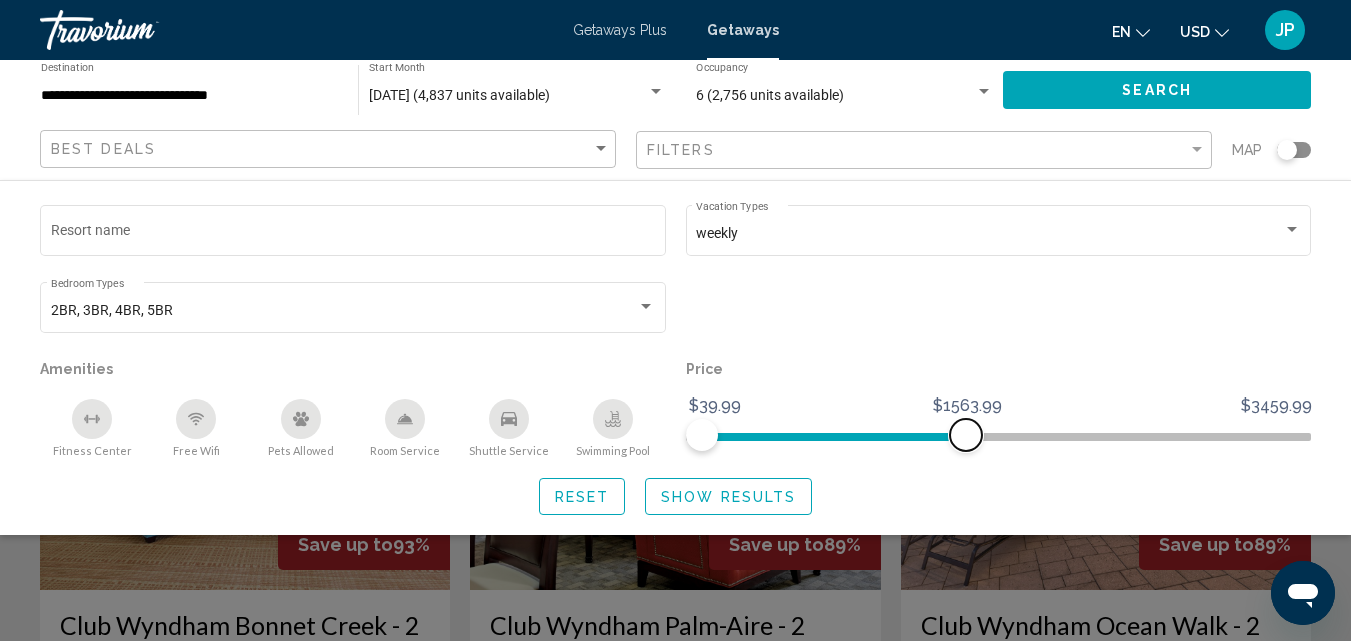 drag, startPoint x: 1287, startPoint y: 425, endPoint x: 966, endPoint y: 450, distance: 321.97205 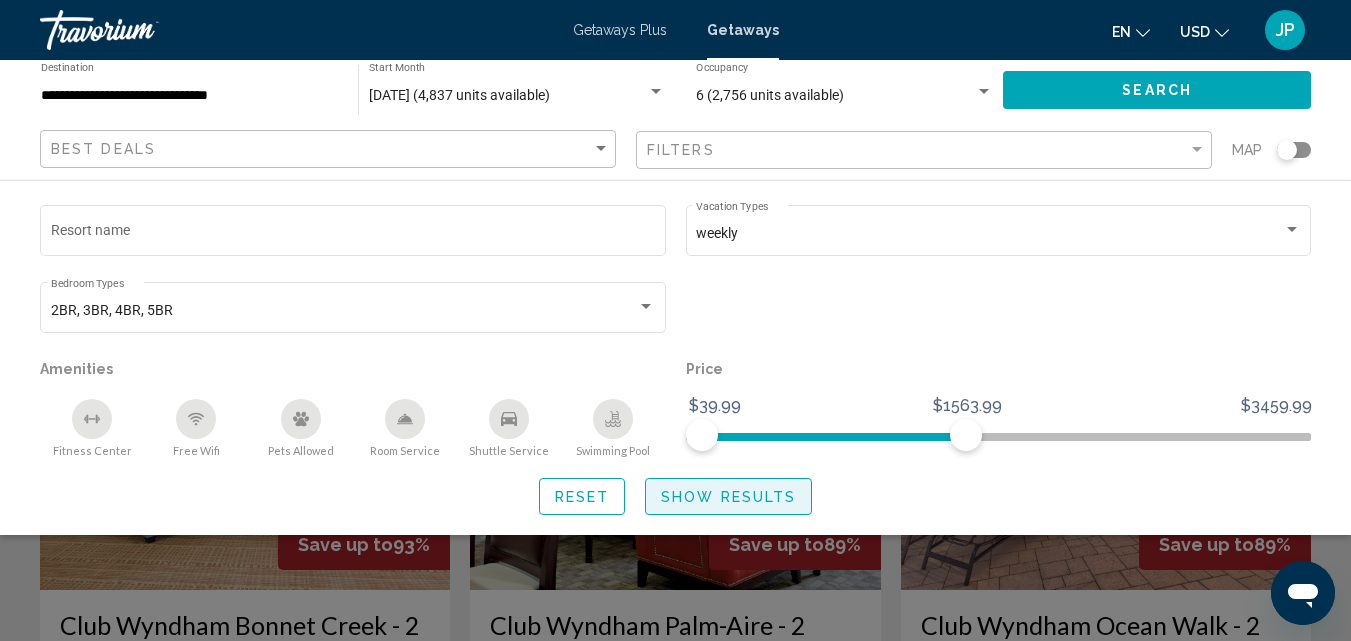 click on "Show Results" 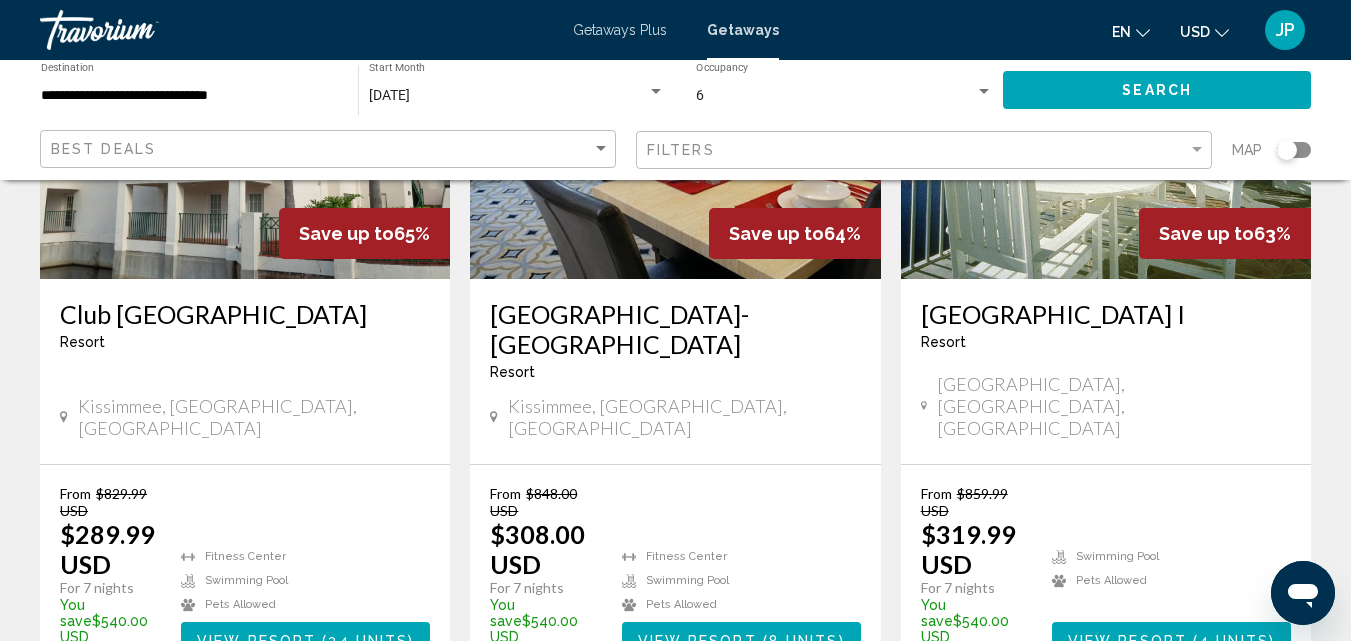scroll, scrollTop: 283, scrollLeft: 0, axis: vertical 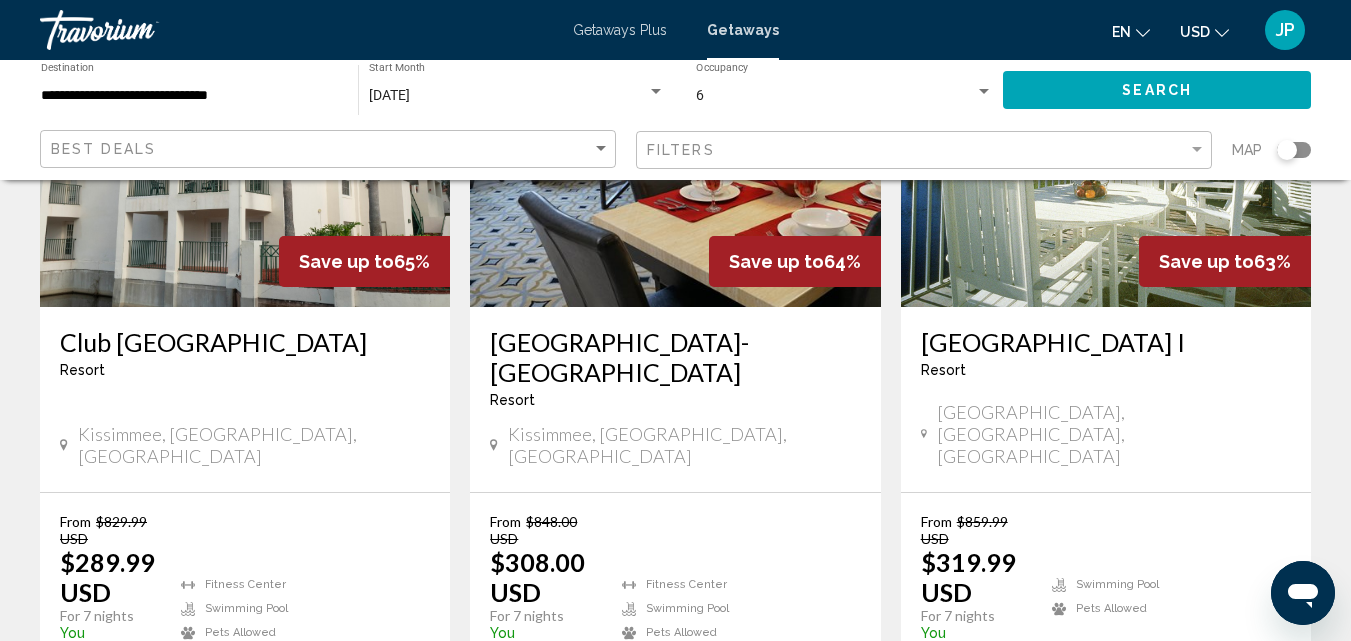 click on "View Resort" at bounding box center [256, 669] 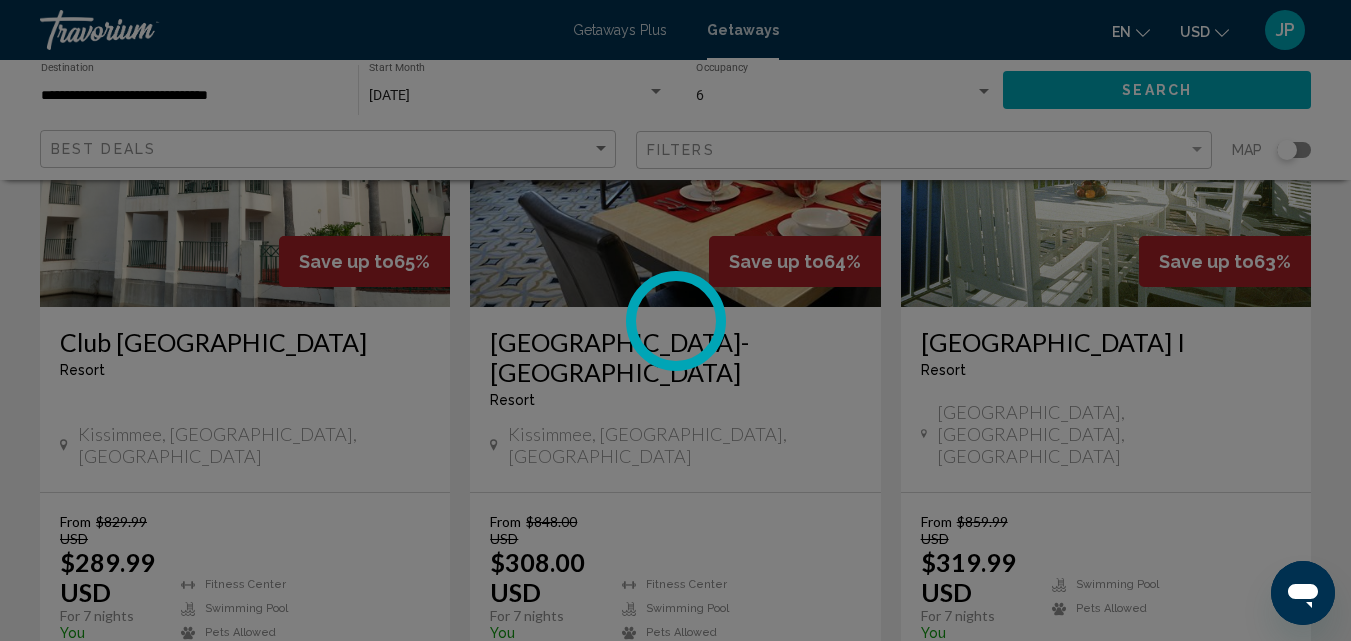 scroll, scrollTop: 215, scrollLeft: 0, axis: vertical 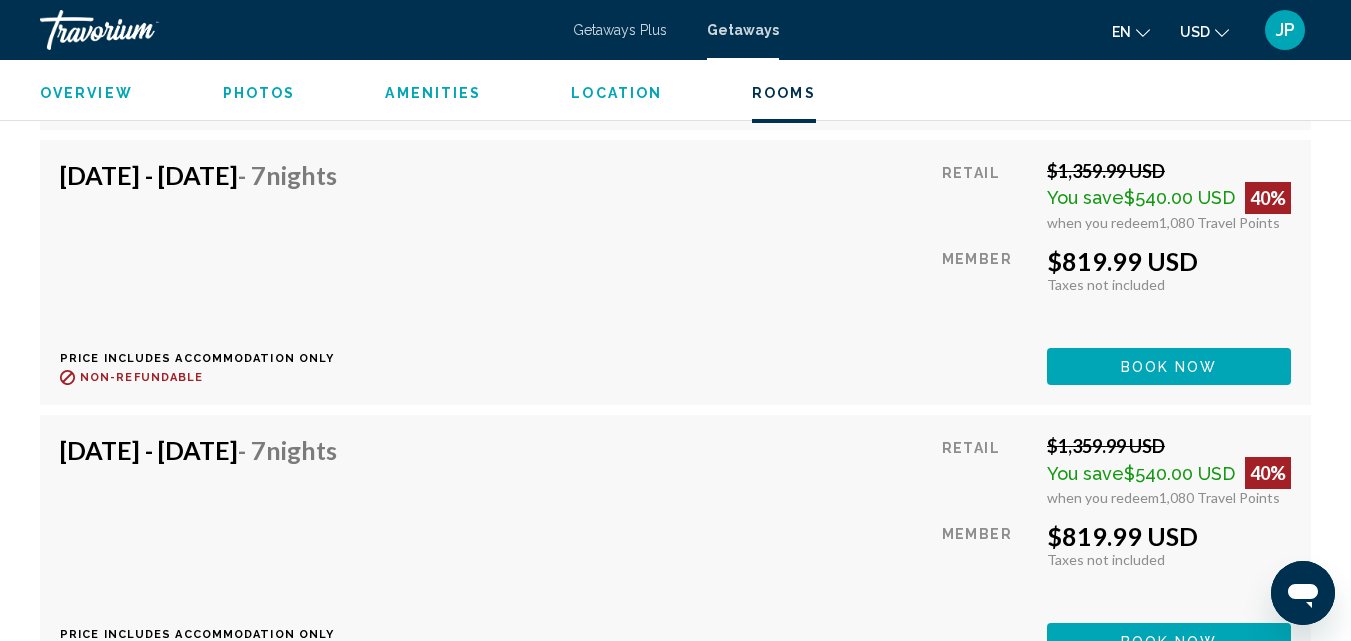 click on "Location" at bounding box center [616, 93] 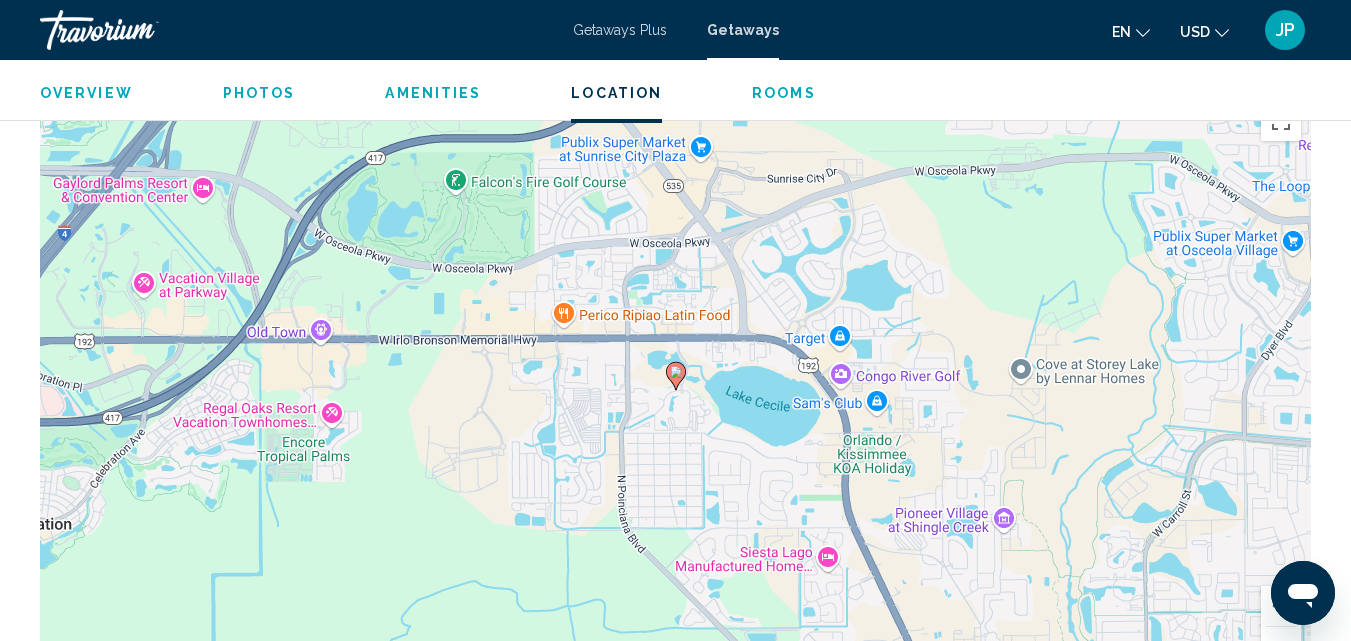 scroll, scrollTop: 3309, scrollLeft: 0, axis: vertical 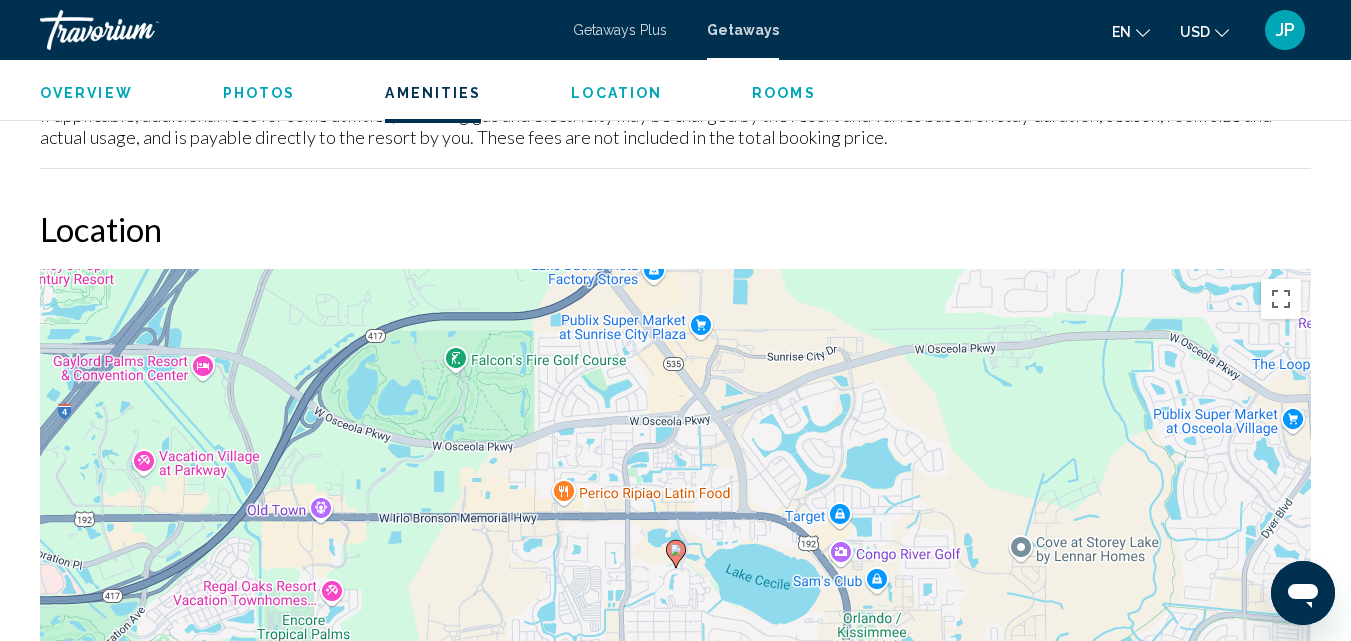 click on "Photos" at bounding box center (259, 93) 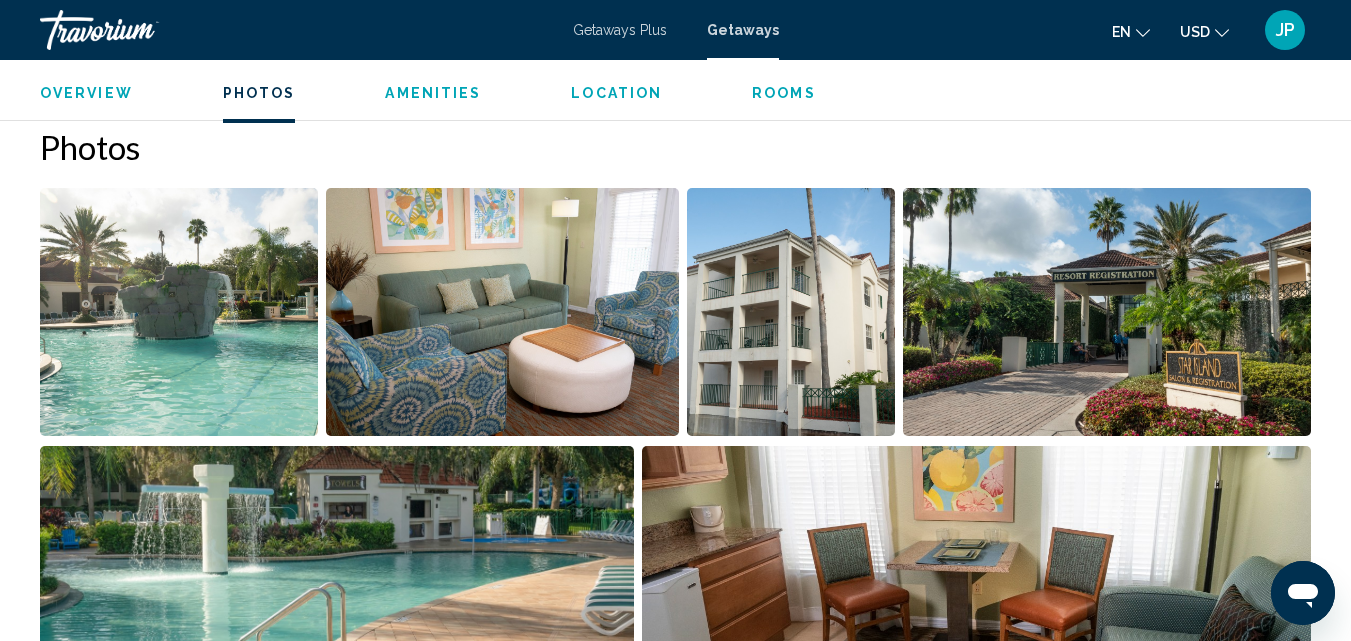 scroll, scrollTop: 1290, scrollLeft: 0, axis: vertical 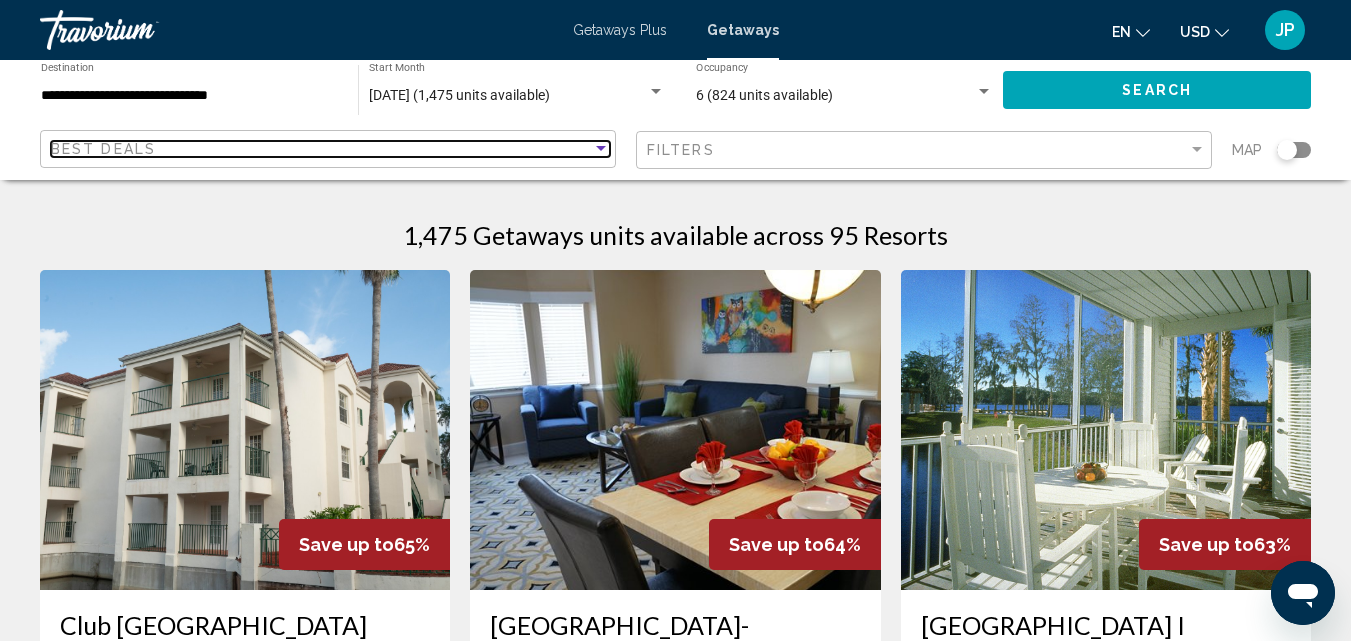 click at bounding box center [601, 148] 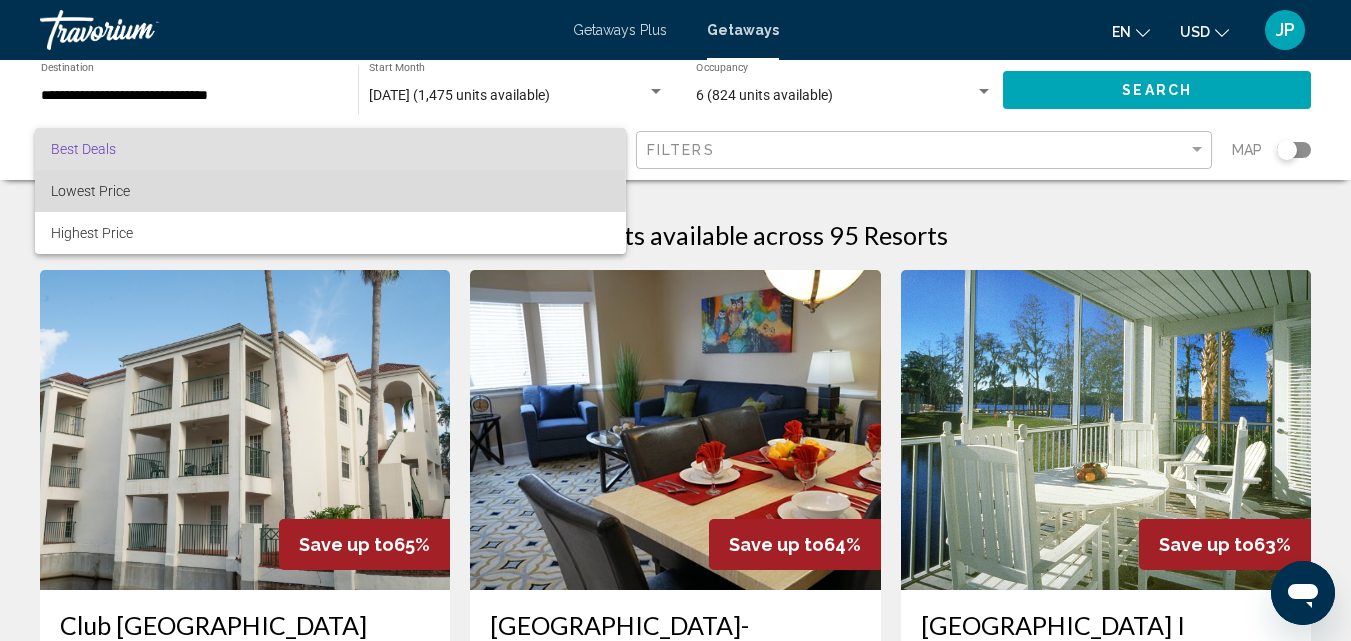 click on "Lowest Price" at bounding box center [330, 191] 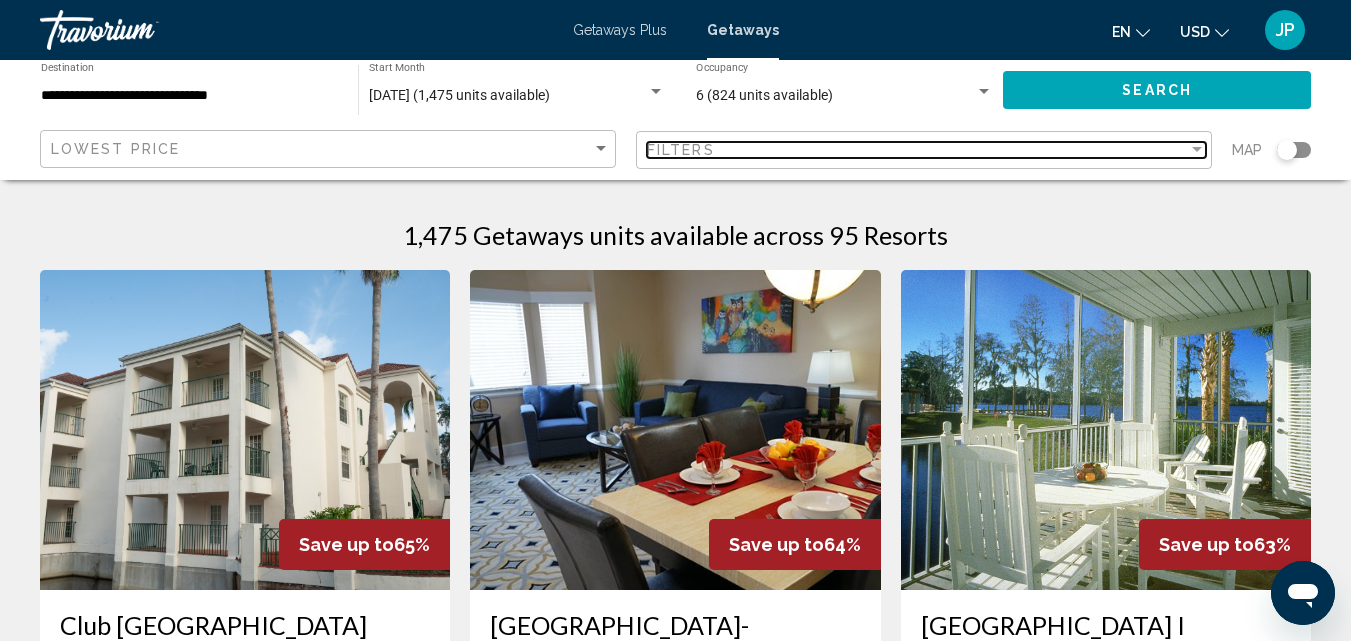 click at bounding box center (1197, 149) 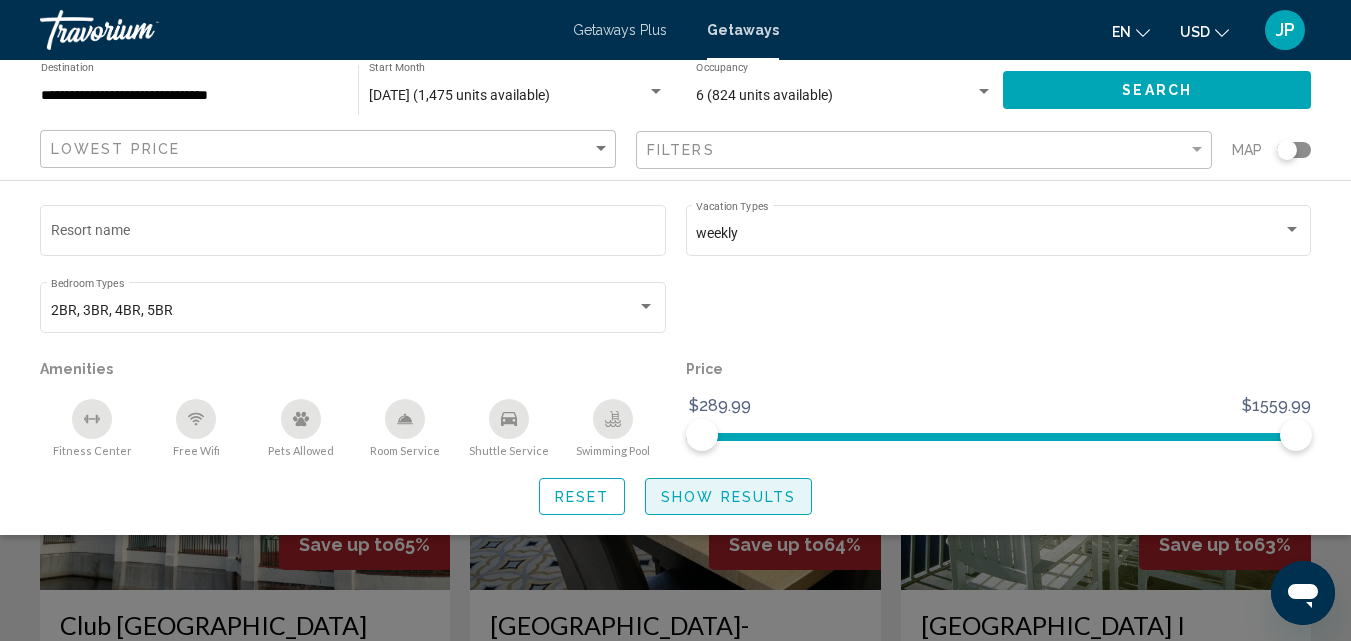 click on "Show Results" 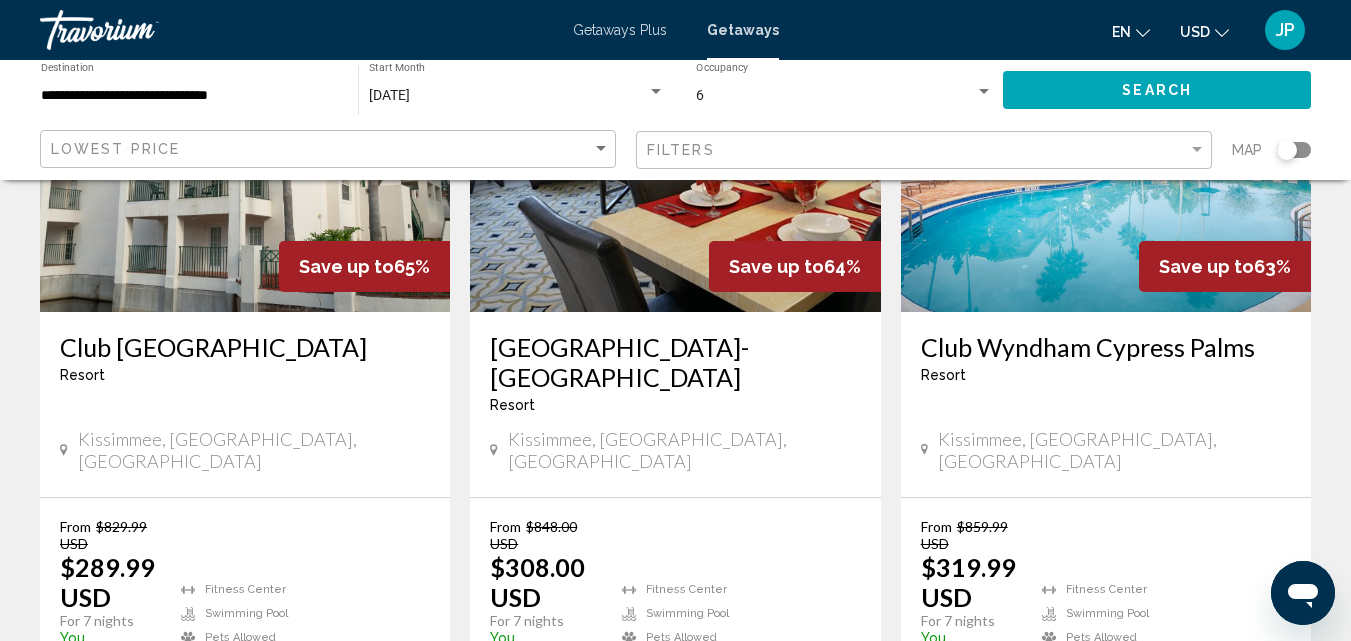 scroll, scrollTop: 289, scrollLeft: 0, axis: vertical 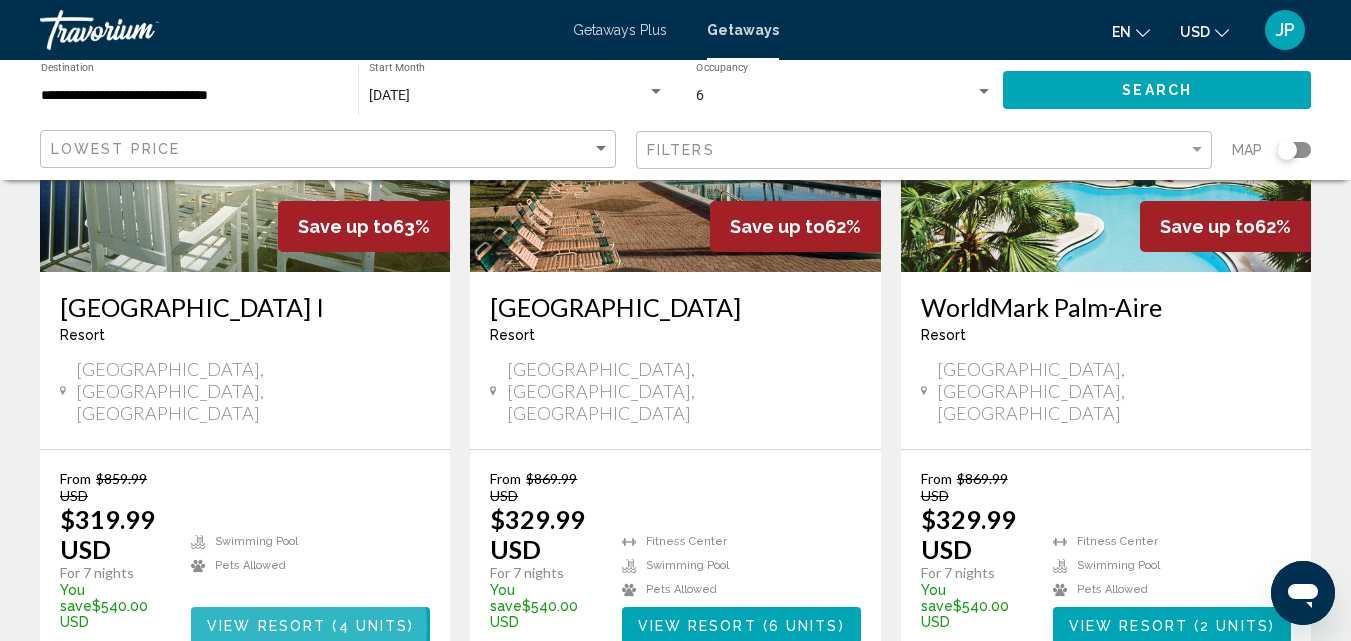 click on "View Resort" at bounding box center [266, 626] 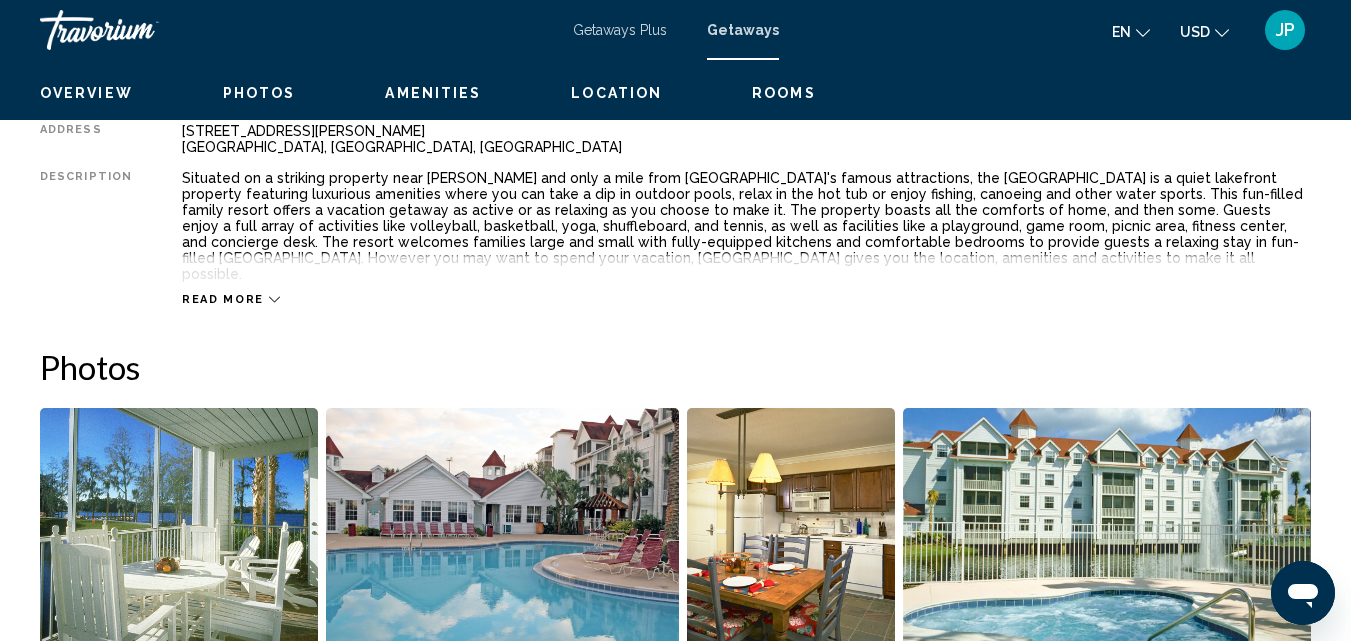 scroll, scrollTop: 215, scrollLeft: 0, axis: vertical 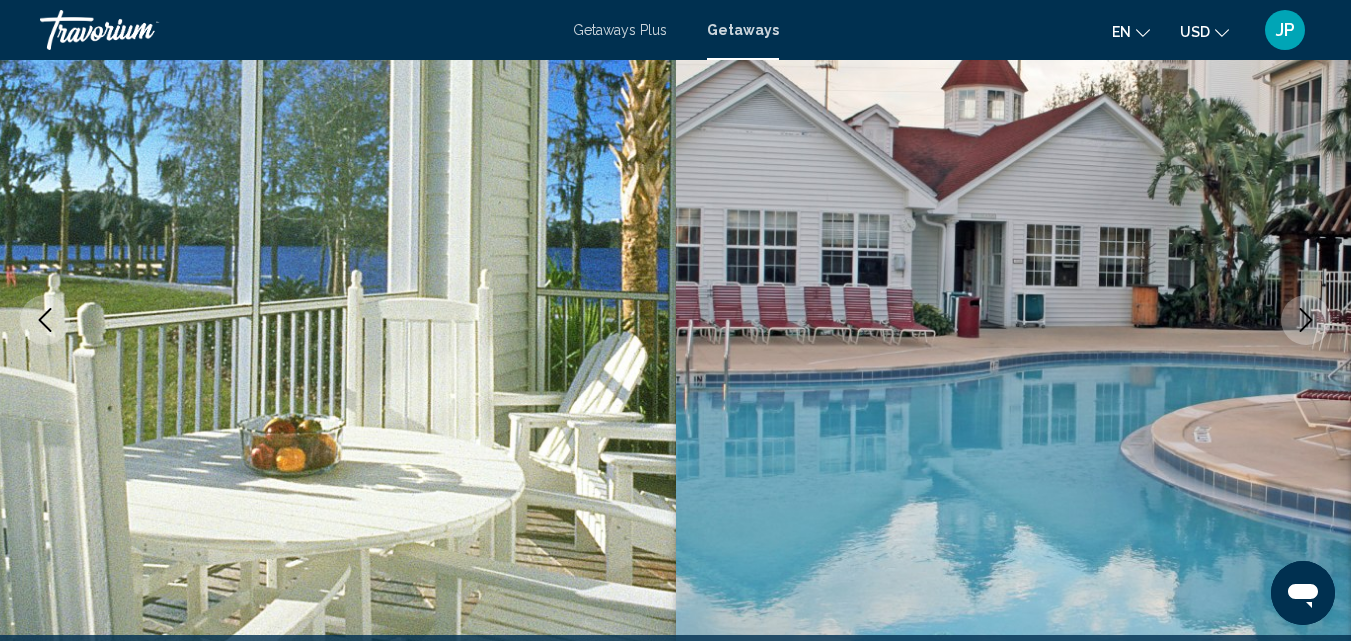 click 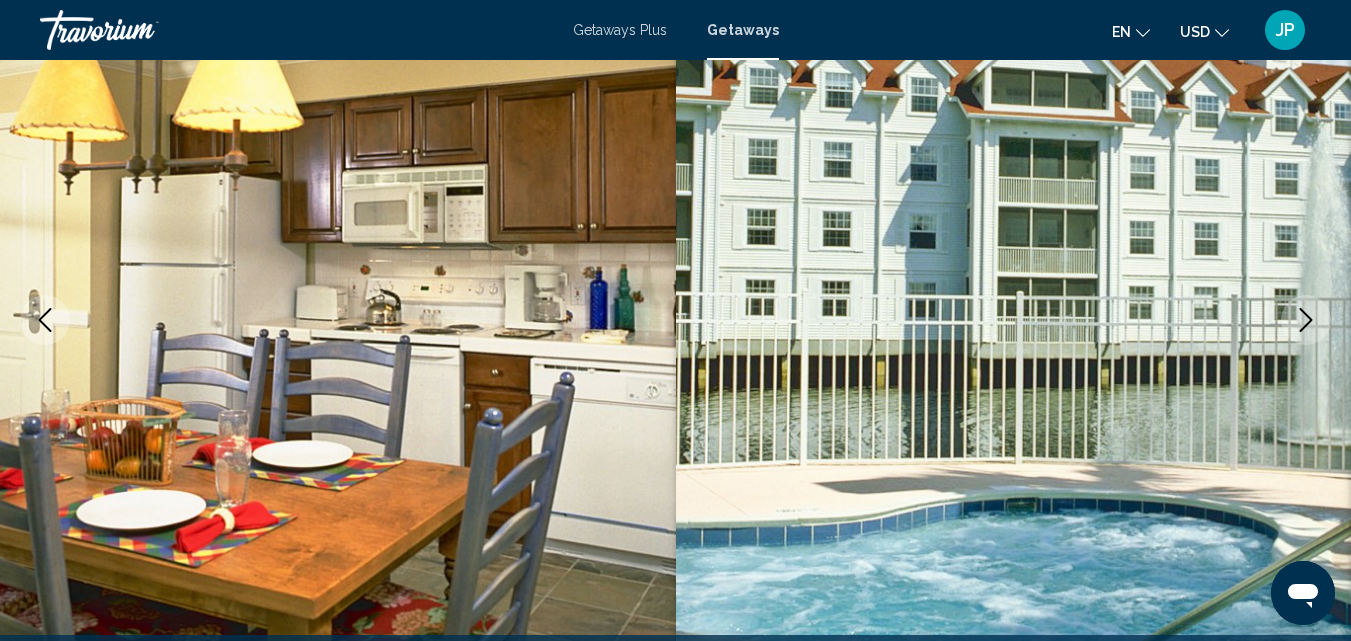 click 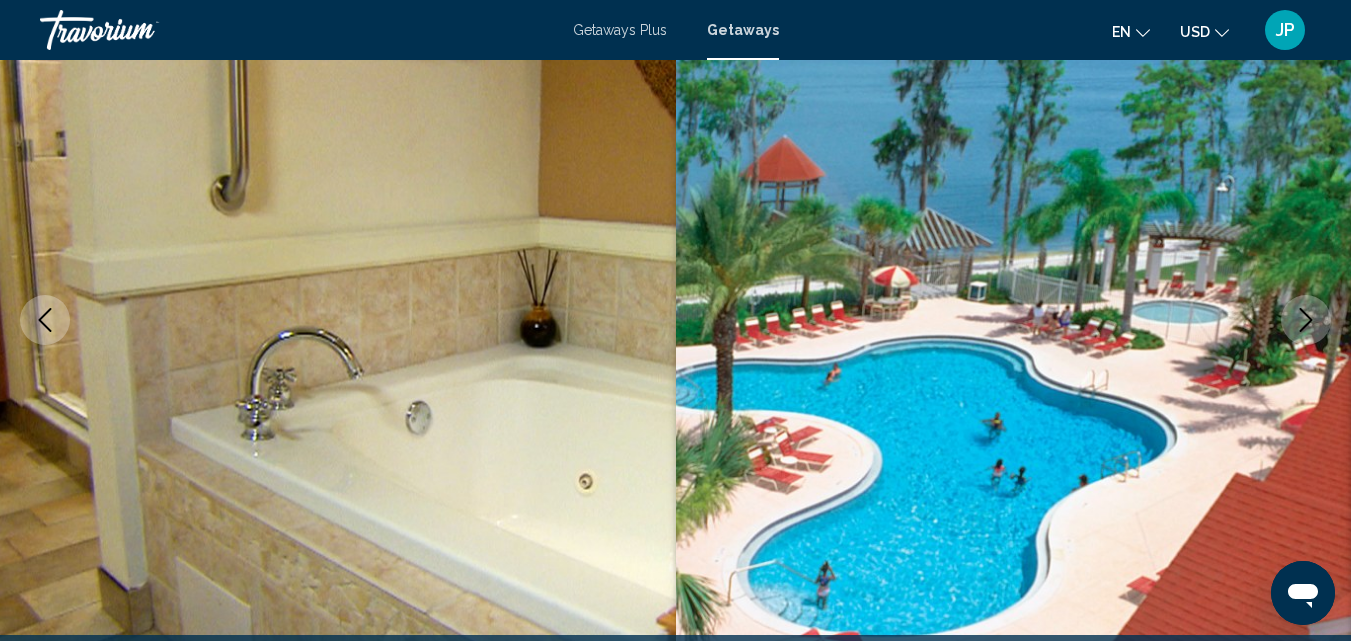 click 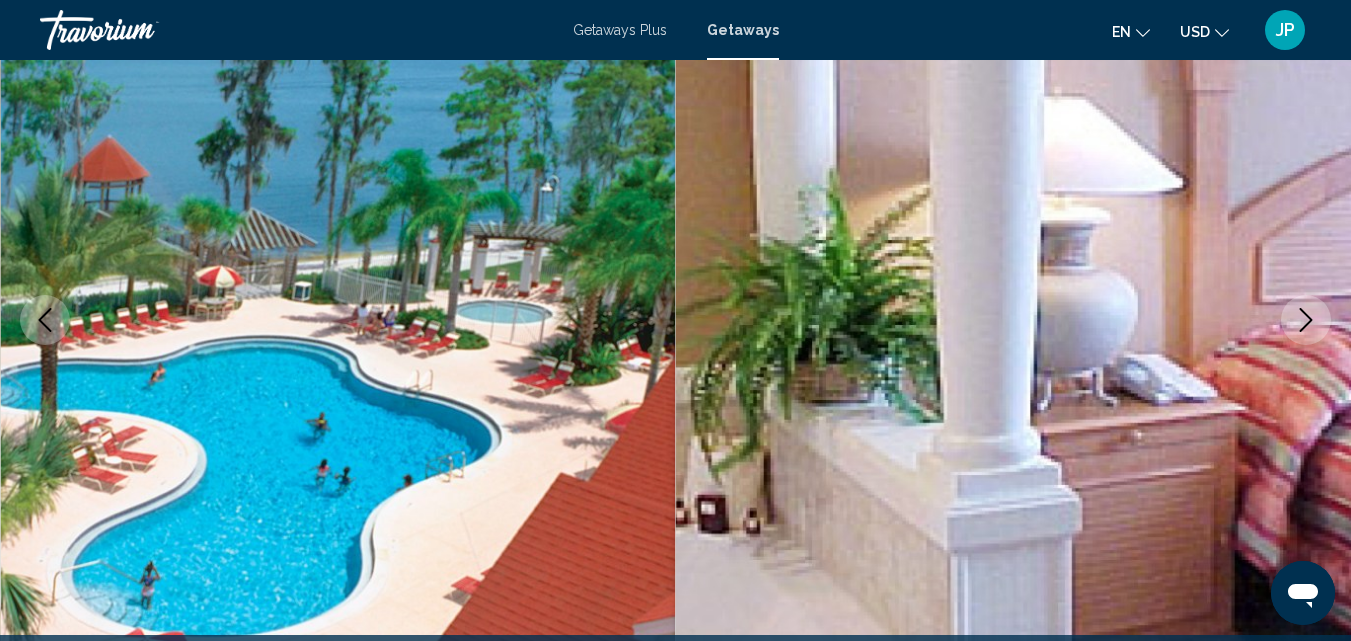 click 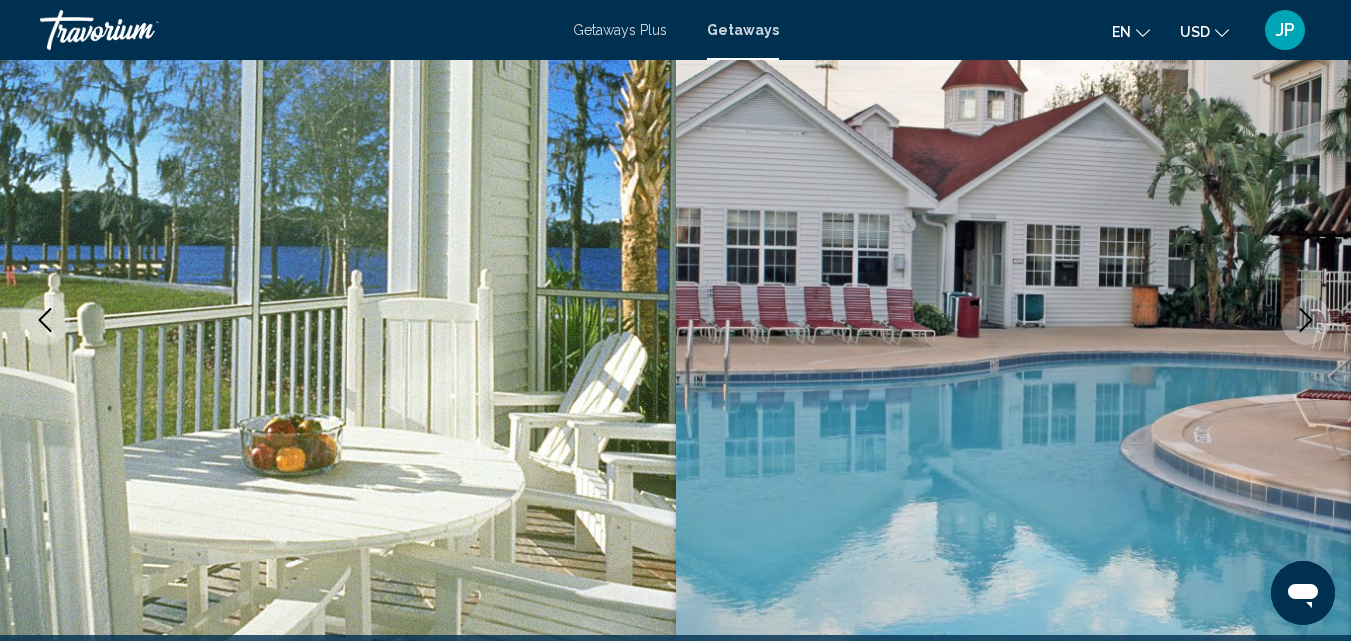 click 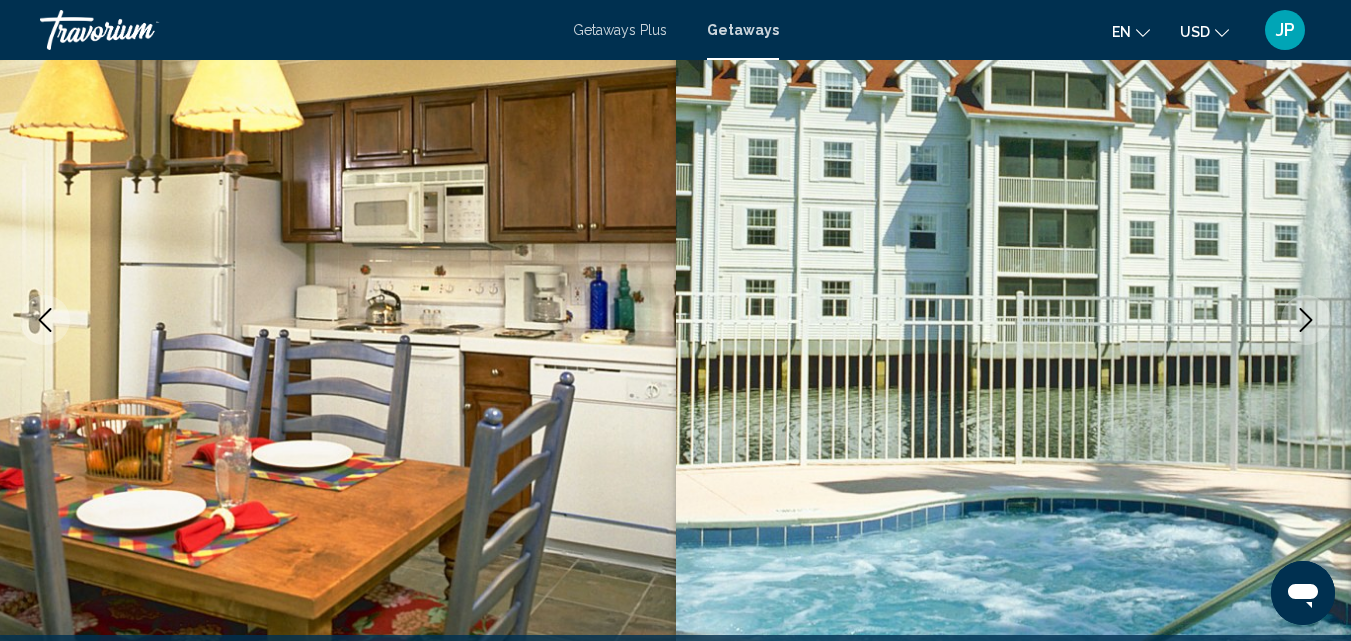 click 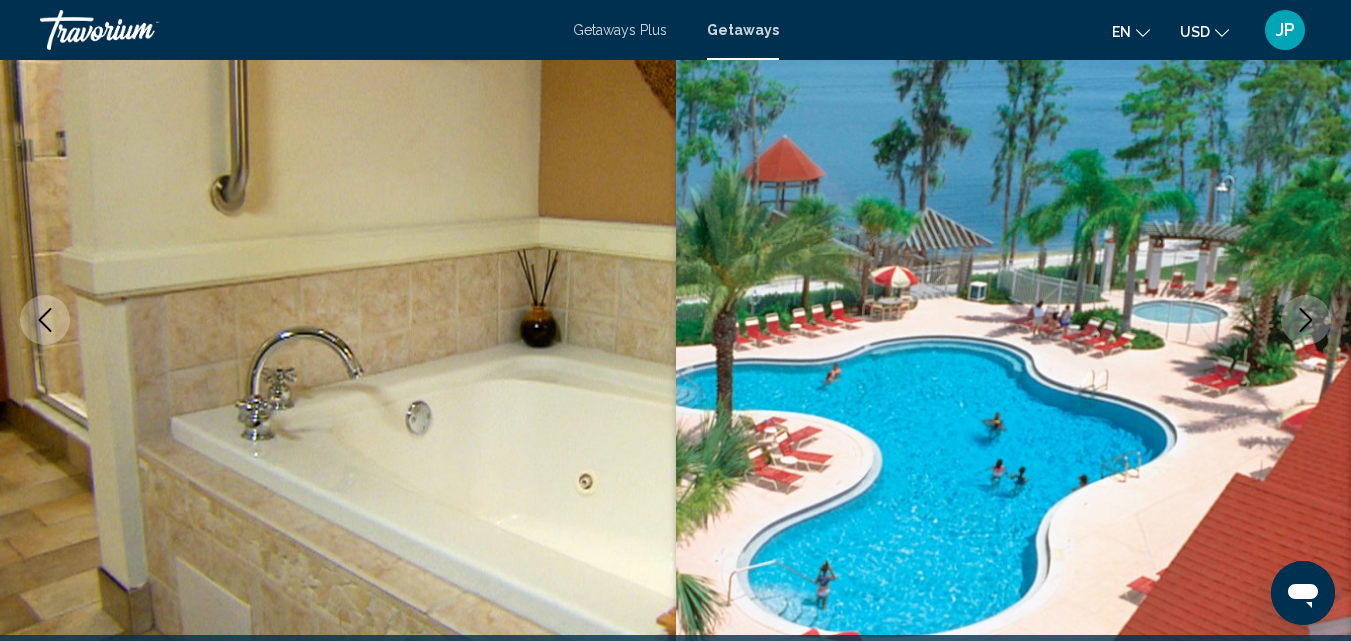click 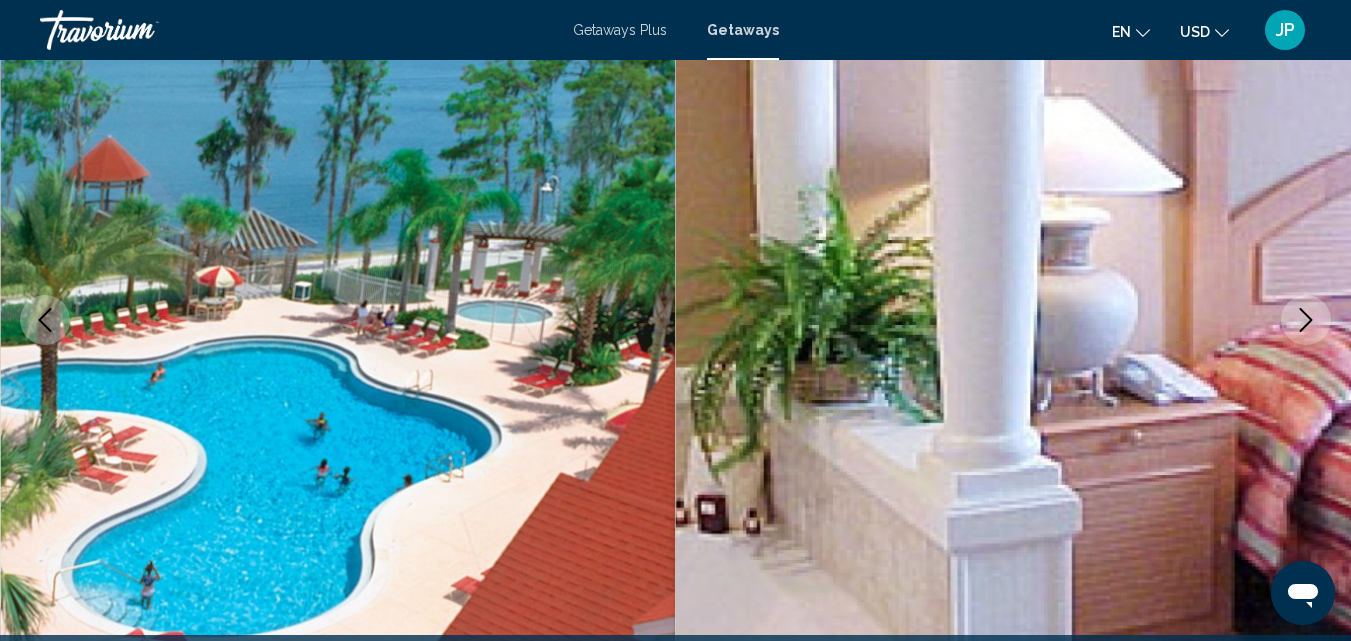 click 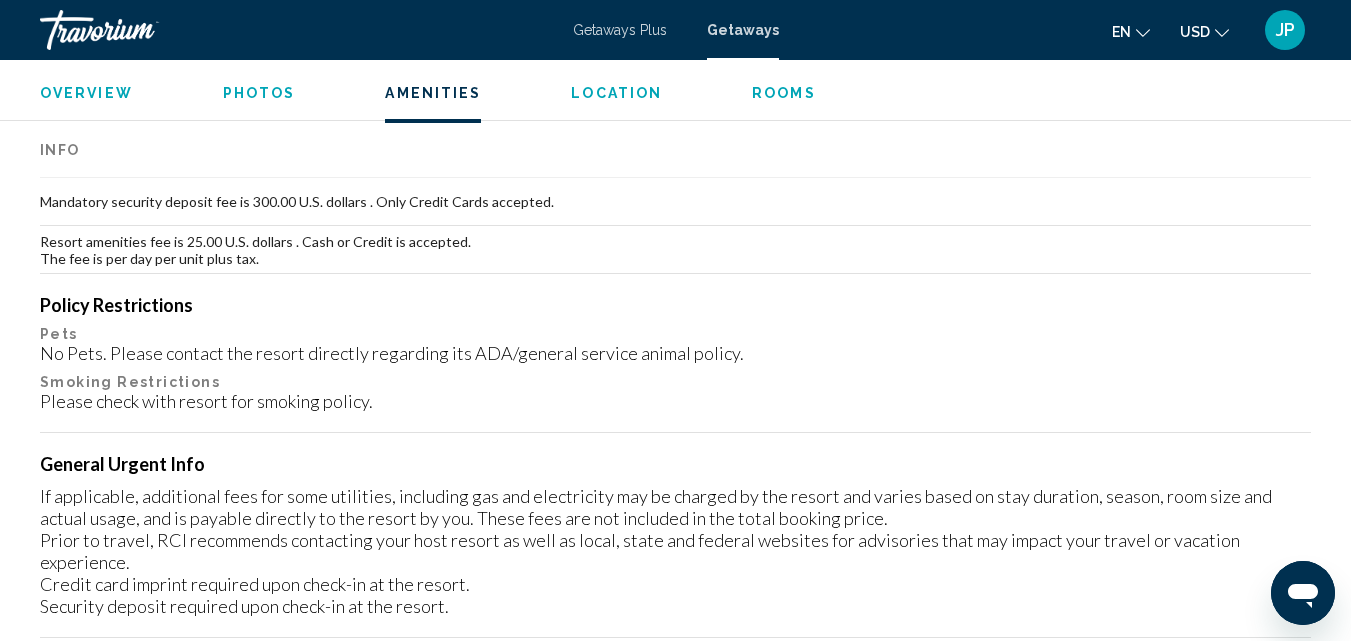 scroll, scrollTop: 2041, scrollLeft: 0, axis: vertical 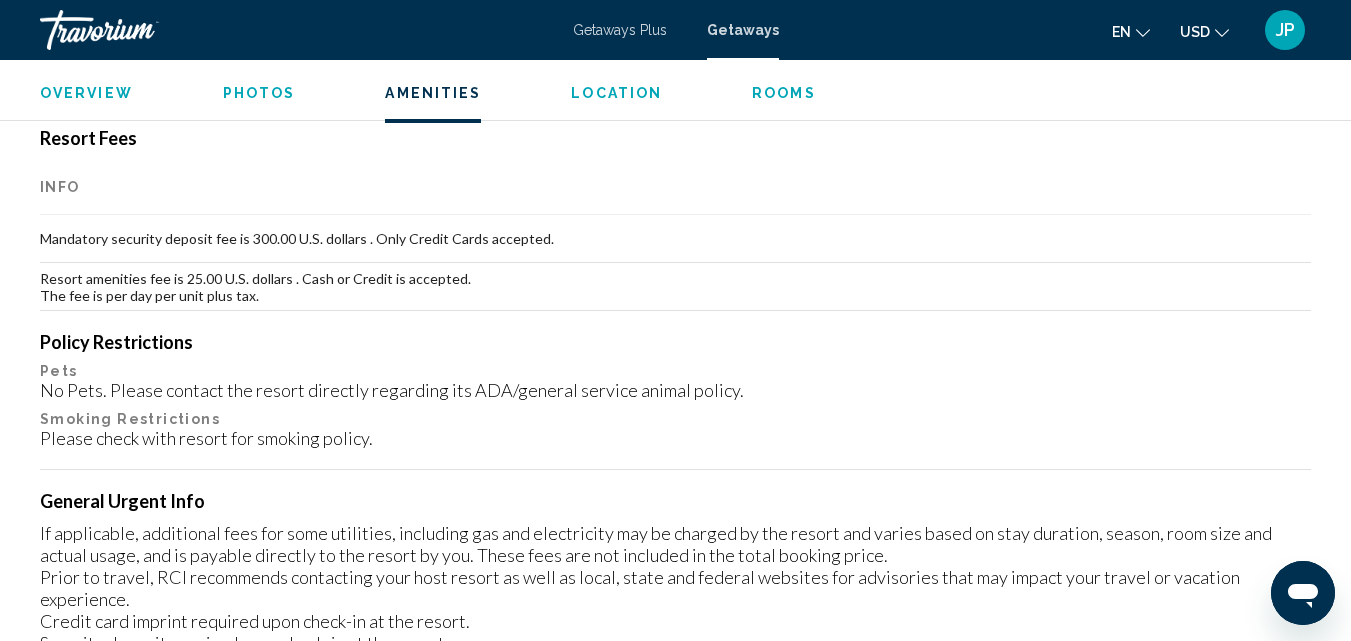 click on "Location" at bounding box center (616, 93) 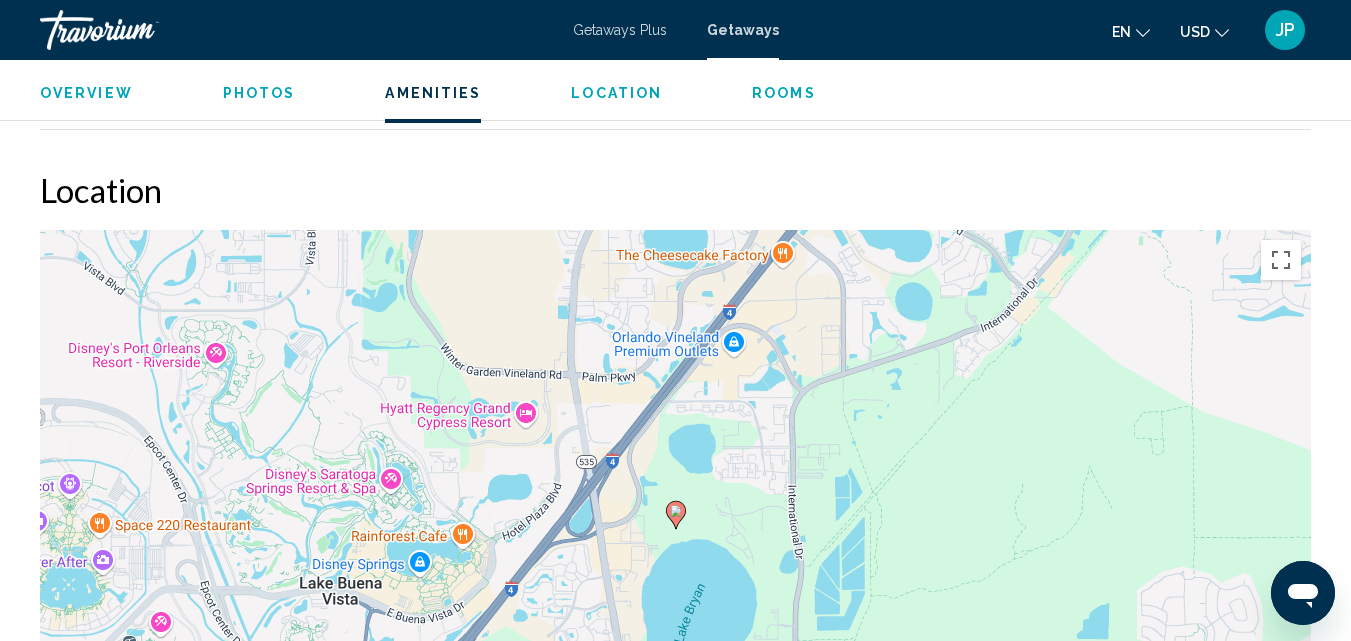 scroll, scrollTop: 2620, scrollLeft: 0, axis: vertical 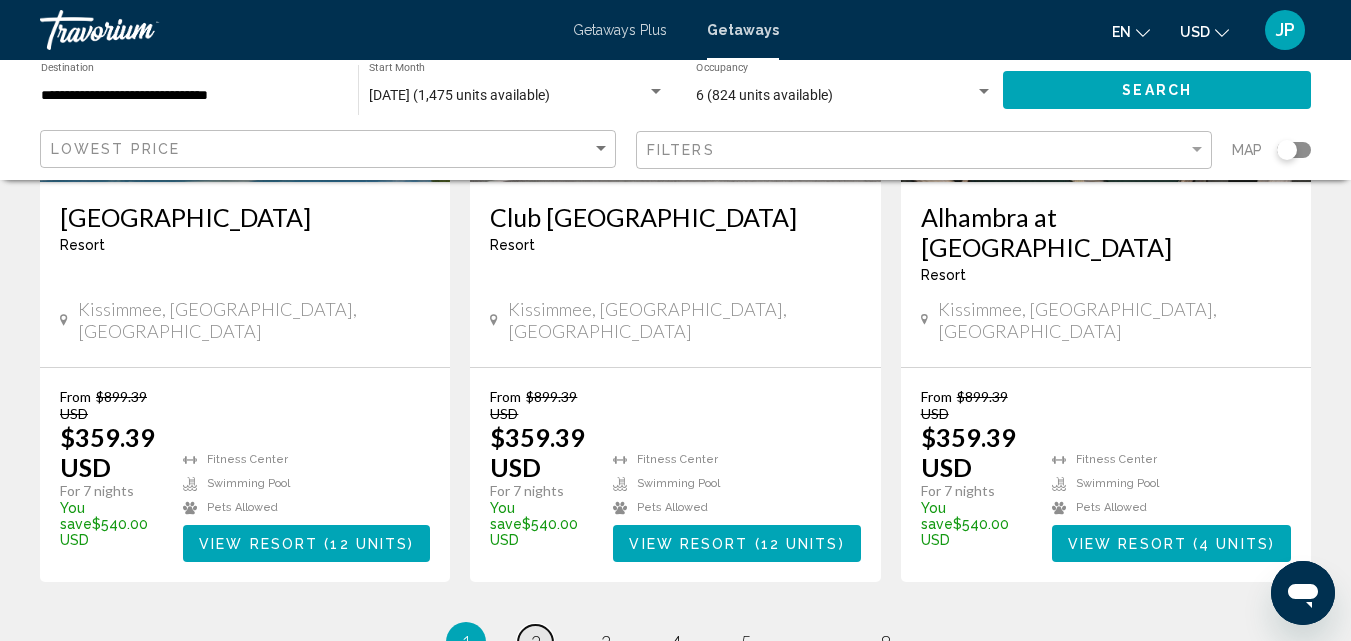 click on "2" at bounding box center [536, 642] 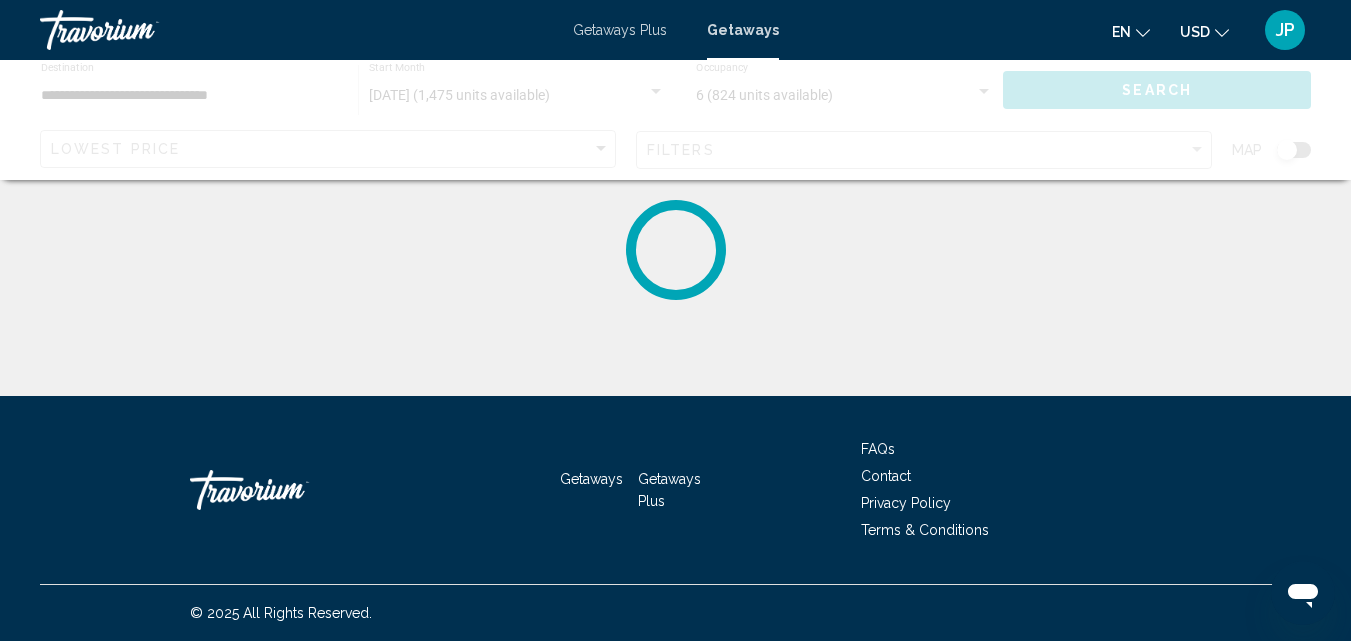scroll, scrollTop: 0, scrollLeft: 0, axis: both 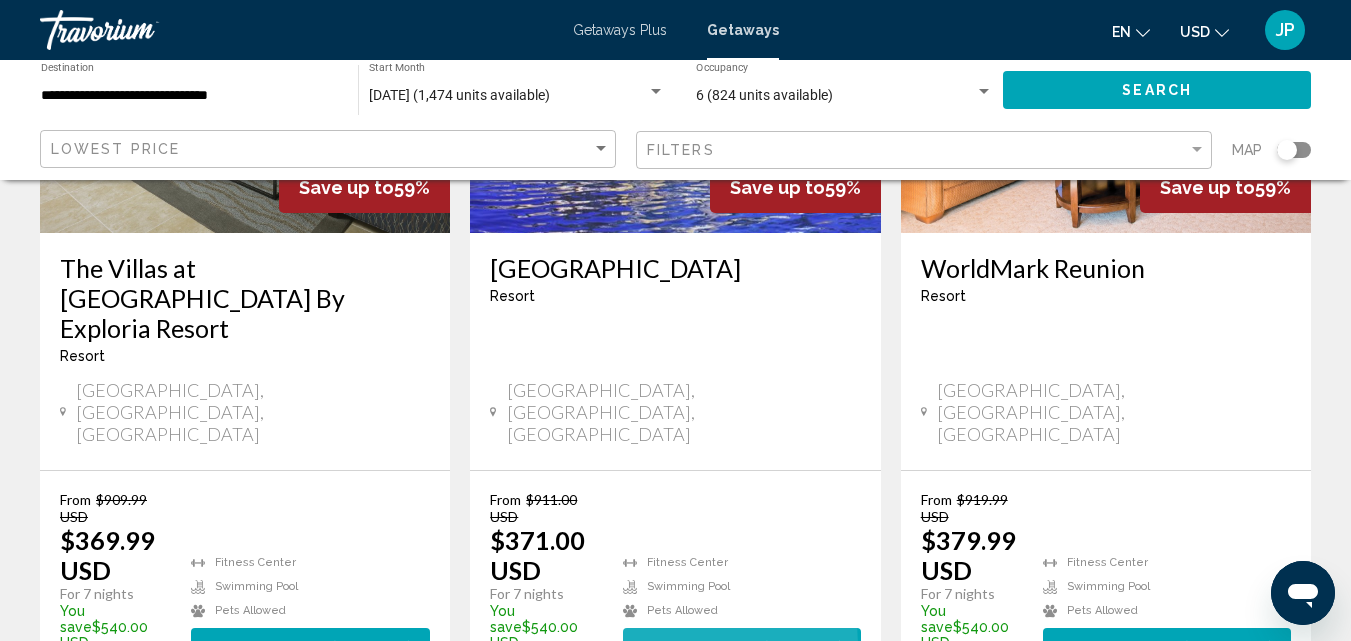 click on "View Resort" at bounding box center (698, 647) 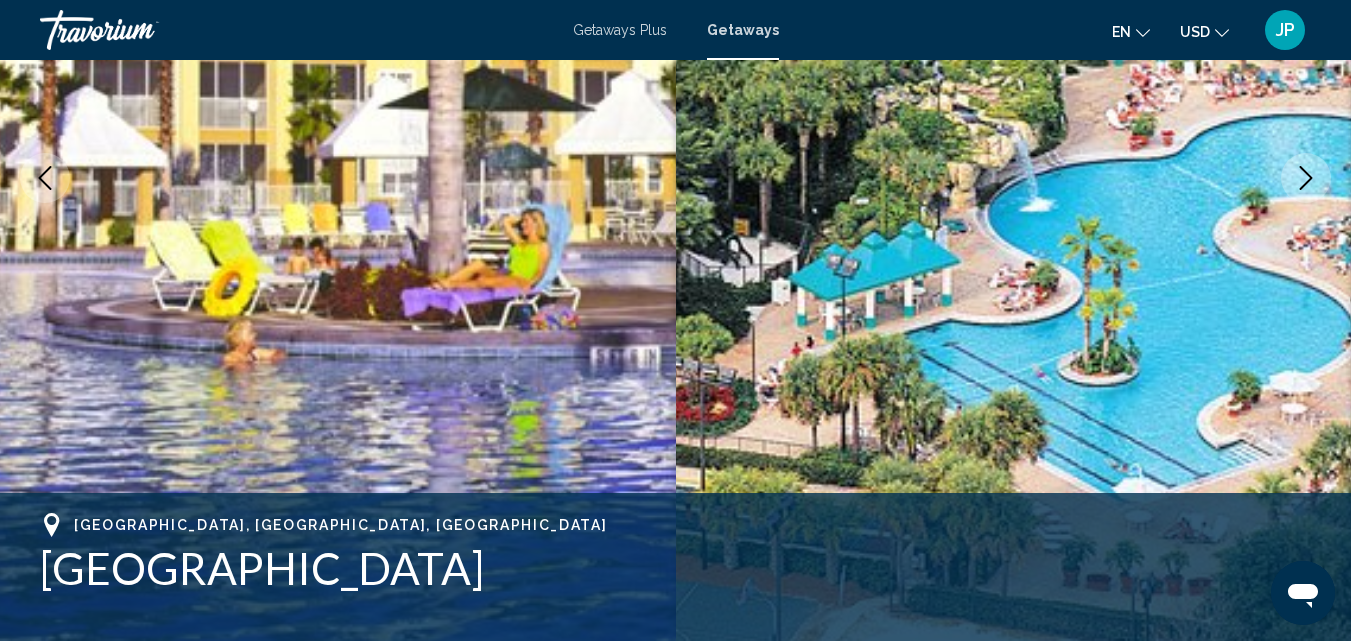 scroll, scrollTop: 215, scrollLeft: 0, axis: vertical 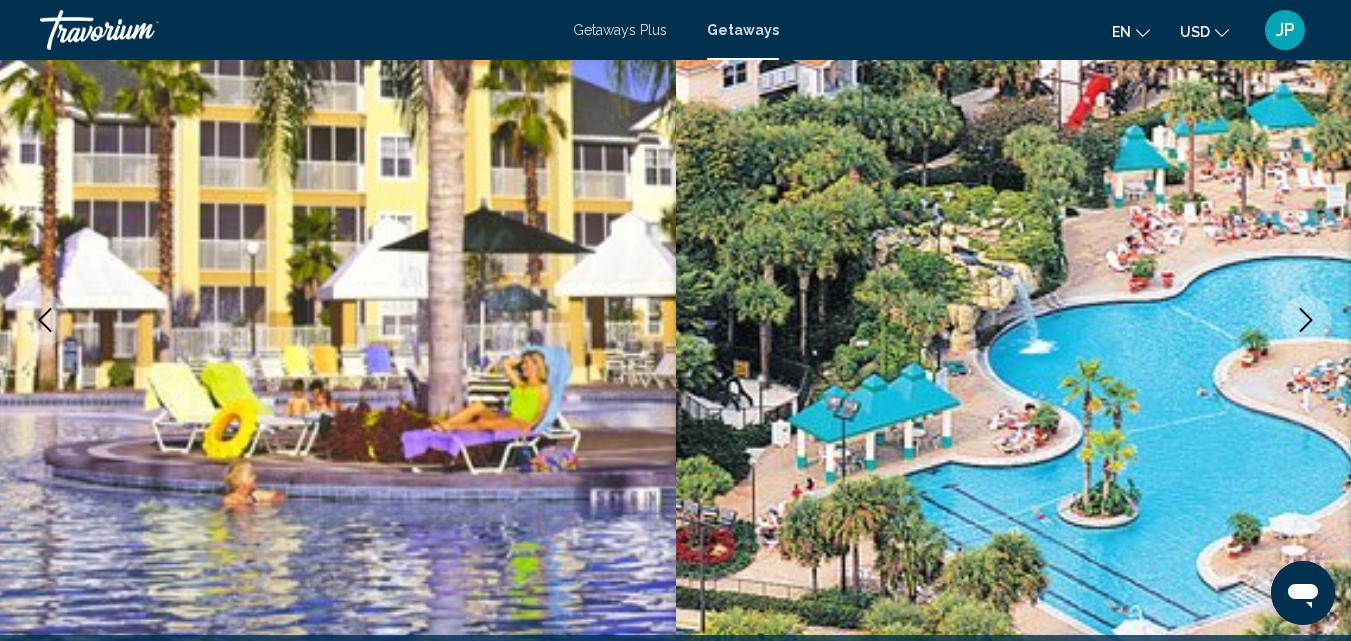 click 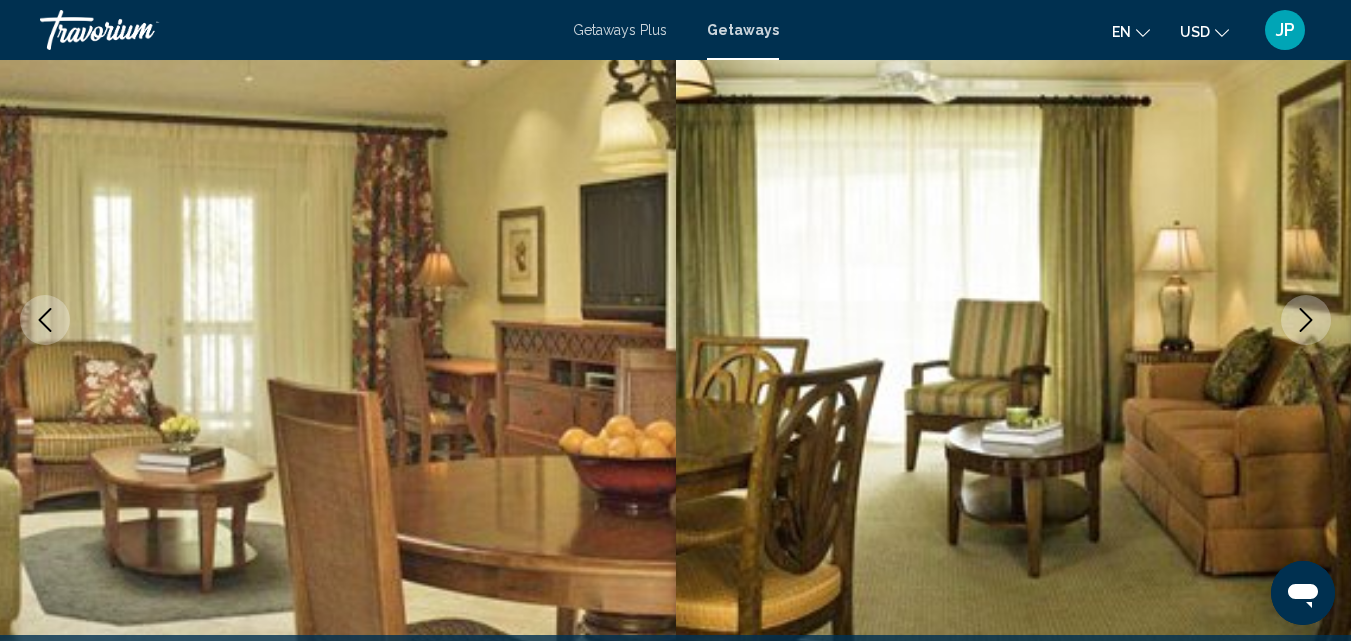 click 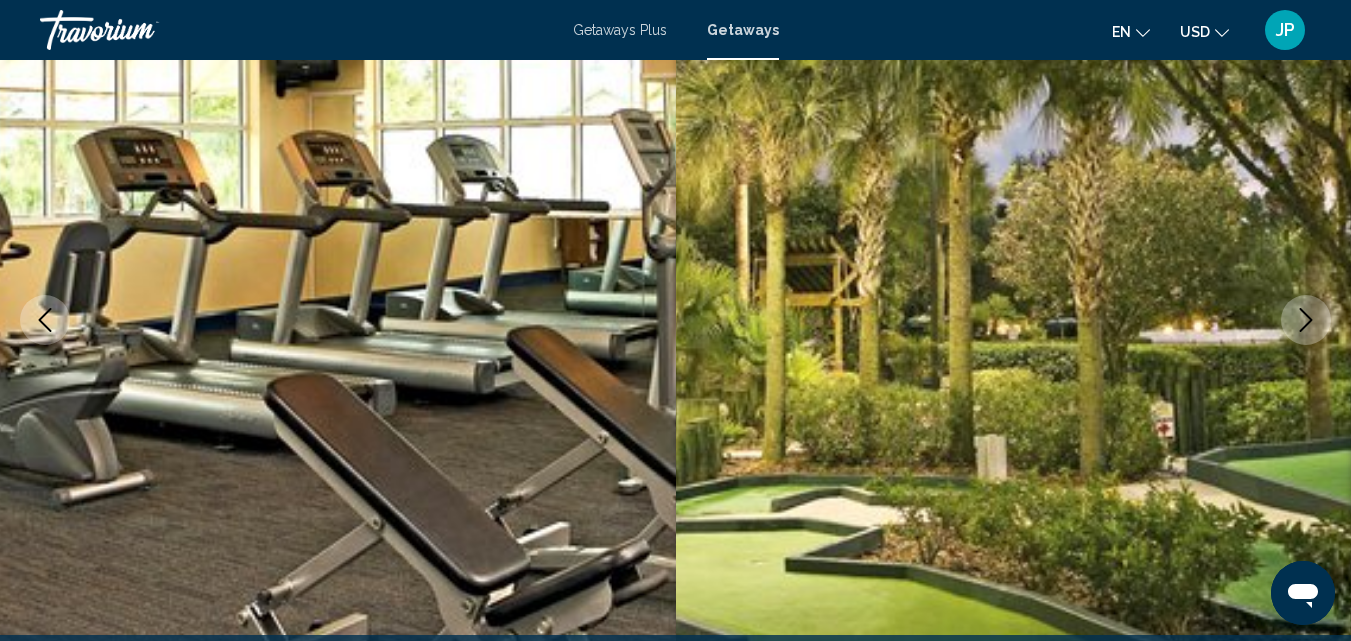 click 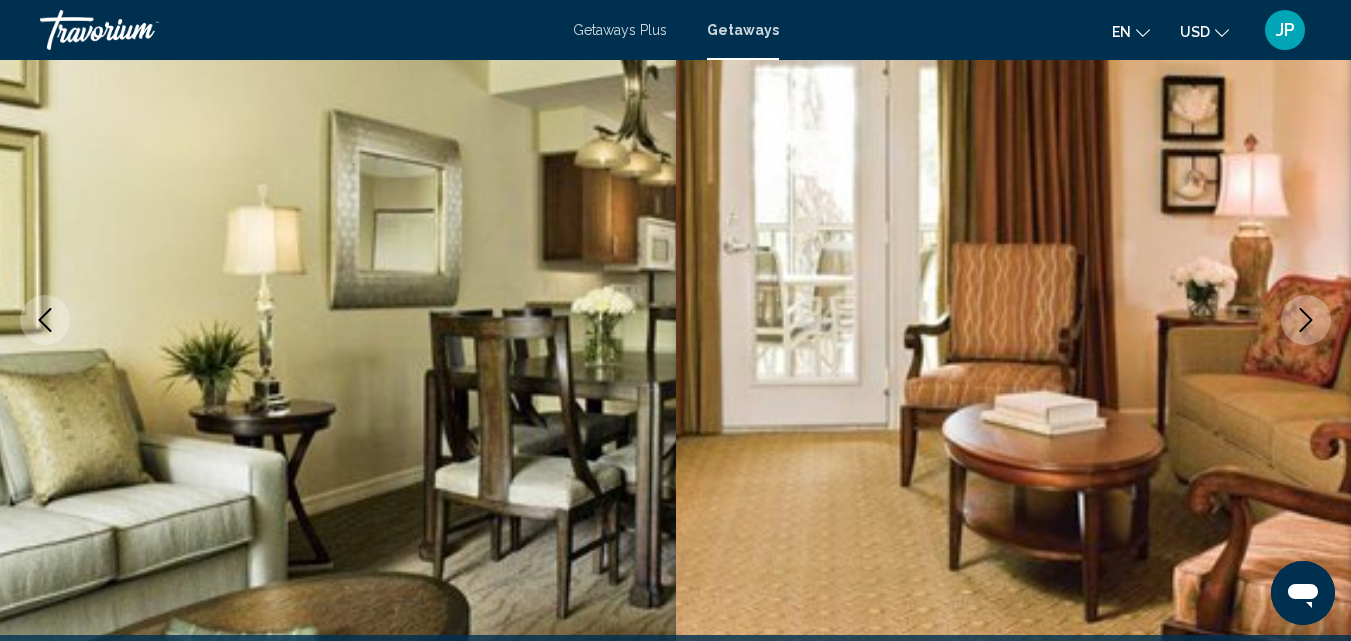 click 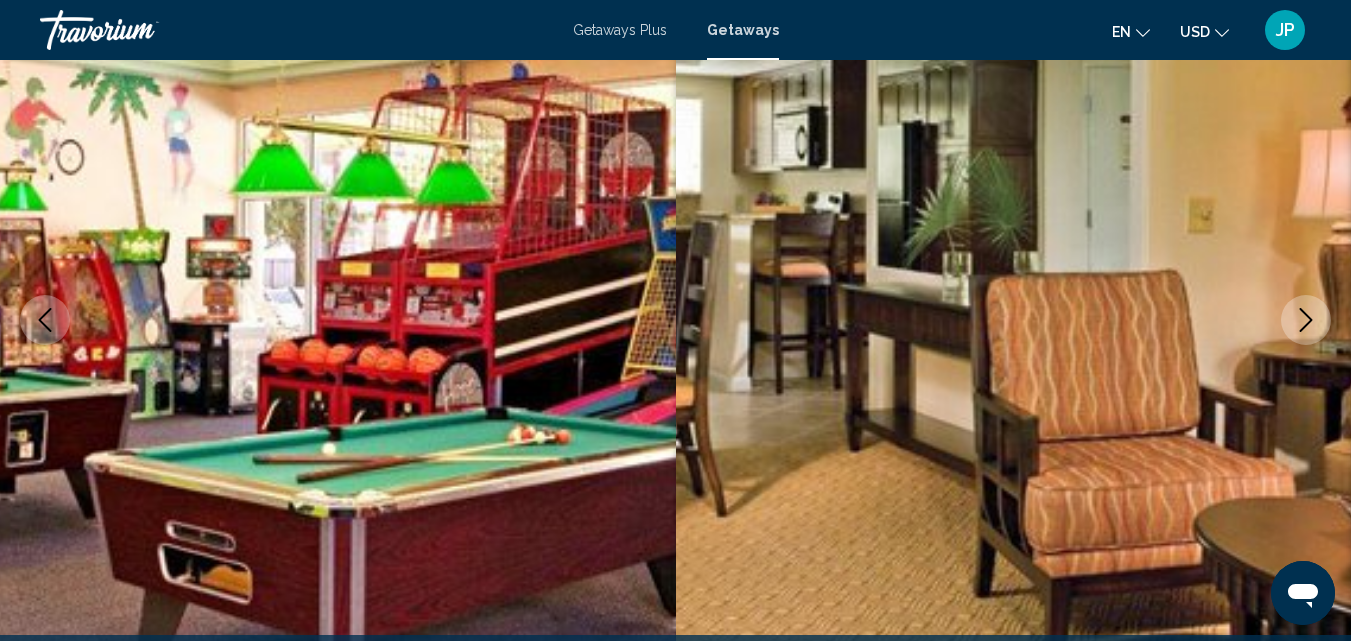 click 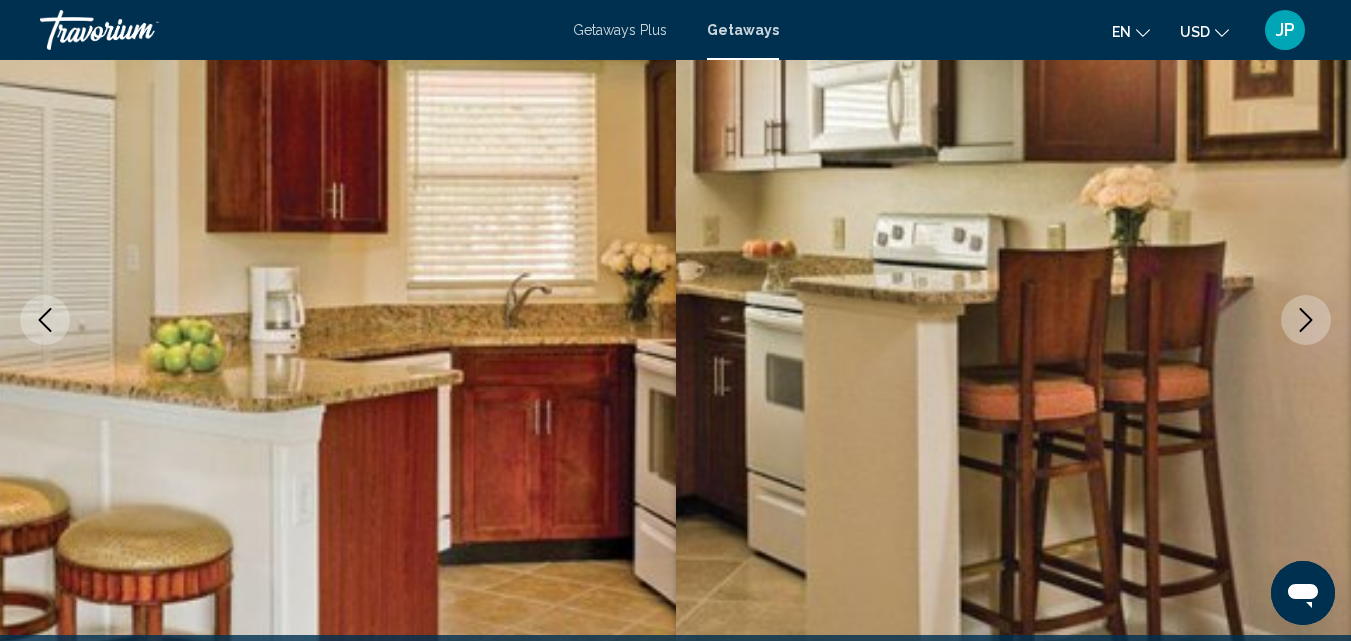 click 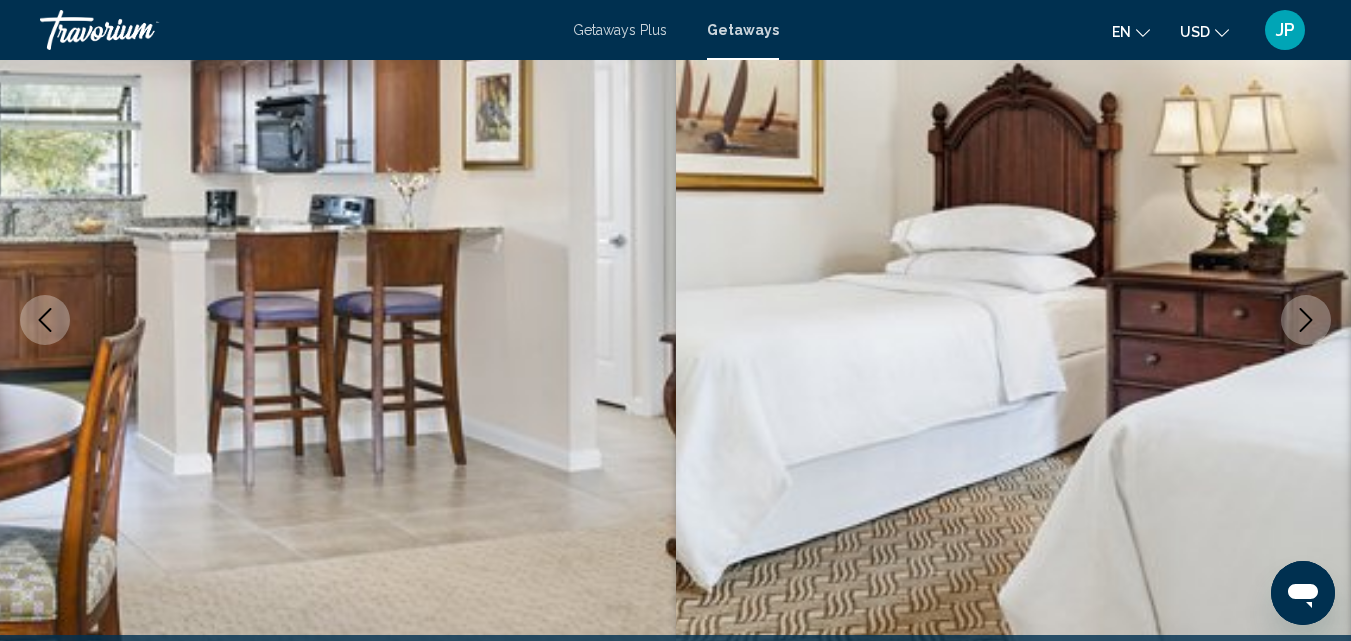 click 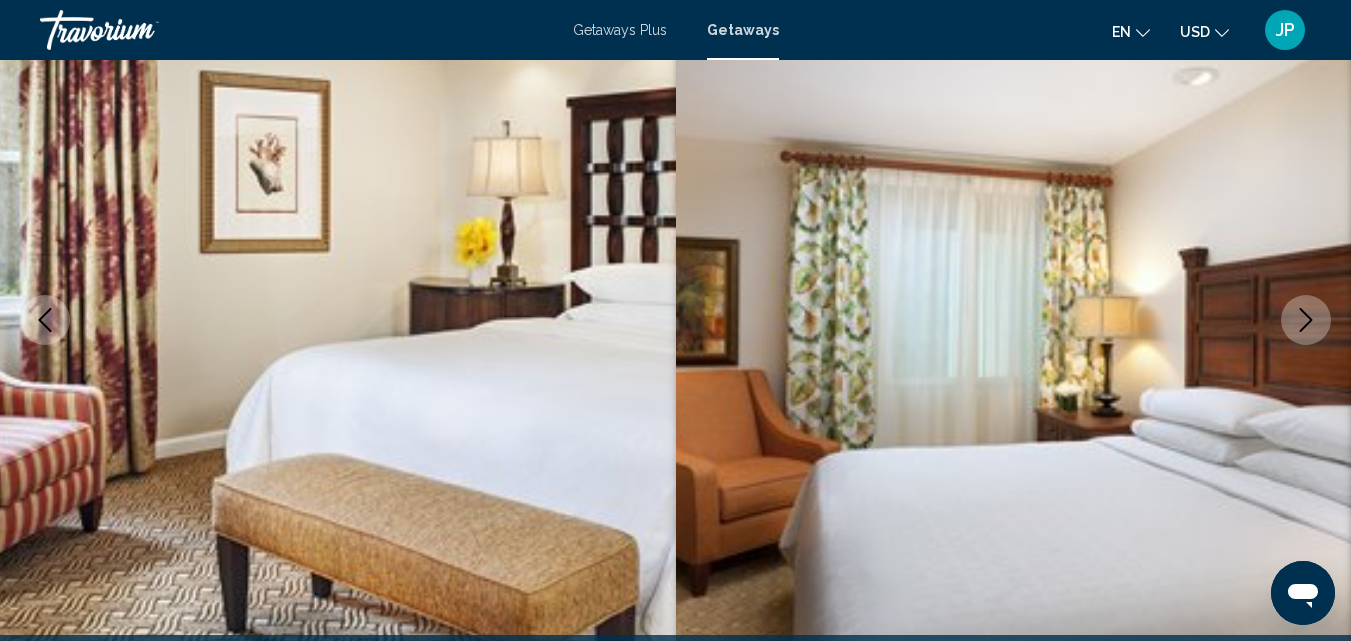 click 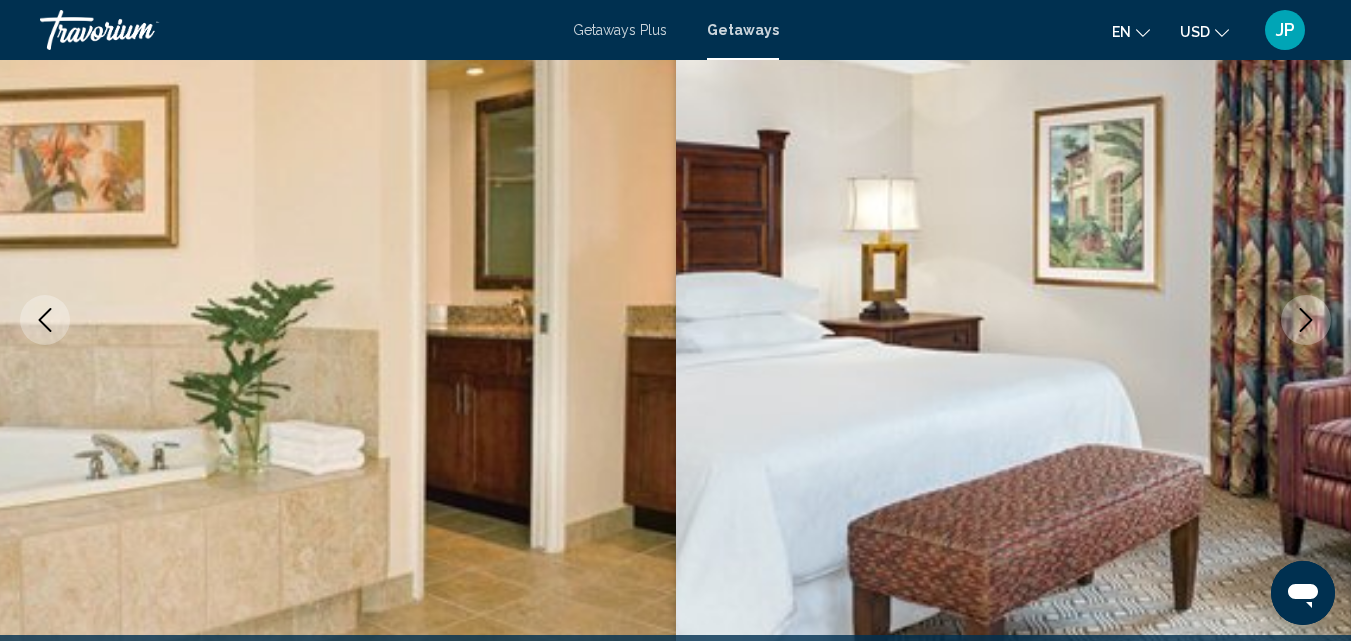 click 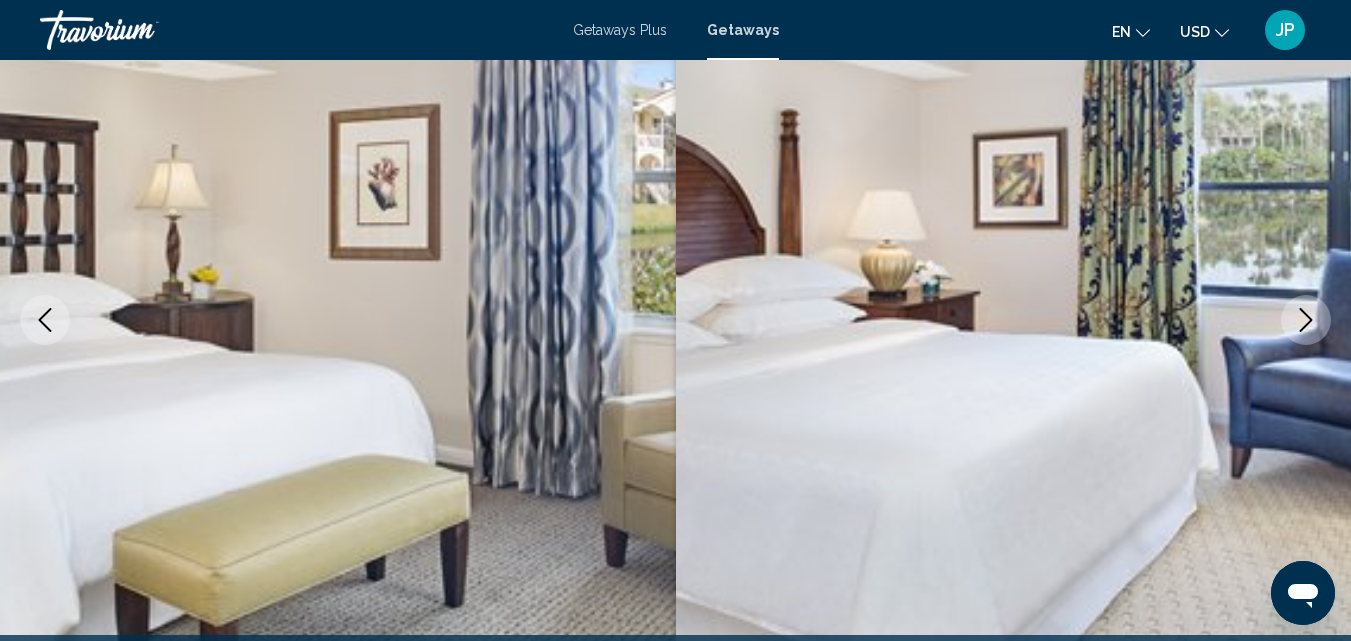 click 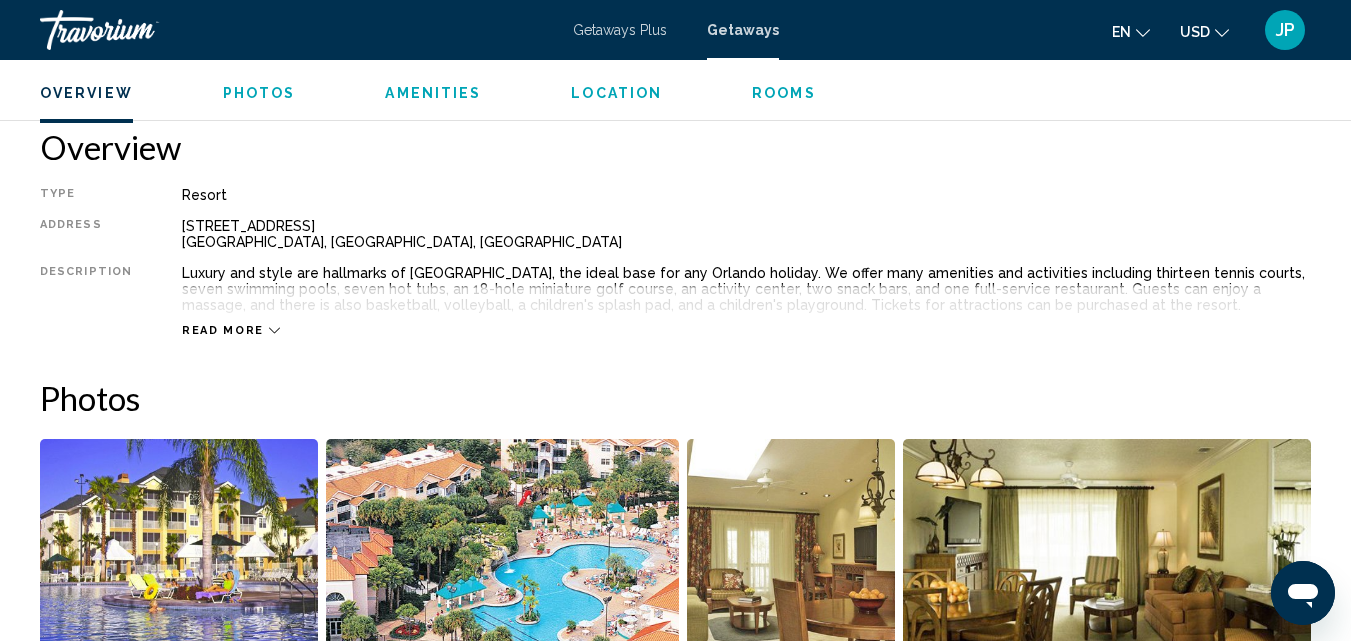 scroll, scrollTop: 1032, scrollLeft: 0, axis: vertical 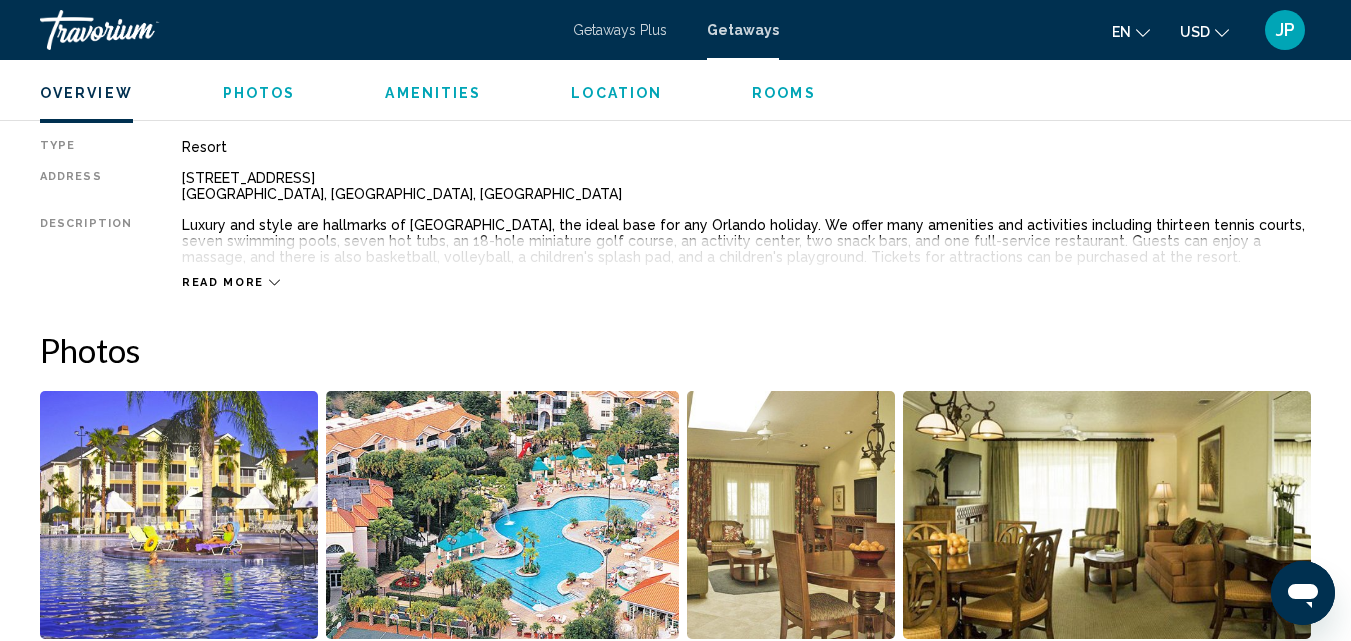 click on "Read more" at bounding box center [223, 282] 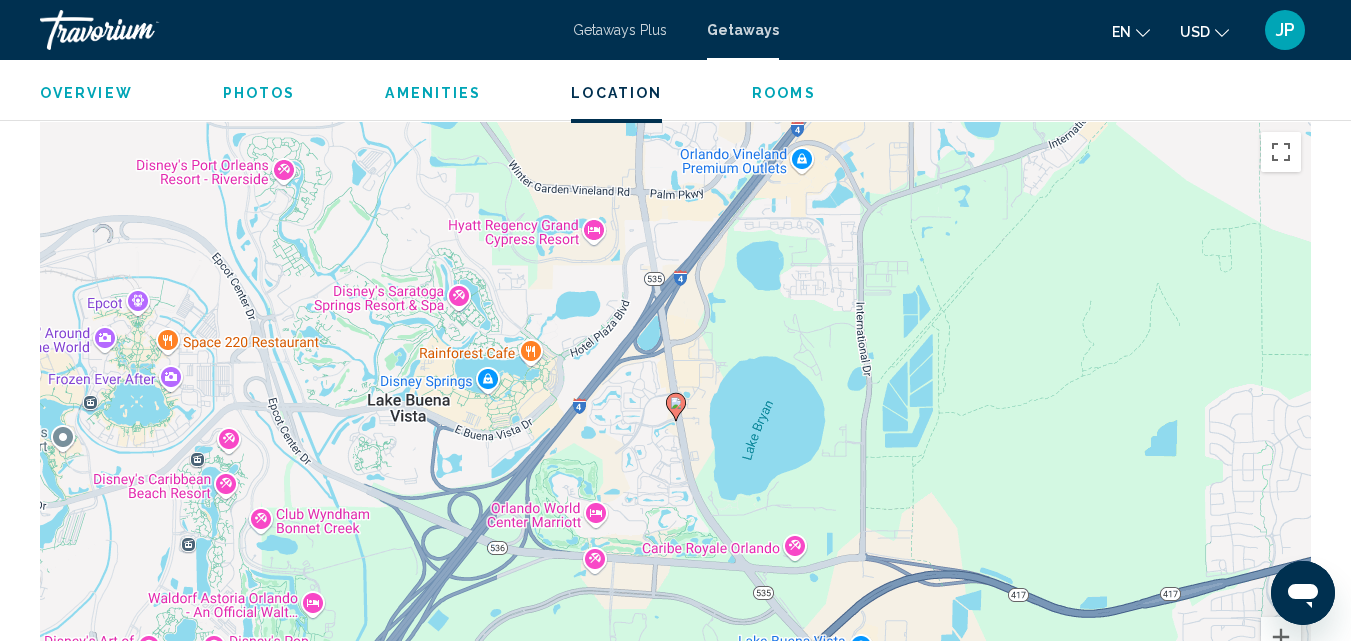 scroll, scrollTop: 2936, scrollLeft: 0, axis: vertical 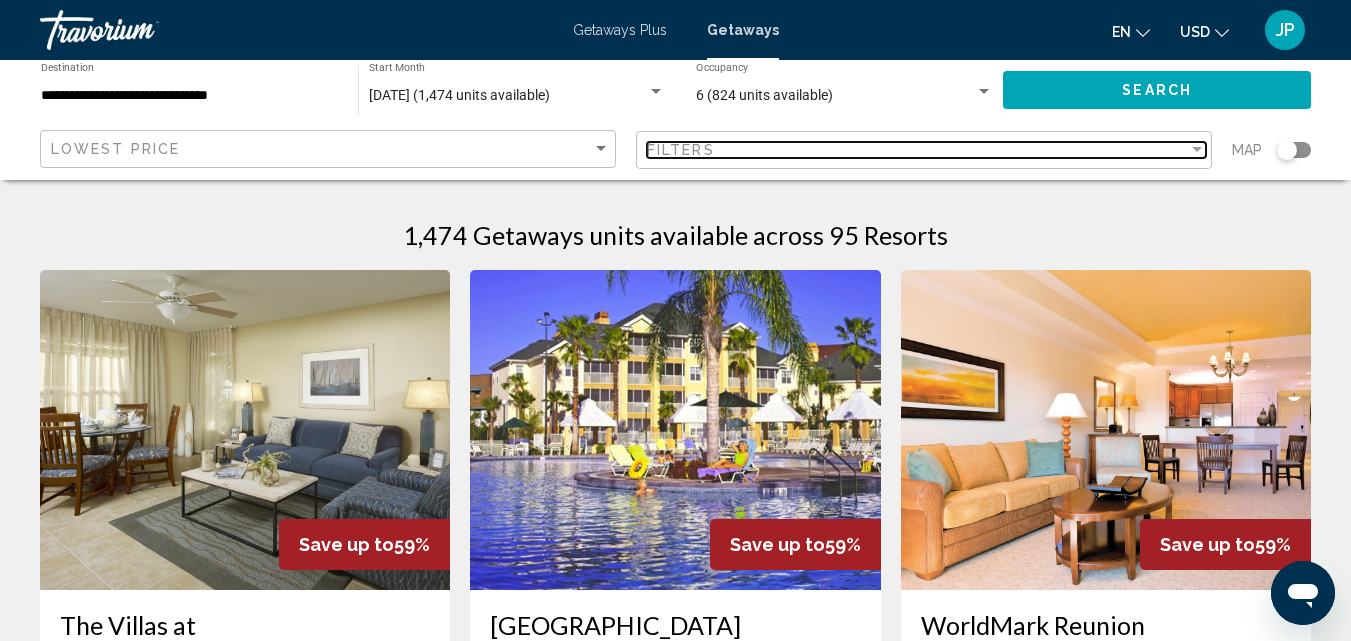 click at bounding box center (1197, 150) 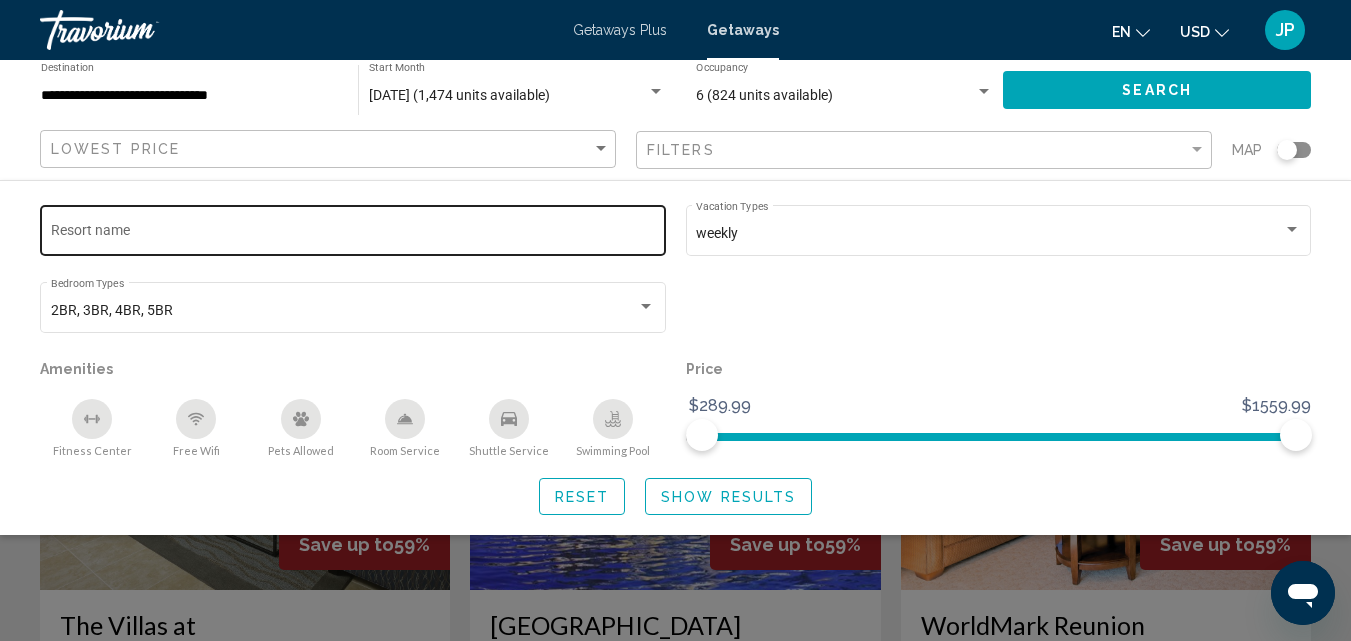 click on "Resort name" 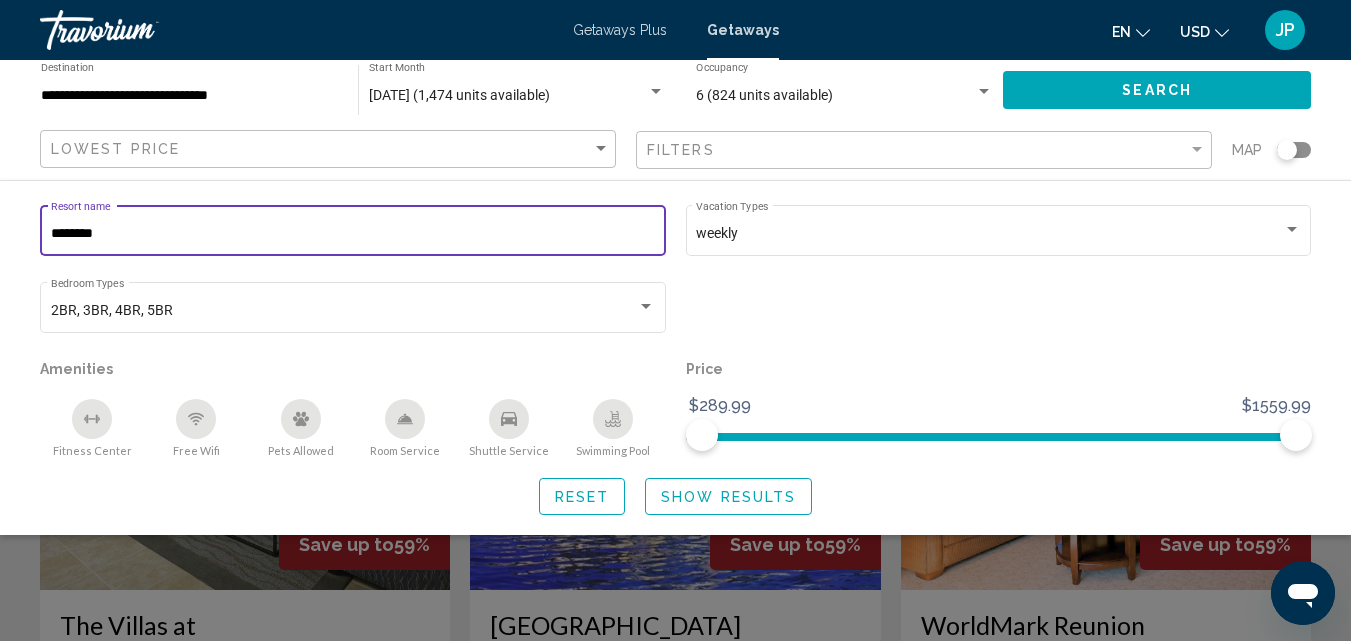 type on "********" 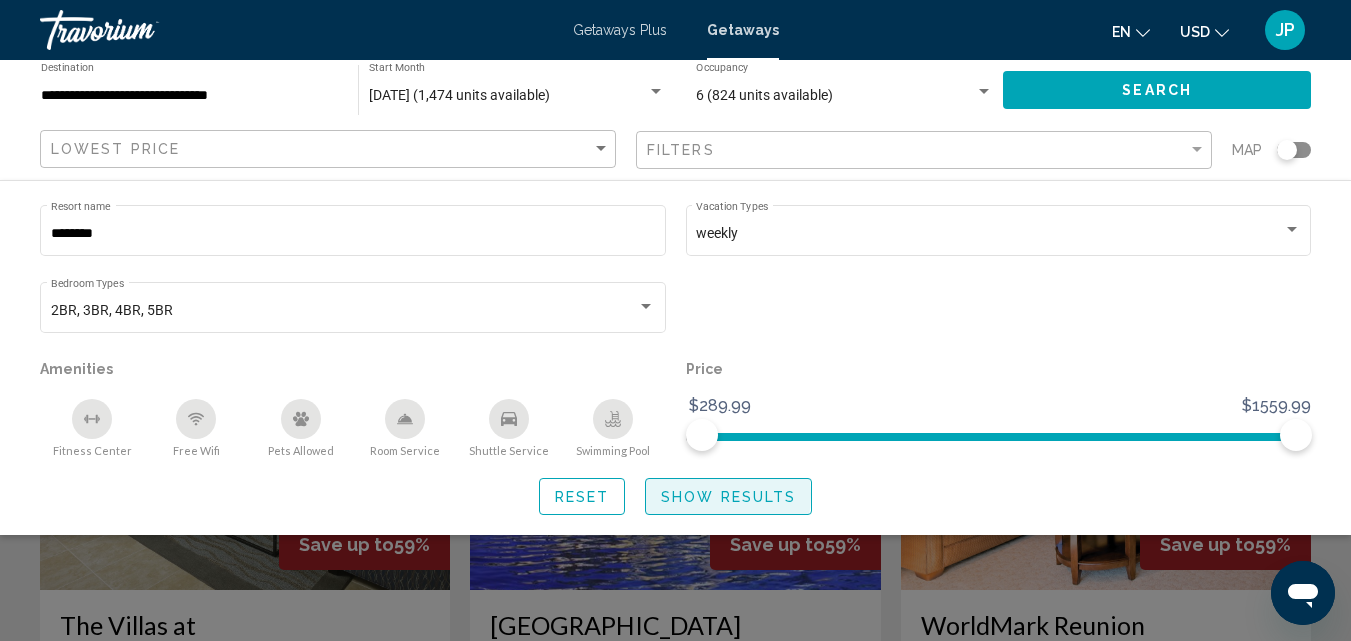 click on "Show Results" 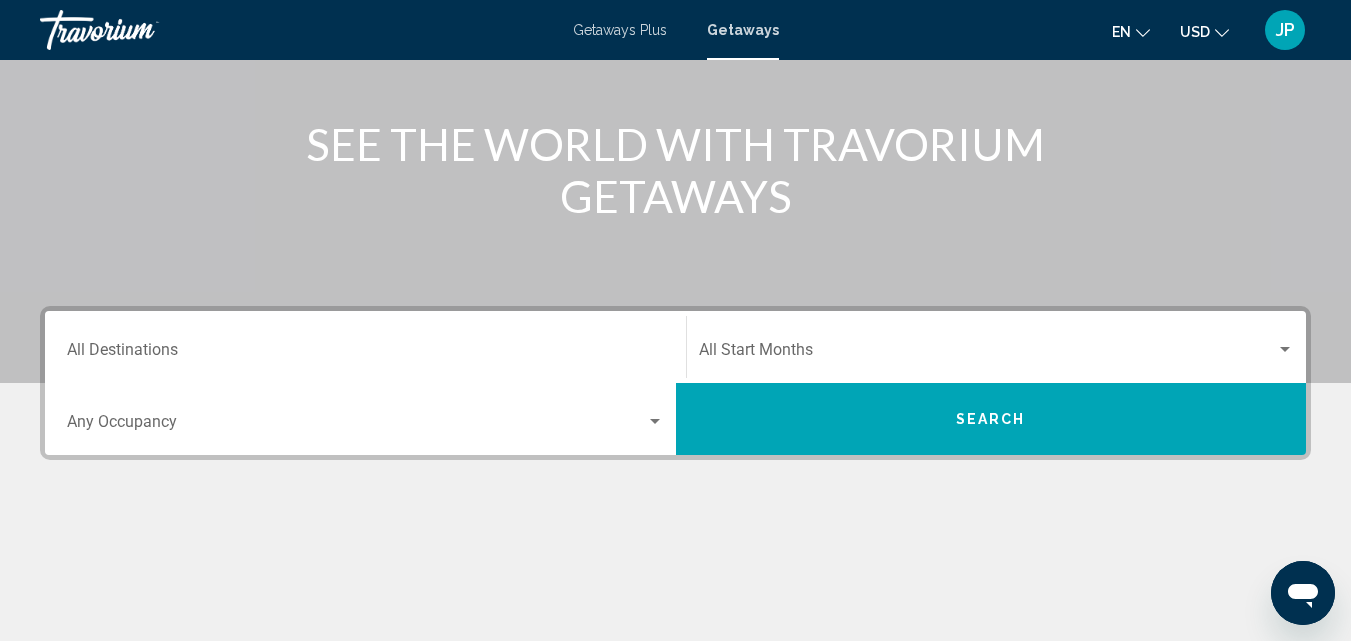 scroll, scrollTop: 247, scrollLeft: 0, axis: vertical 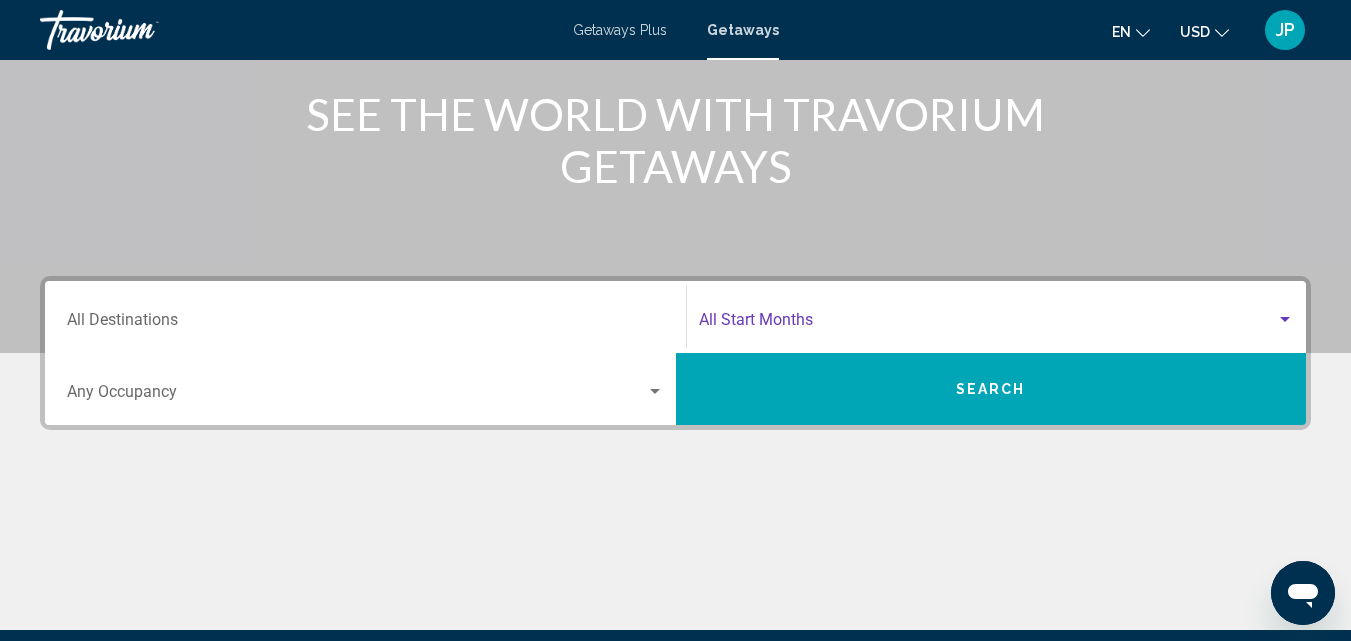 click at bounding box center [988, 324] 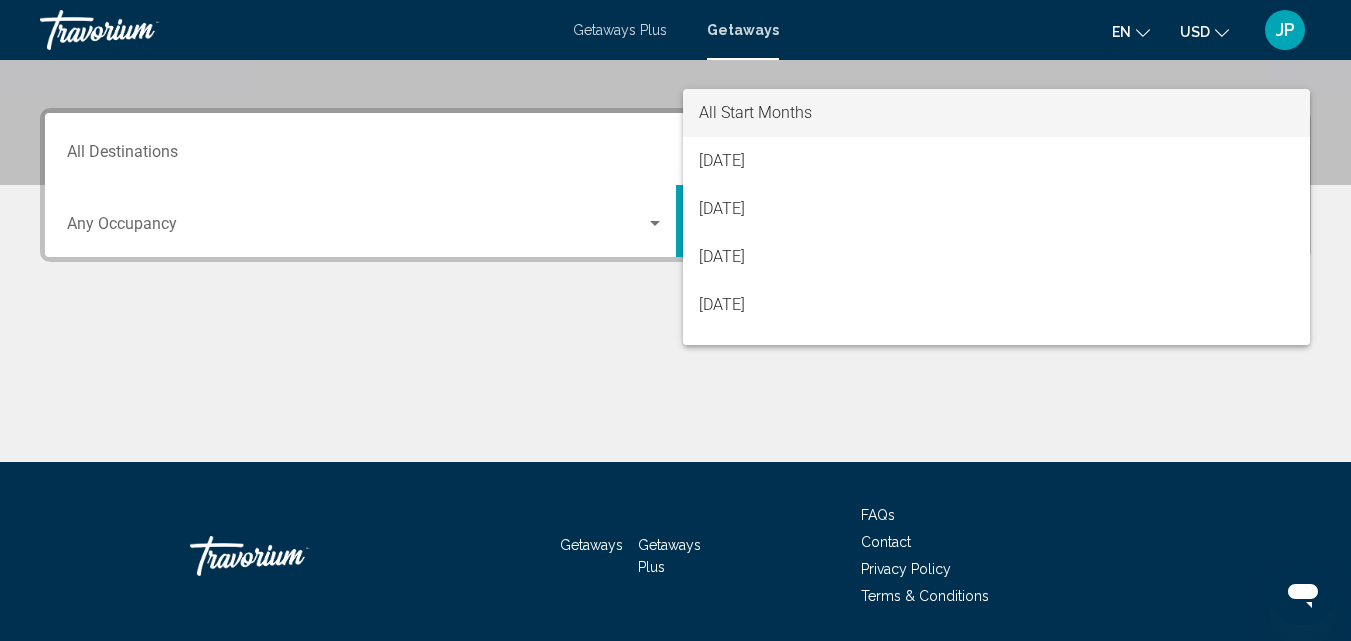 scroll, scrollTop: 458, scrollLeft: 0, axis: vertical 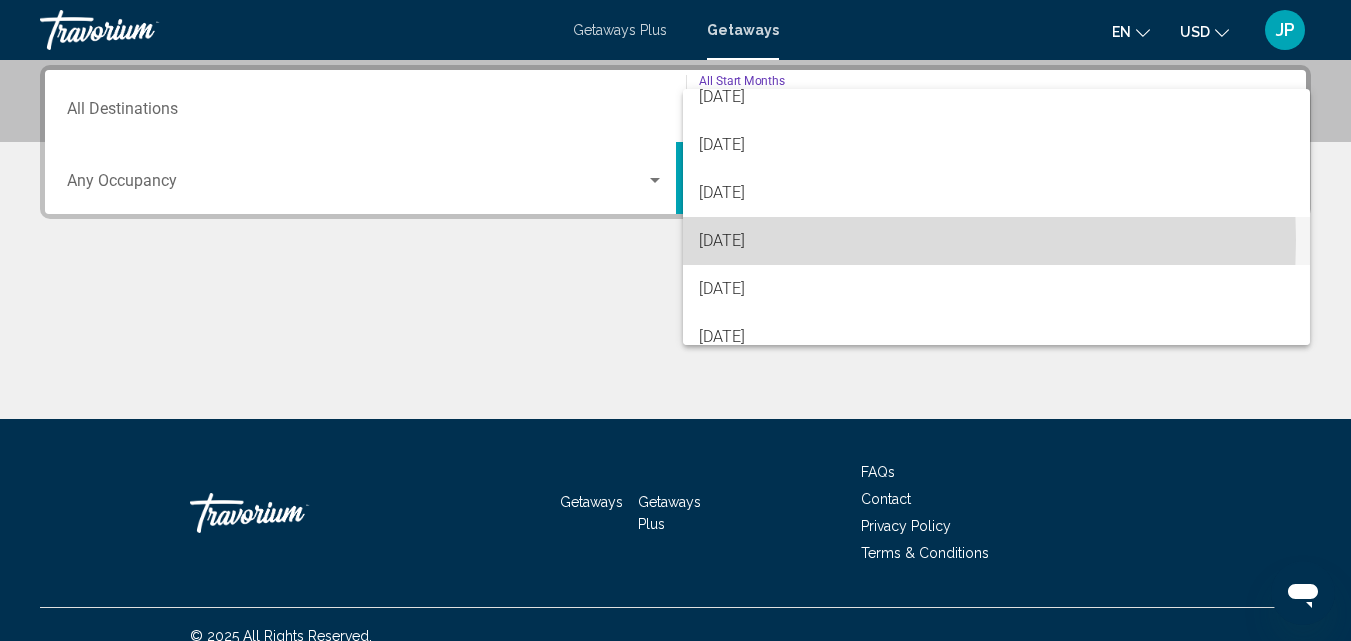 click on "[DATE]" at bounding box center [997, 241] 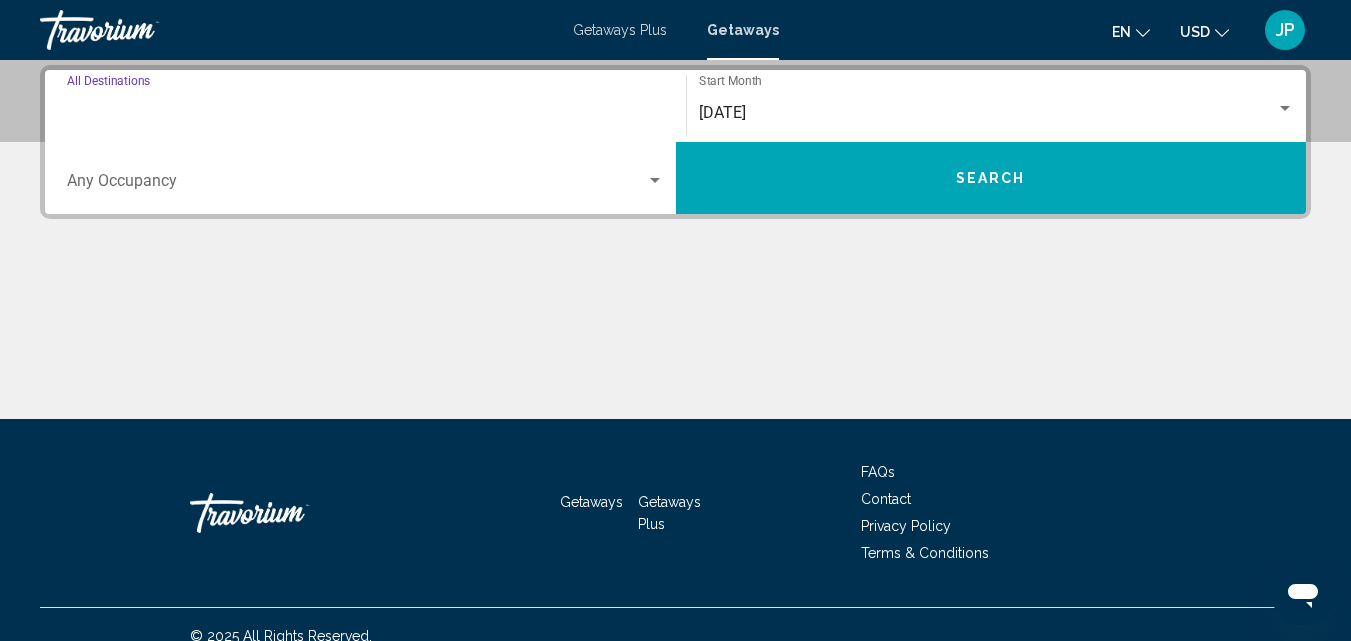 click on "Destination All Destinations" at bounding box center (365, 113) 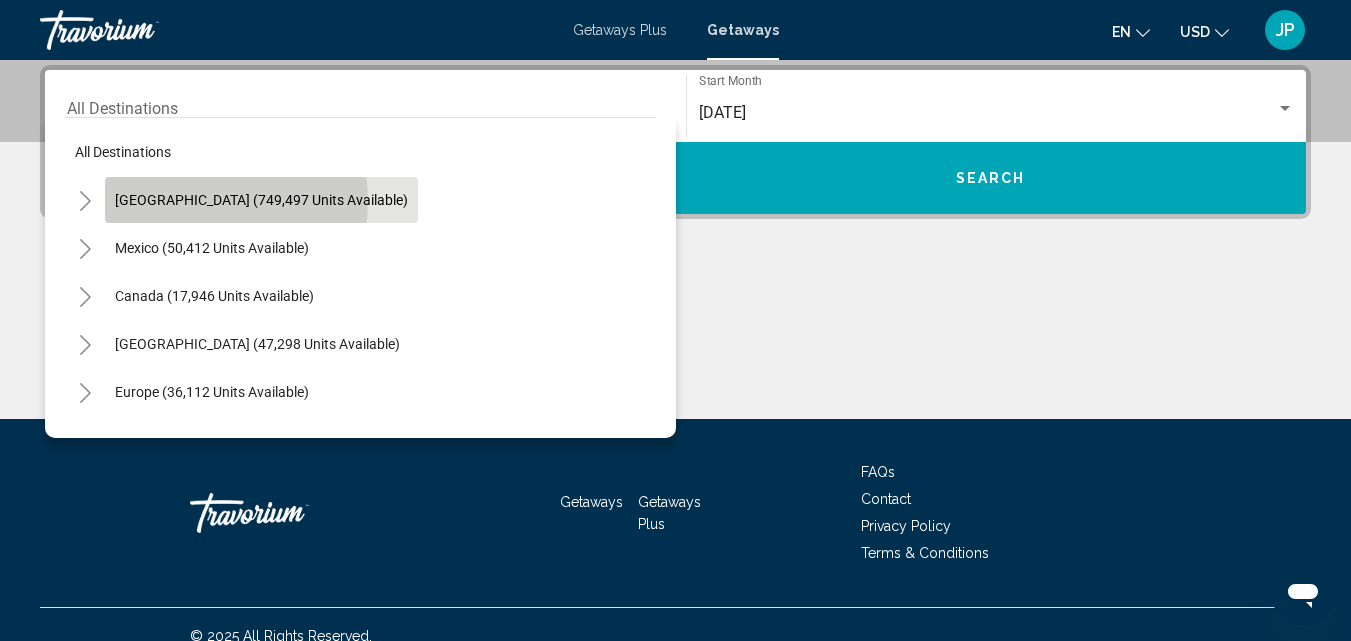 click on "[GEOGRAPHIC_DATA] (749,497 units available)" 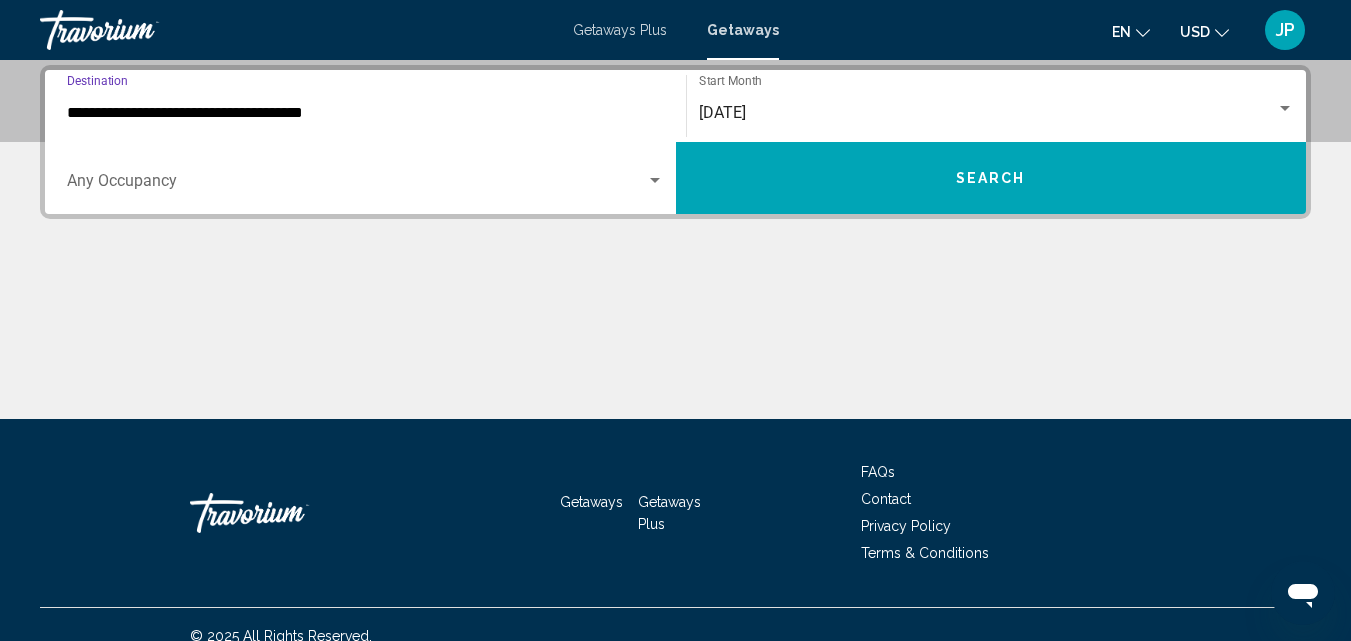 click on "**********" at bounding box center [365, 113] 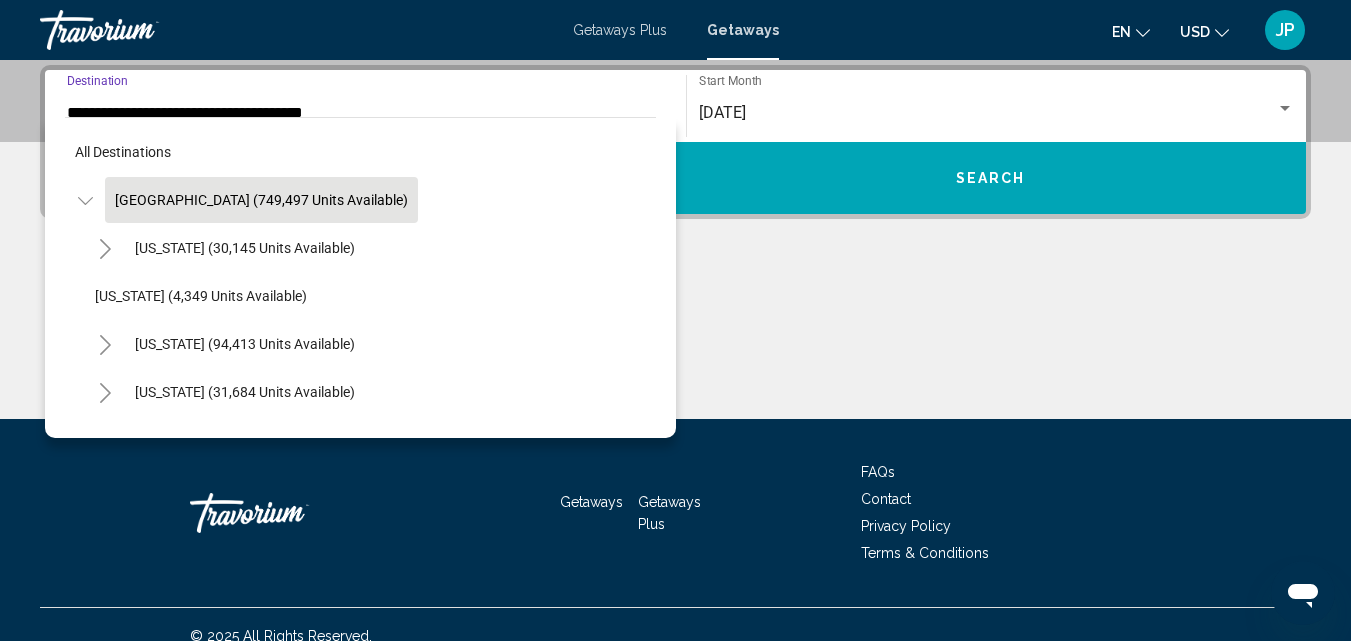 scroll, scrollTop: 338, scrollLeft: 0, axis: vertical 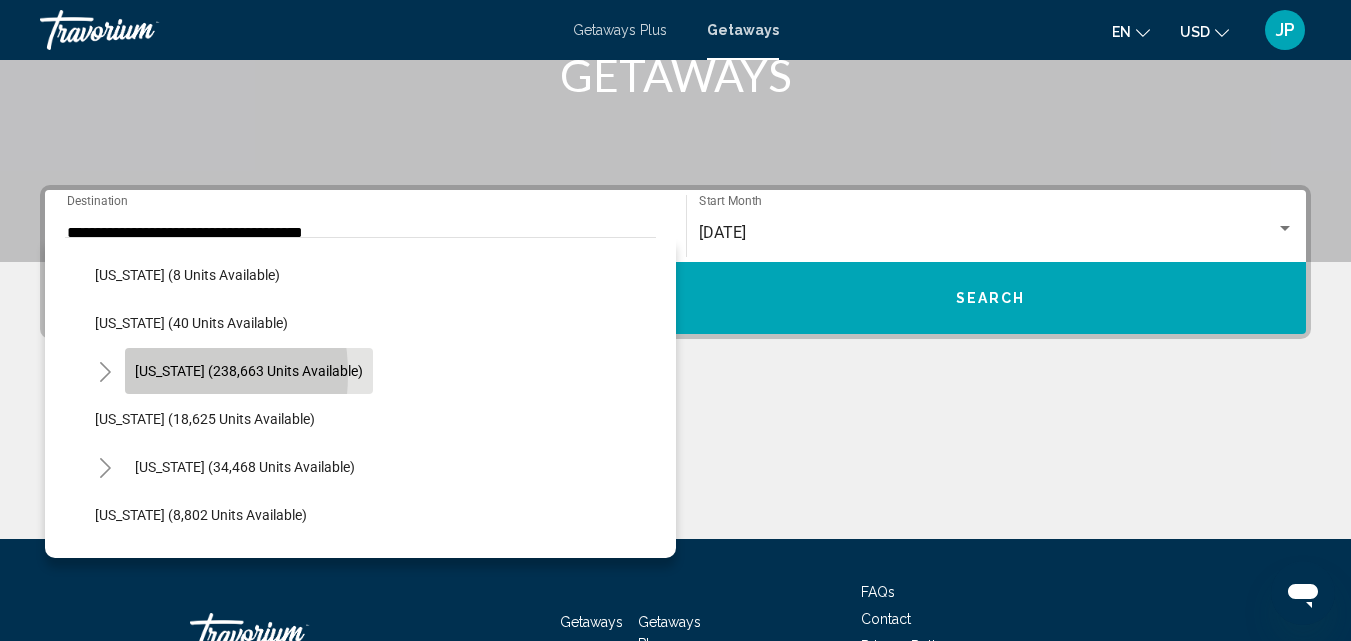 click on "[US_STATE] (238,663 units available)" 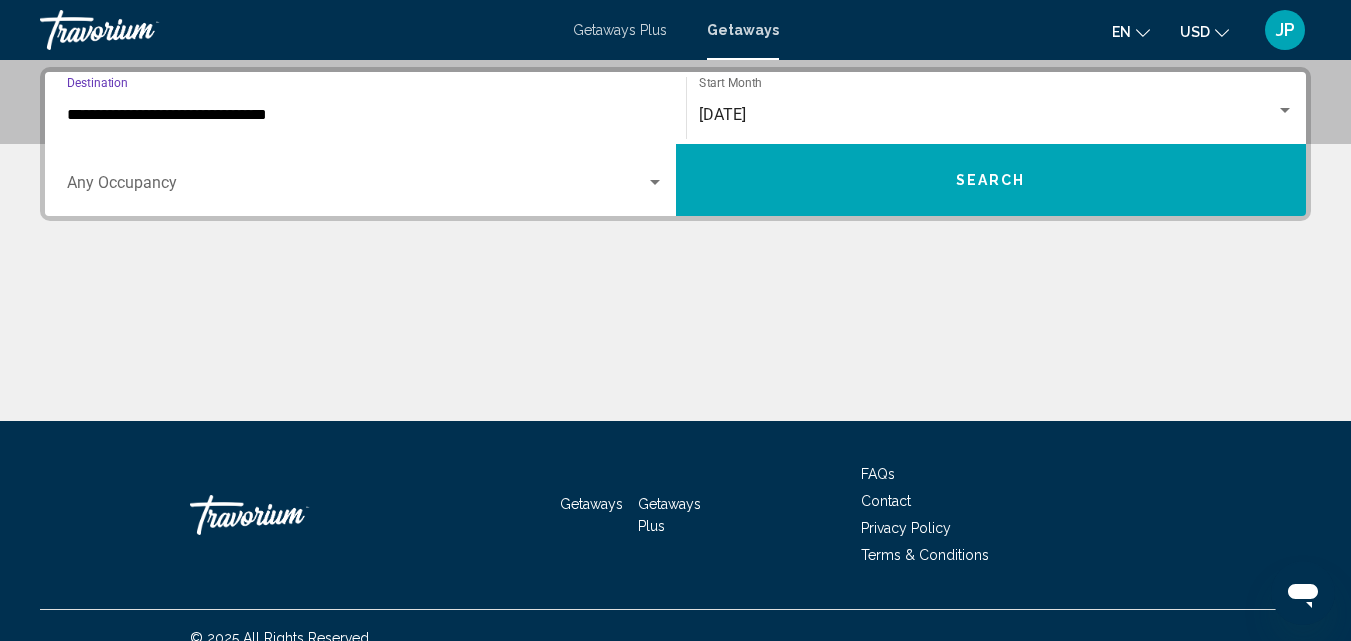 scroll, scrollTop: 458, scrollLeft: 0, axis: vertical 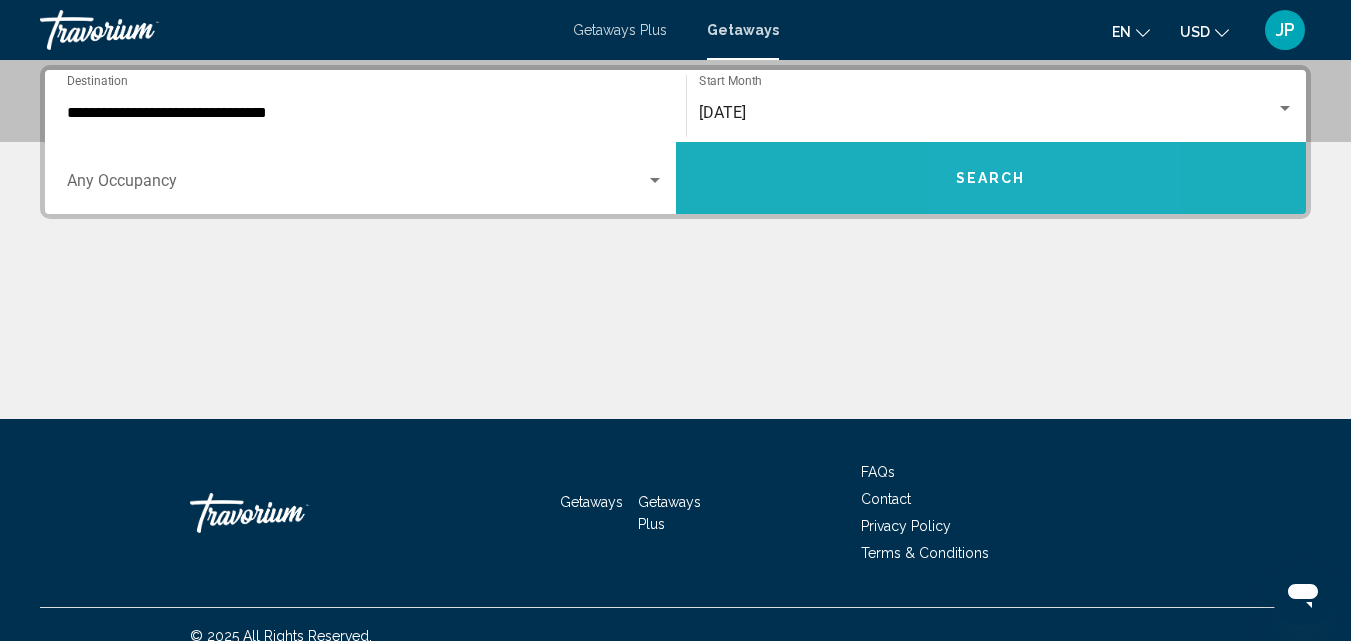 click on "Search" at bounding box center [991, 178] 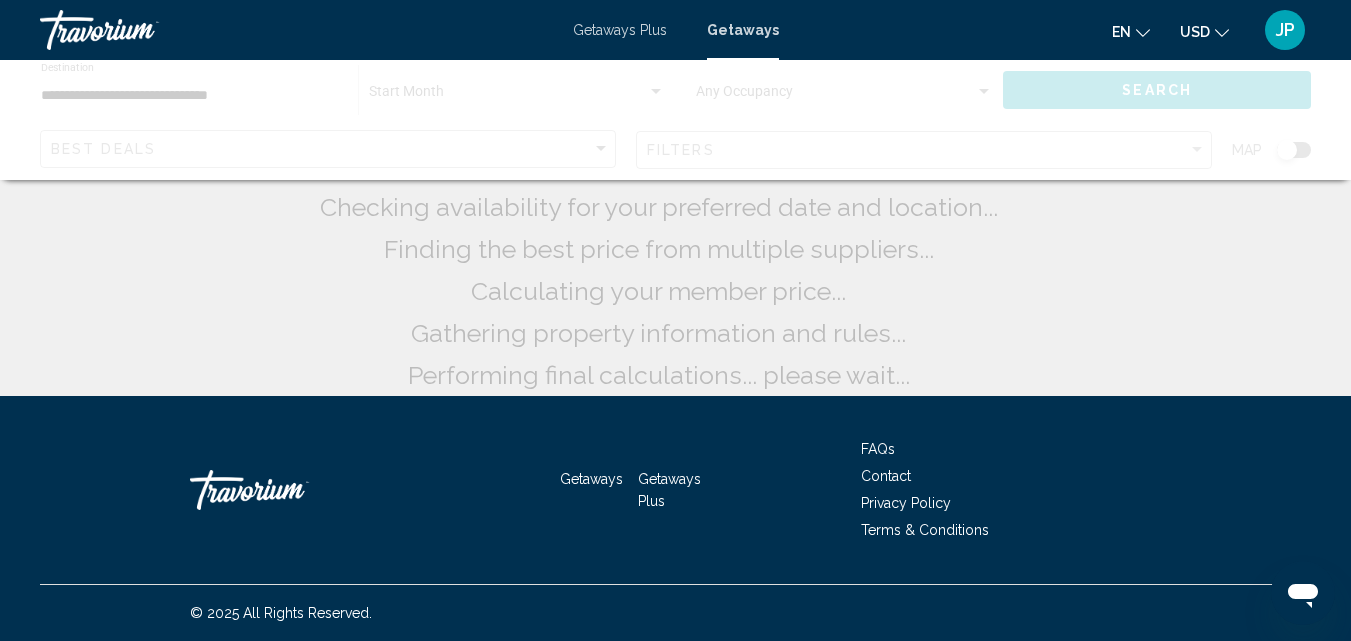 scroll, scrollTop: 0, scrollLeft: 0, axis: both 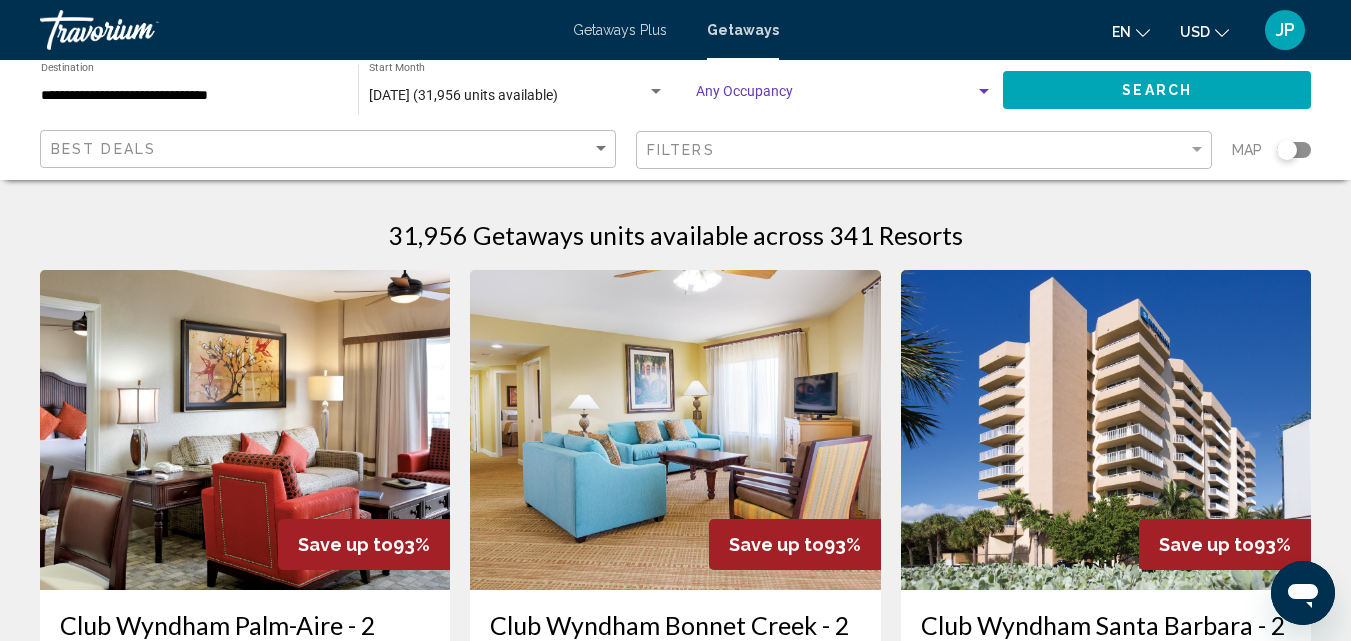 click at bounding box center [984, 92] 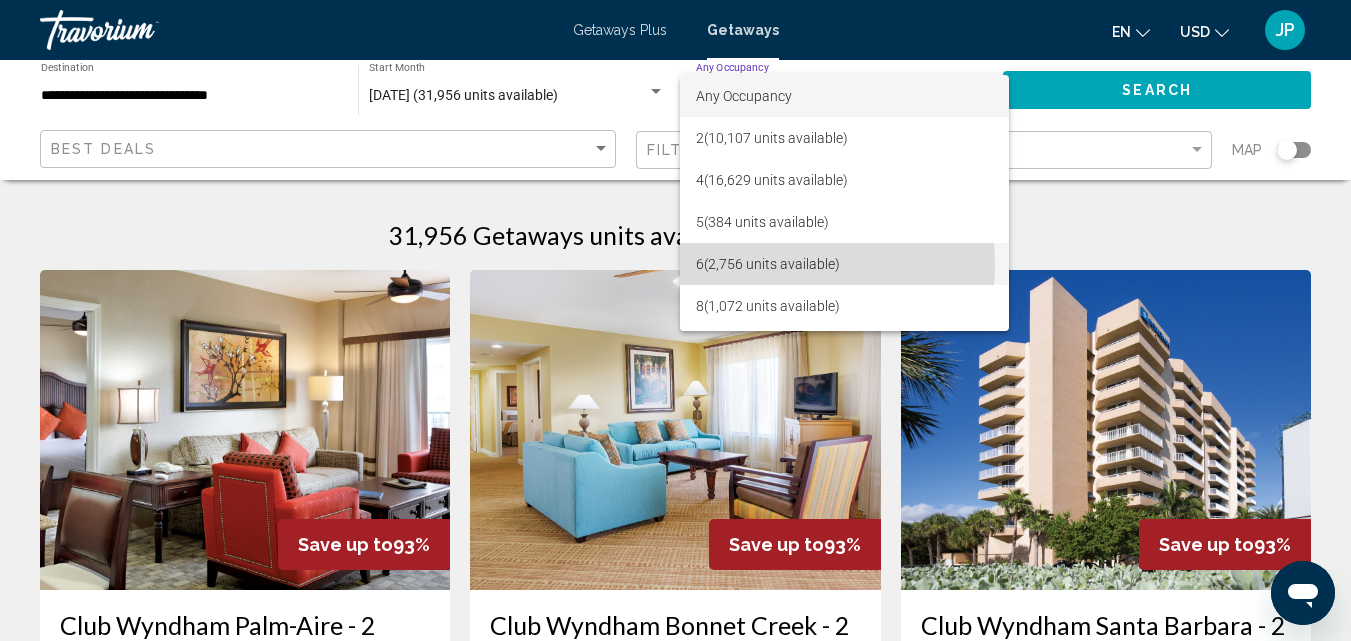 click on "6  (2,756 units available)" at bounding box center (844, 264) 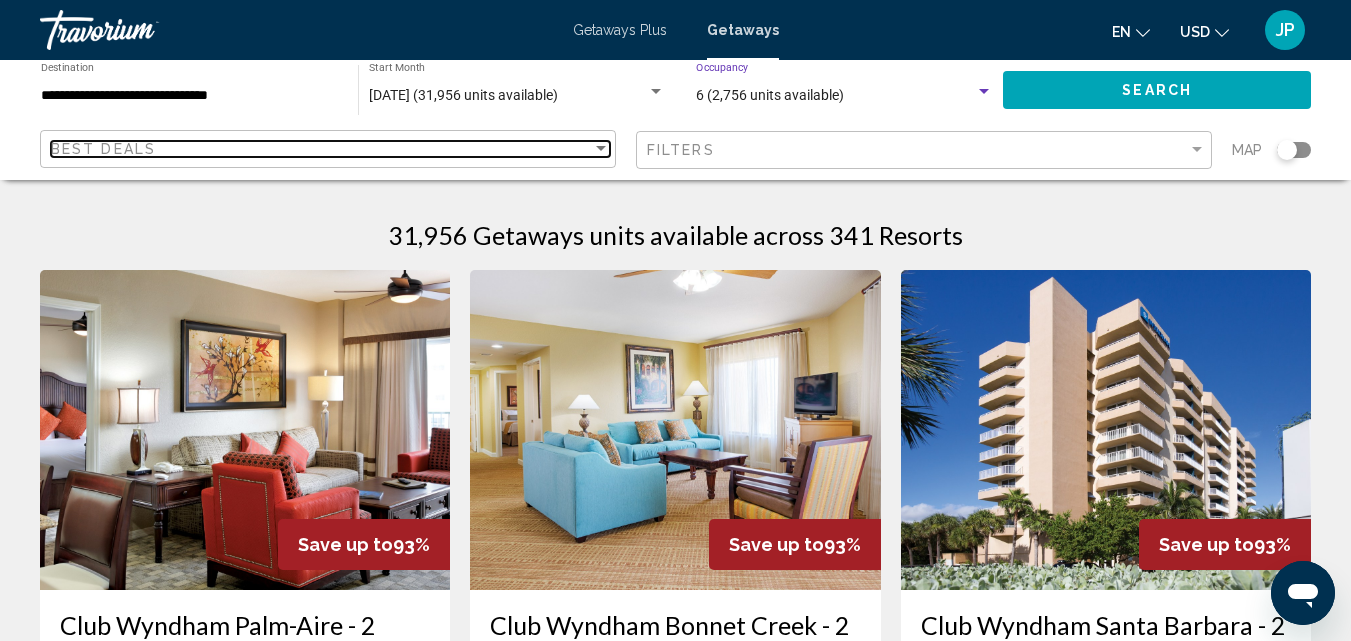 click at bounding box center [601, 148] 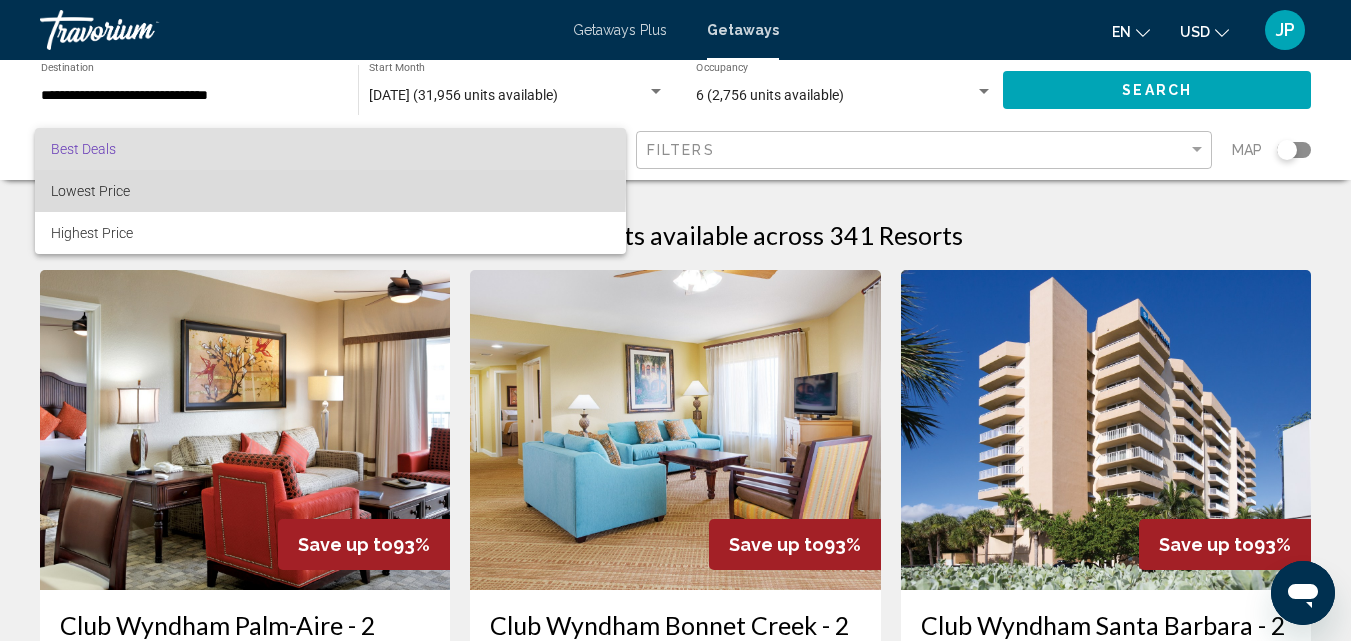click on "Lowest Price" at bounding box center (90, 191) 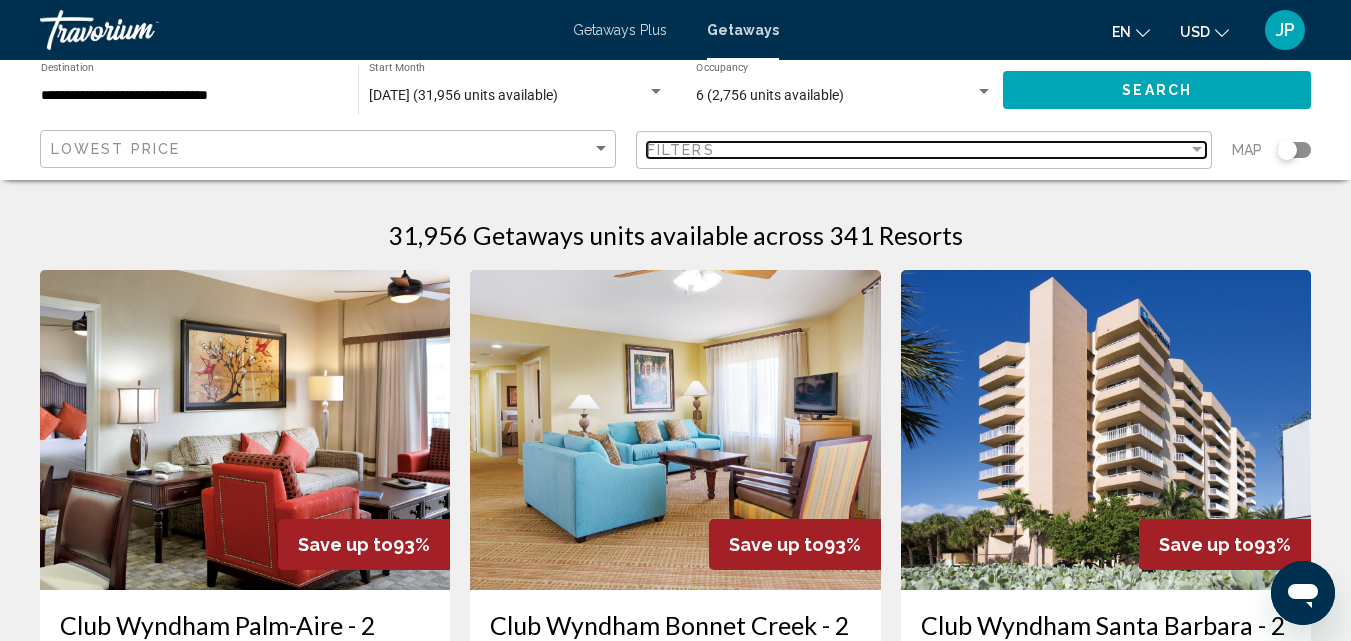 click at bounding box center (1197, 150) 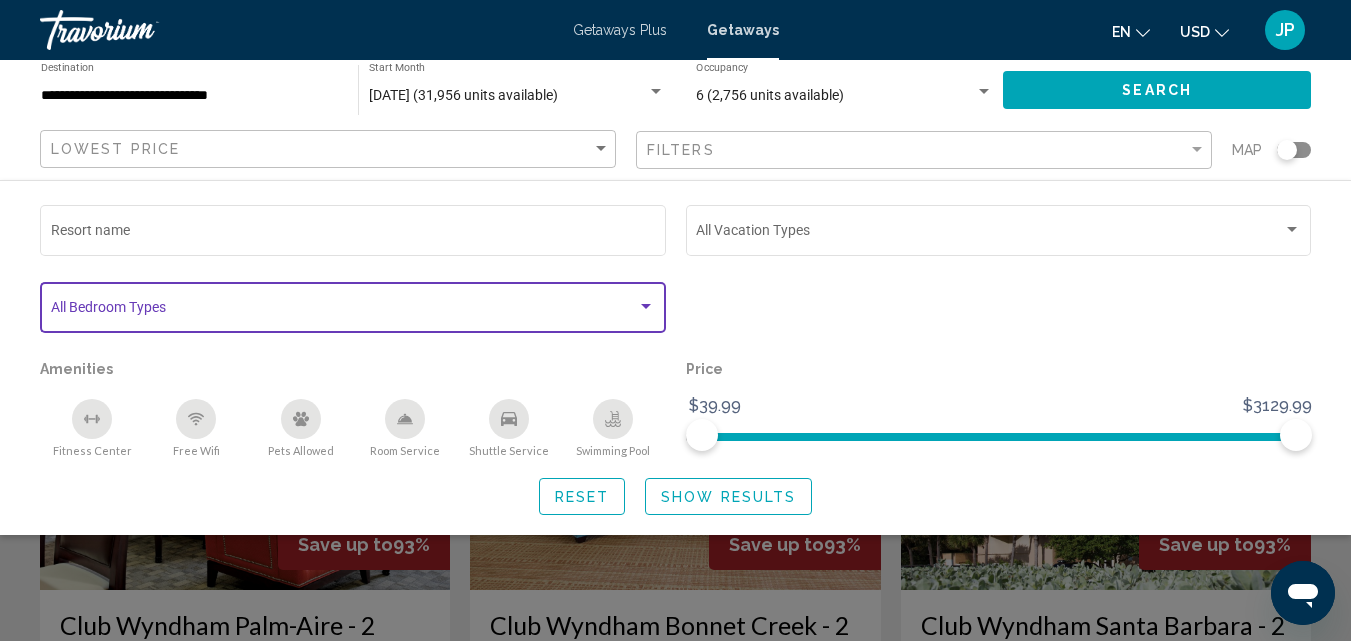 click at bounding box center (646, 307) 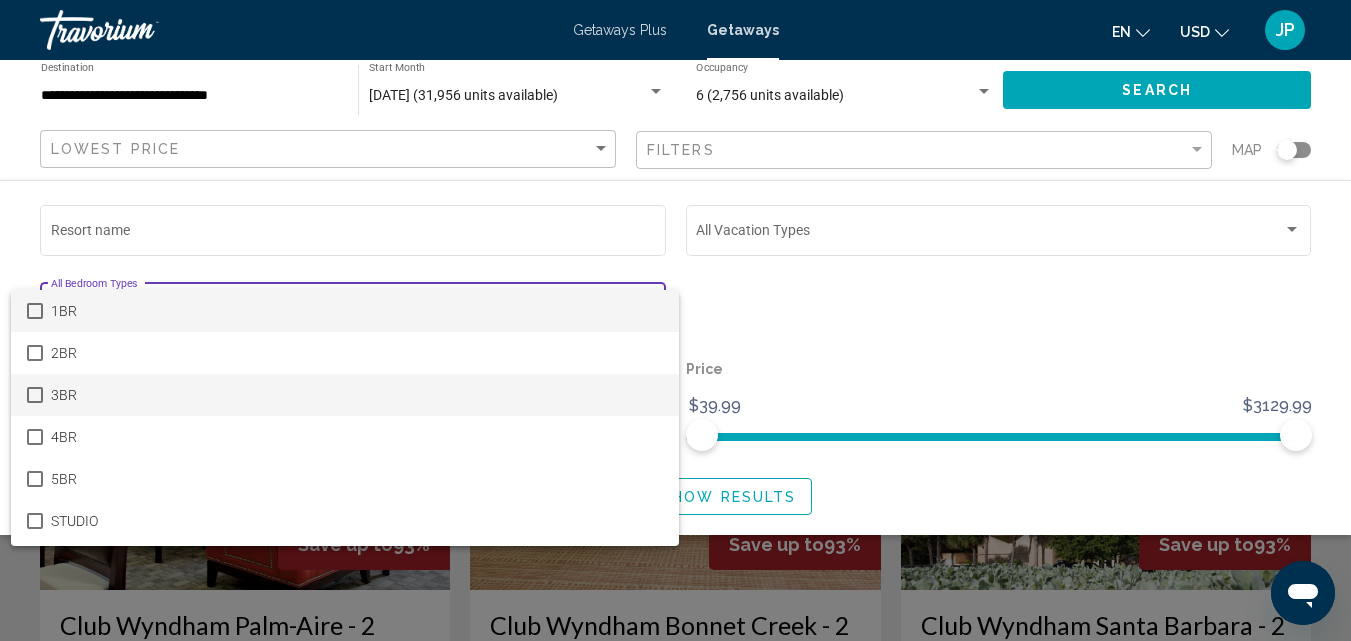 click at bounding box center (35, 395) 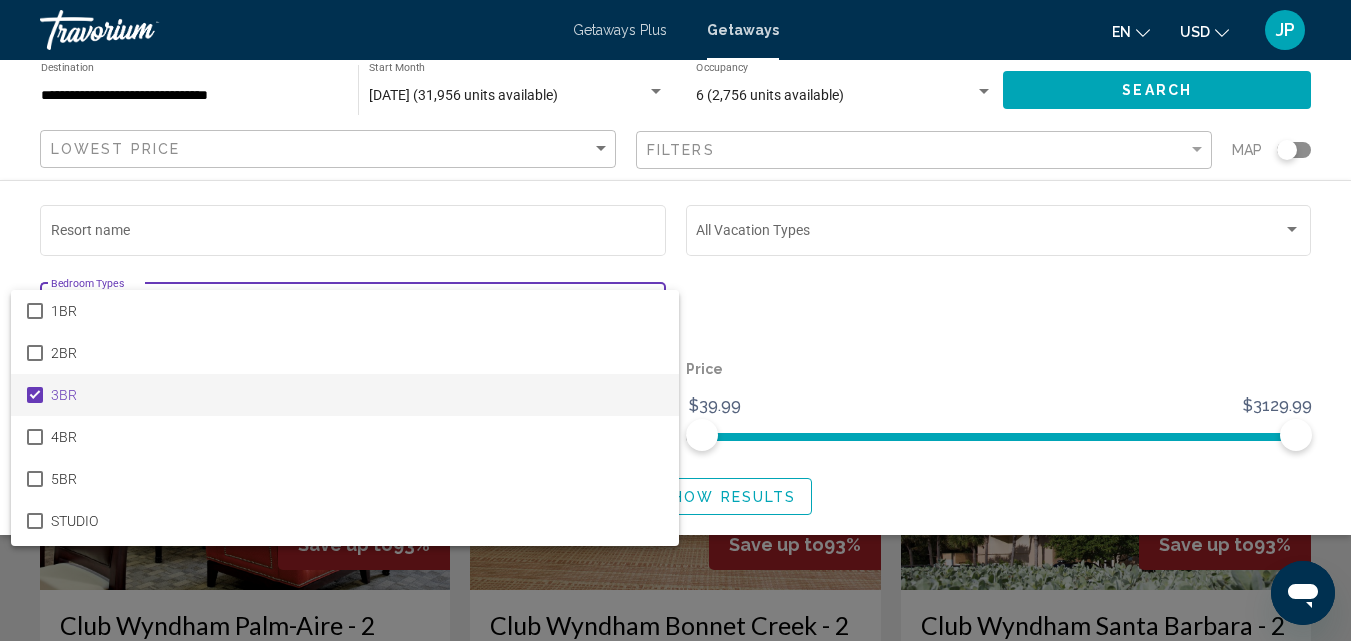 click at bounding box center (675, 320) 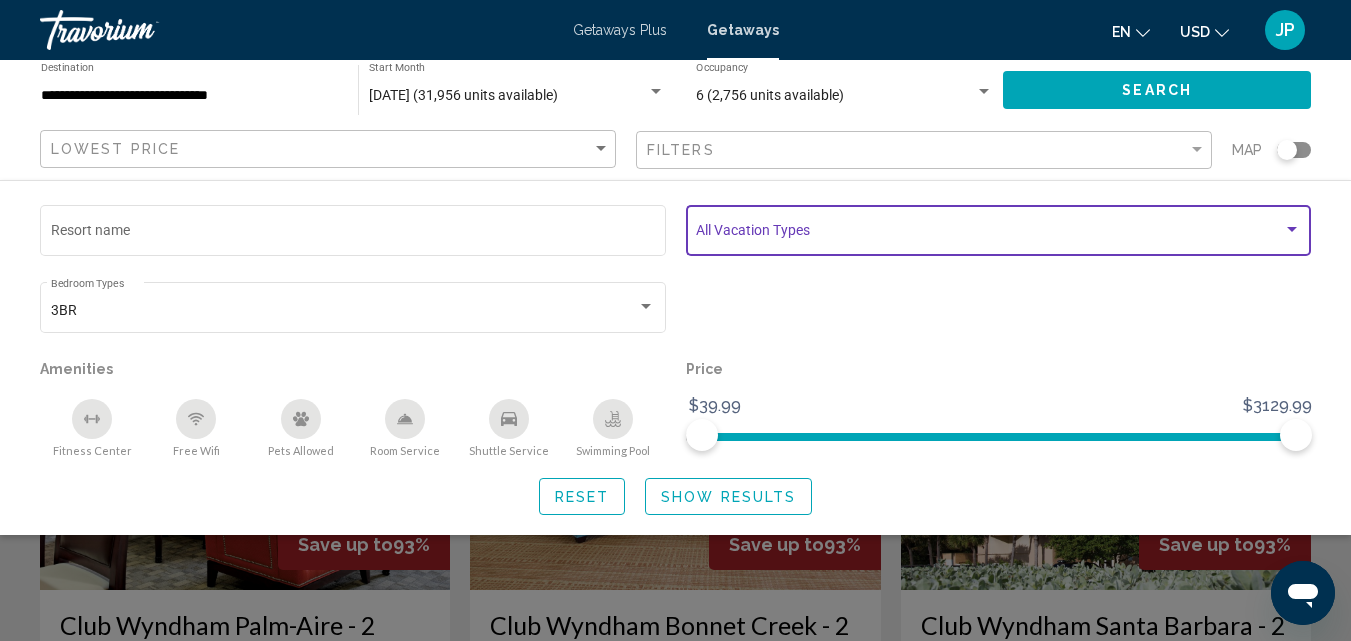 drag, startPoint x: 907, startPoint y: 237, endPoint x: 1287, endPoint y: 226, distance: 380.15918 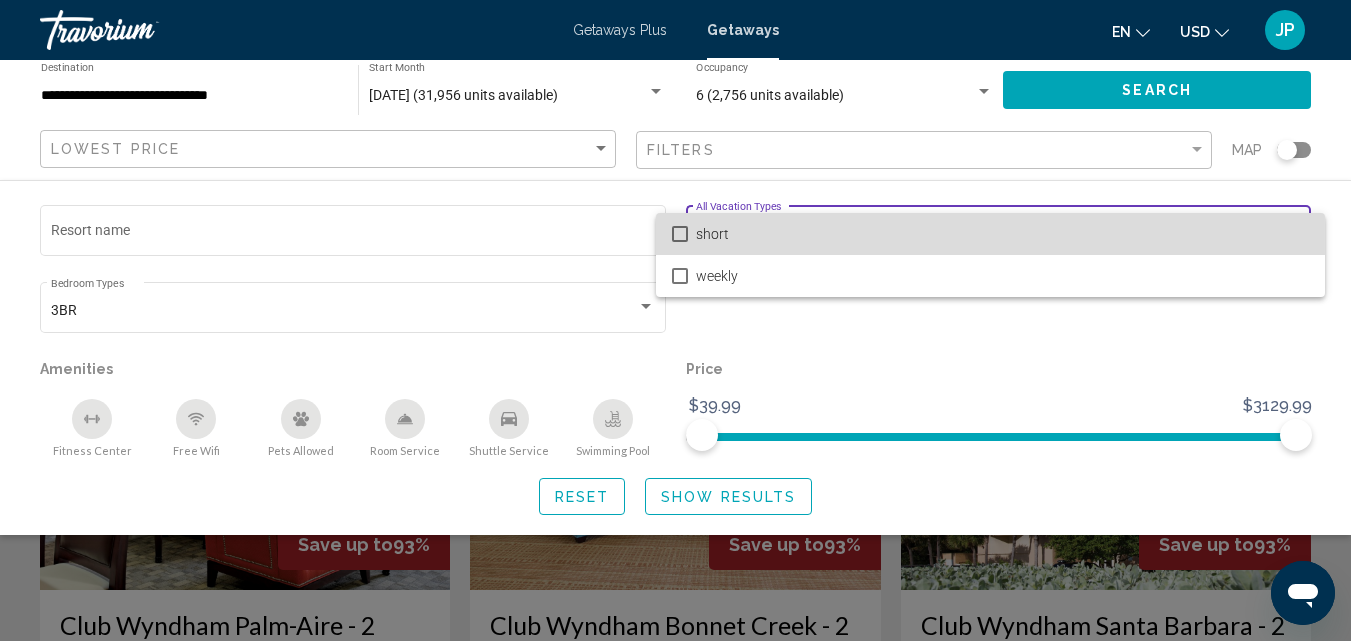 click on "short" at bounding box center (1002, 234) 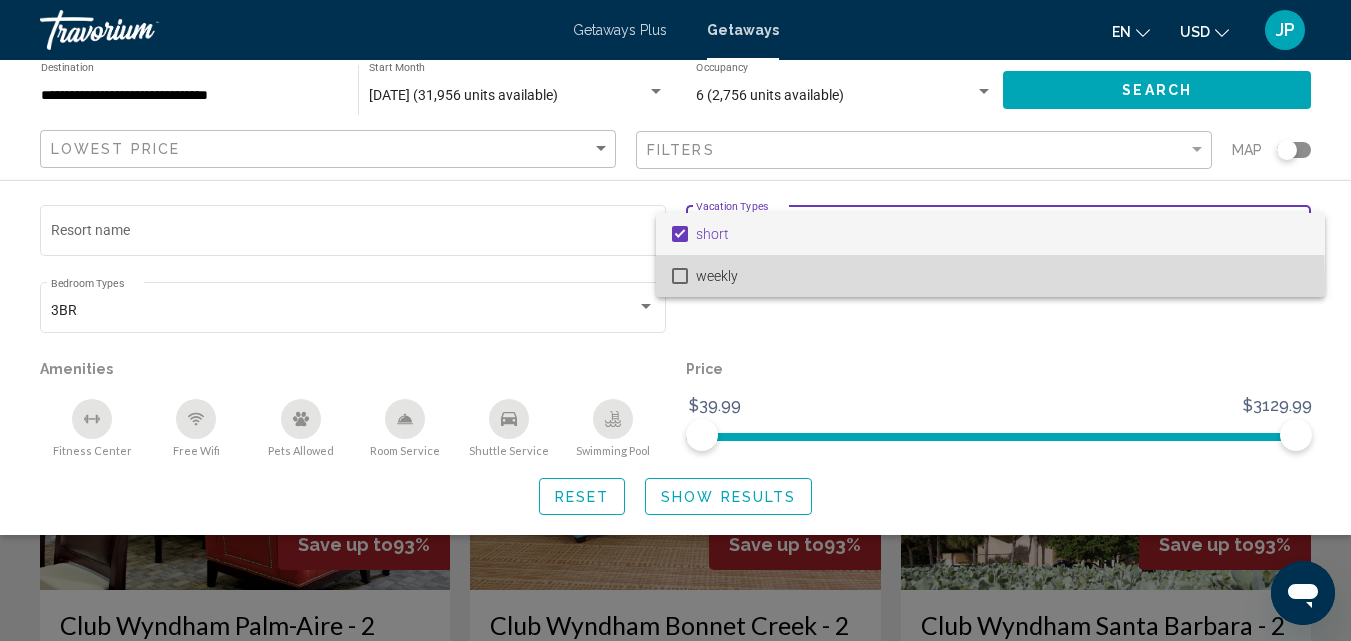 click at bounding box center [680, 276] 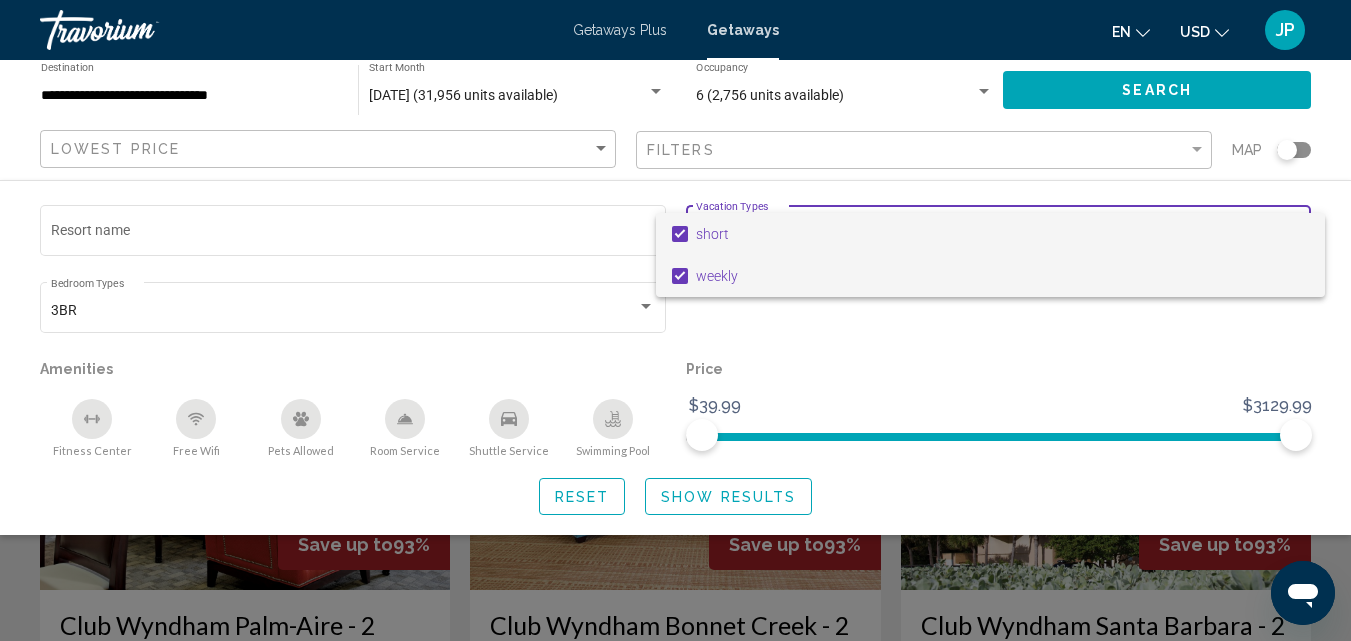 click at bounding box center (680, 234) 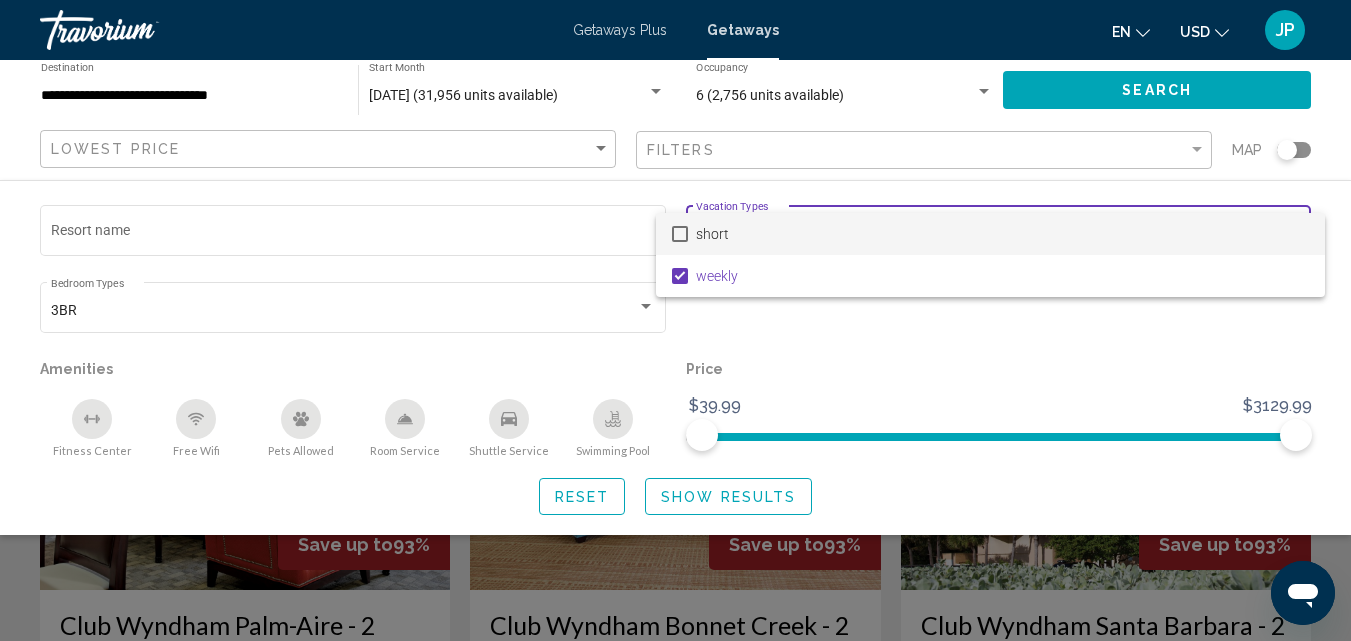 click at bounding box center [675, 320] 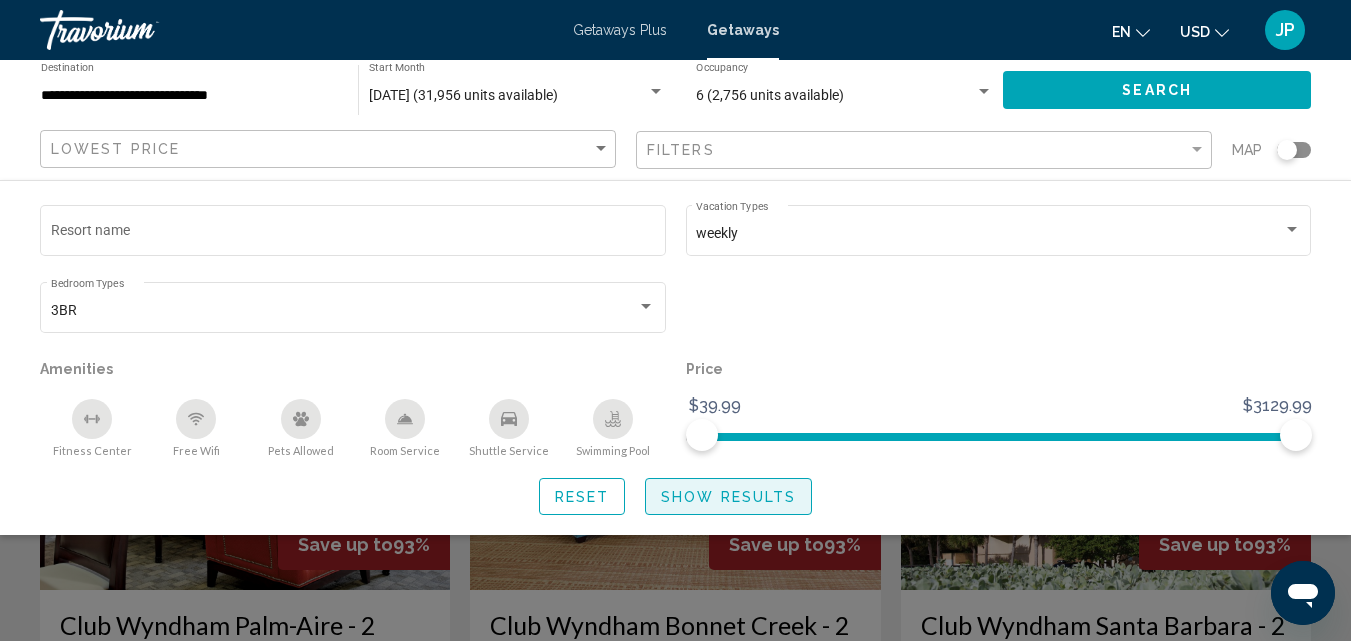 click on "Show Results" 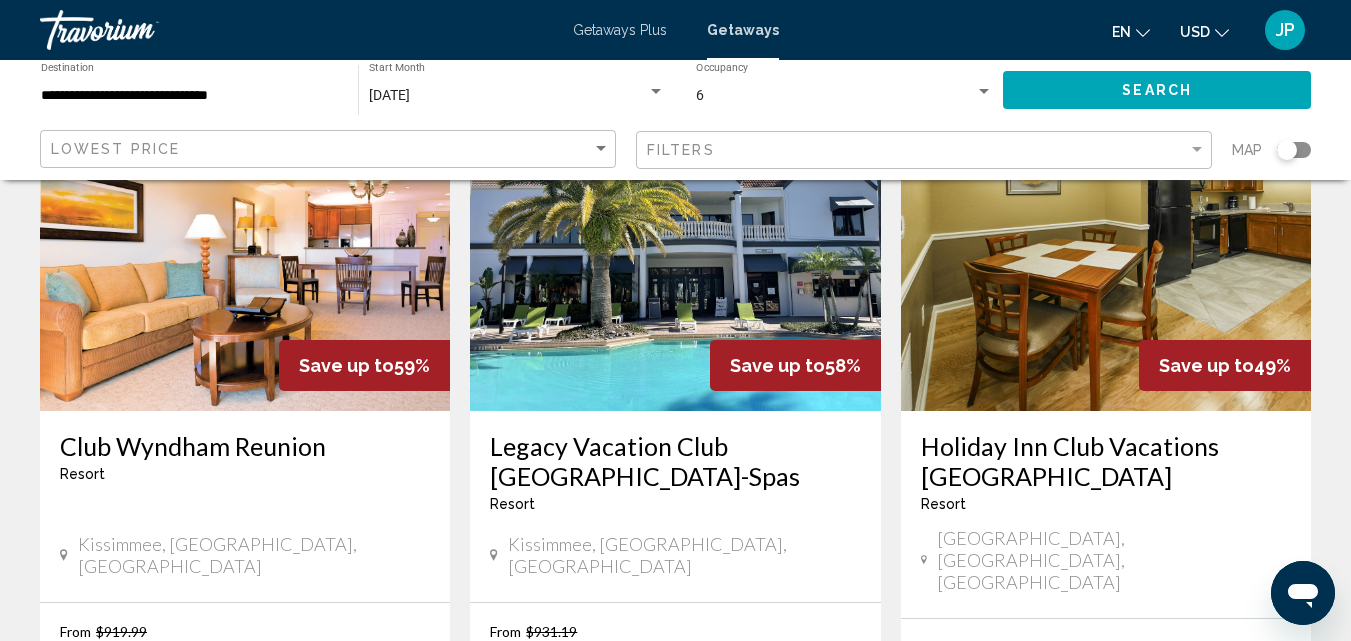 scroll, scrollTop: 1001, scrollLeft: 0, axis: vertical 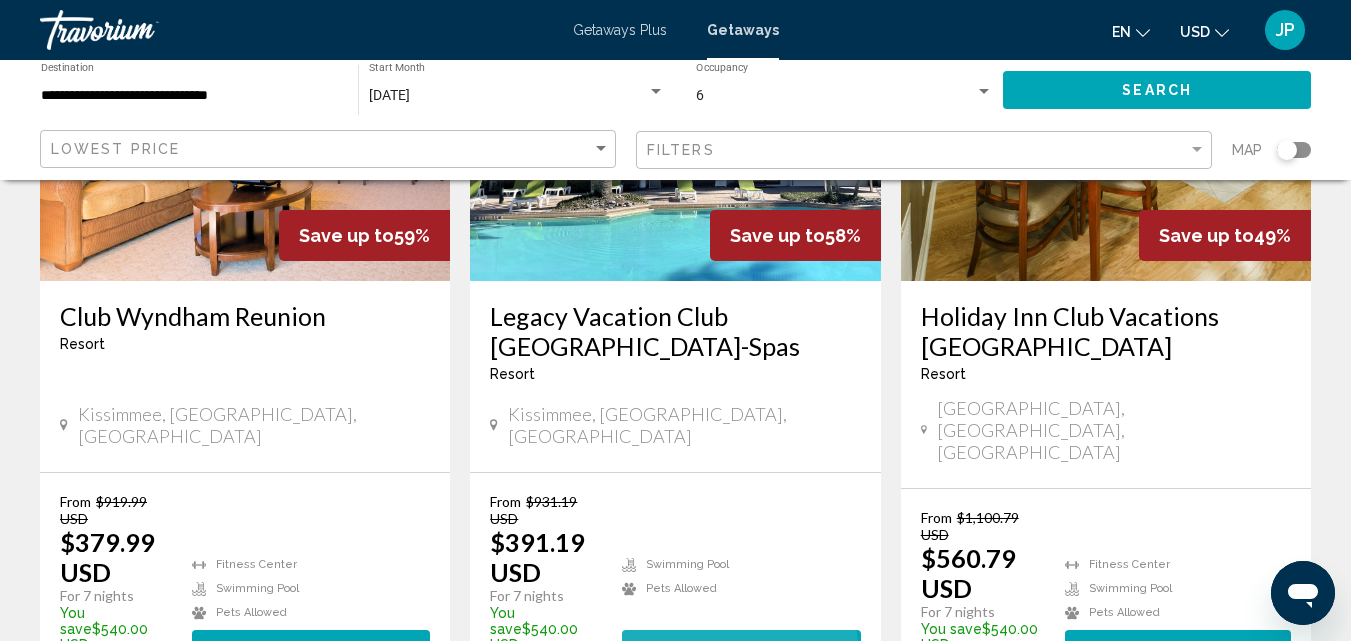 click on "View Resort" at bounding box center (697, 649) 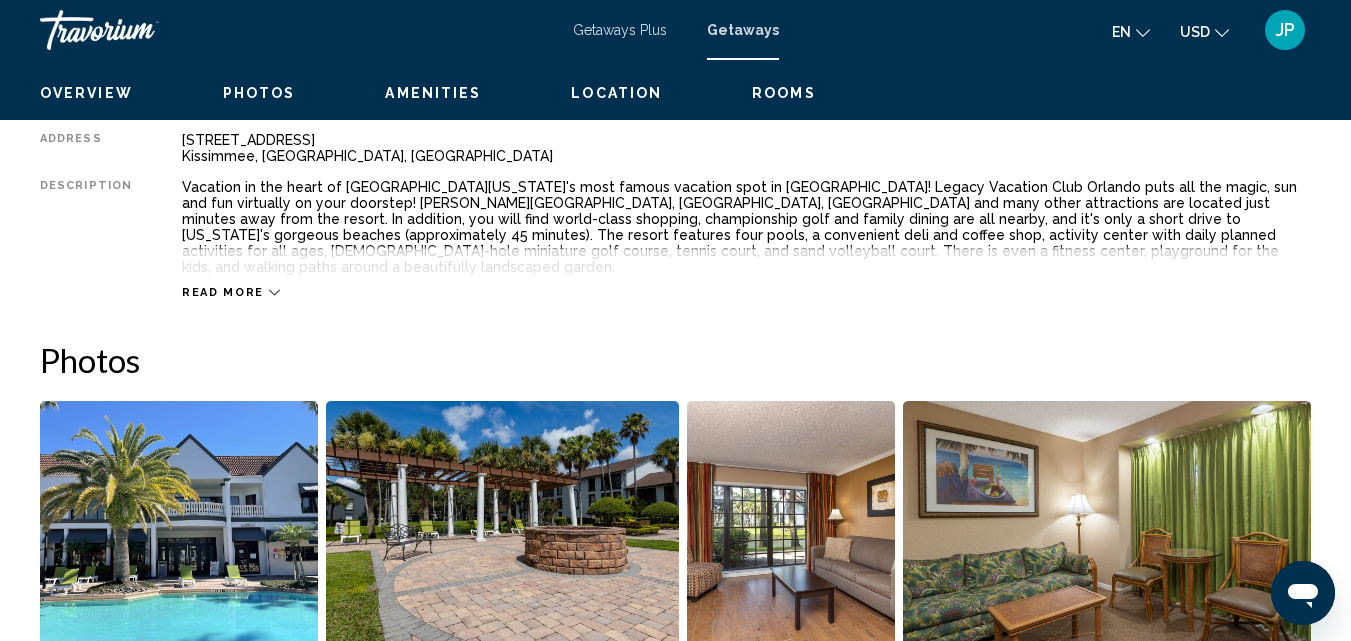 scroll, scrollTop: 215, scrollLeft: 0, axis: vertical 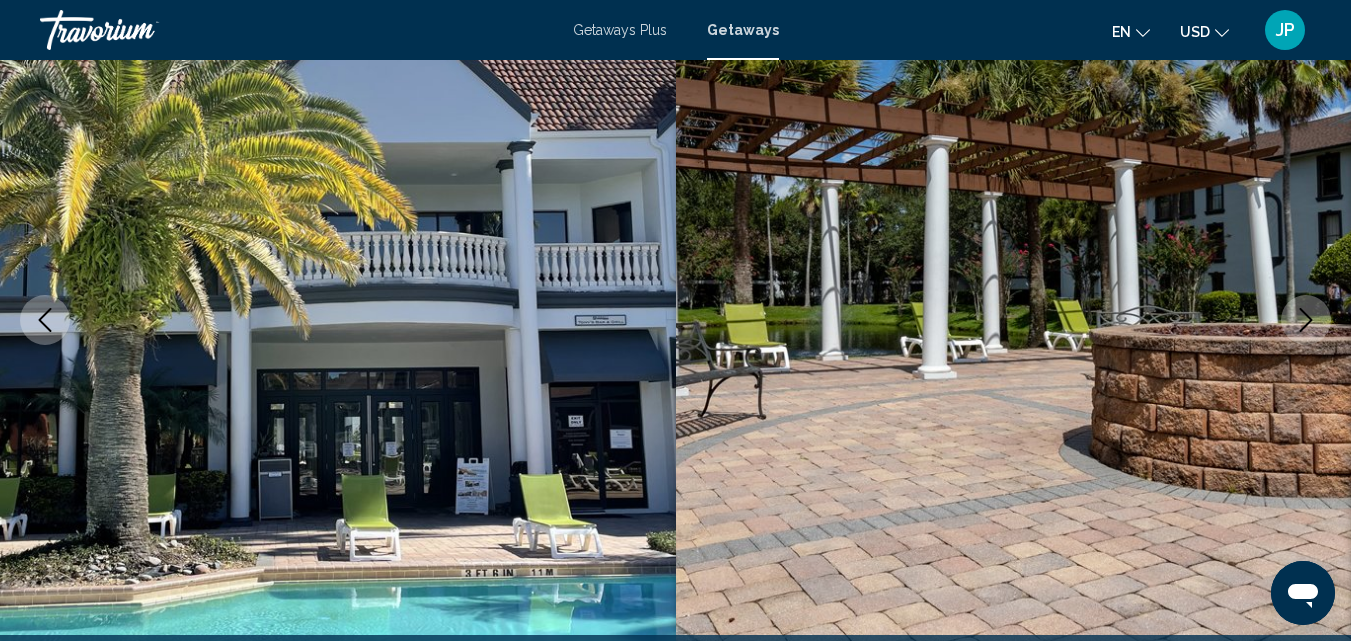 click 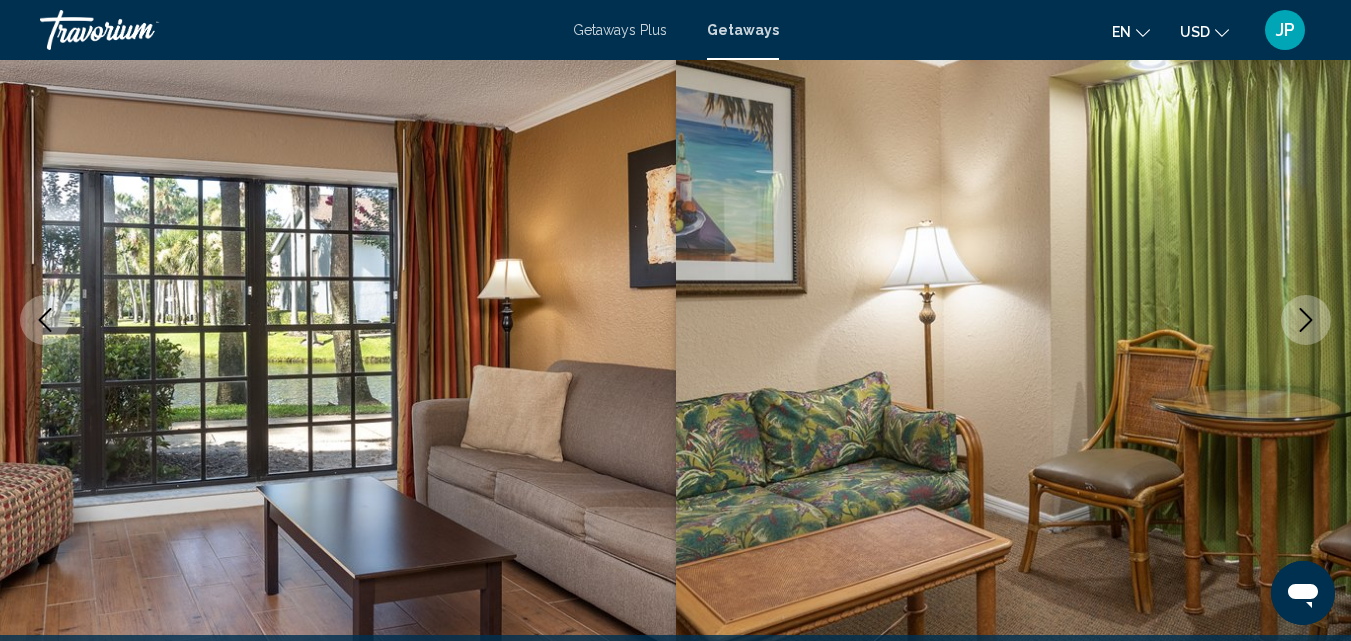 click 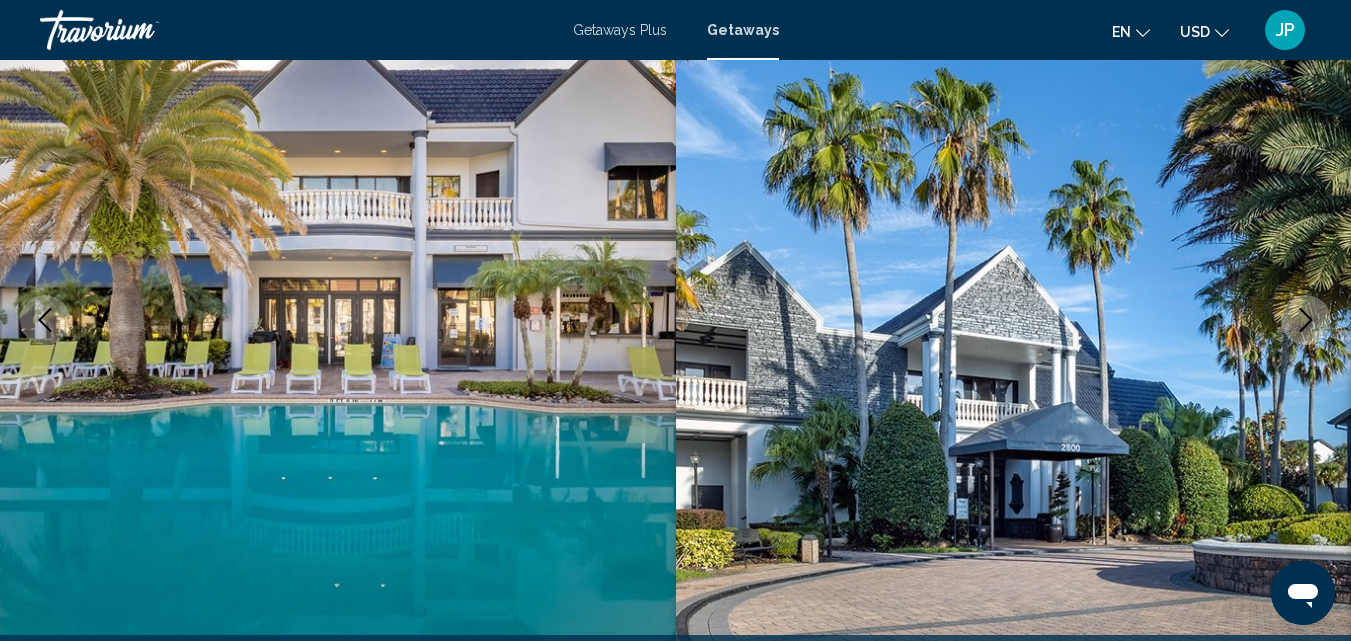 click 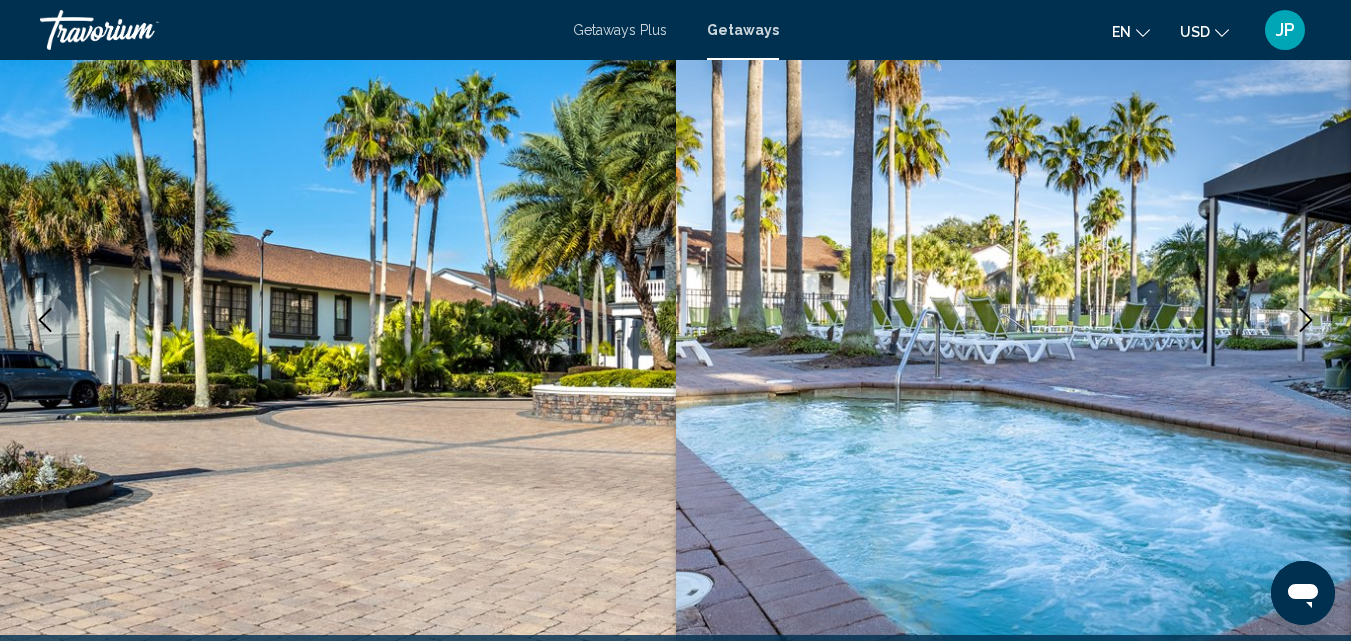 click 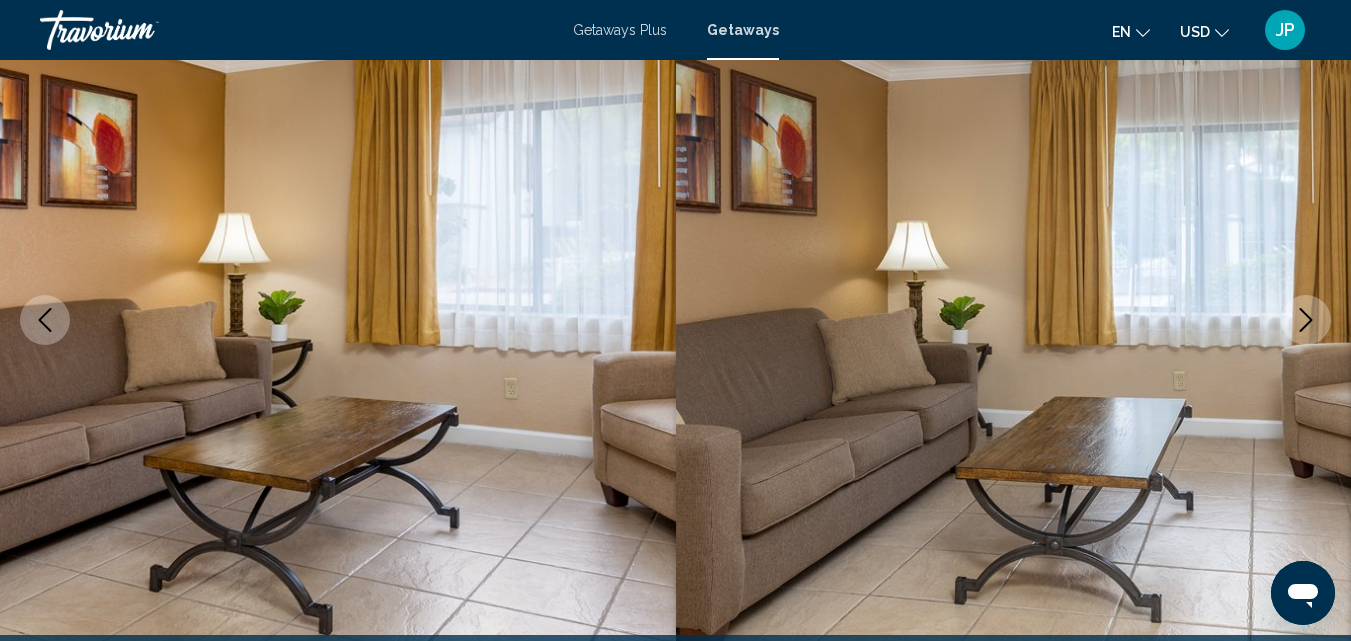 click 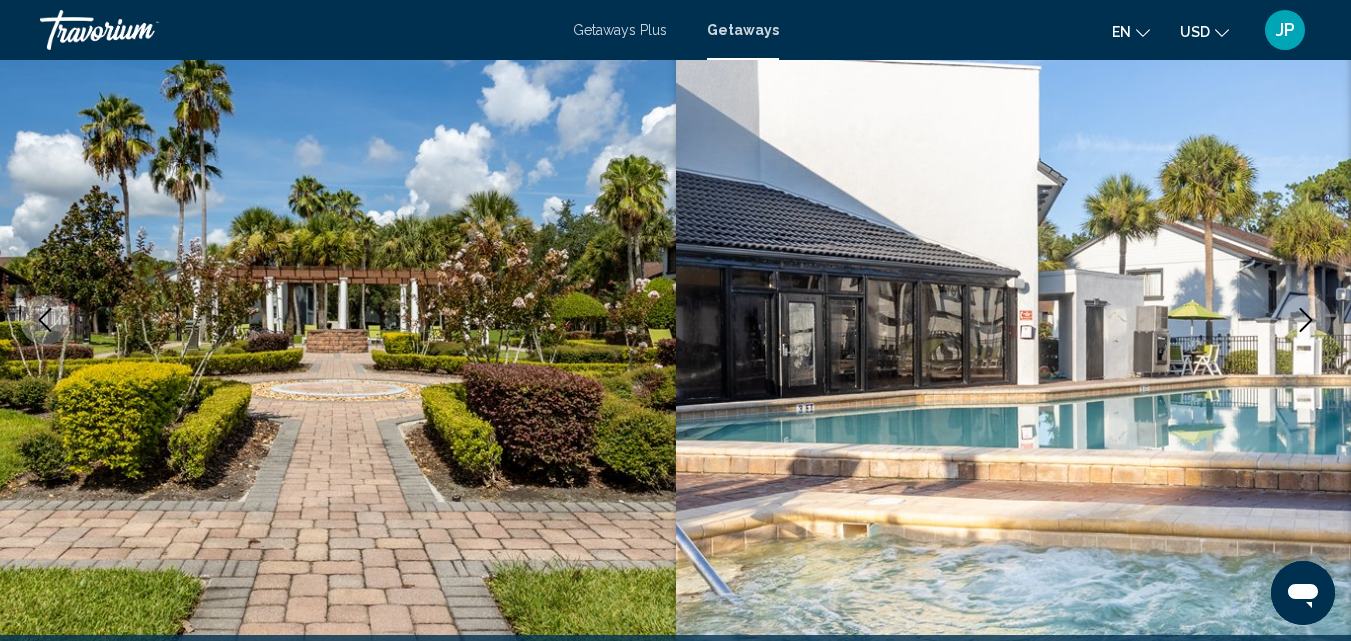 click 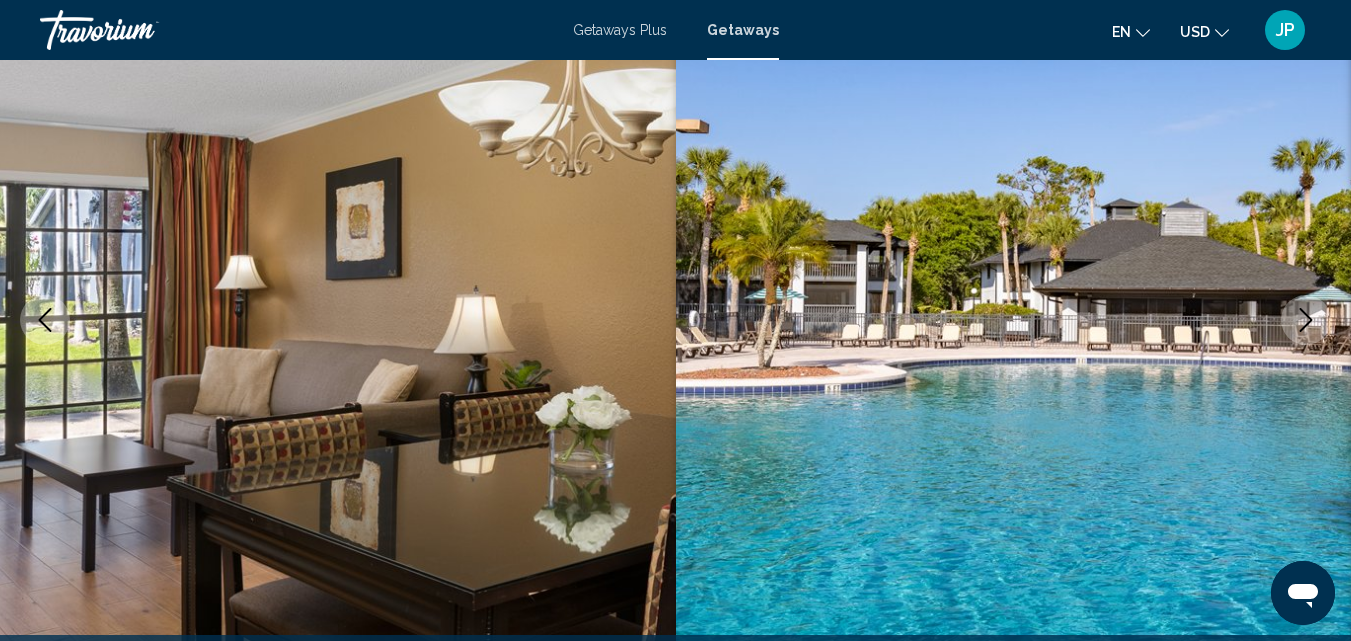 click 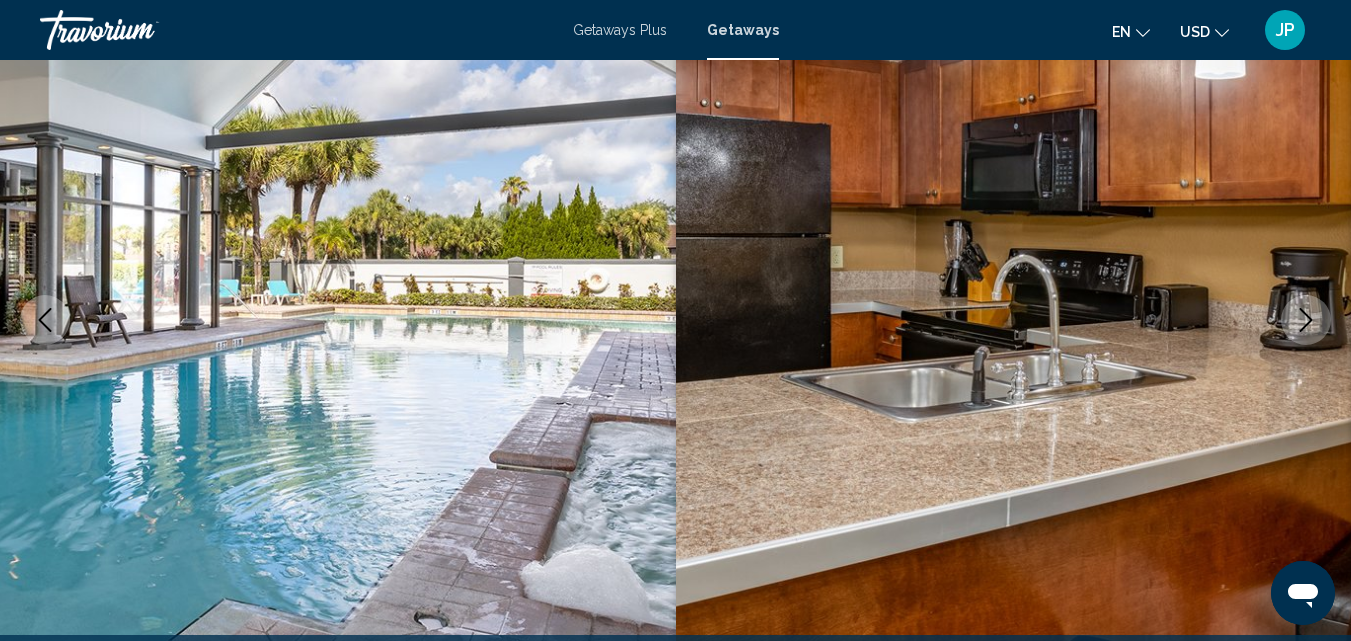 click 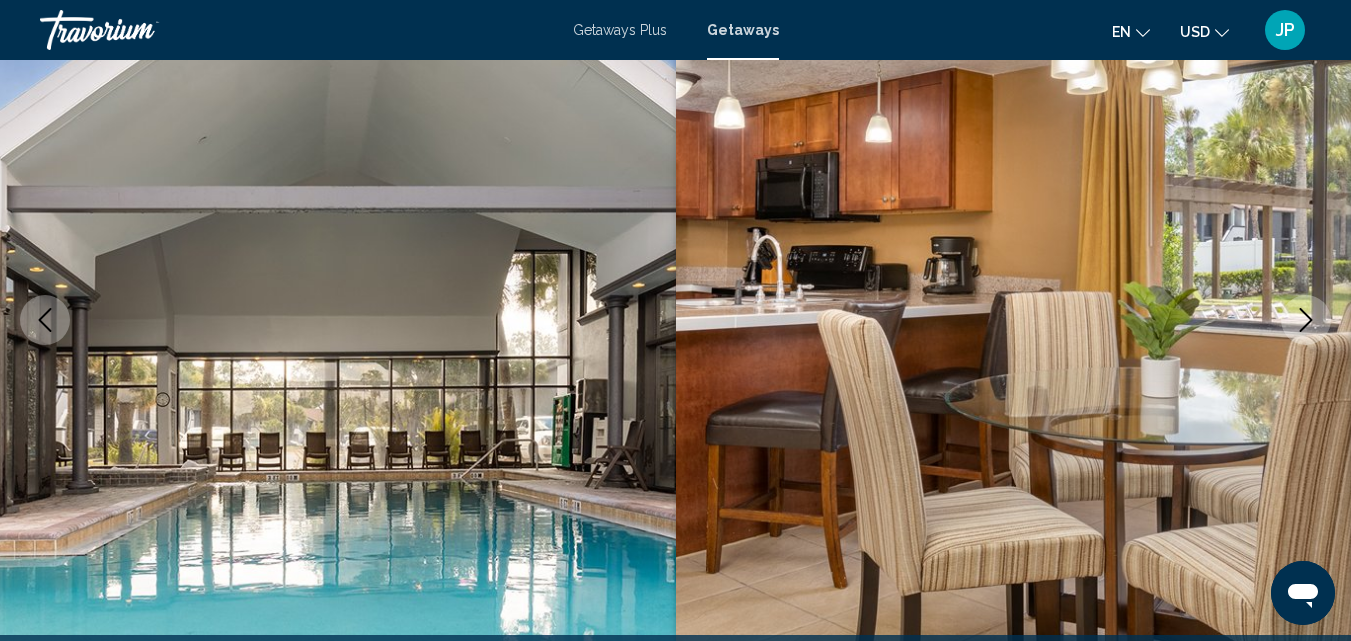 click 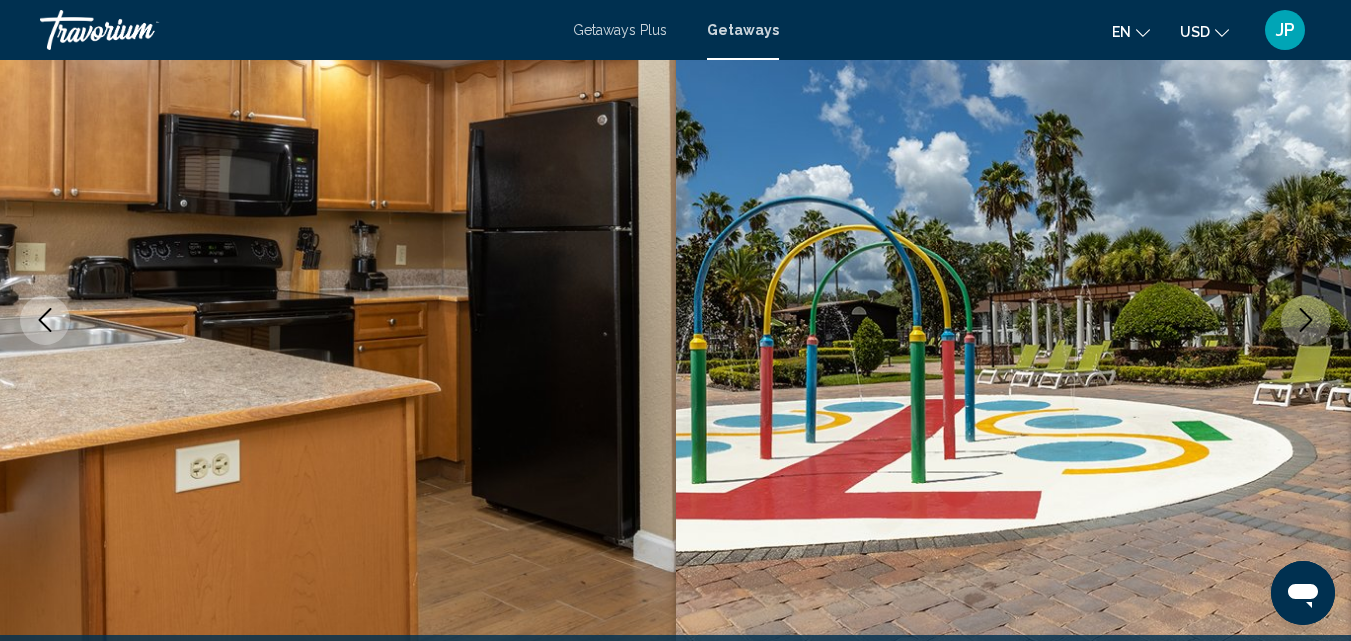 click 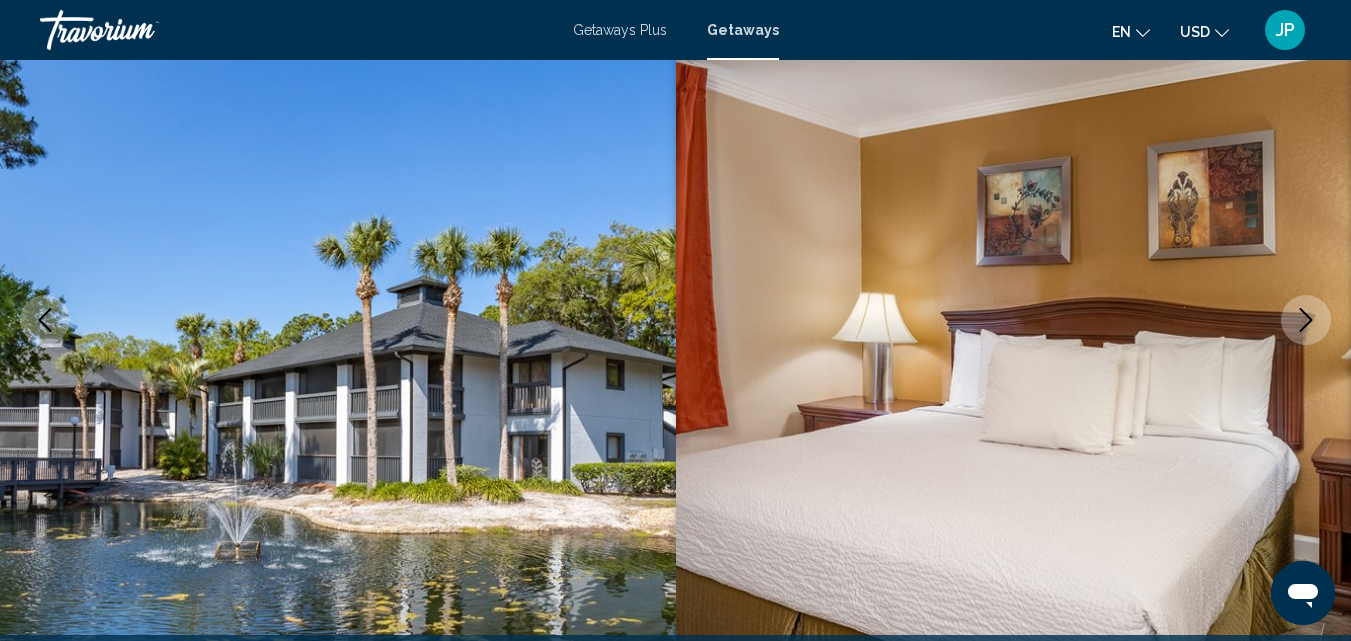 click 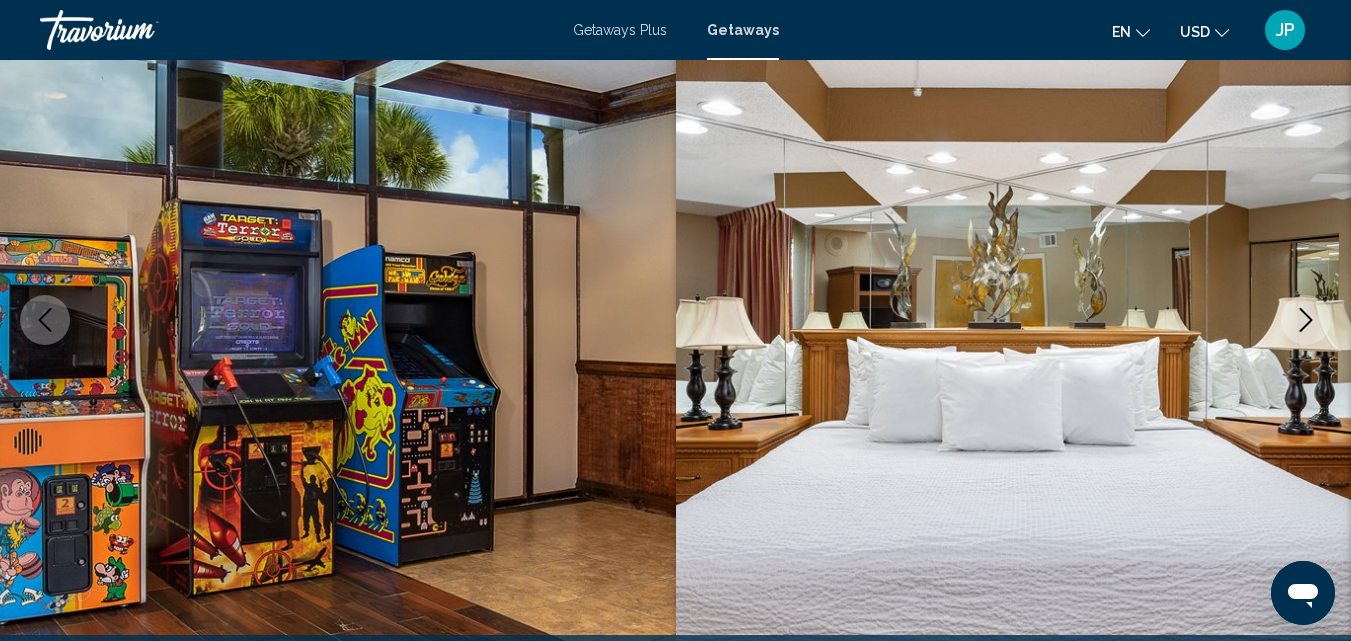 click 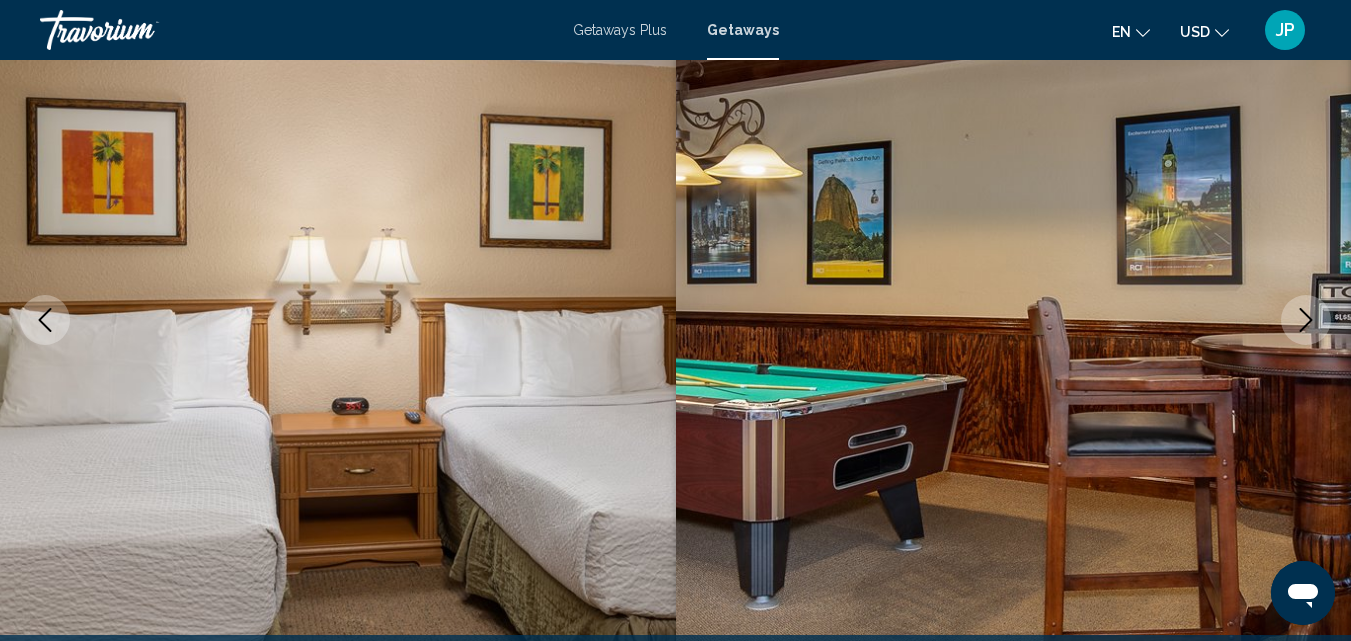 click 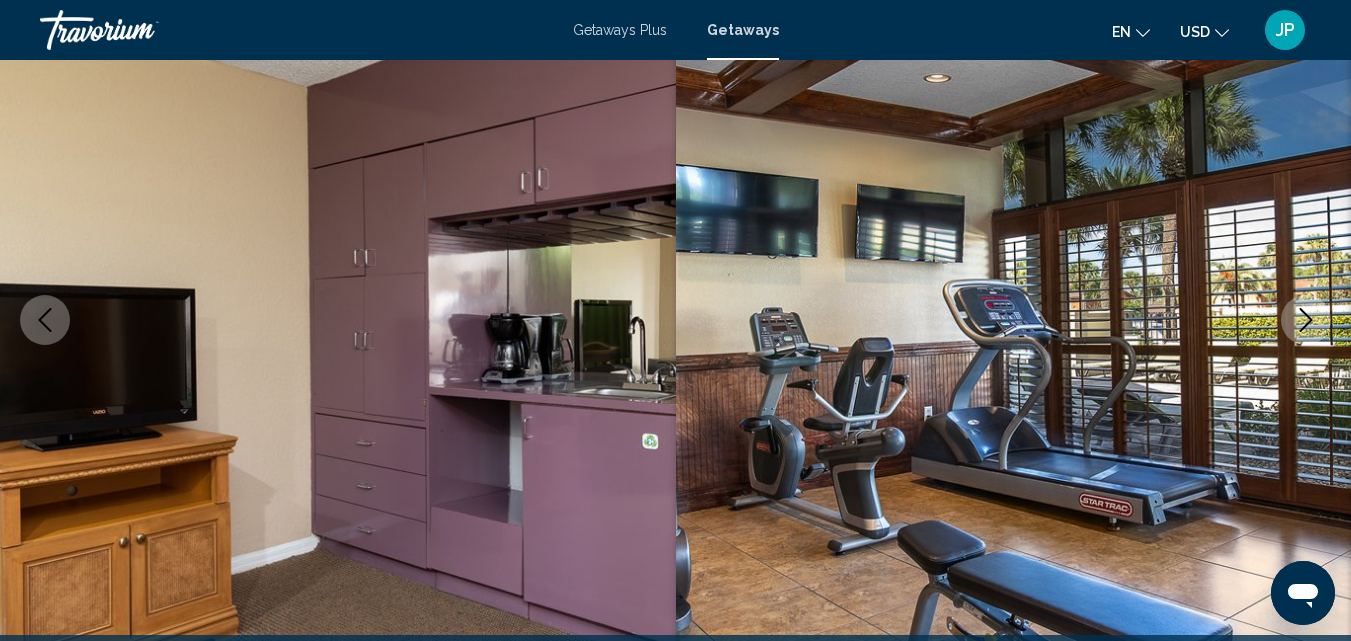 click 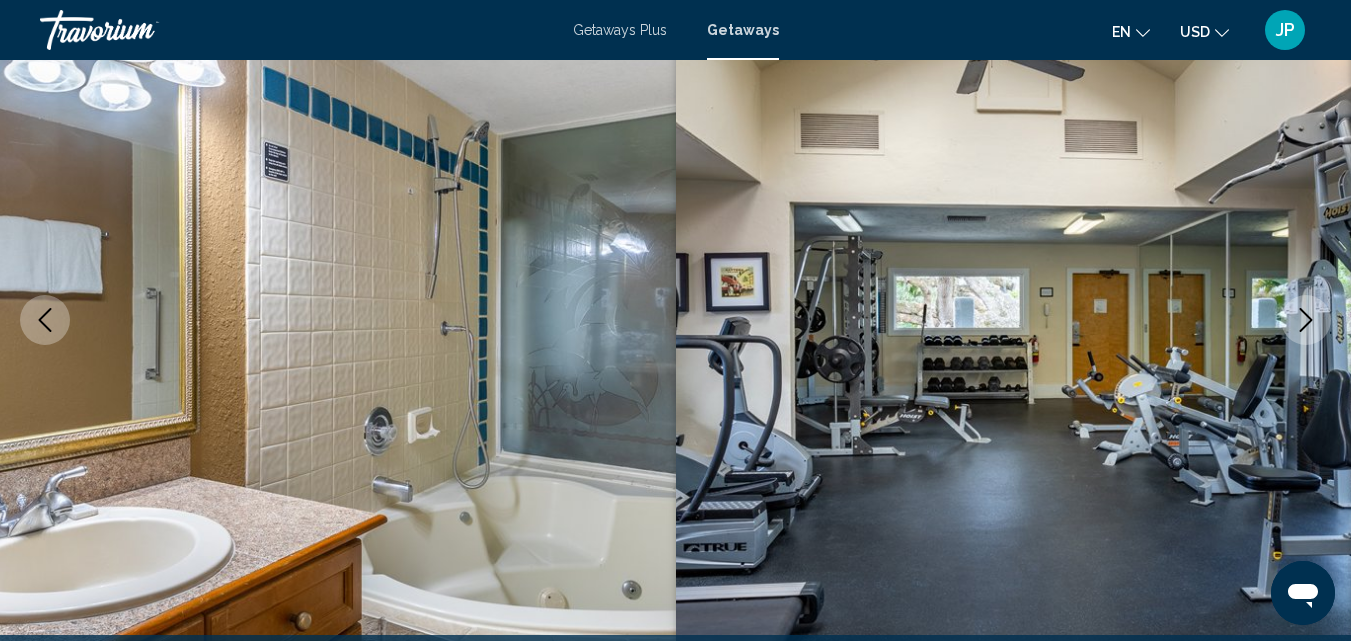 click 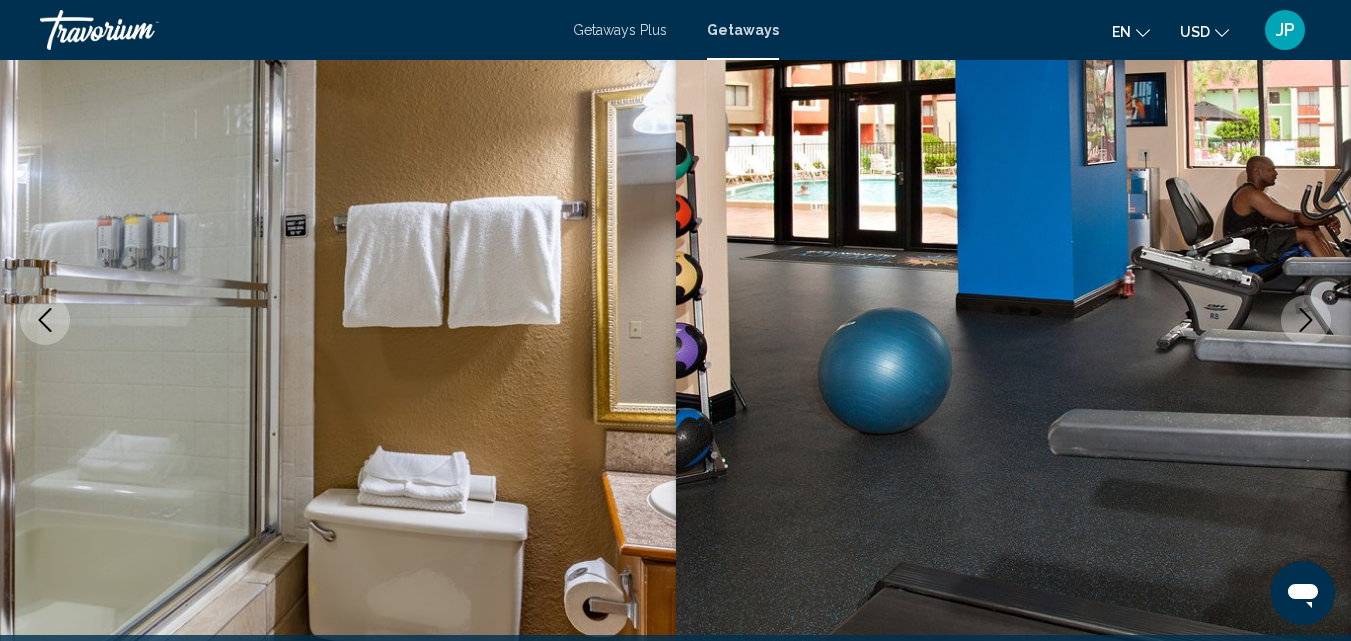 click 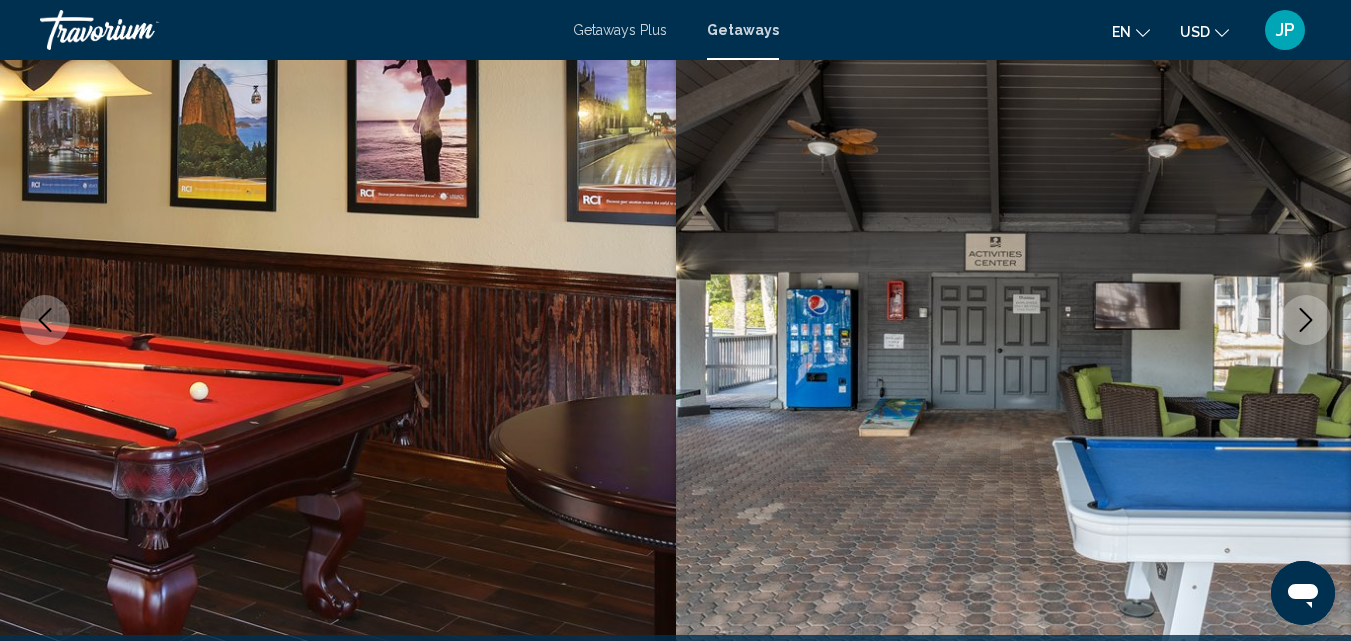 click 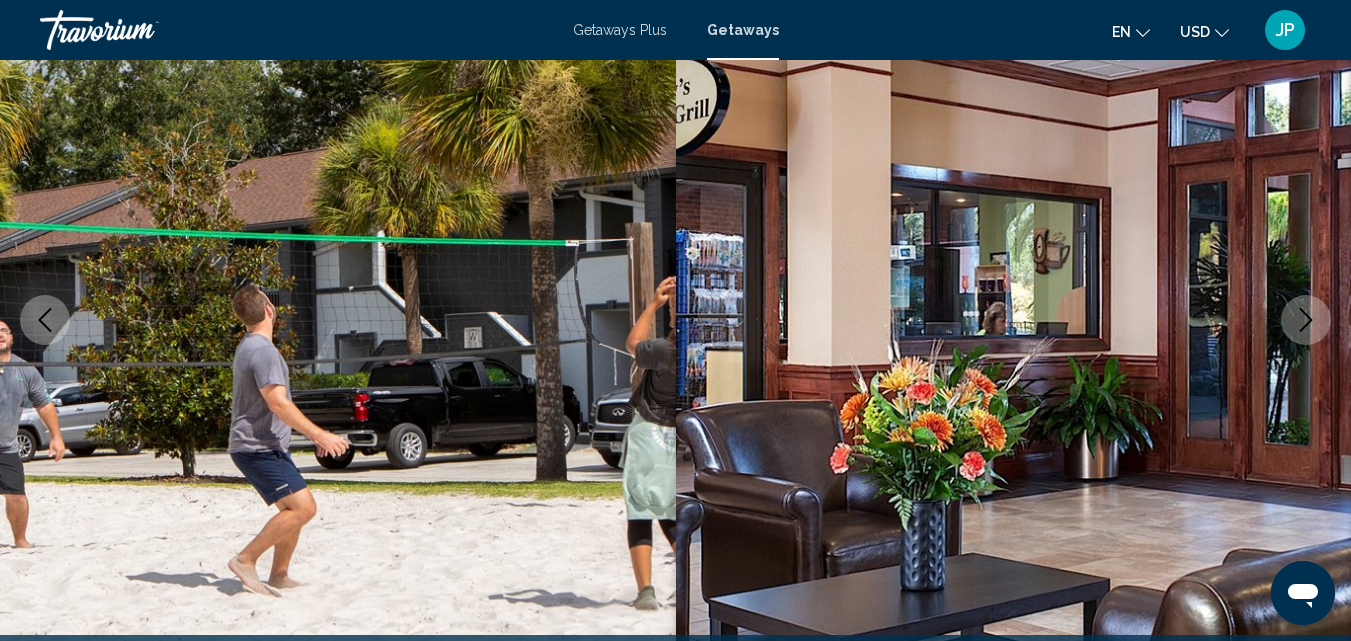 click 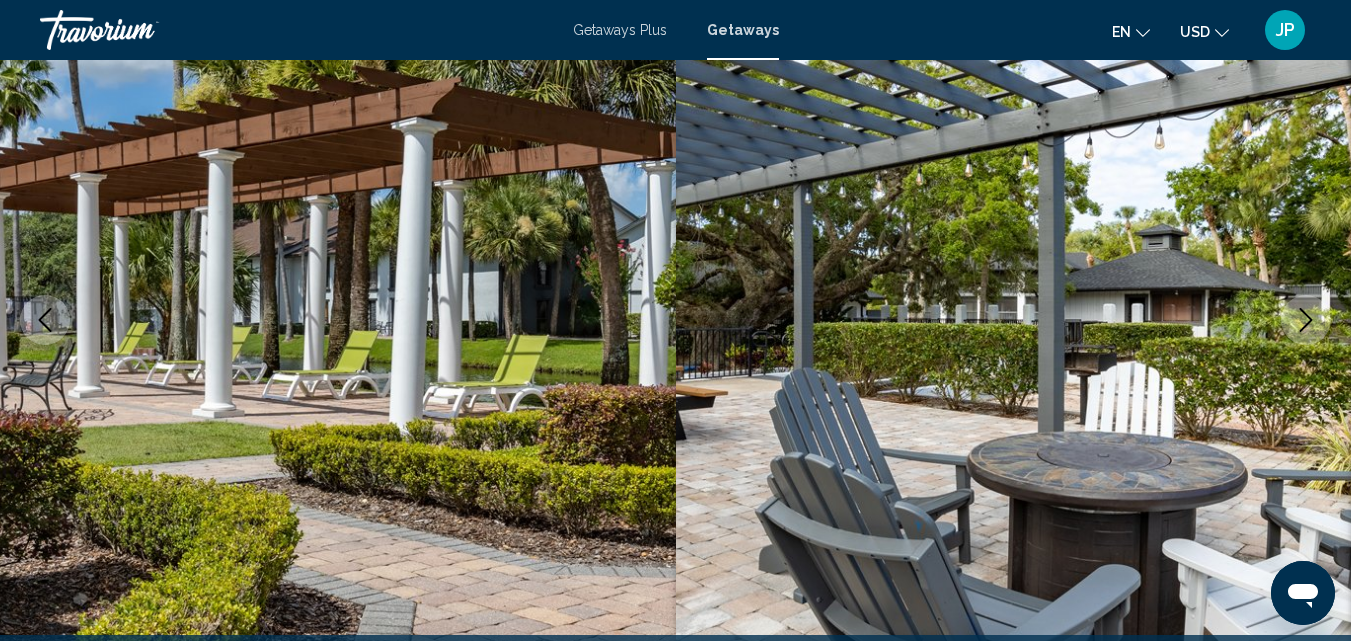 click 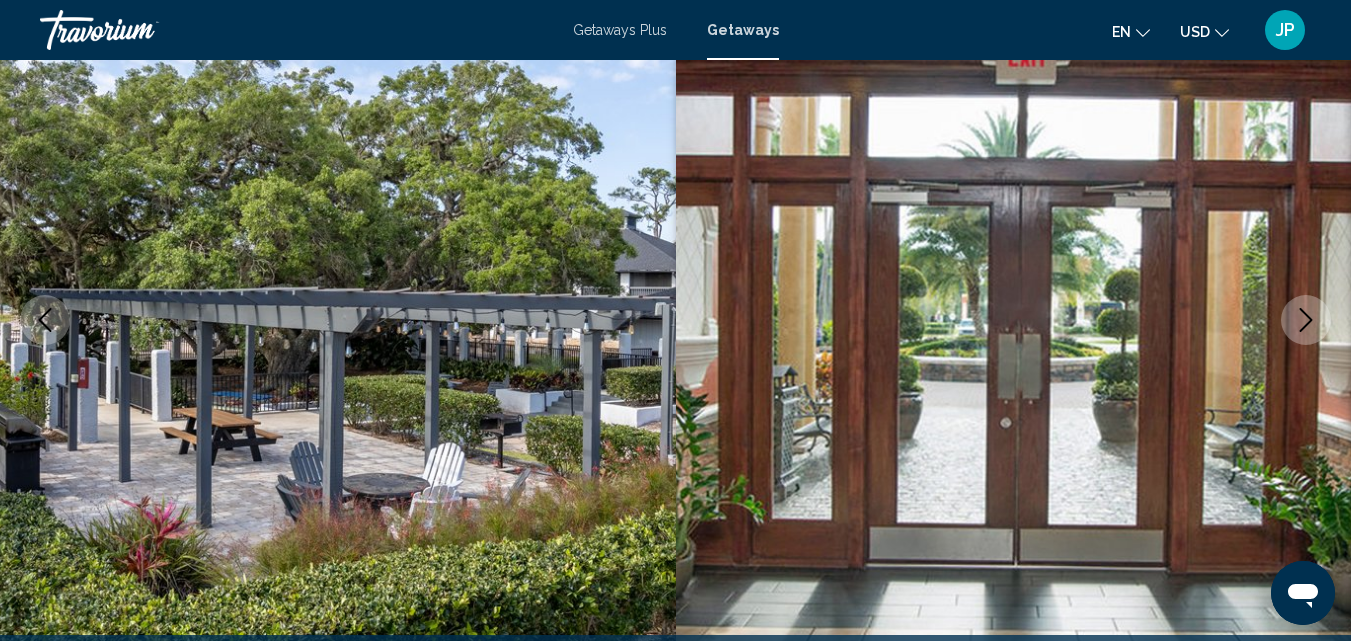 click 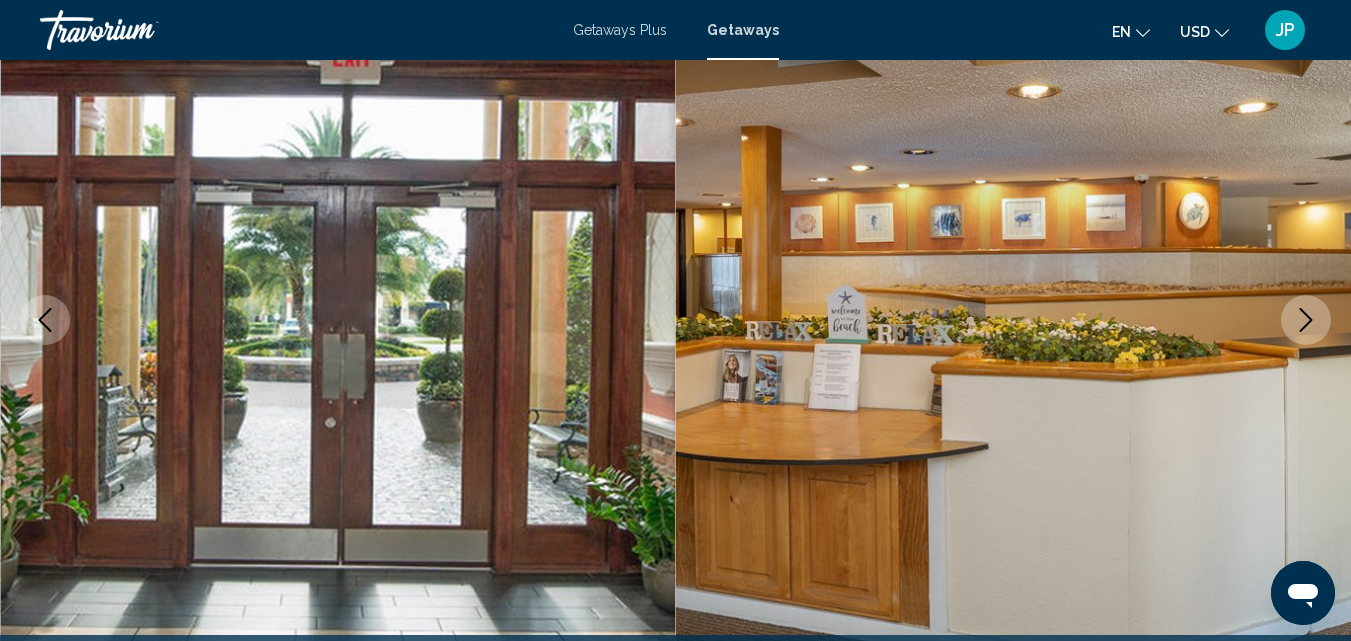 click 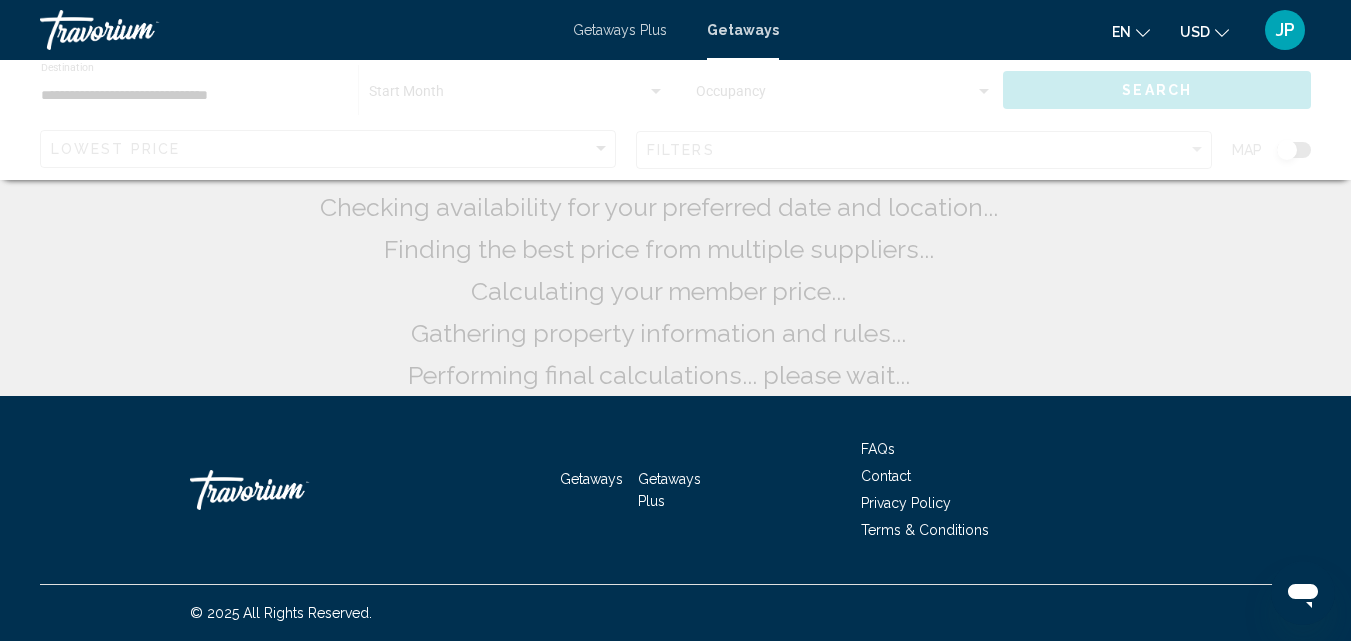 scroll, scrollTop: 0, scrollLeft: 0, axis: both 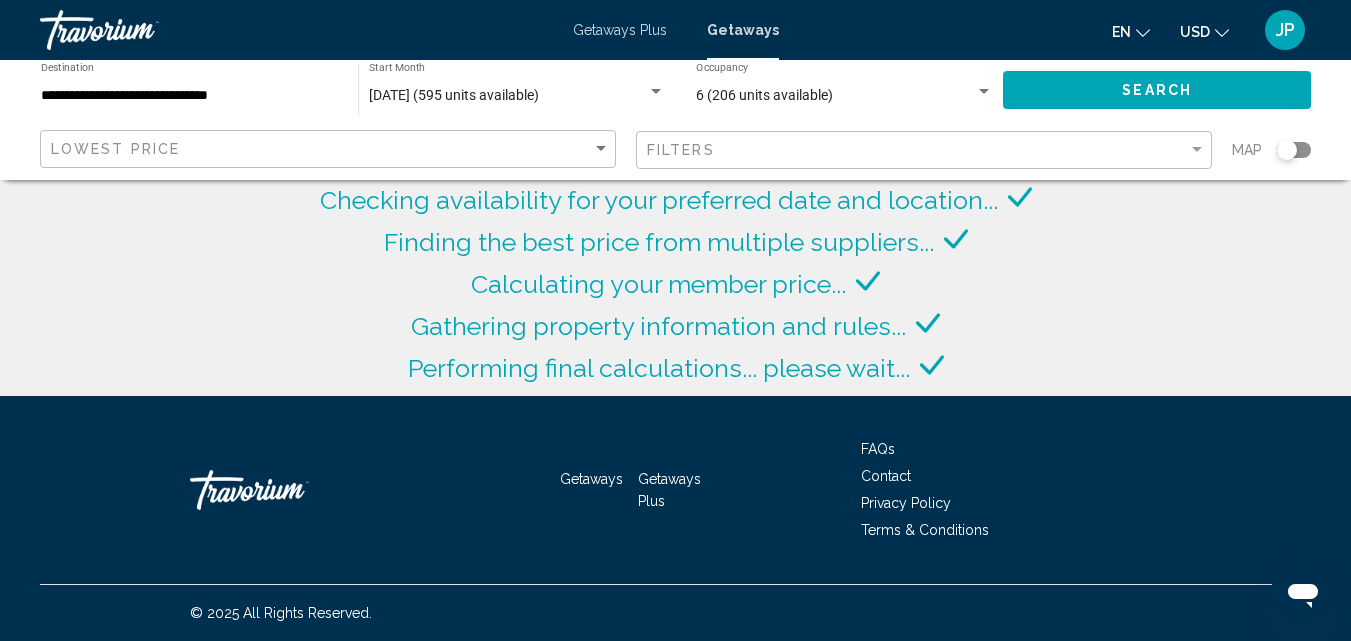 click on "Search" 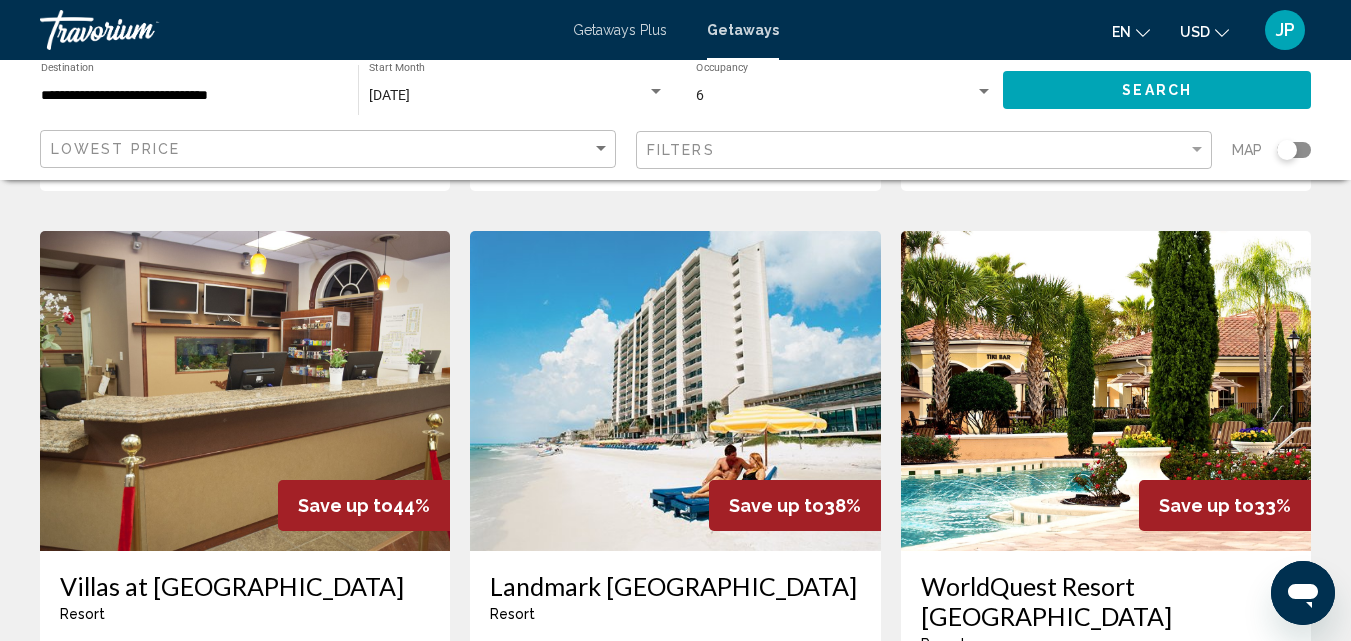scroll, scrollTop: 2358, scrollLeft: 0, axis: vertical 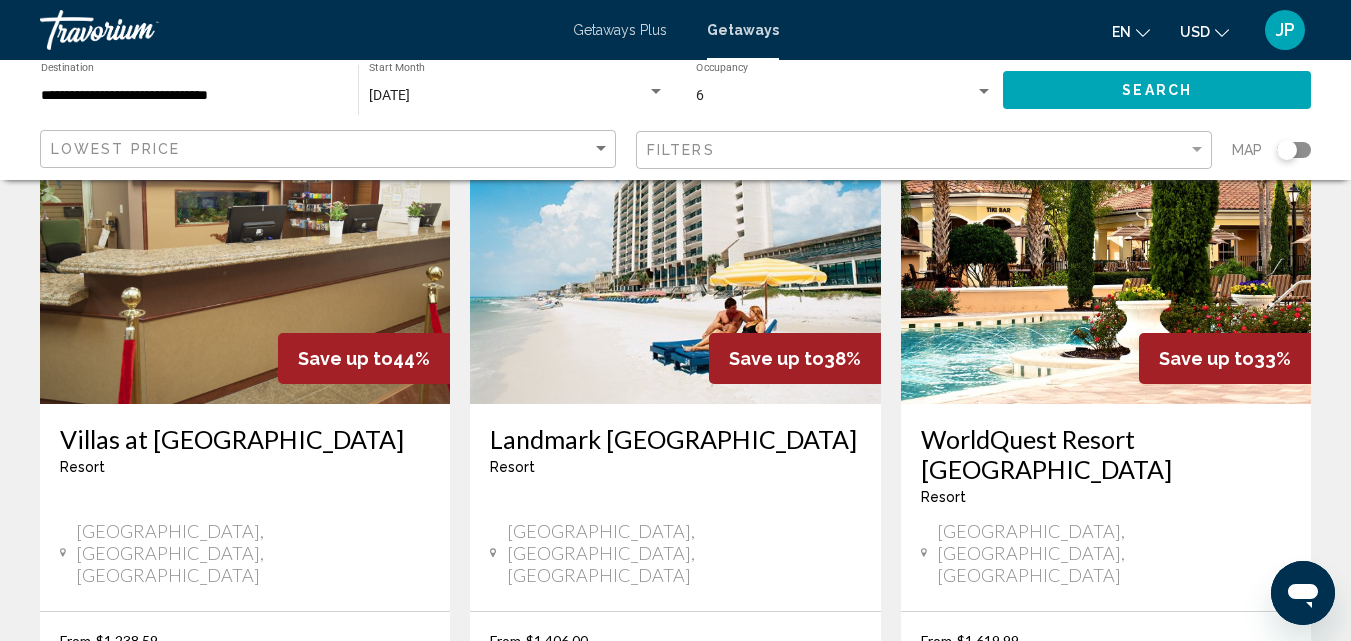 click on "Getaways Plus" at bounding box center (620, 30) 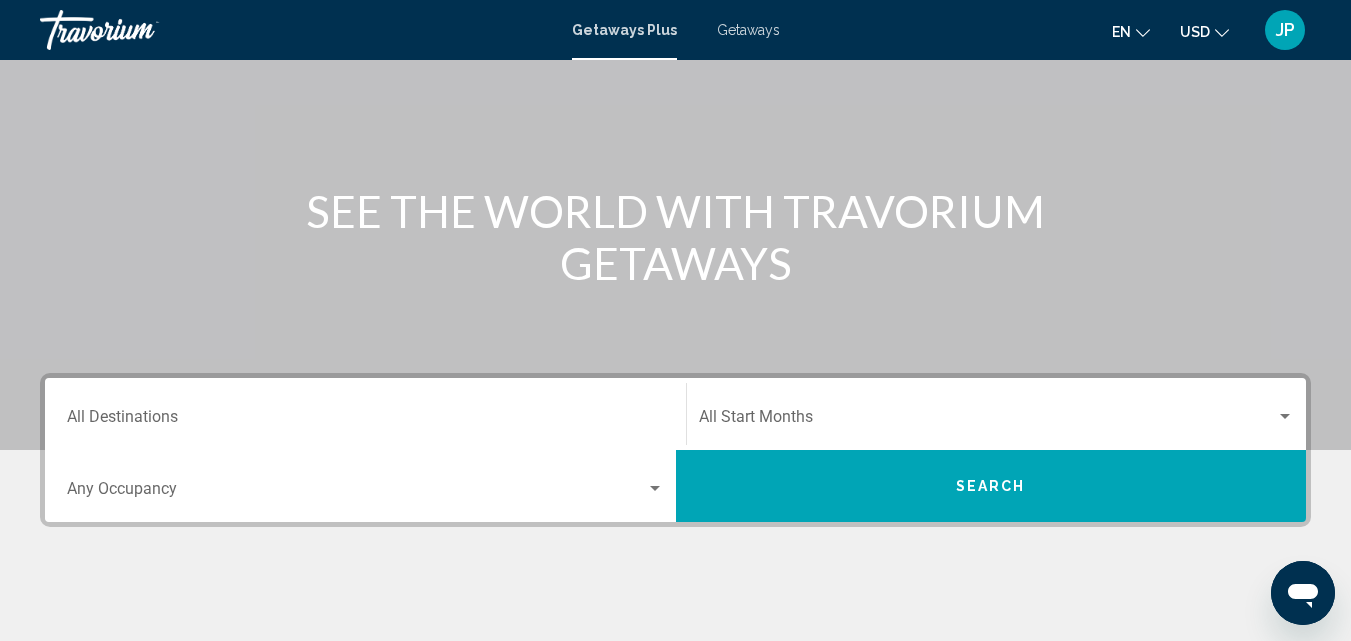 scroll, scrollTop: 171, scrollLeft: 0, axis: vertical 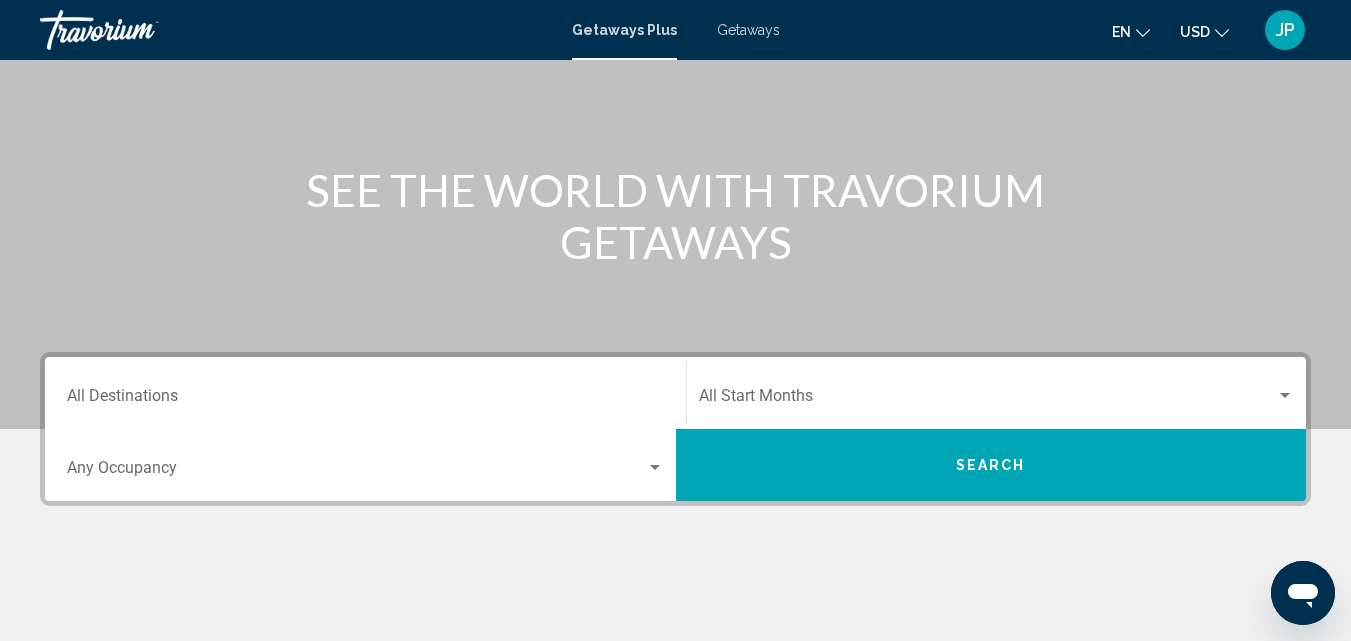 click on "Destination All Destinations" at bounding box center [365, 400] 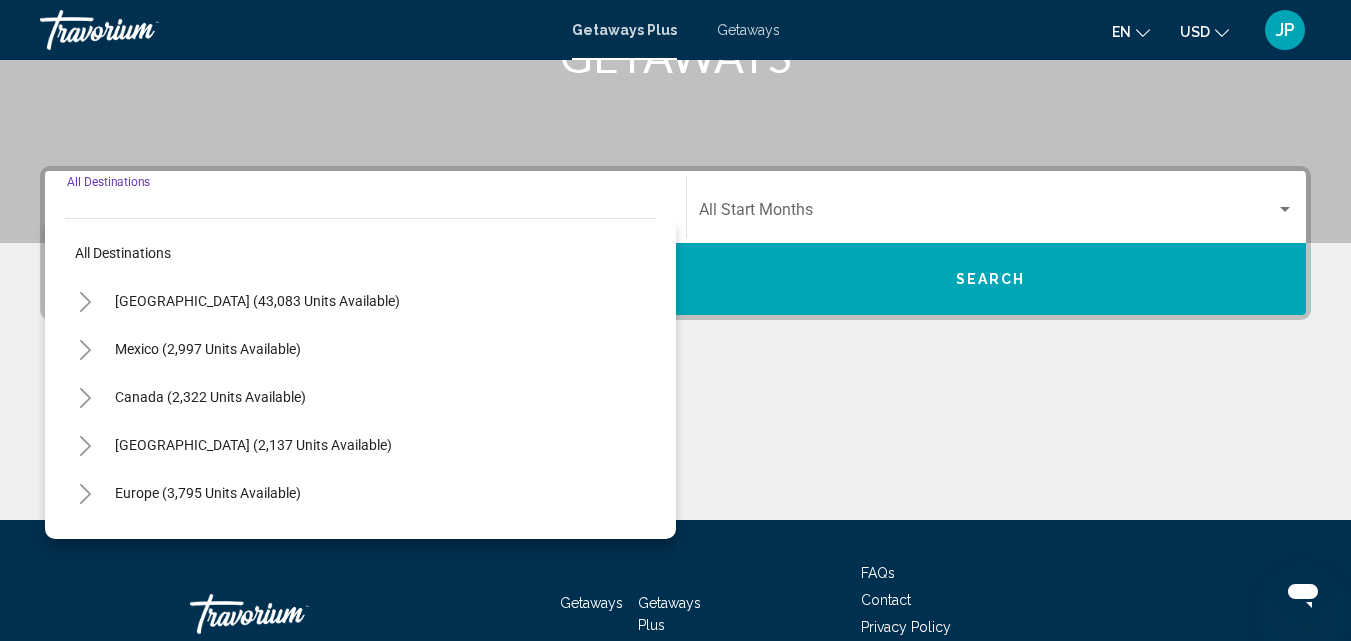 scroll, scrollTop: 458, scrollLeft: 0, axis: vertical 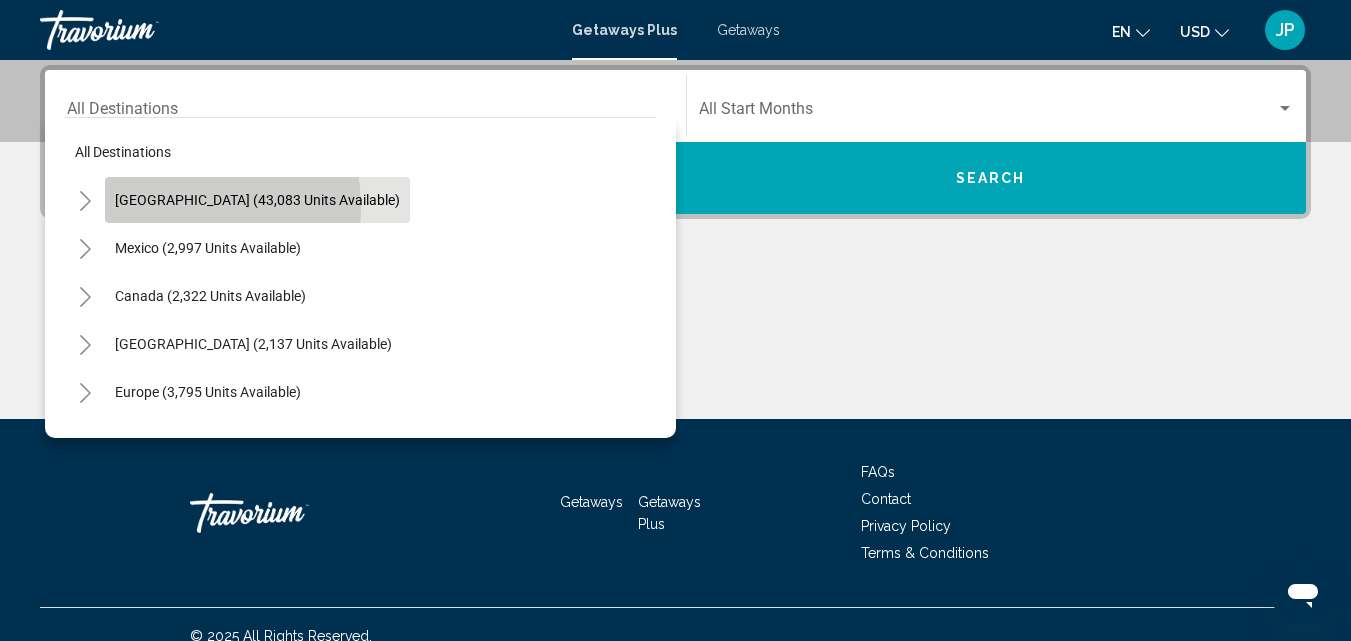 click on "[GEOGRAPHIC_DATA] (43,083 units available)" 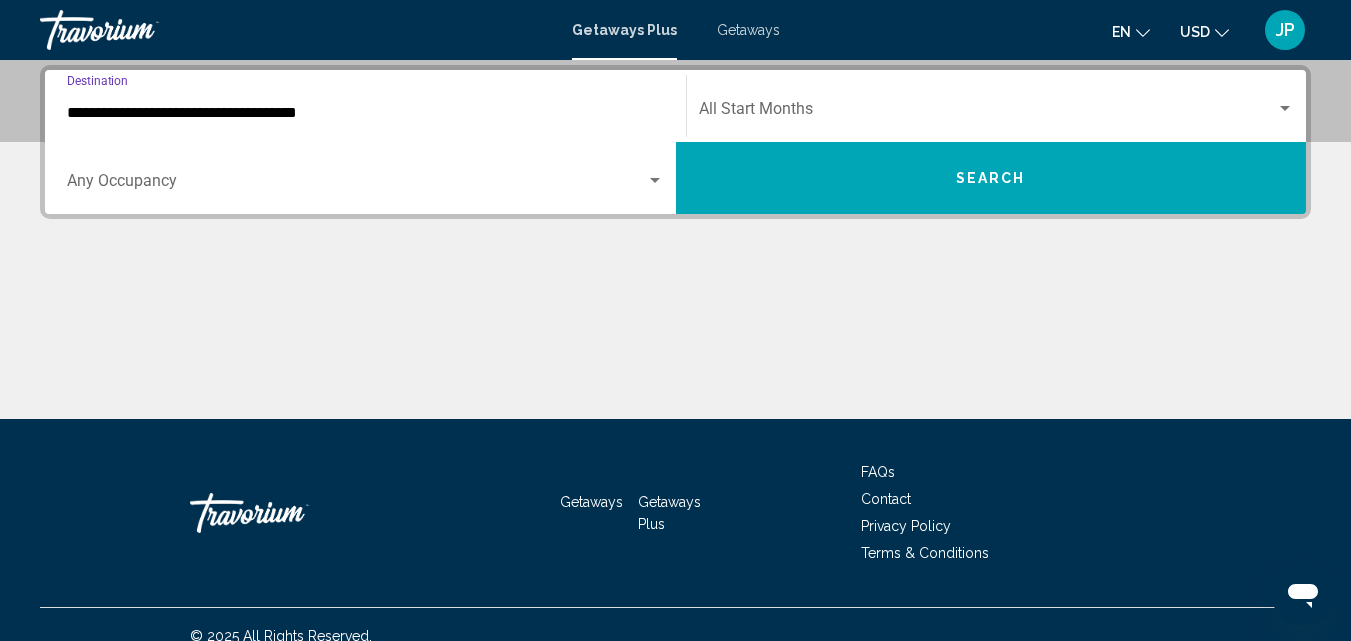 click on "**********" at bounding box center (365, 113) 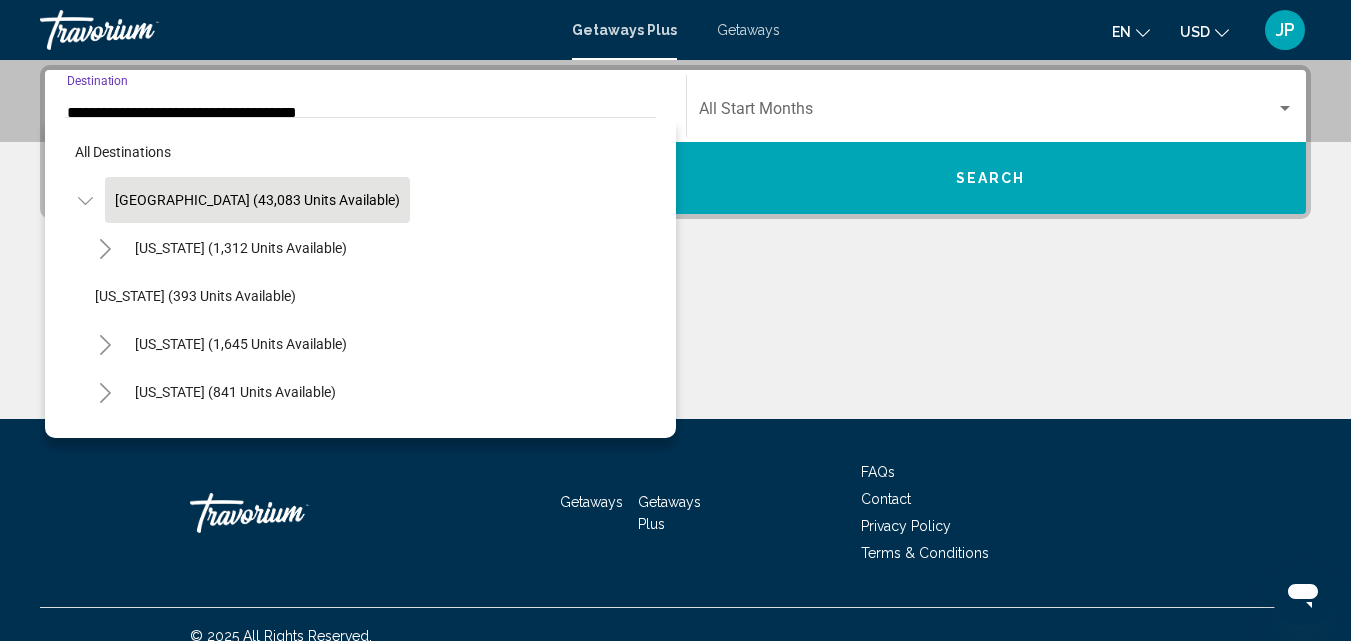 scroll, scrollTop: 338, scrollLeft: 0, axis: vertical 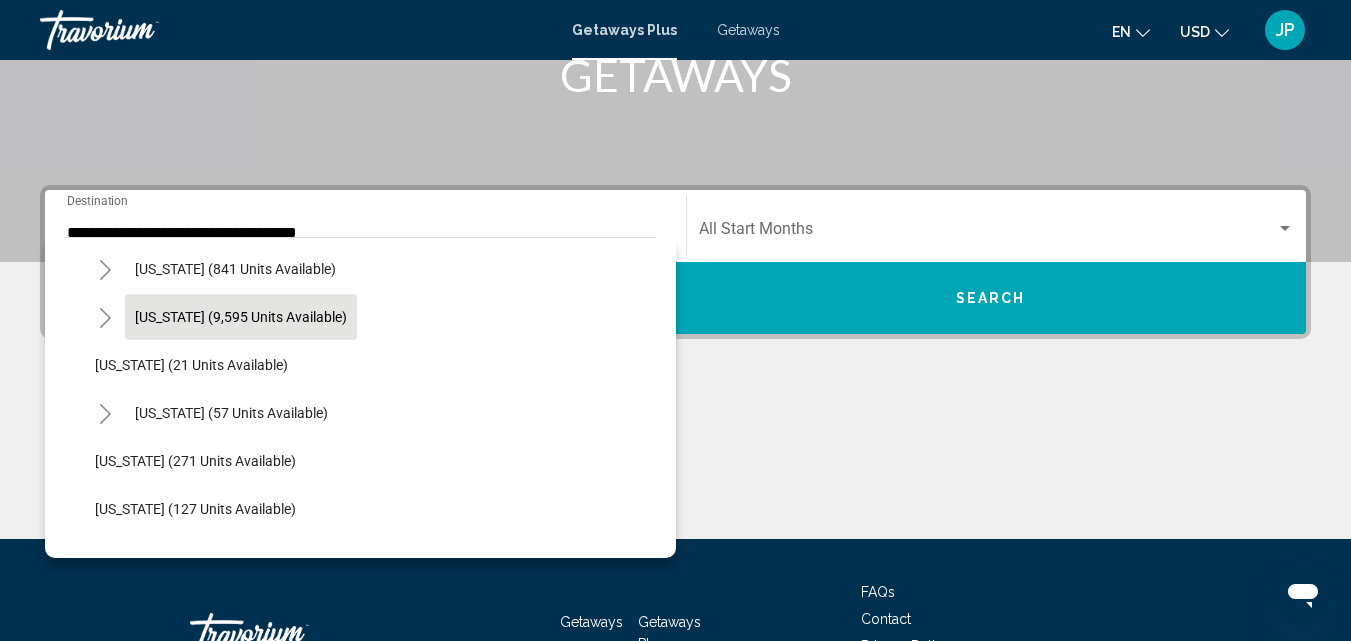click on "[US_STATE] (9,595 units available)" 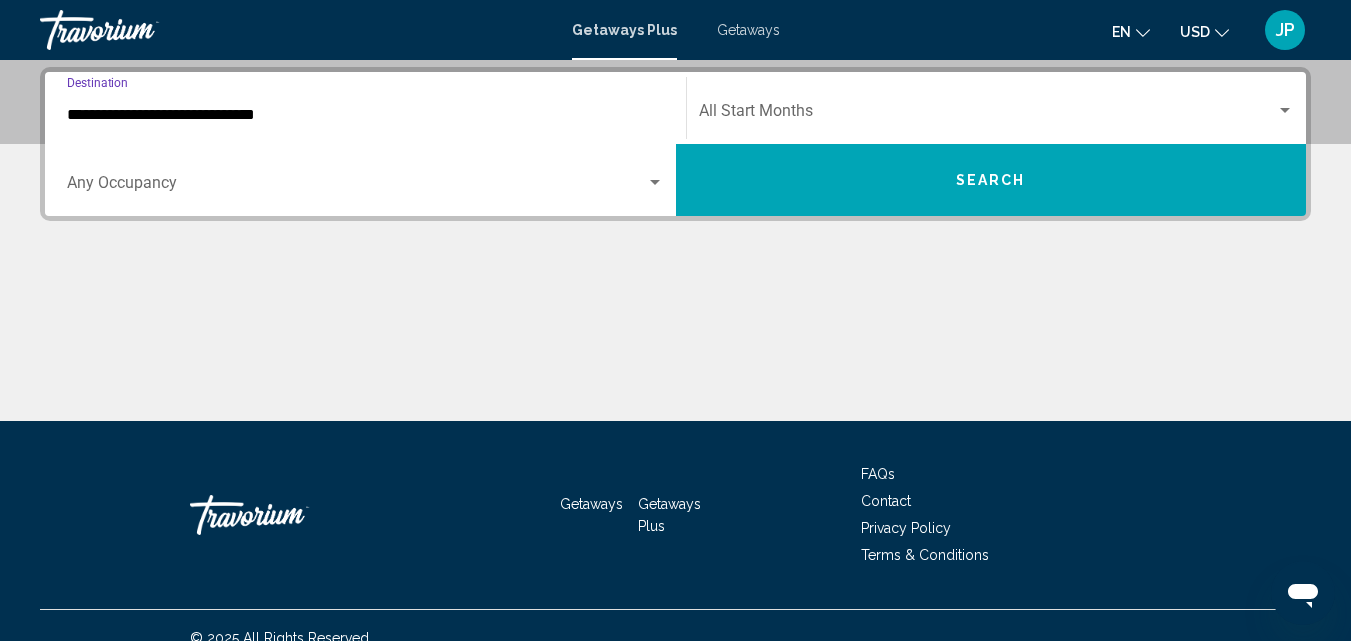 scroll, scrollTop: 458, scrollLeft: 0, axis: vertical 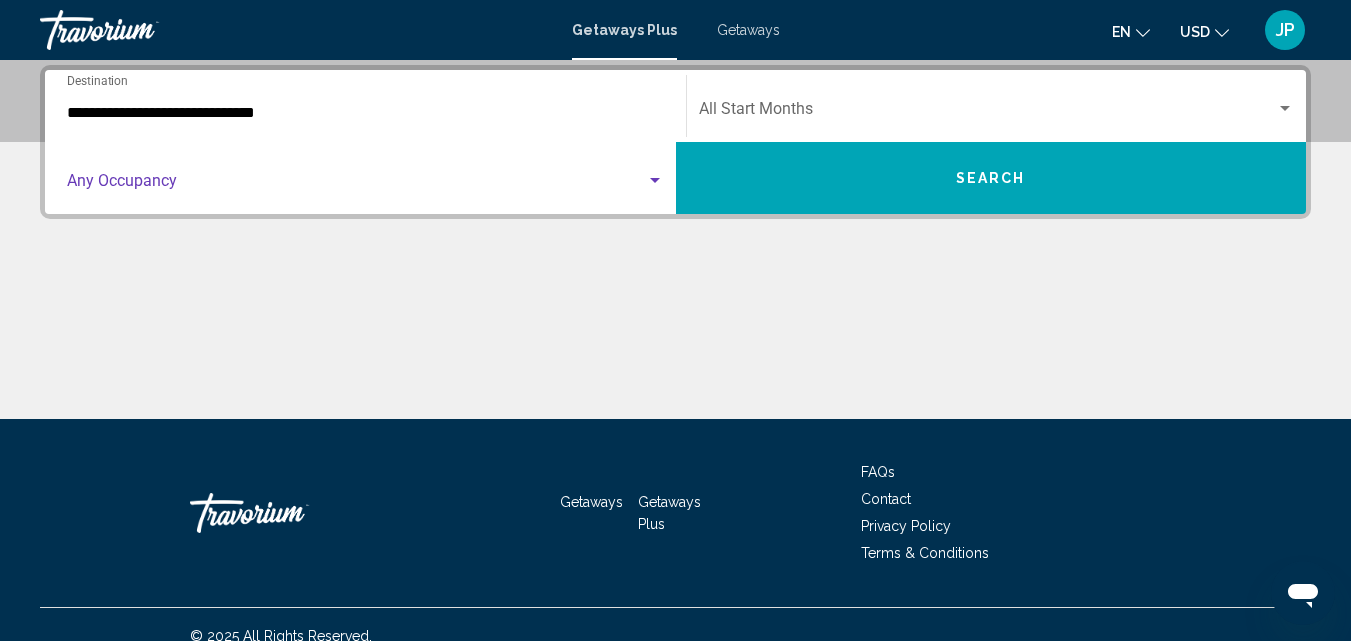 click at bounding box center (655, 181) 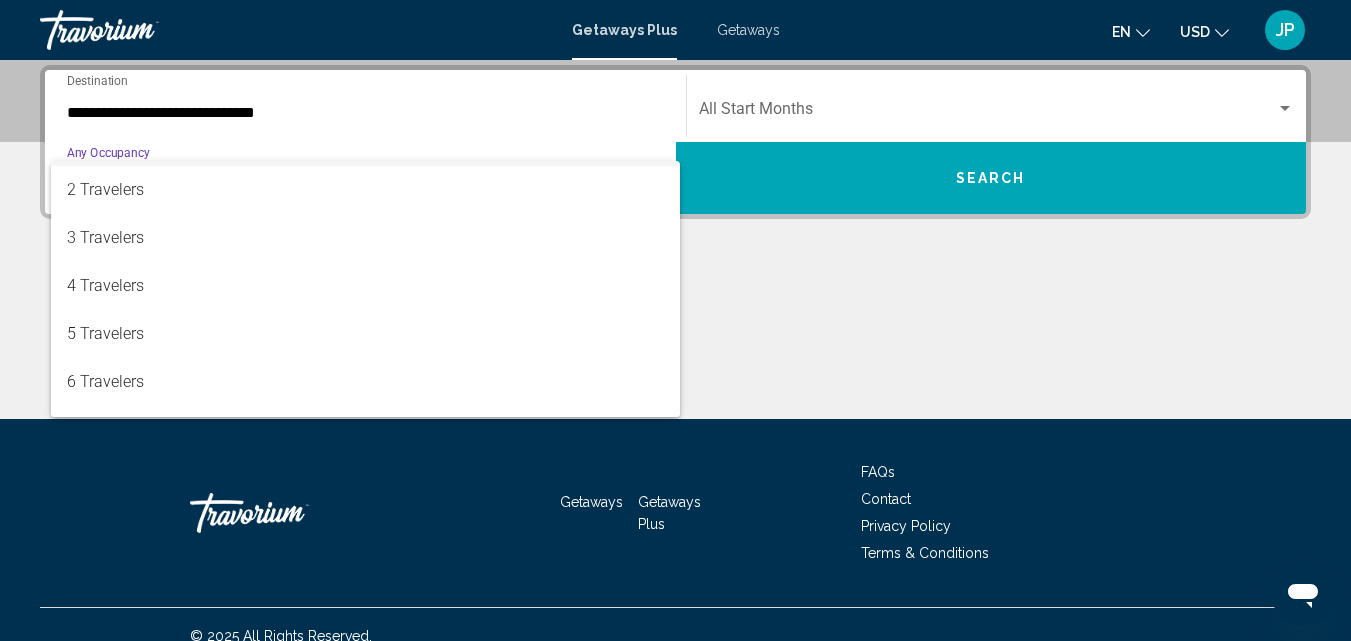 scroll, scrollTop: 80, scrollLeft: 0, axis: vertical 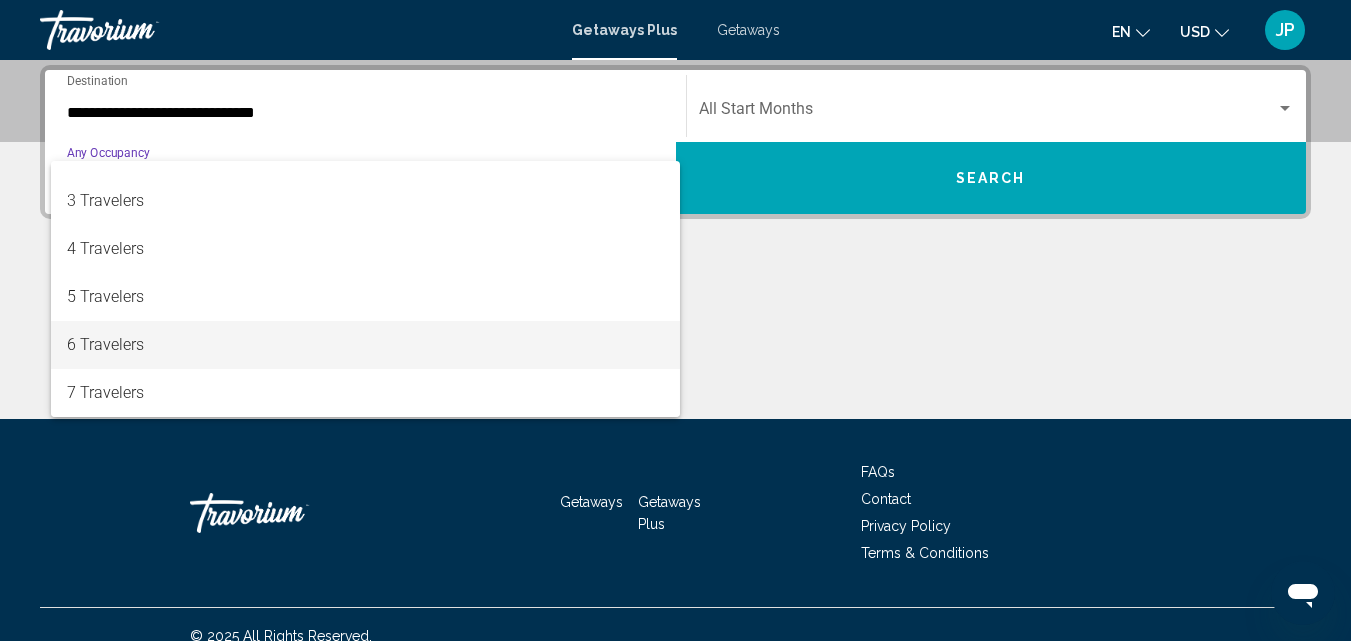 click on "6 Travelers" at bounding box center (365, 345) 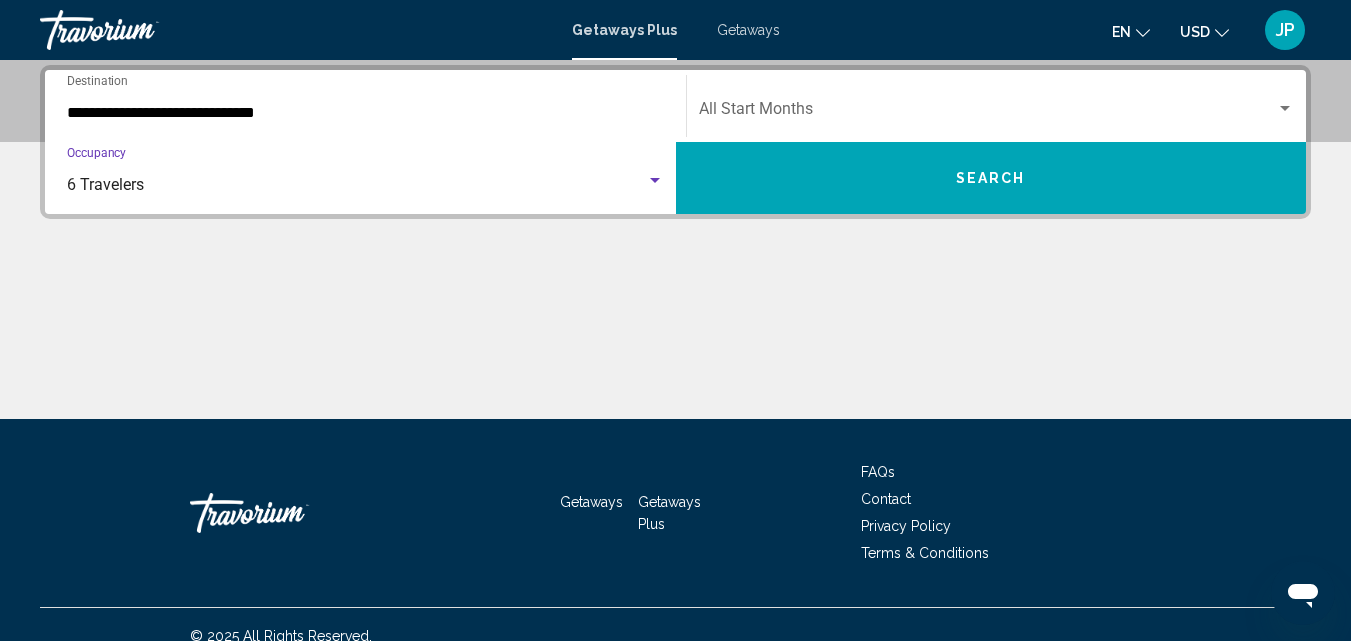 click at bounding box center [988, 113] 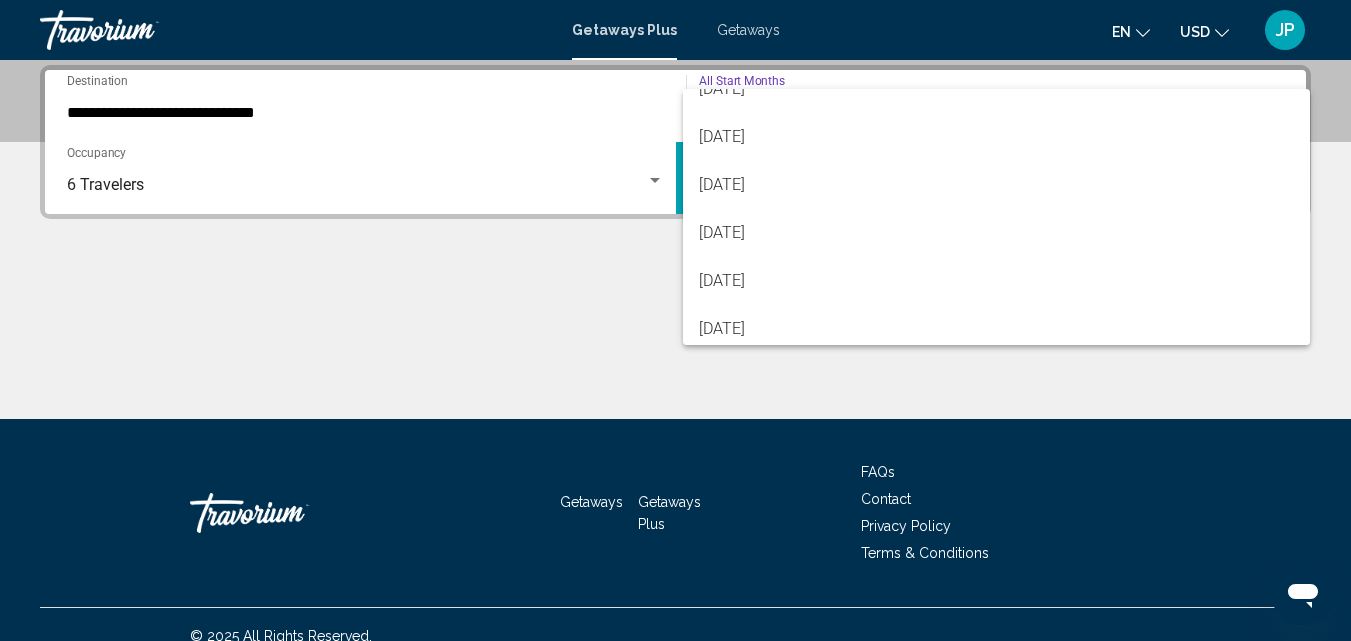 scroll, scrollTop: 196, scrollLeft: 0, axis: vertical 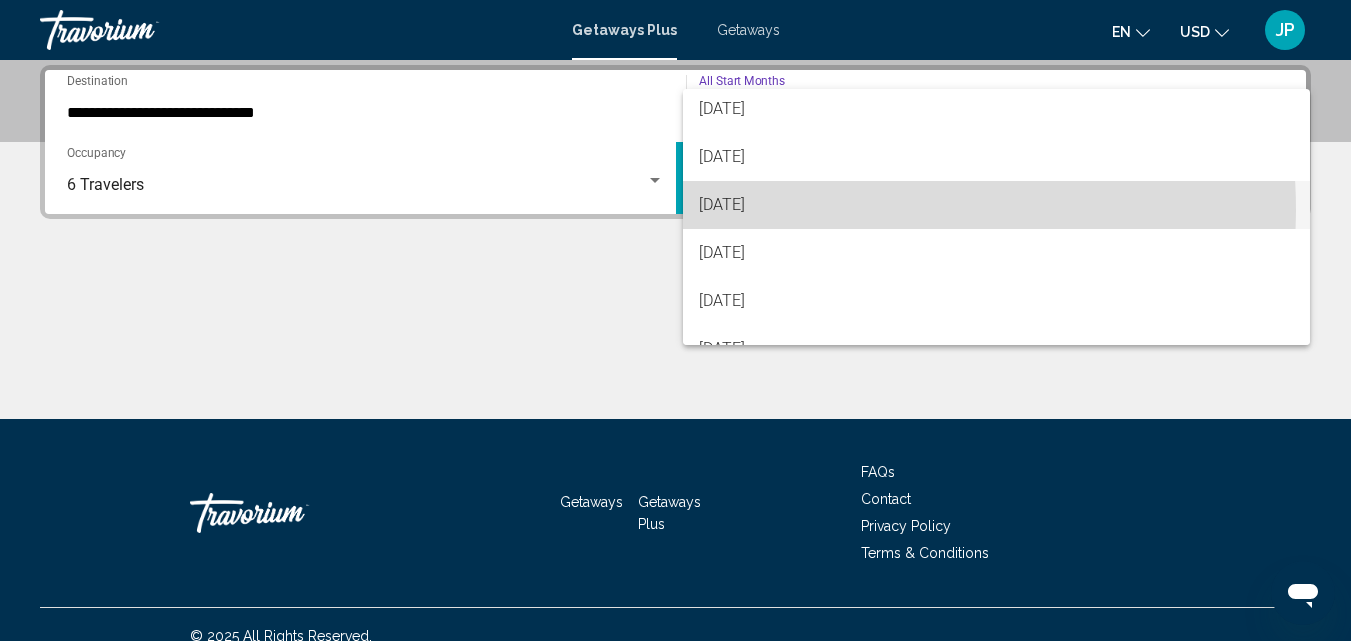 click on "[DATE]" at bounding box center [997, 205] 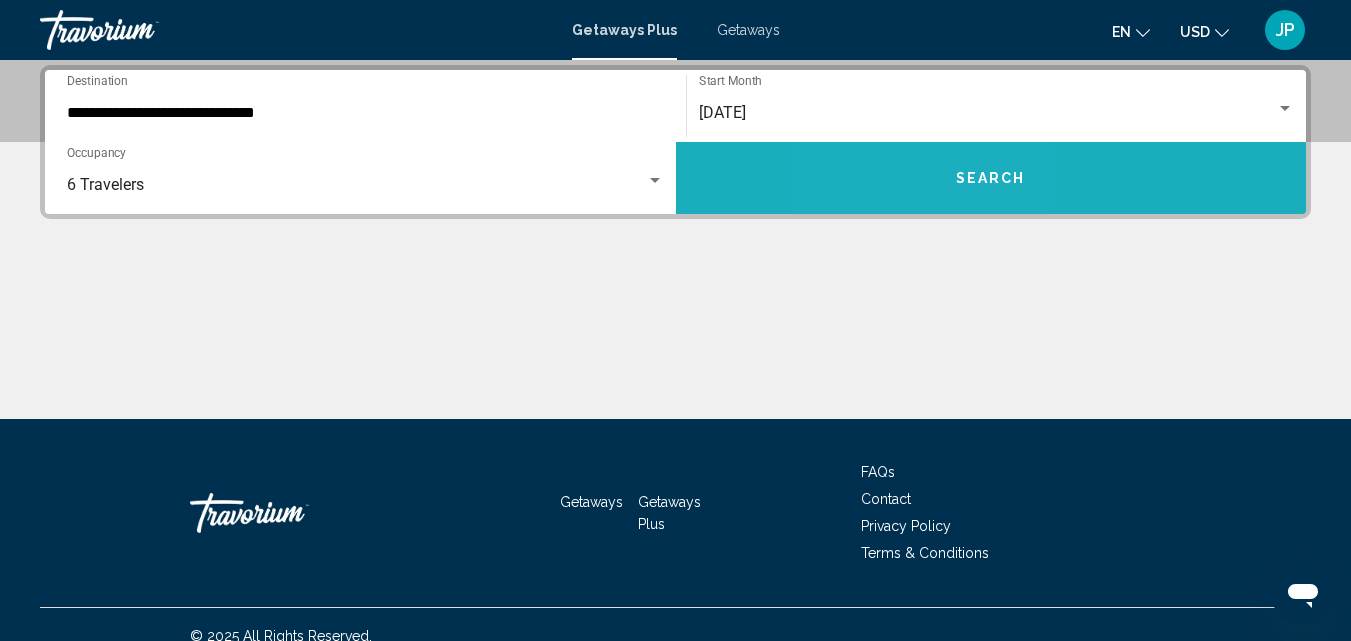 click on "Search" at bounding box center (991, 178) 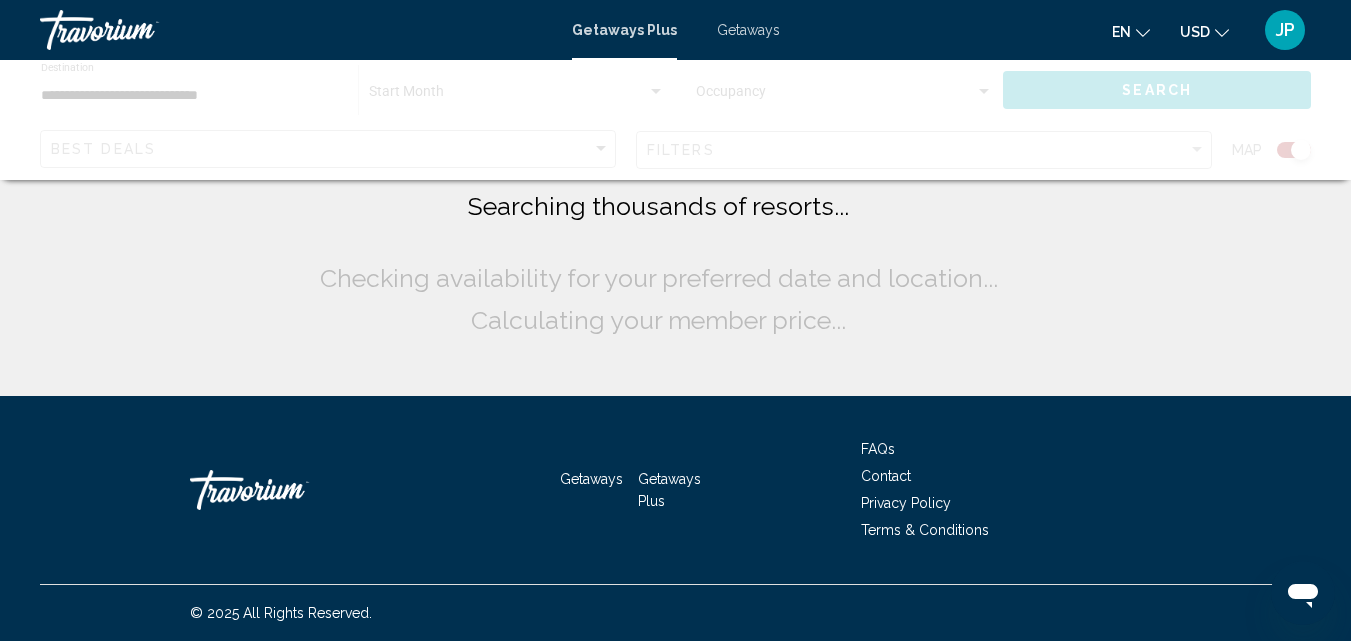 scroll, scrollTop: 0, scrollLeft: 0, axis: both 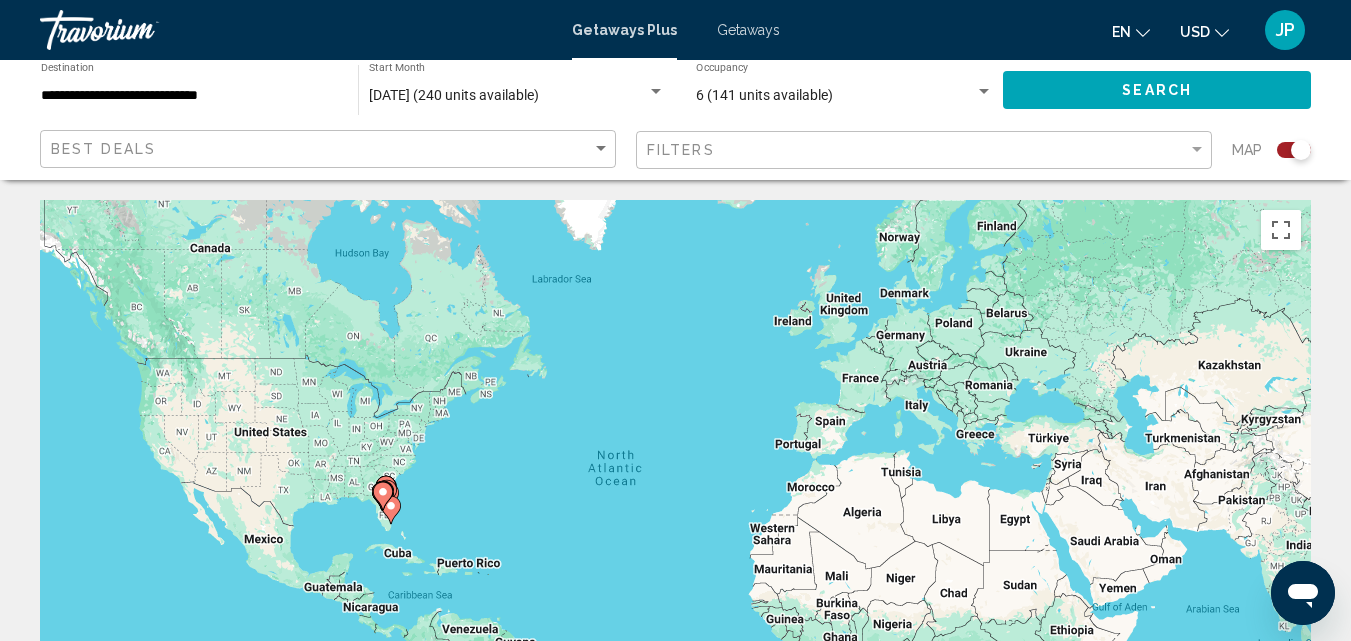 click 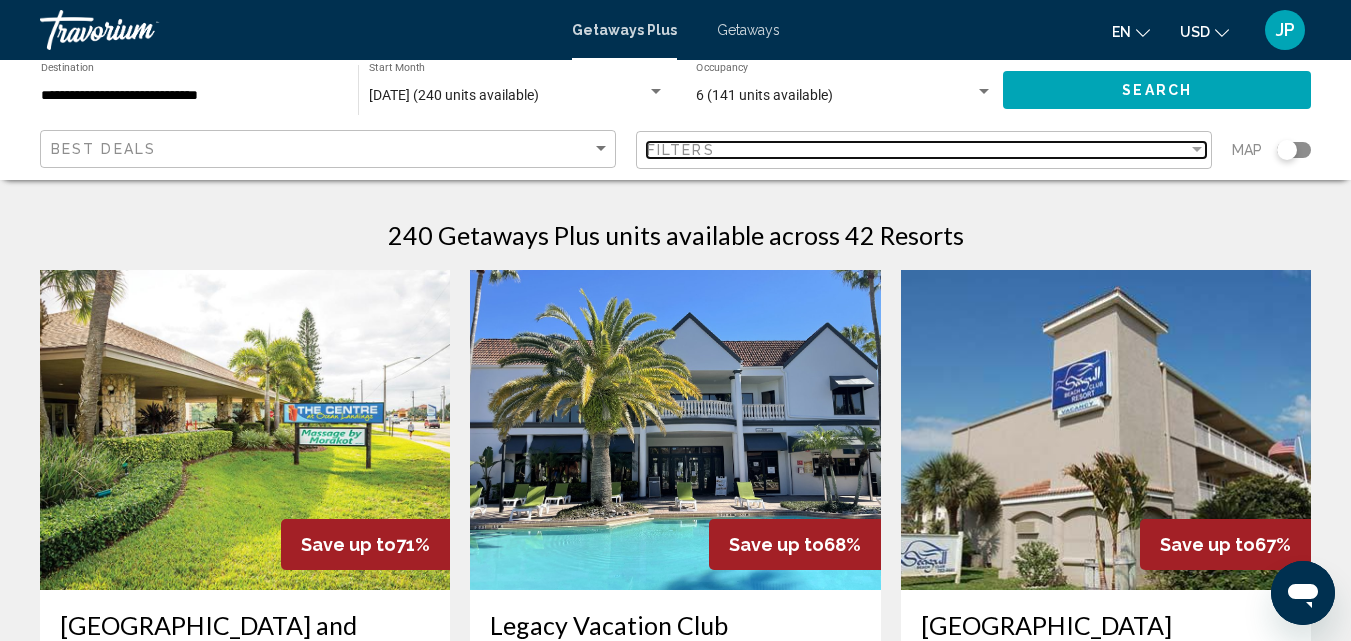 click at bounding box center [1197, 149] 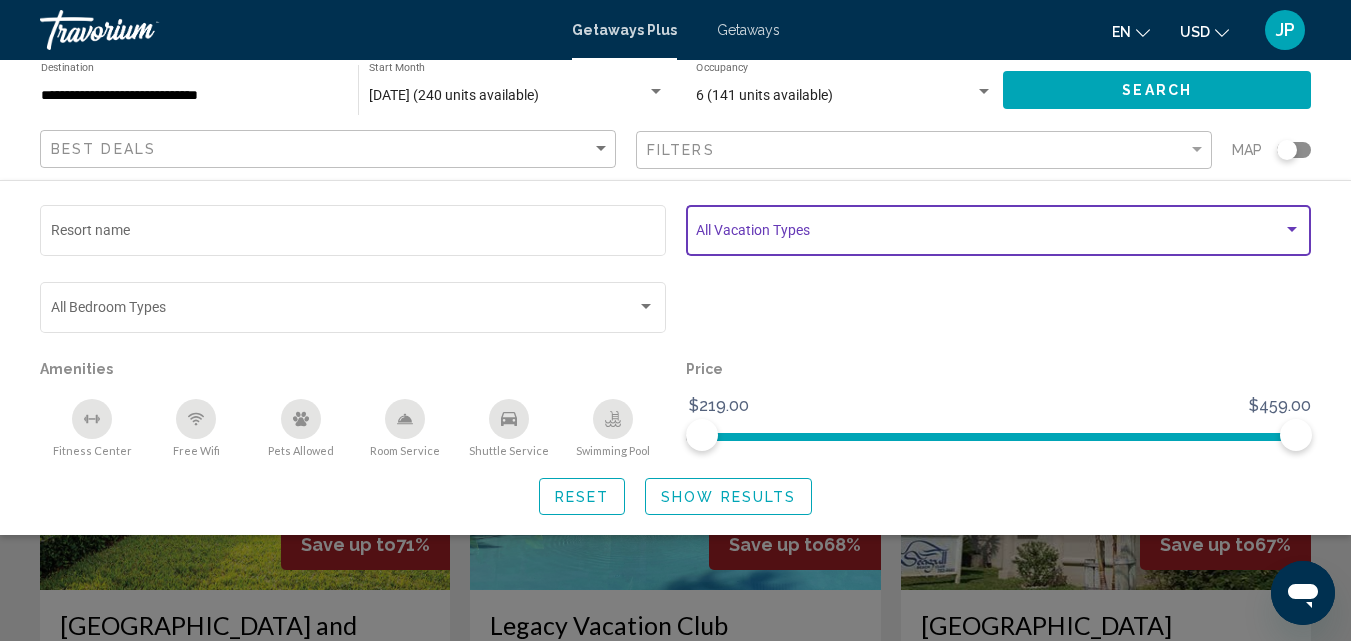 click at bounding box center (989, 234) 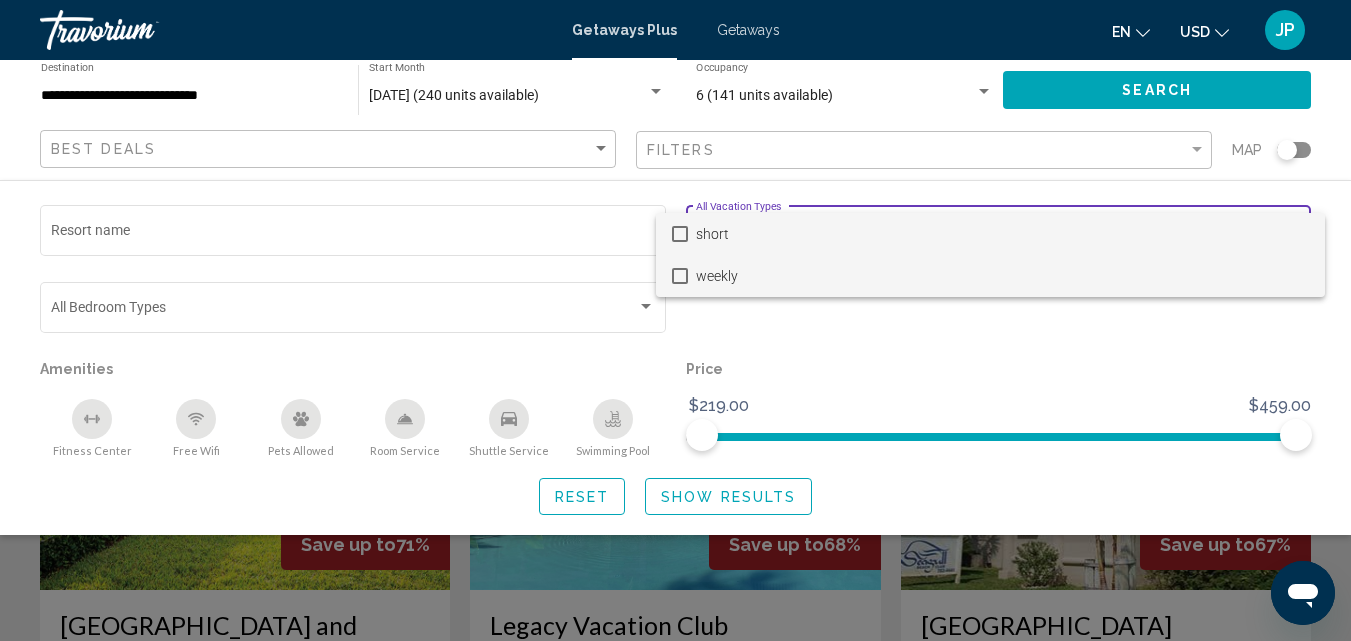 click at bounding box center (680, 276) 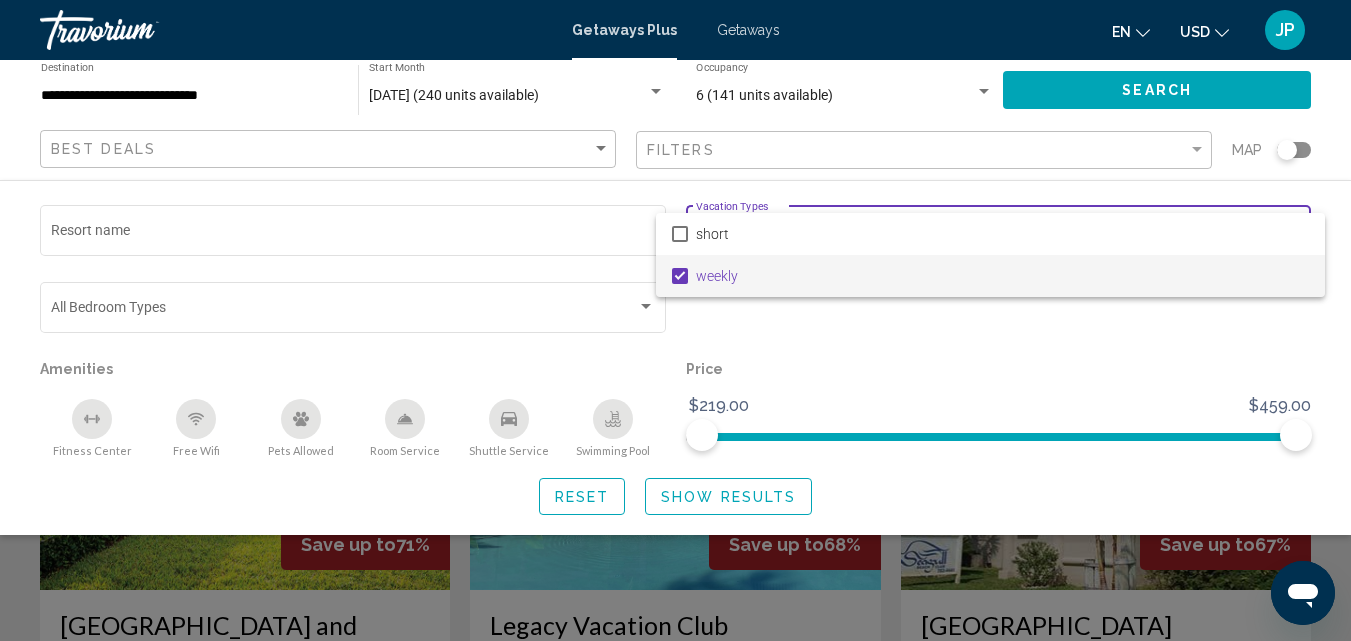 click at bounding box center (675, 320) 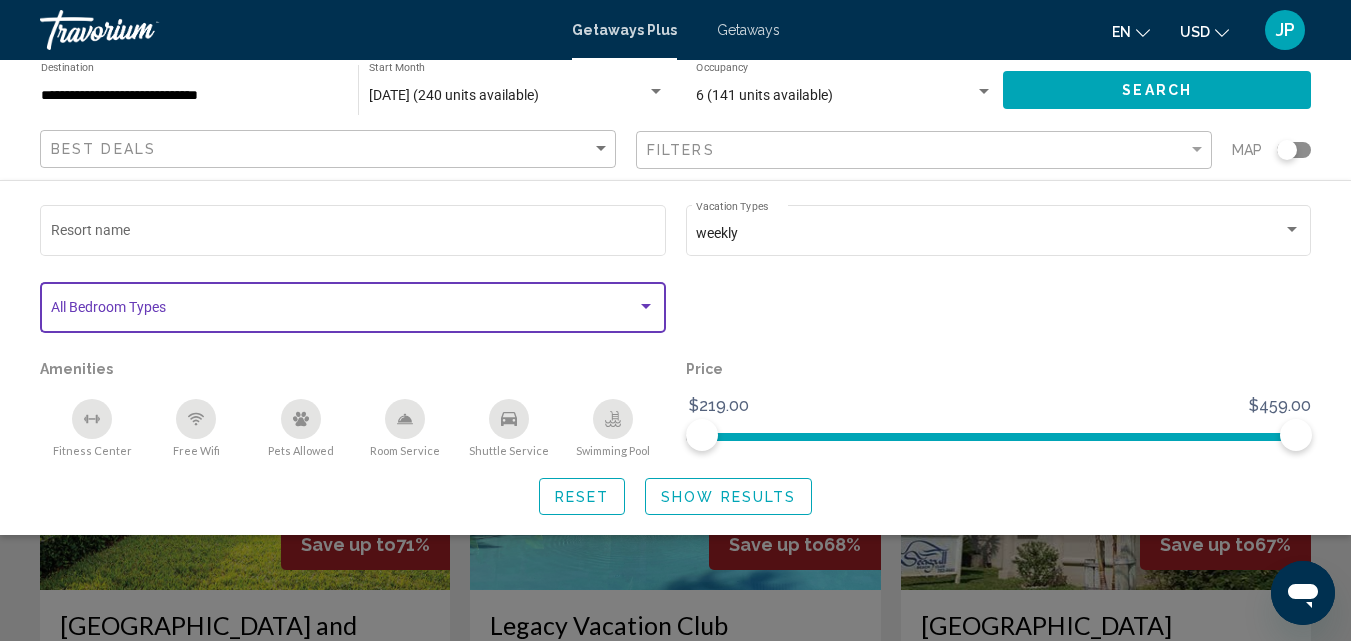 click at bounding box center [344, 311] 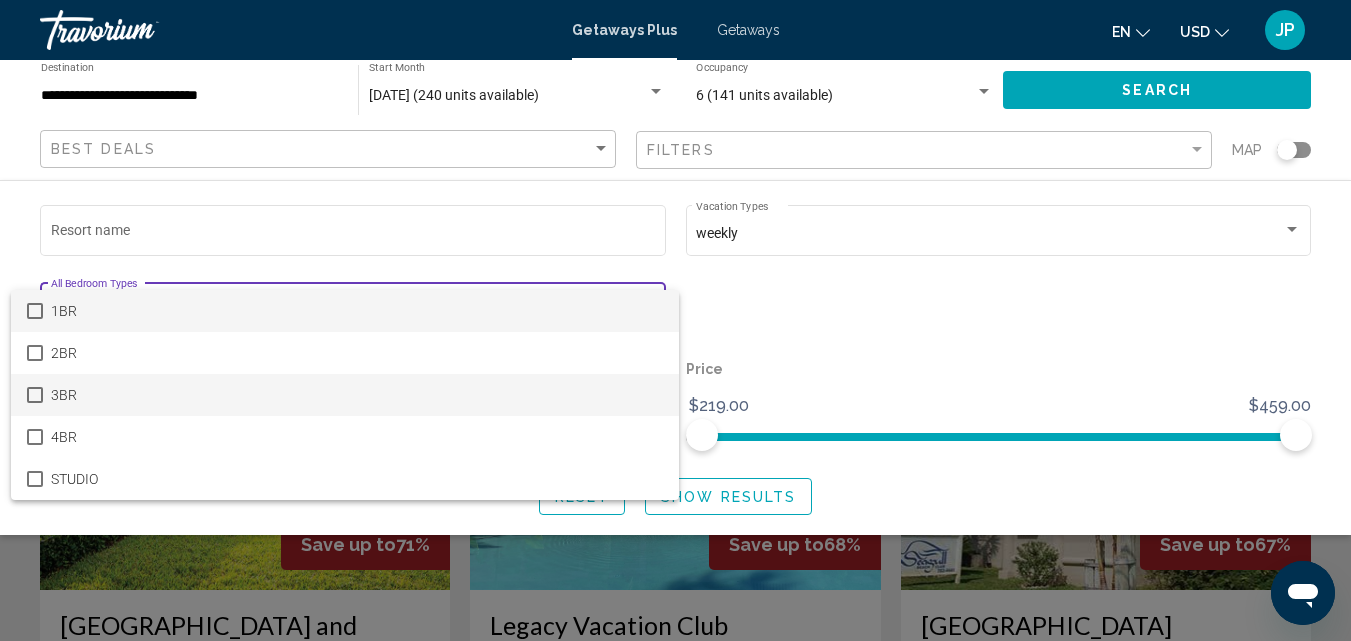 click at bounding box center (35, 395) 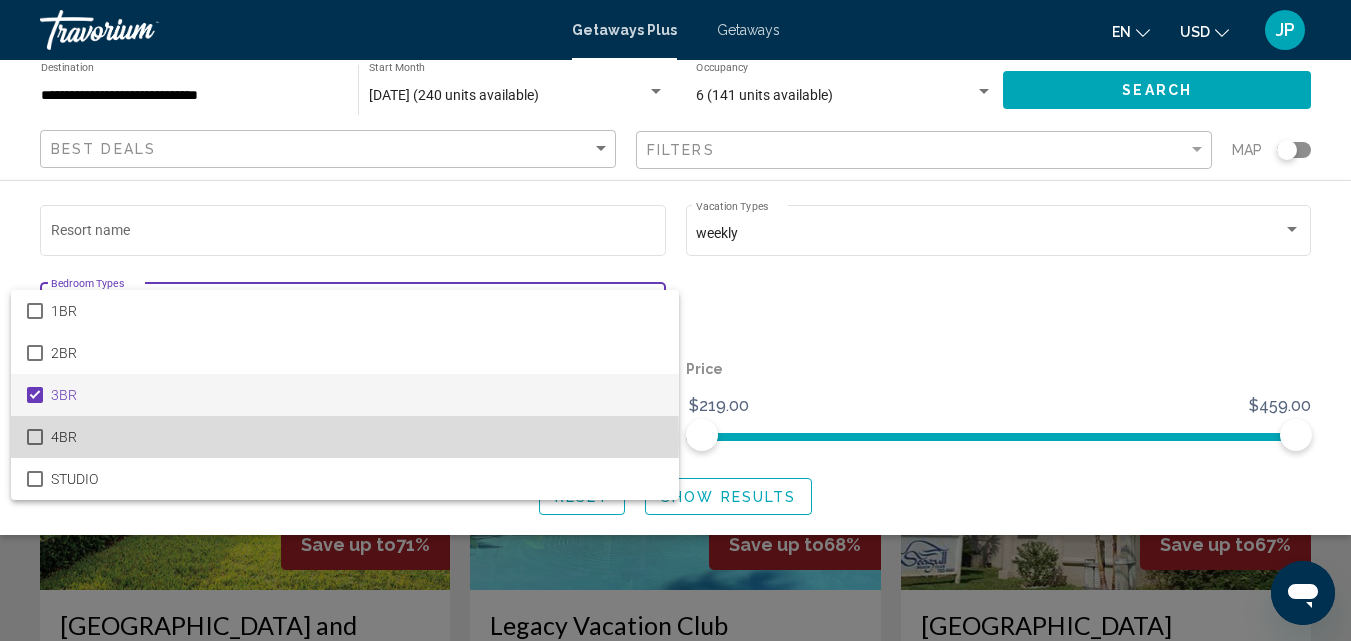 click at bounding box center (35, 437) 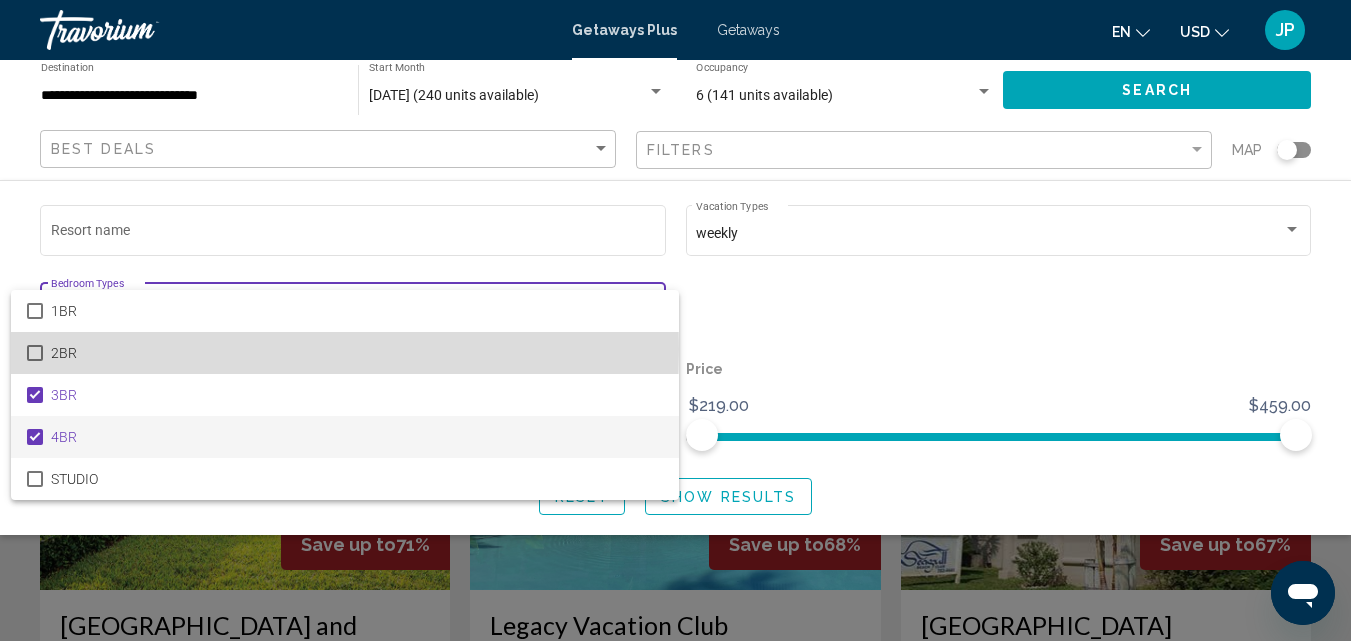 click at bounding box center (35, 353) 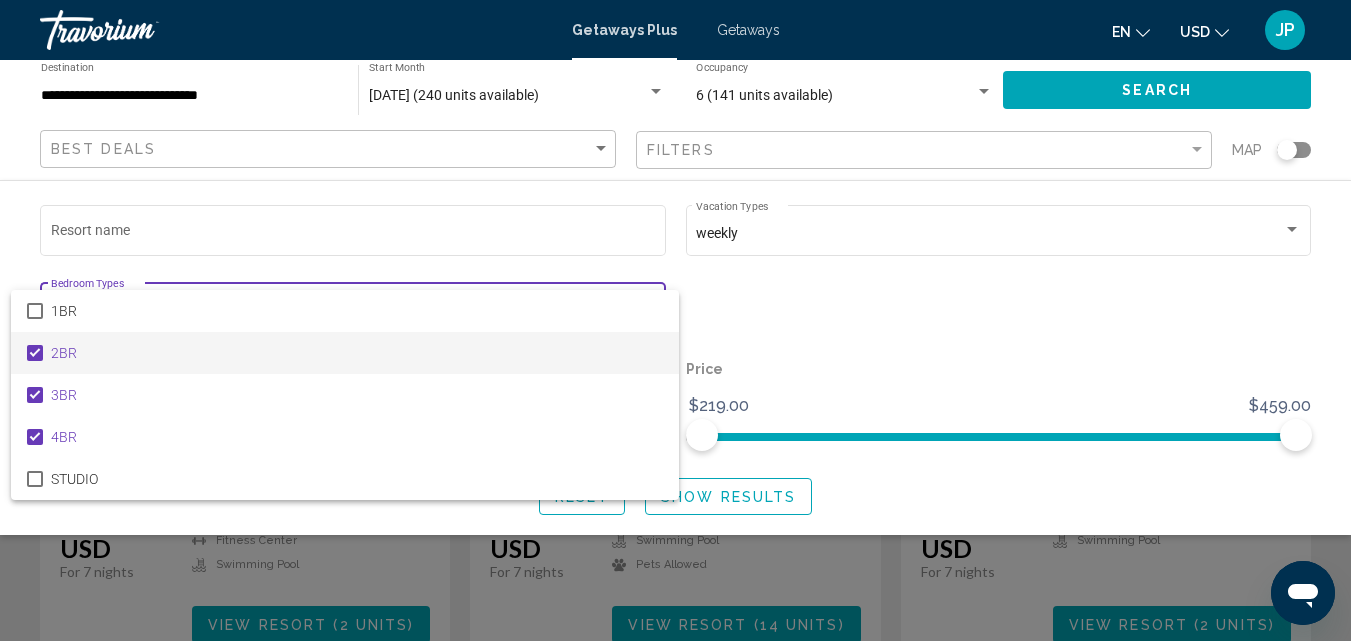scroll, scrollTop: 434, scrollLeft: 0, axis: vertical 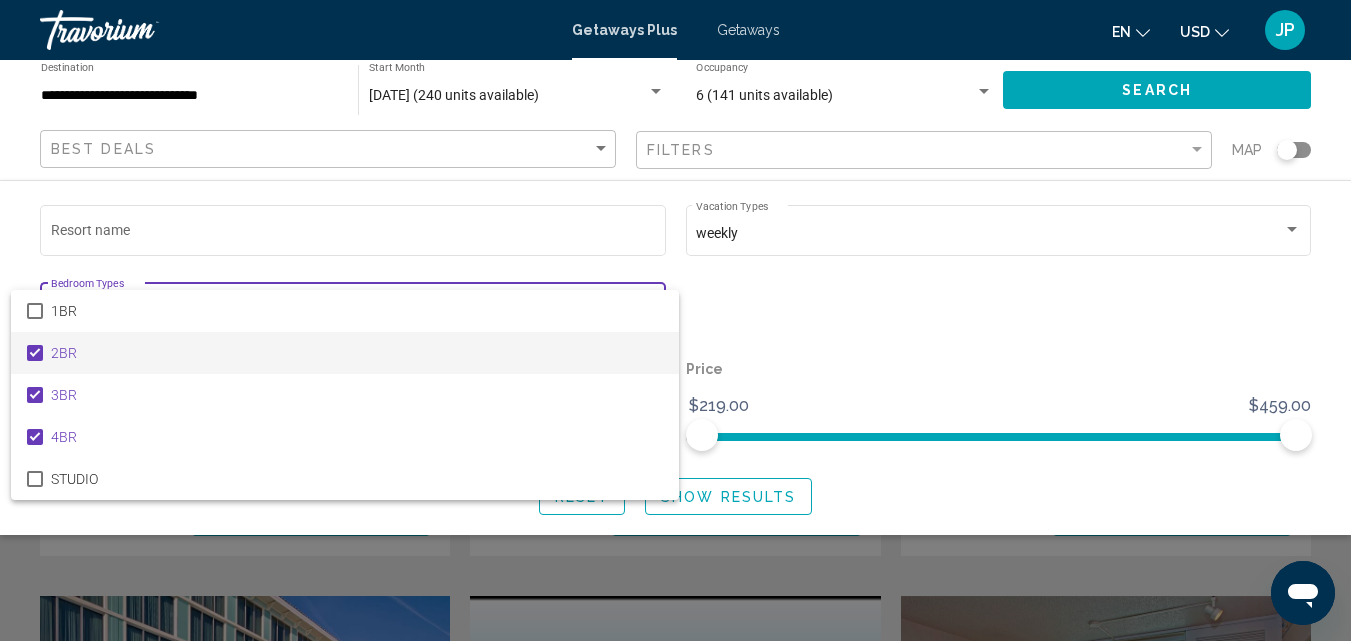 click at bounding box center [675, 320] 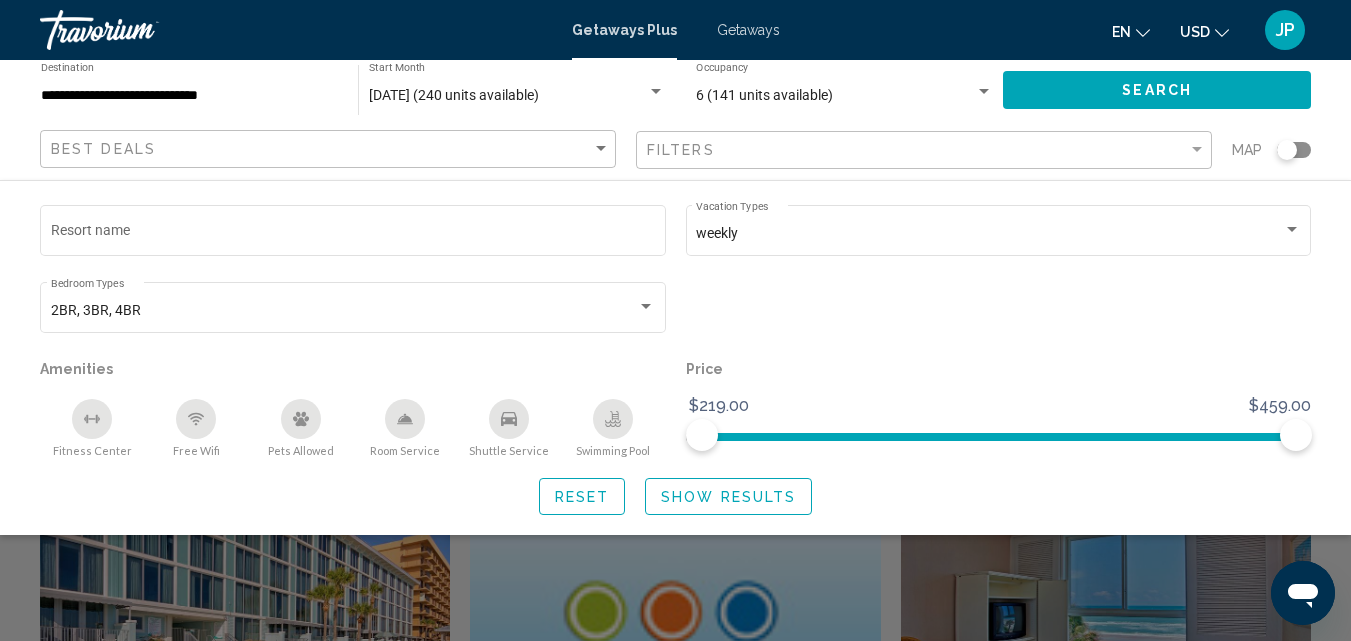scroll, scrollTop: 518, scrollLeft: 0, axis: vertical 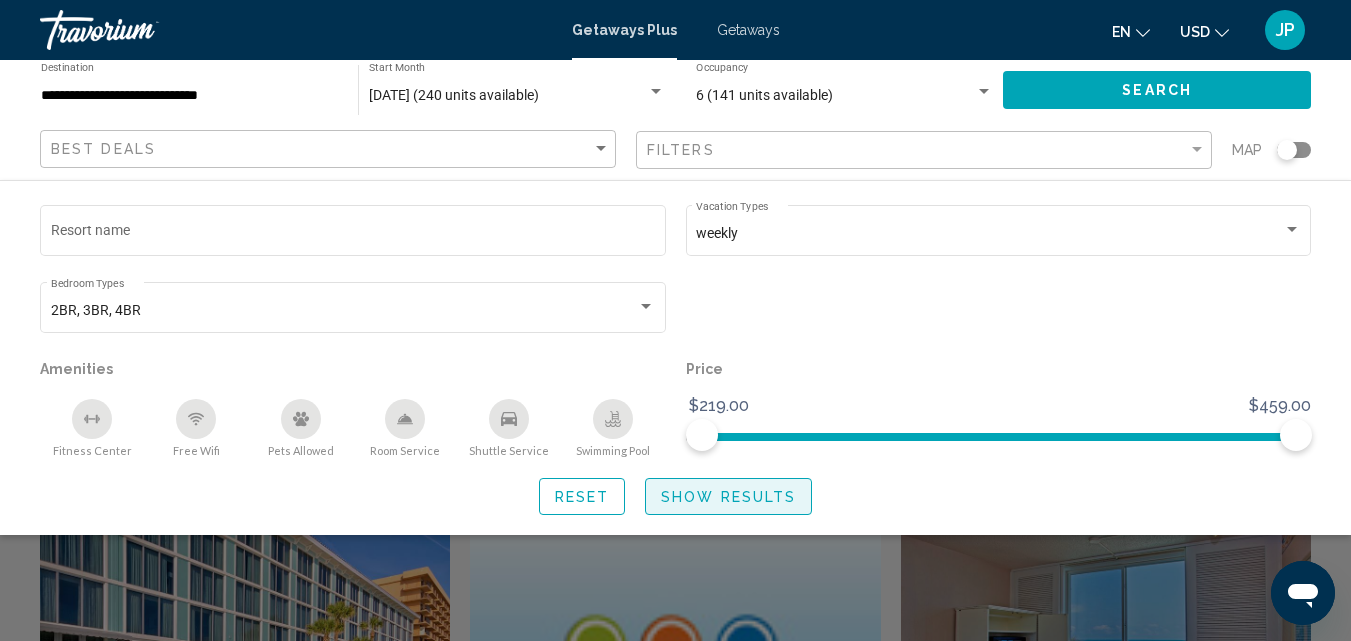 click on "Show Results" 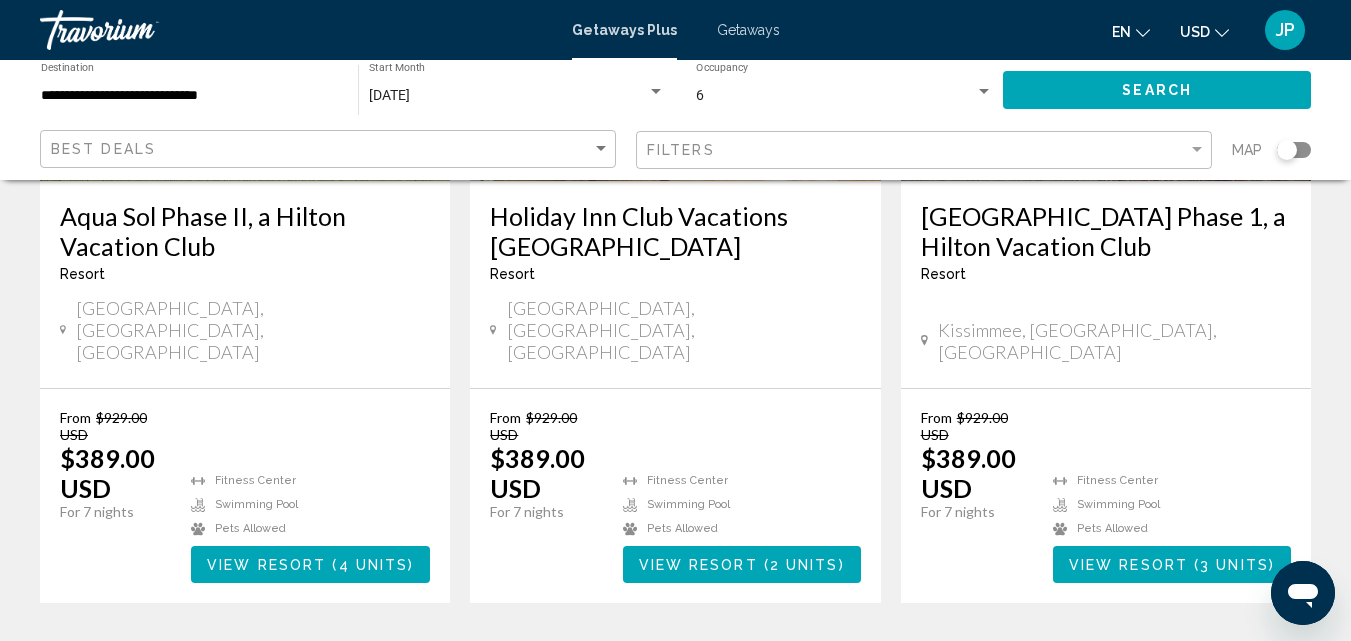 scroll, scrollTop: 2585, scrollLeft: 0, axis: vertical 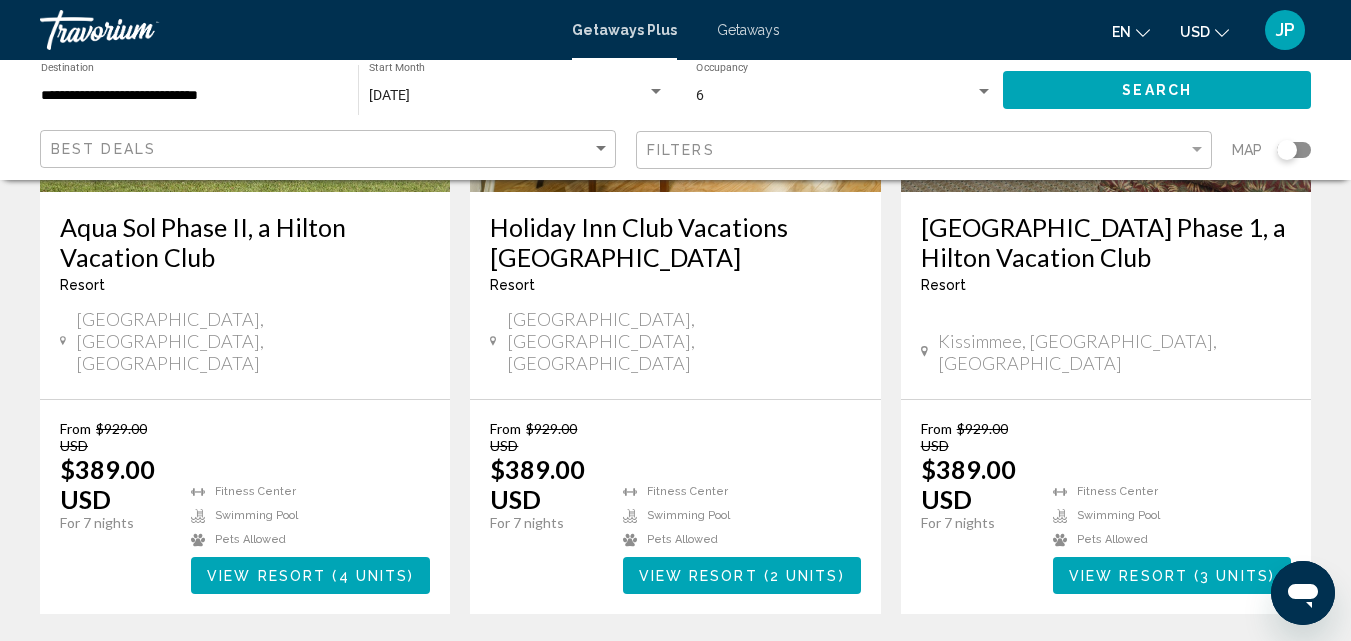 click on "2" at bounding box center [641, 674] 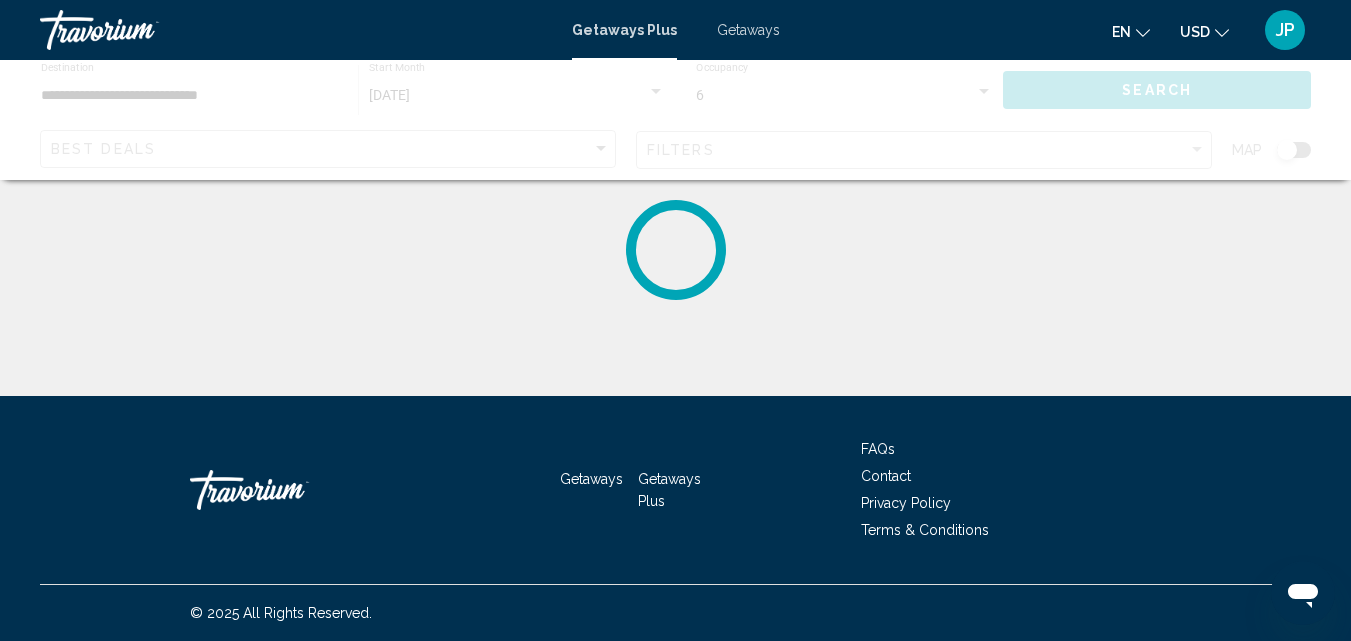 scroll, scrollTop: 0, scrollLeft: 0, axis: both 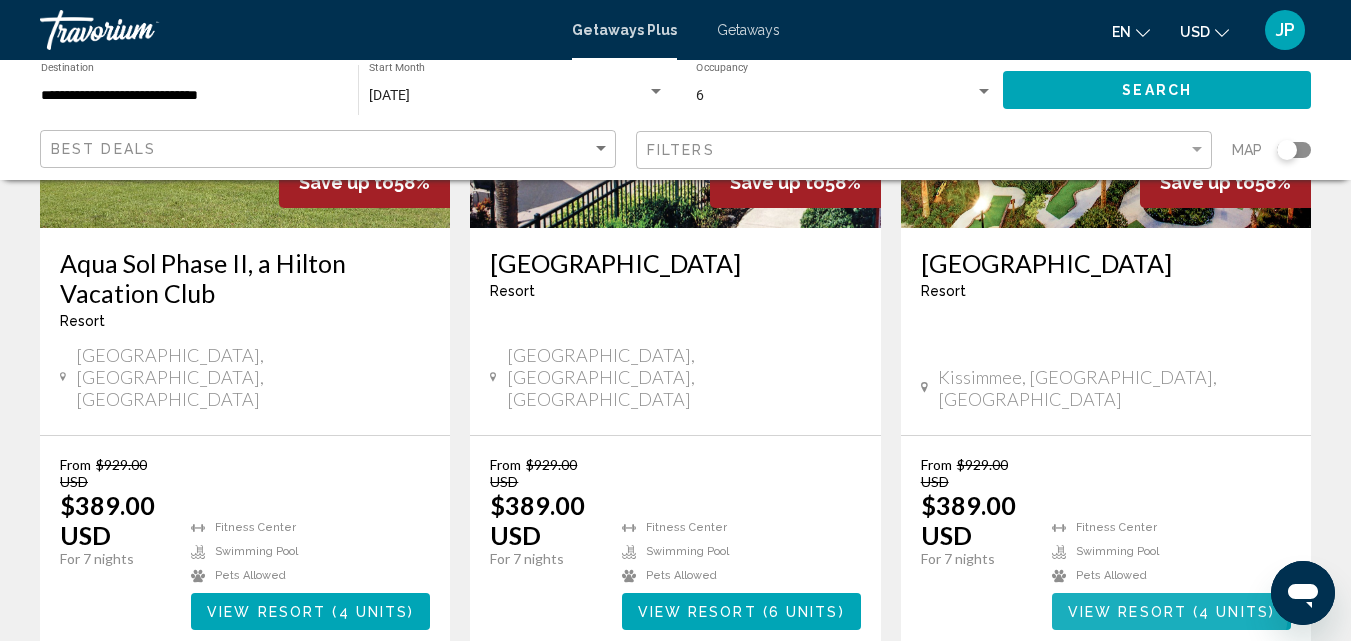 click on "View Resort" at bounding box center [1127, 612] 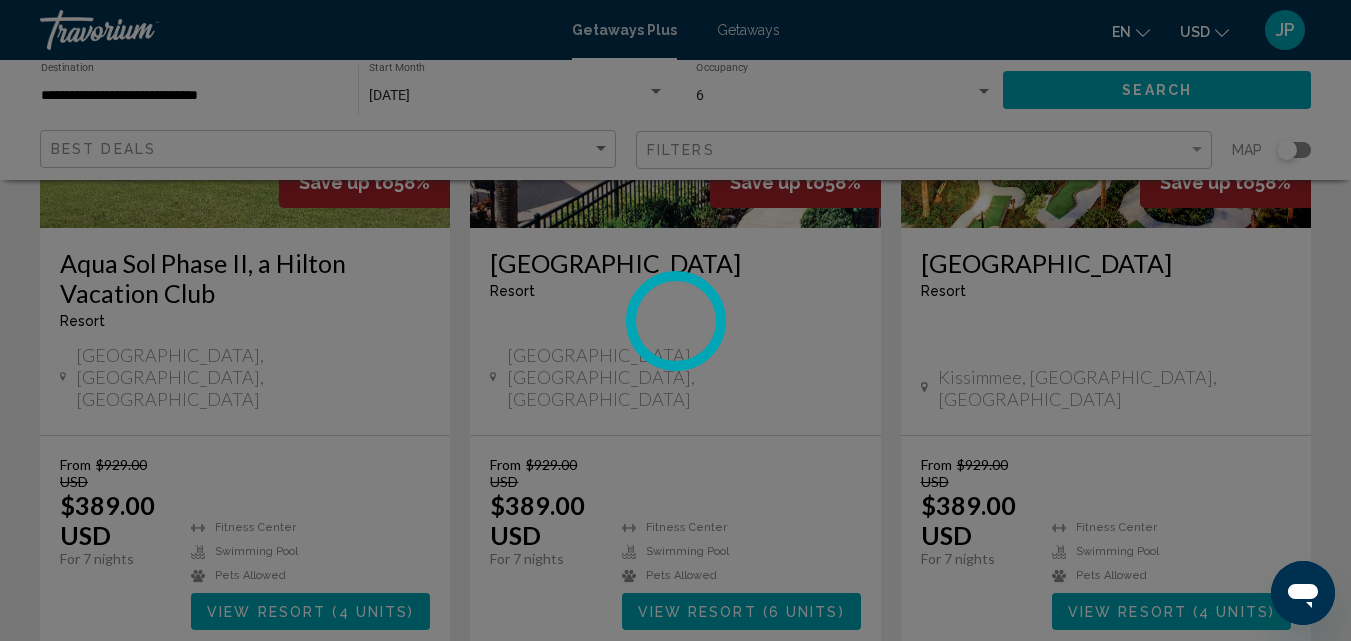 scroll, scrollTop: 215, scrollLeft: 0, axis: vertical 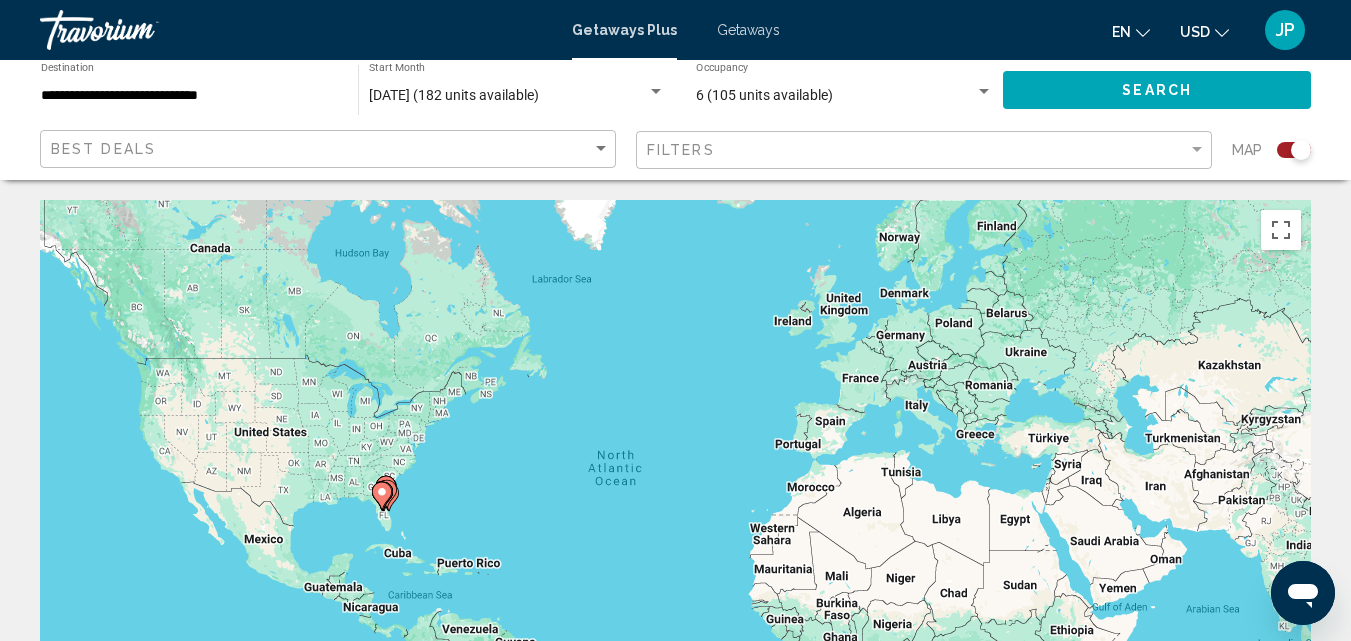 click 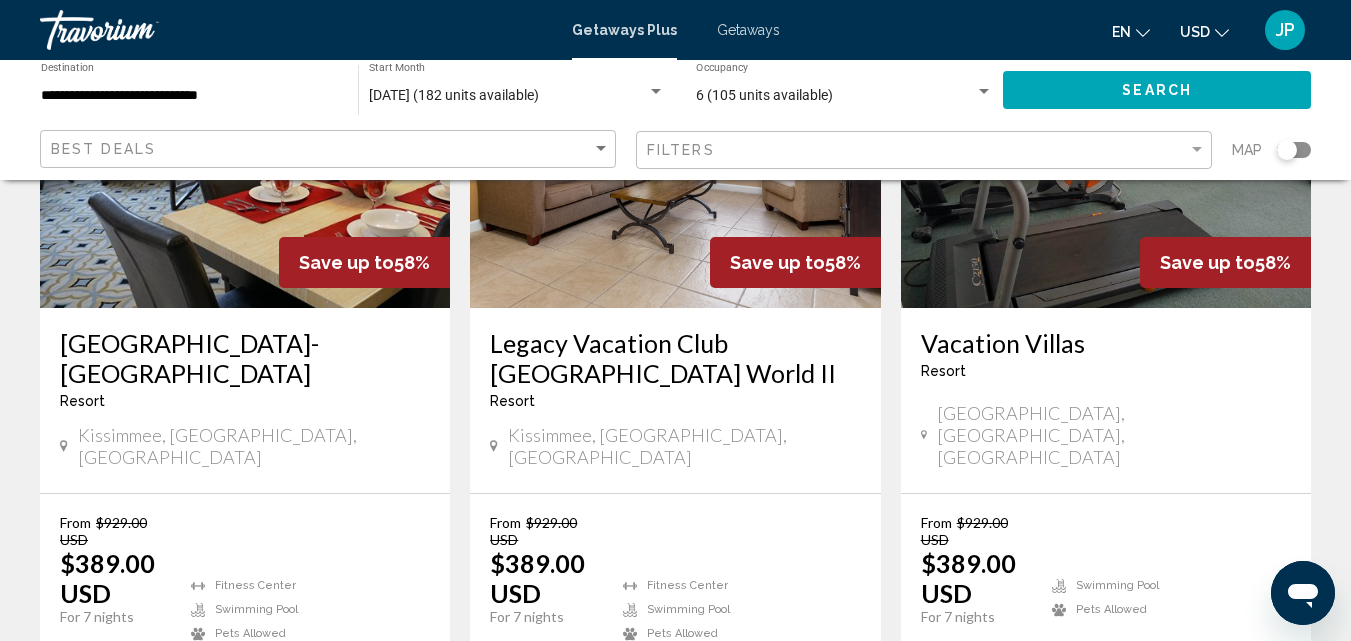 scroll, scrollTop: 1059, scrollLeft: 0, axis: vertical 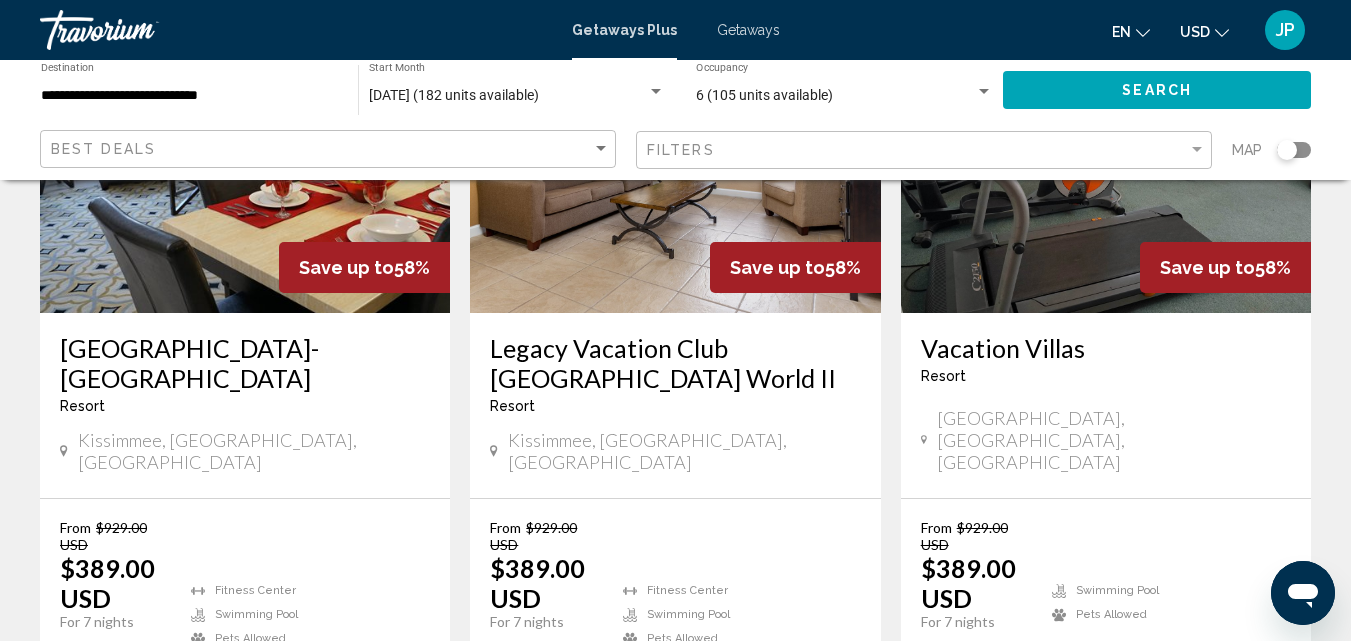 click on "Legacy Vacation Club [GEOGRAPHIC_DATA] World II" at bounding box center [675, 363] 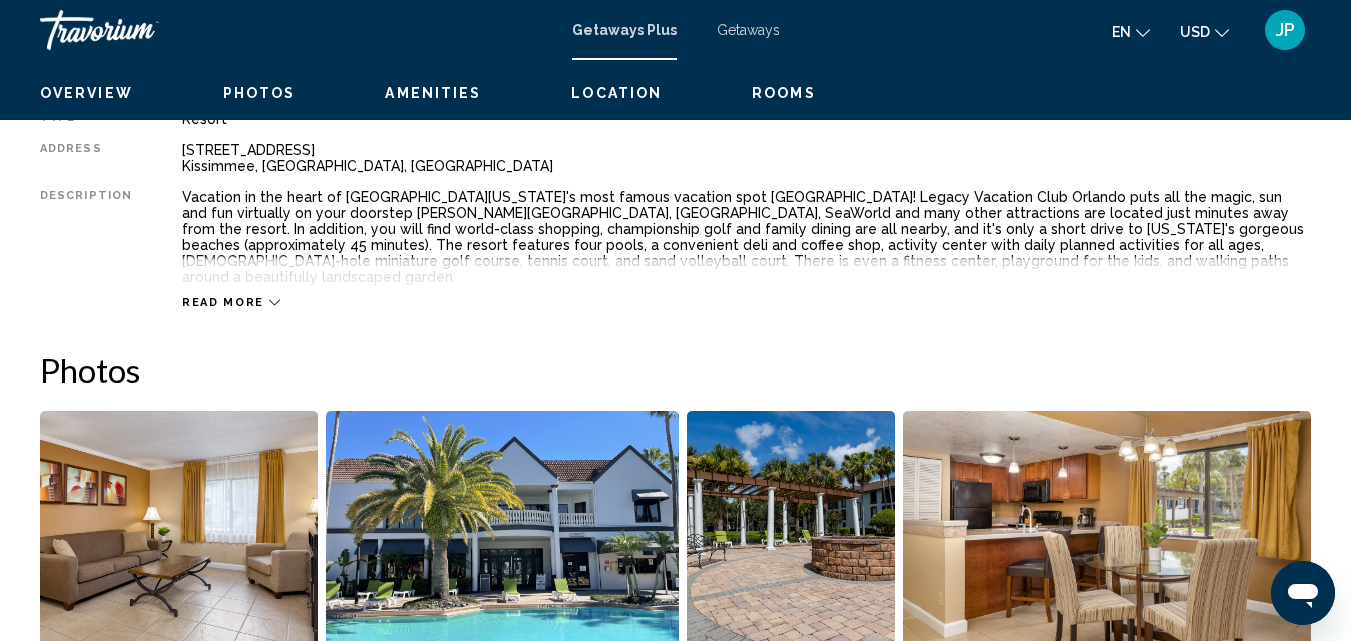 scroll, scrollTop: 215, scrollLeft: 0, axis: vertical 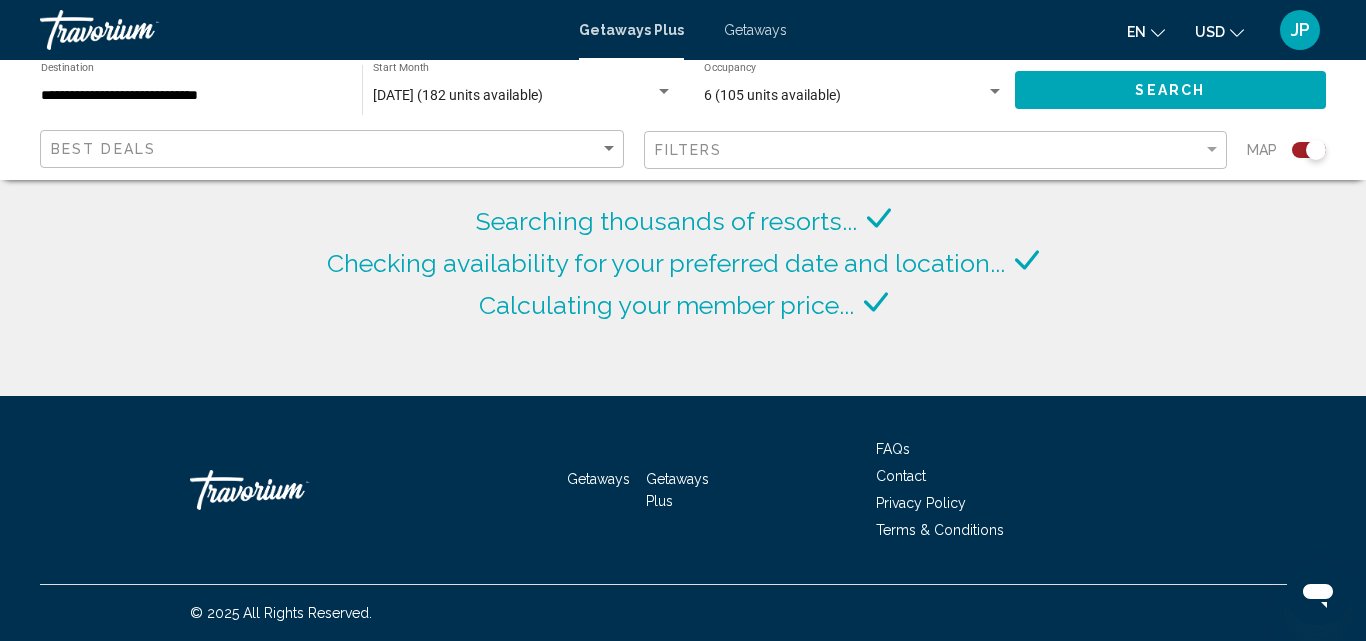 click 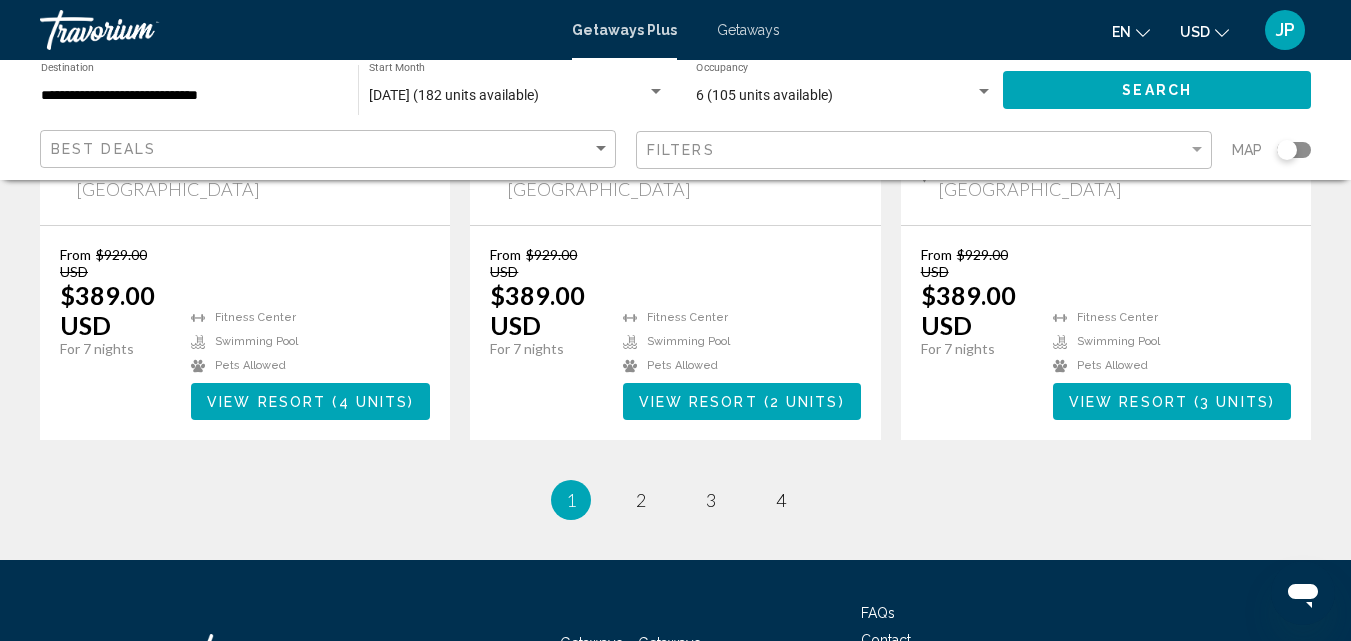 scroll, scrollTop: 2765, scrollLeft: 0, axis: vertical 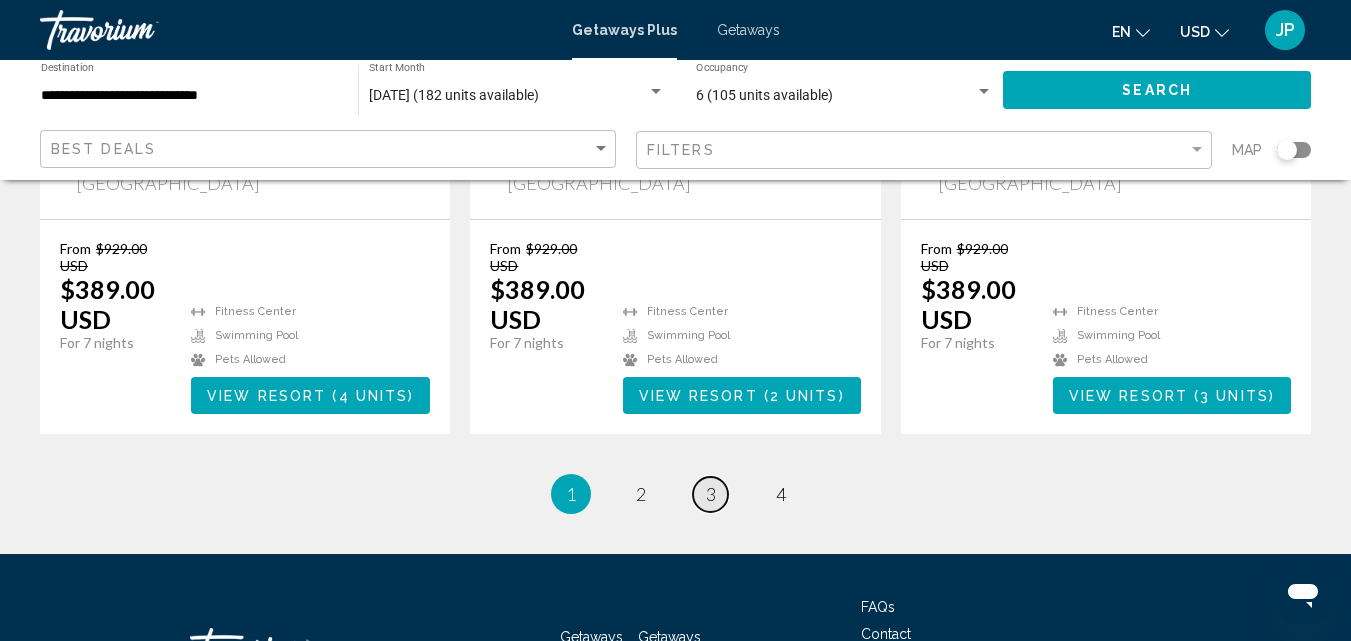 click on "3" at bounding box center [711, 494] 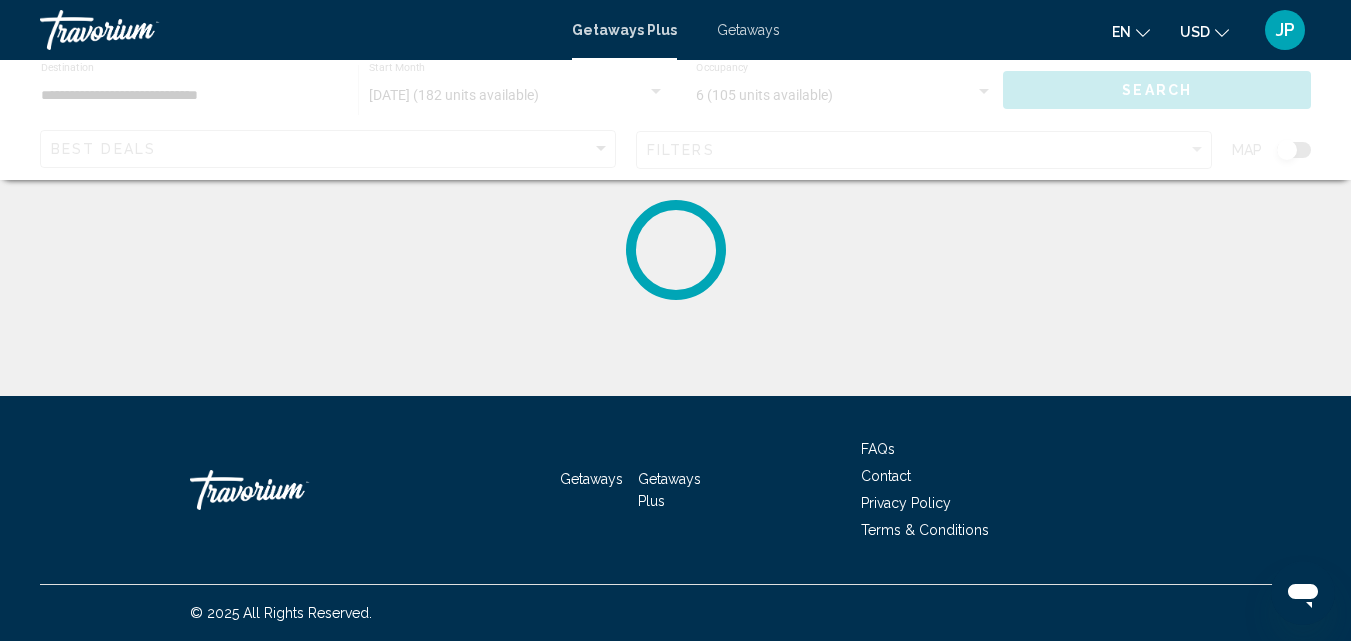 scroll, scrollTop: 0, scrollLeft: 0, axis: both 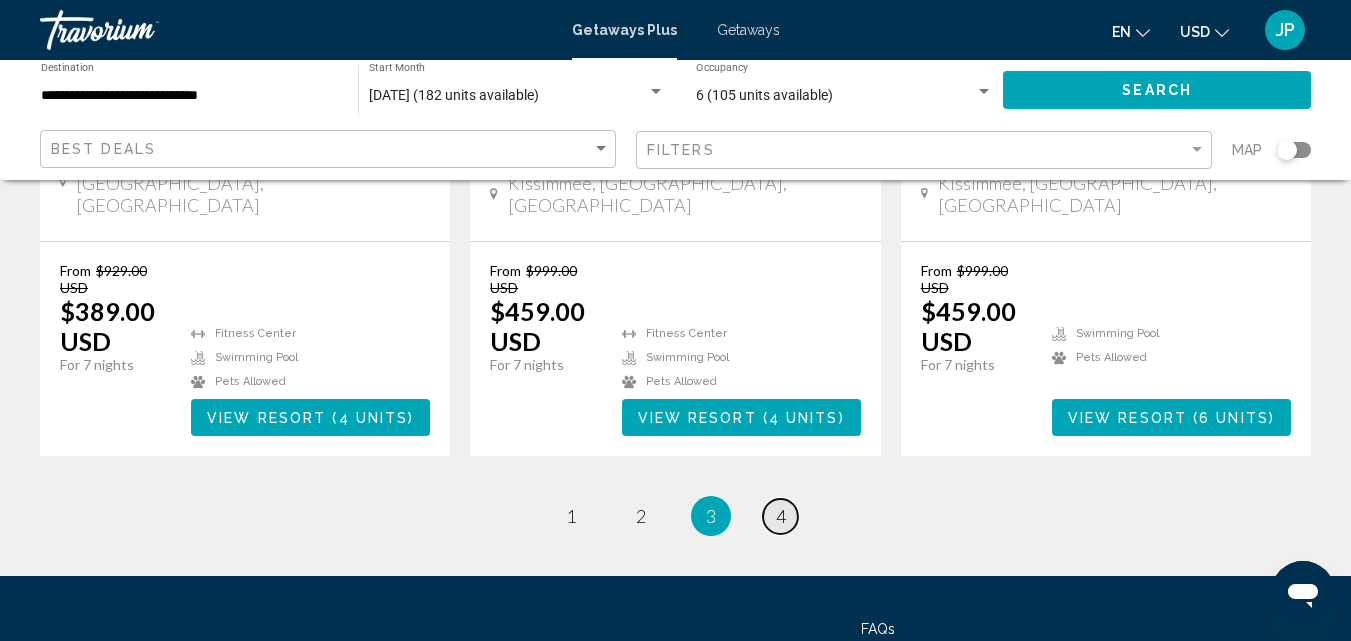 click on "4" at bounding box center (781, 516) 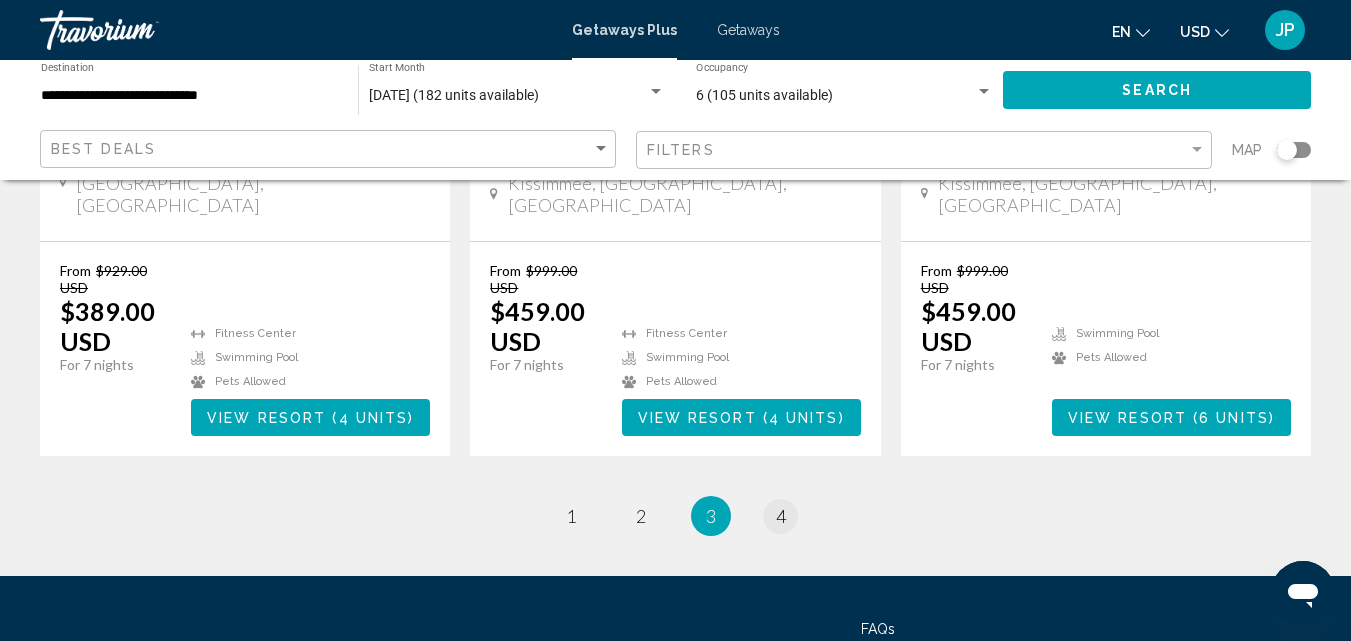 scroll, scrollTop: 0, scrollLeft: 0, axis: both 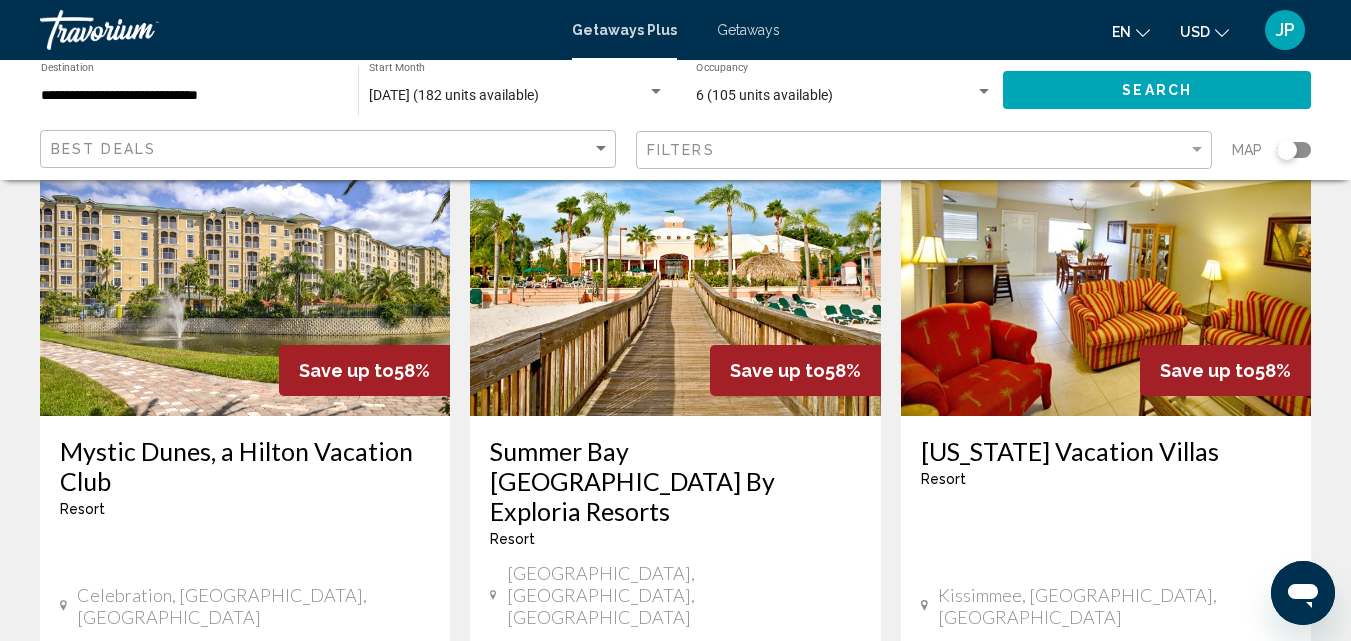 click at bounding box center [1106, 256] 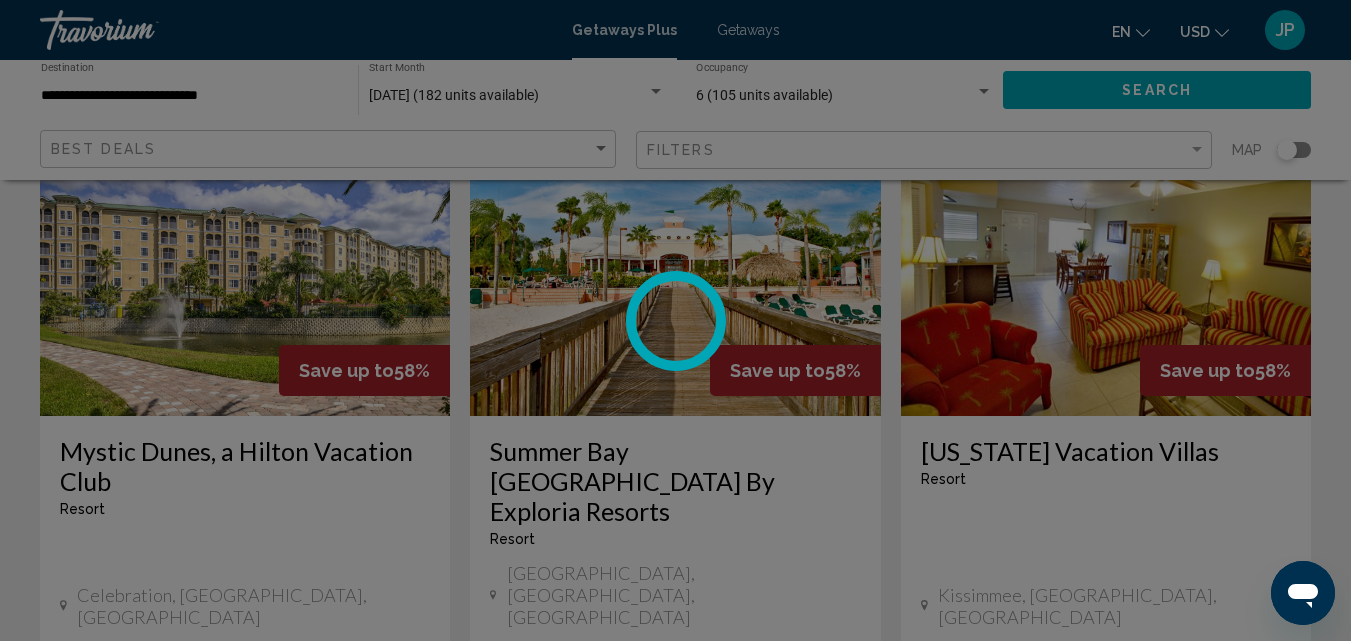 scroll, scrollTop: 215, scrollLeft: 0, axis: vertical 